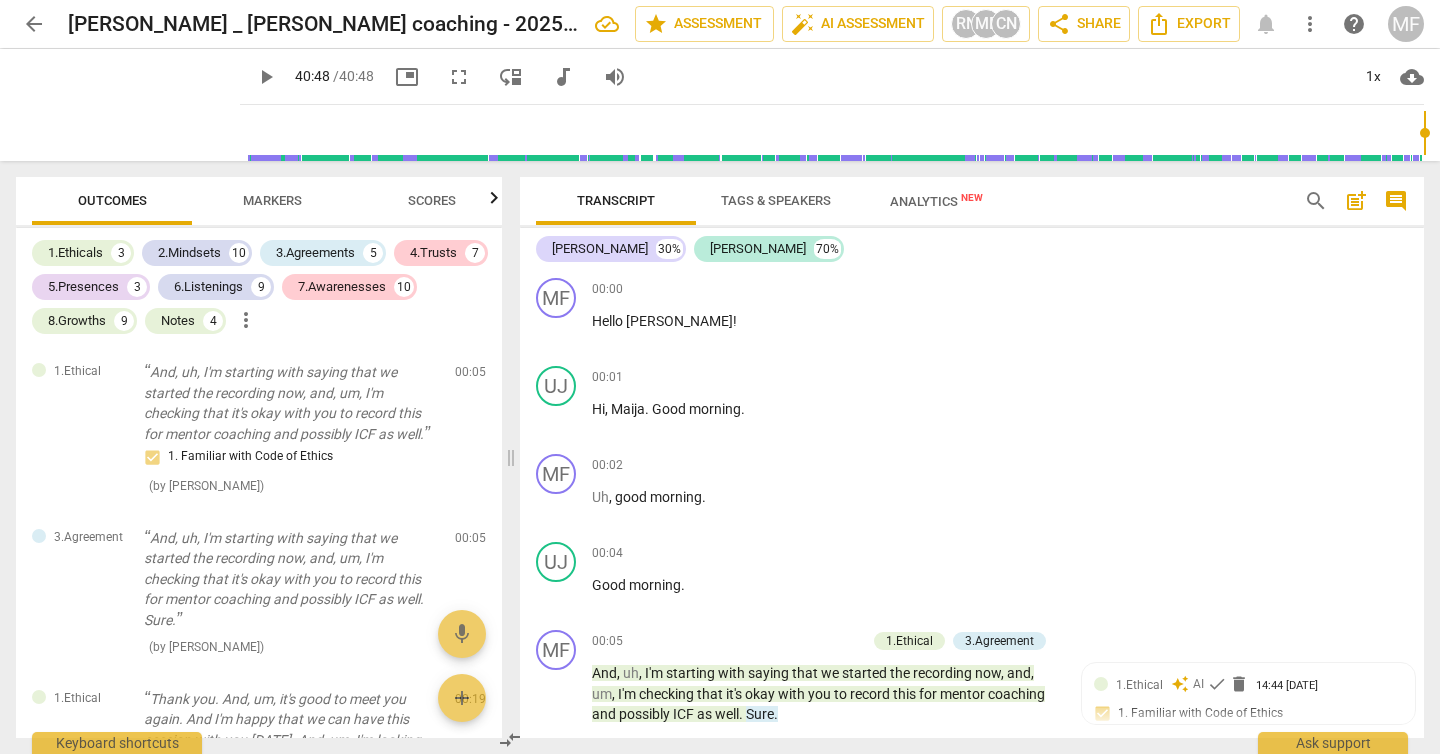 scroll, scrollTop: 0, scrollLeft: 0, axis: both 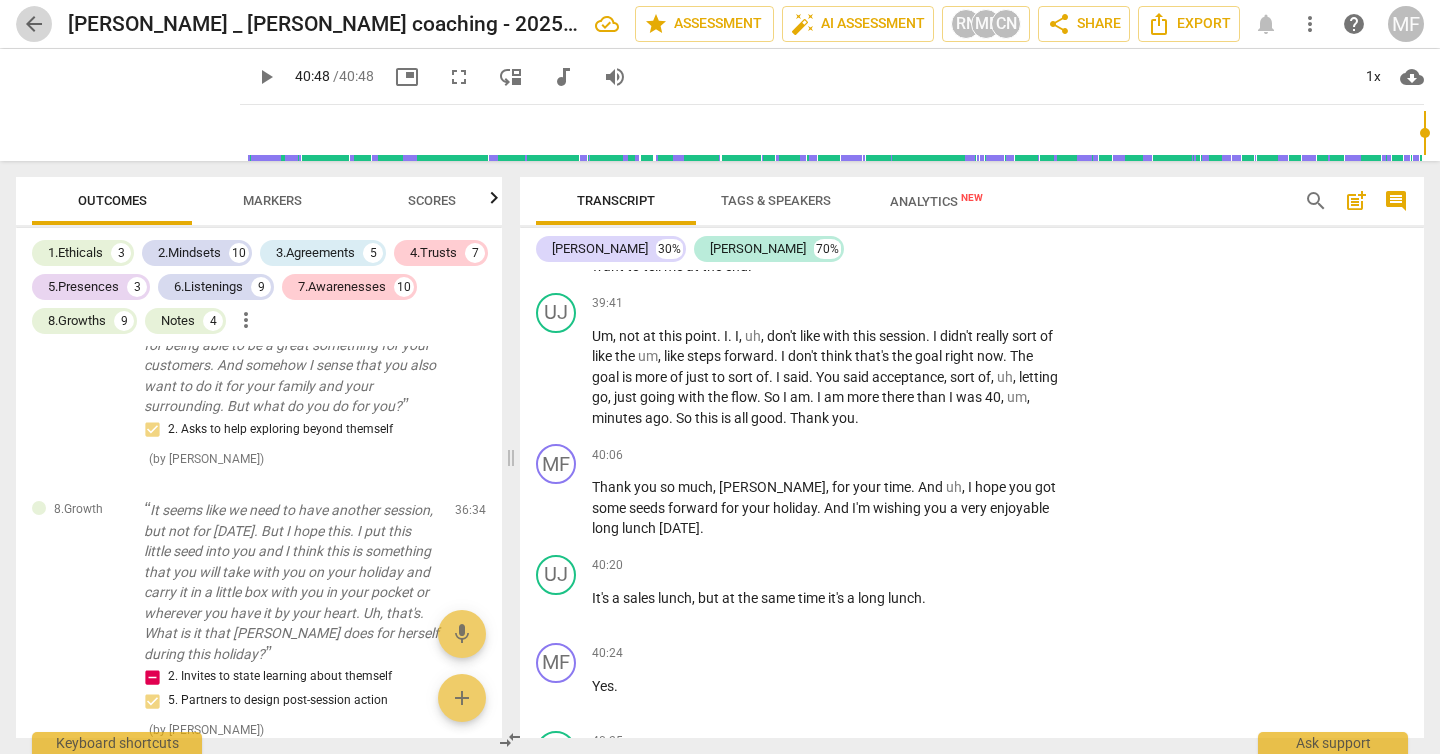click on "arrow_back" at bounding box center (34, 24) 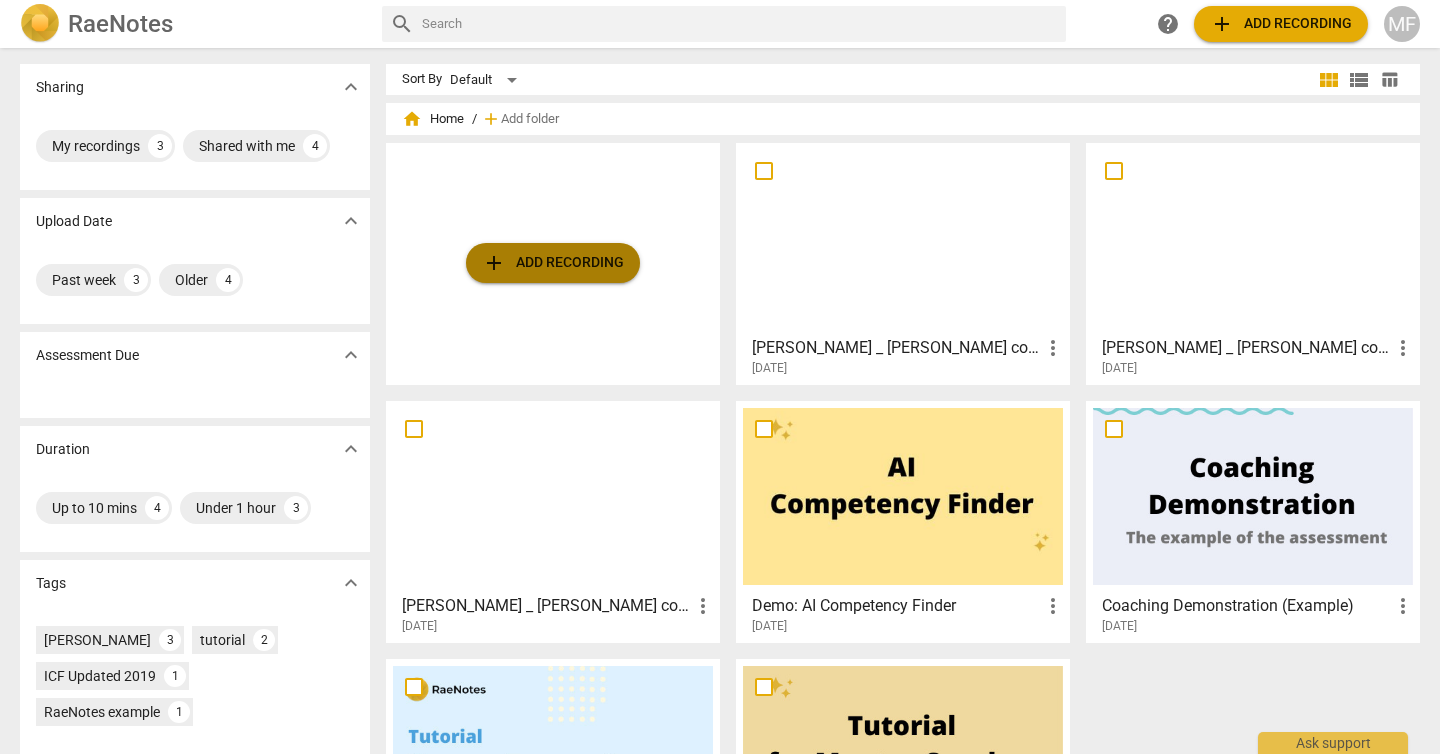 click on "add   Add recording" at bounding box center [553, 263] 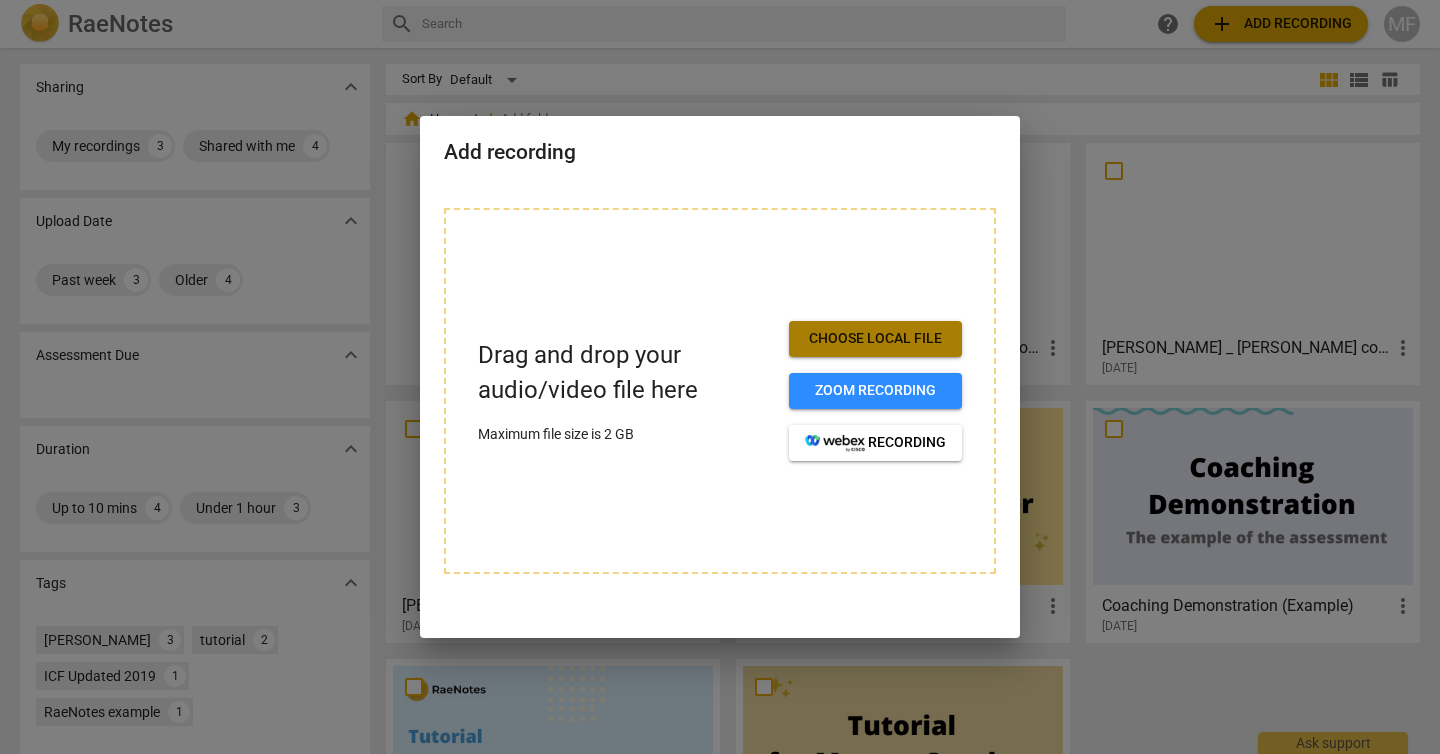 click on "Choose local file" at bounding box center (875, 339) 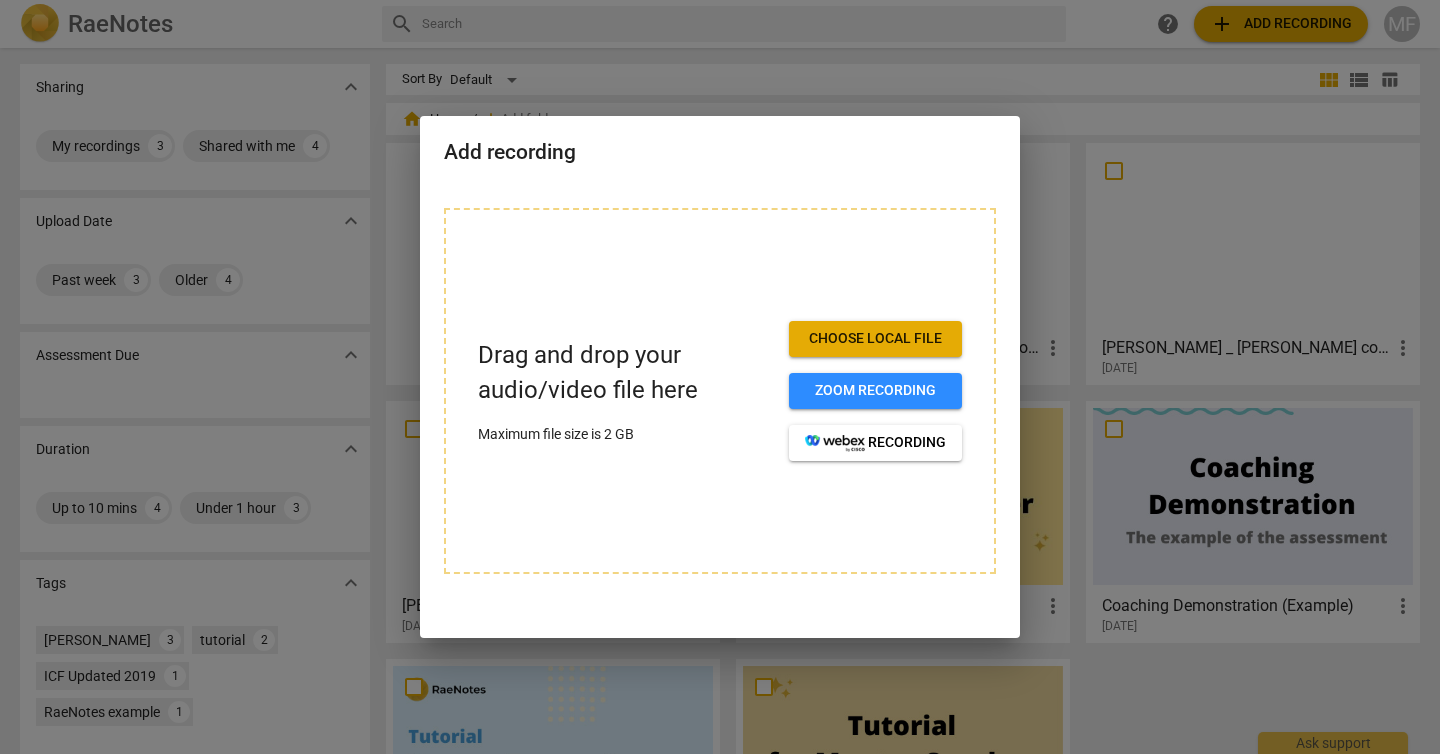click on "Choose local file" at bounding box center (875, 339) 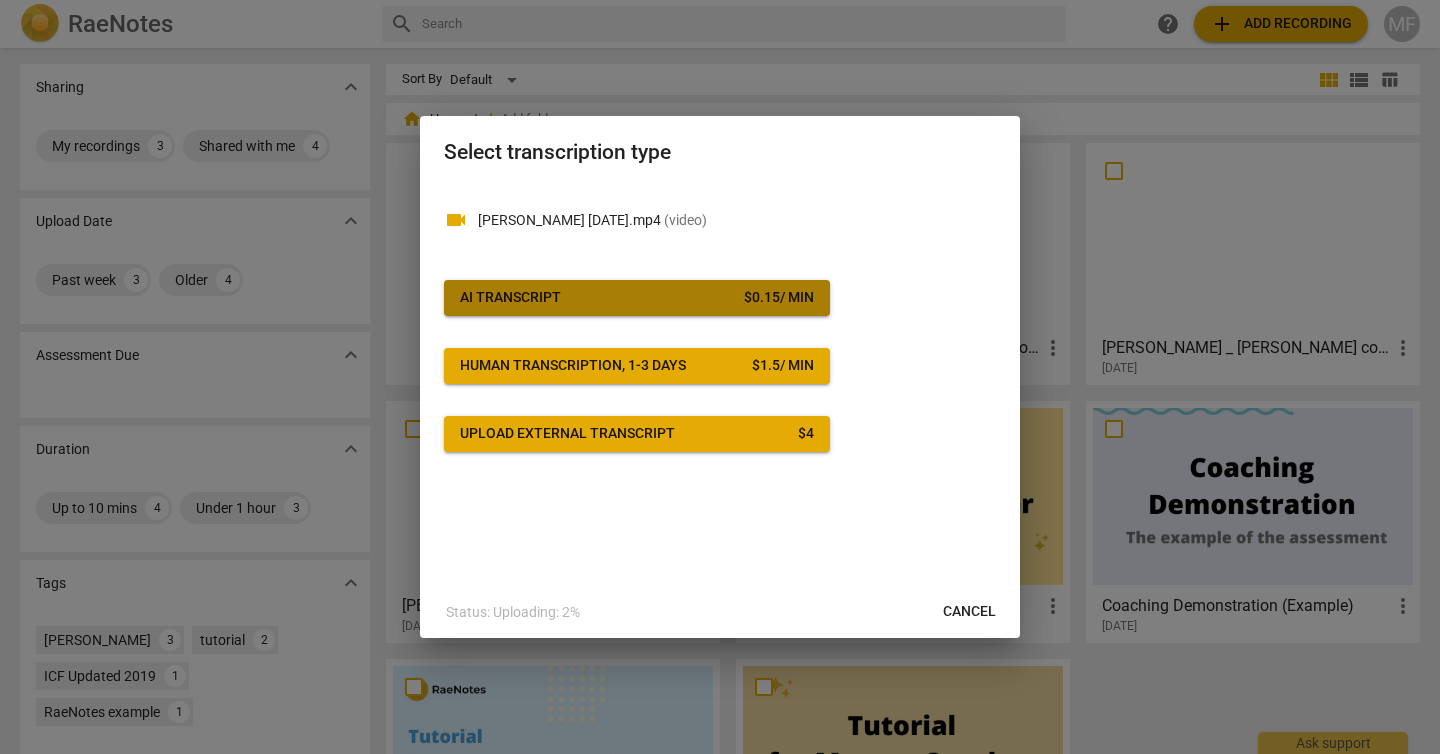 click on "AI Transcript" at bounding box center (510, 298) 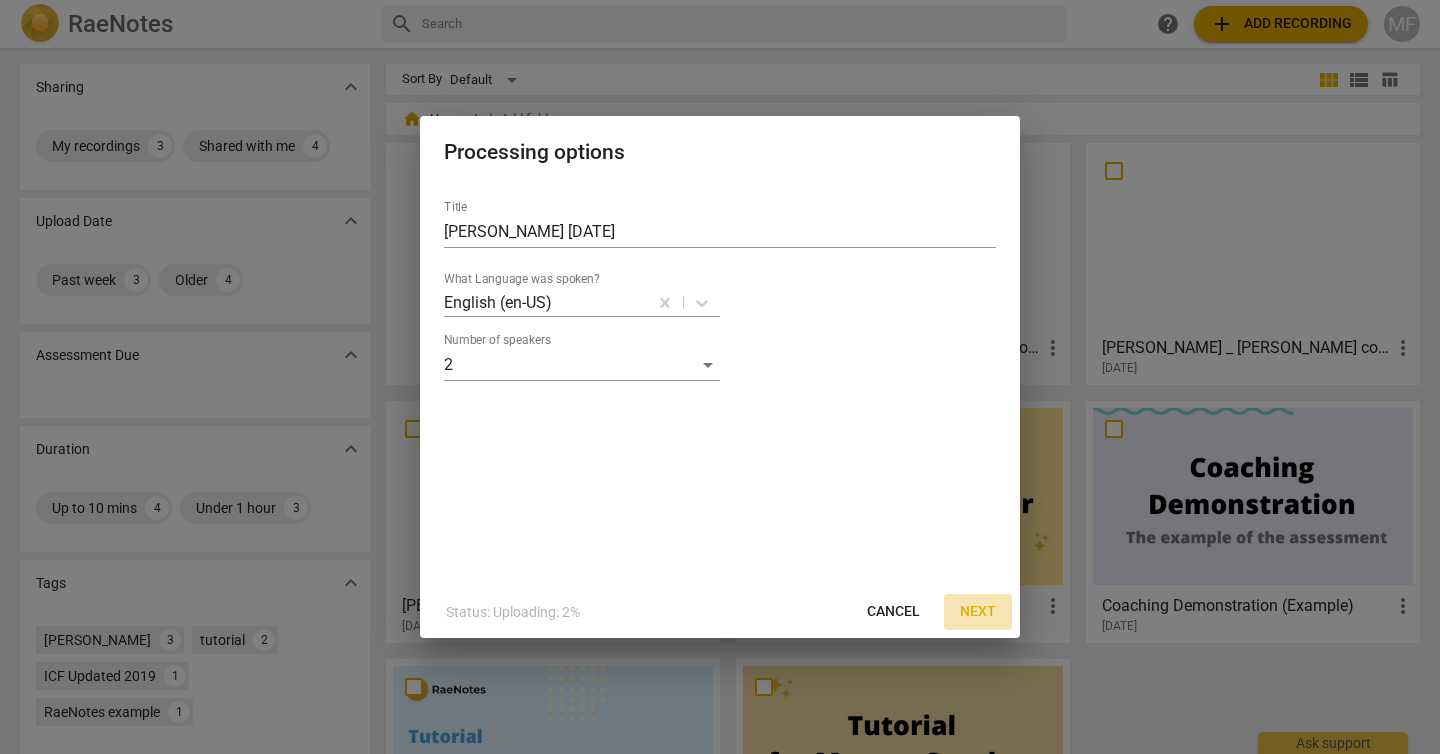 click on "Next" at bounding box center (978, 612) 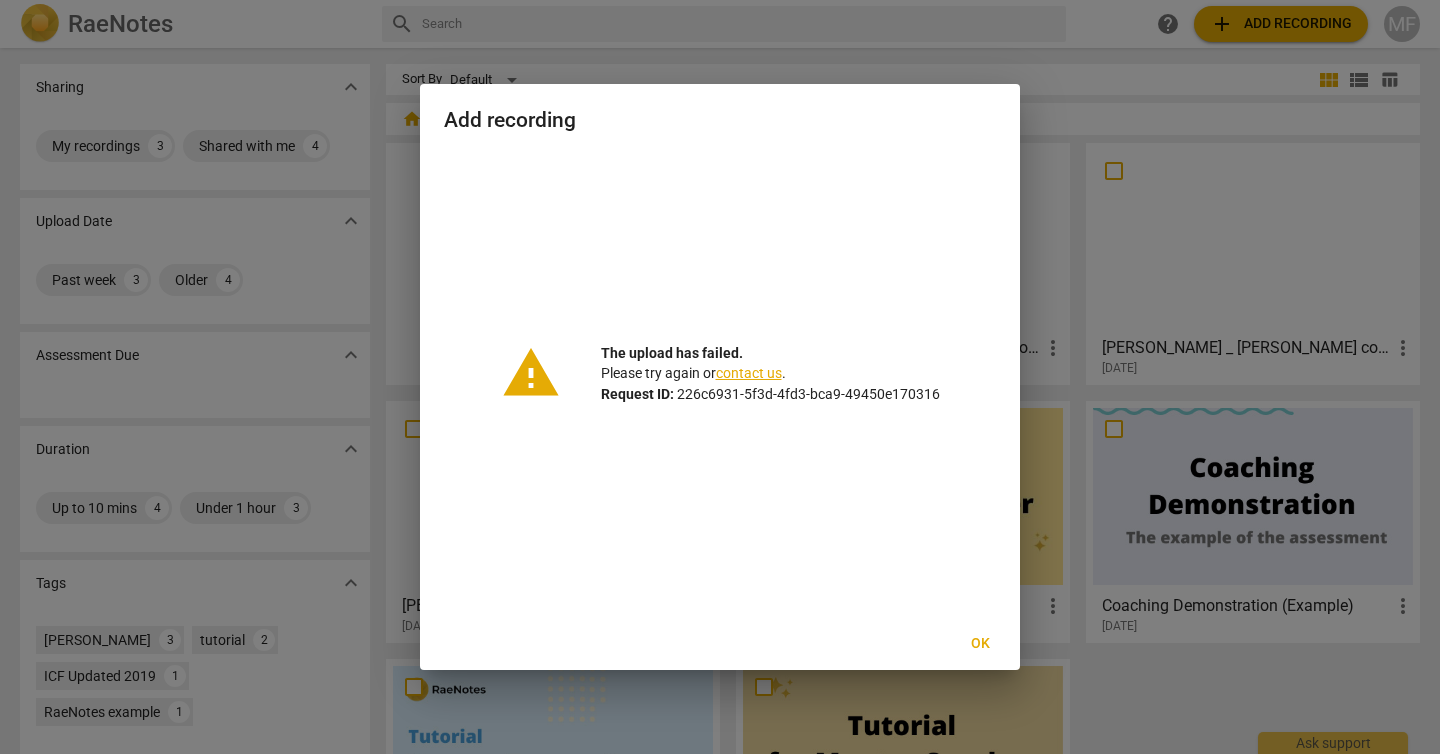 click on "contact us" 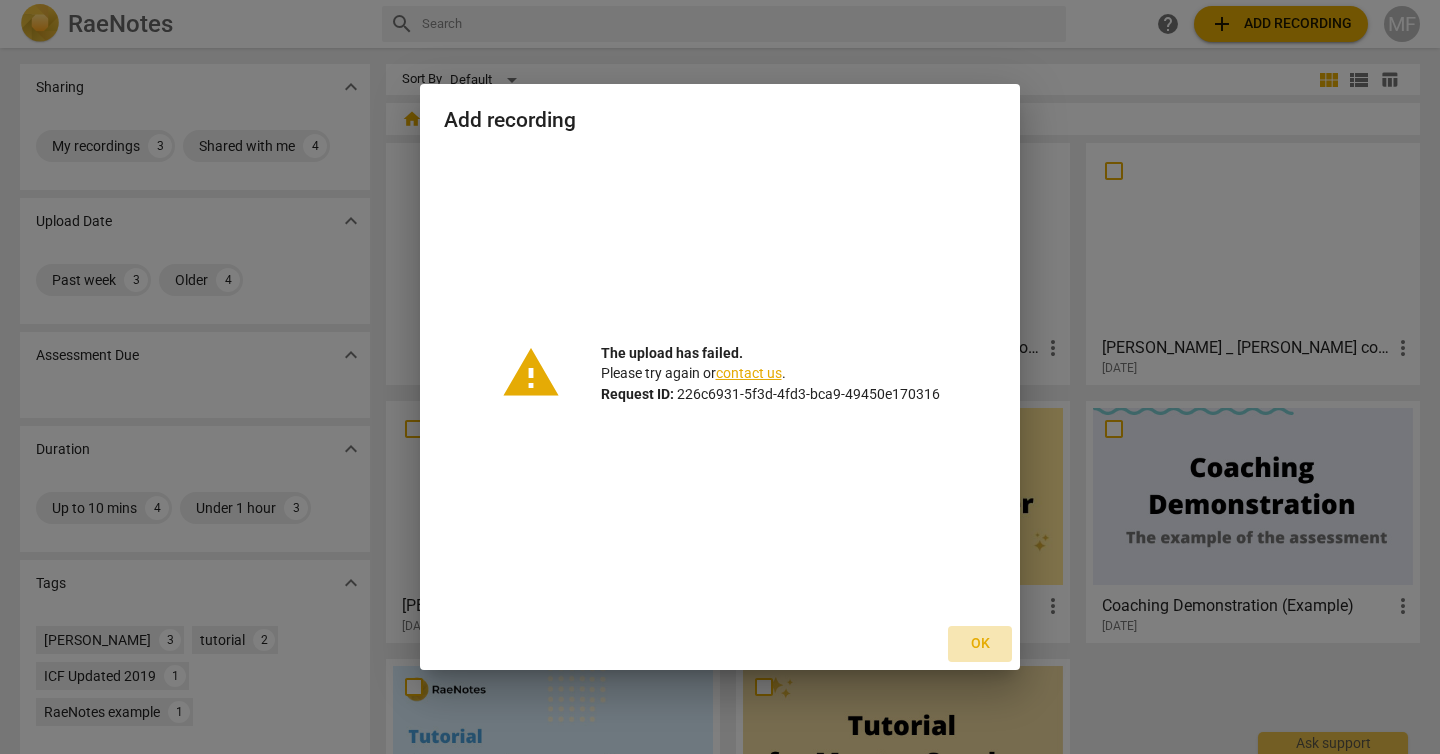 click on "Ok" at bounding box center (980, 644) 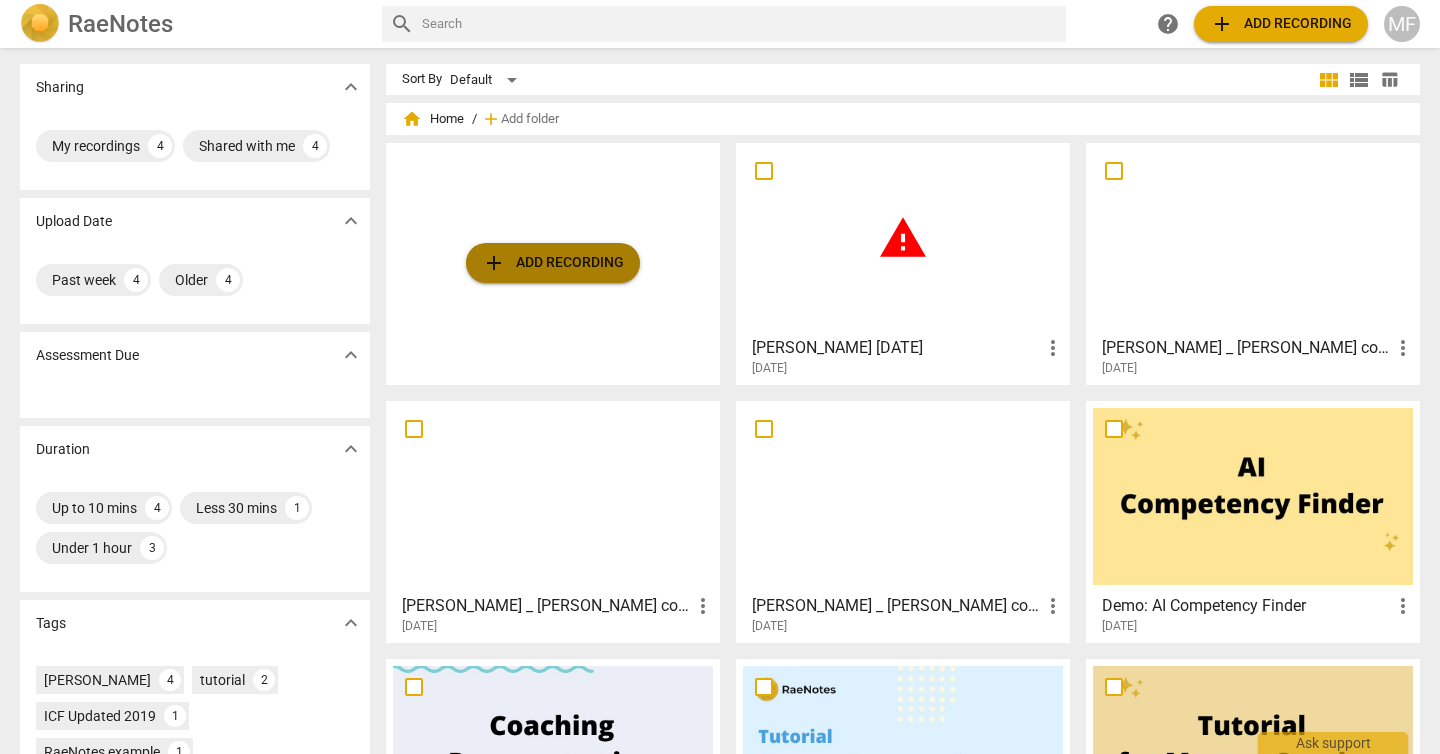 click on "add   Add recording" at bounding box center [553, 263] 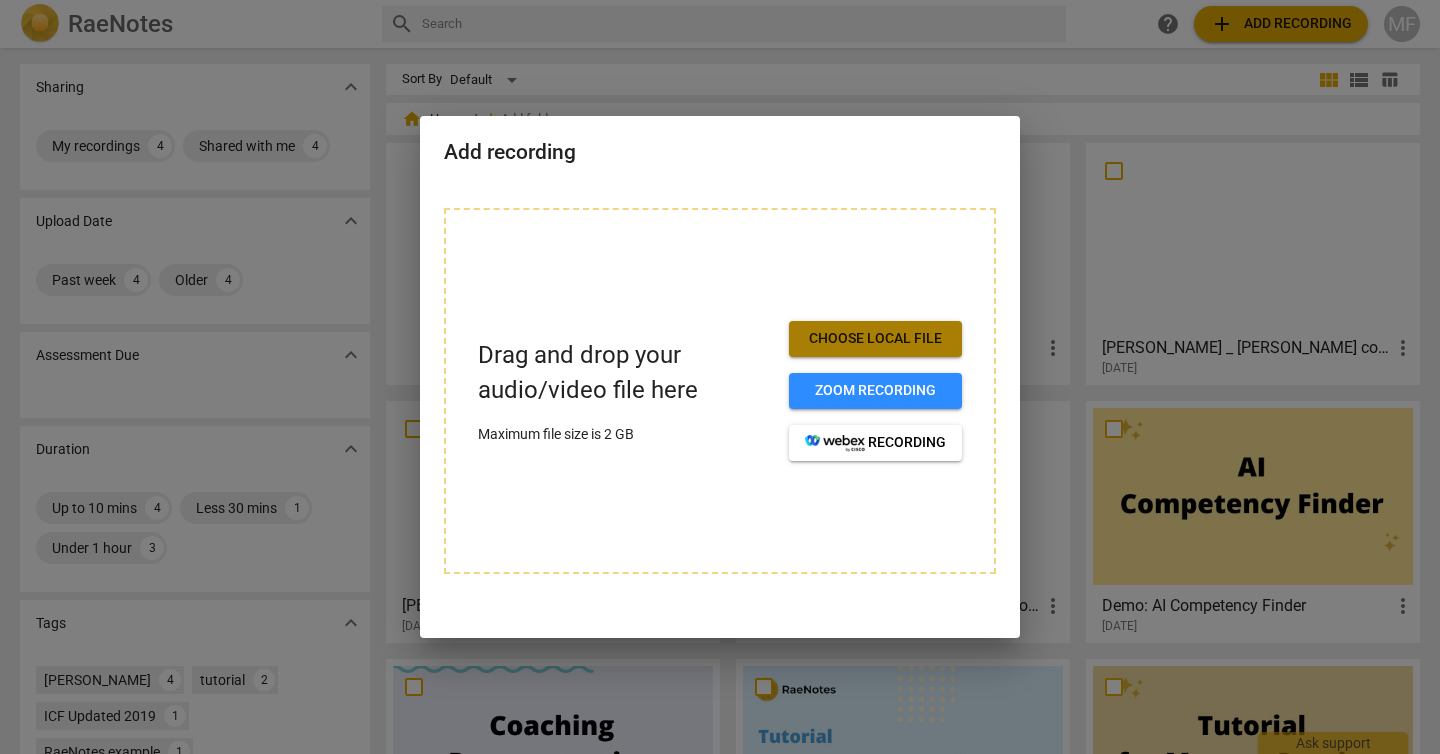 click on "Choose local file" at bounding box center [875, 339] 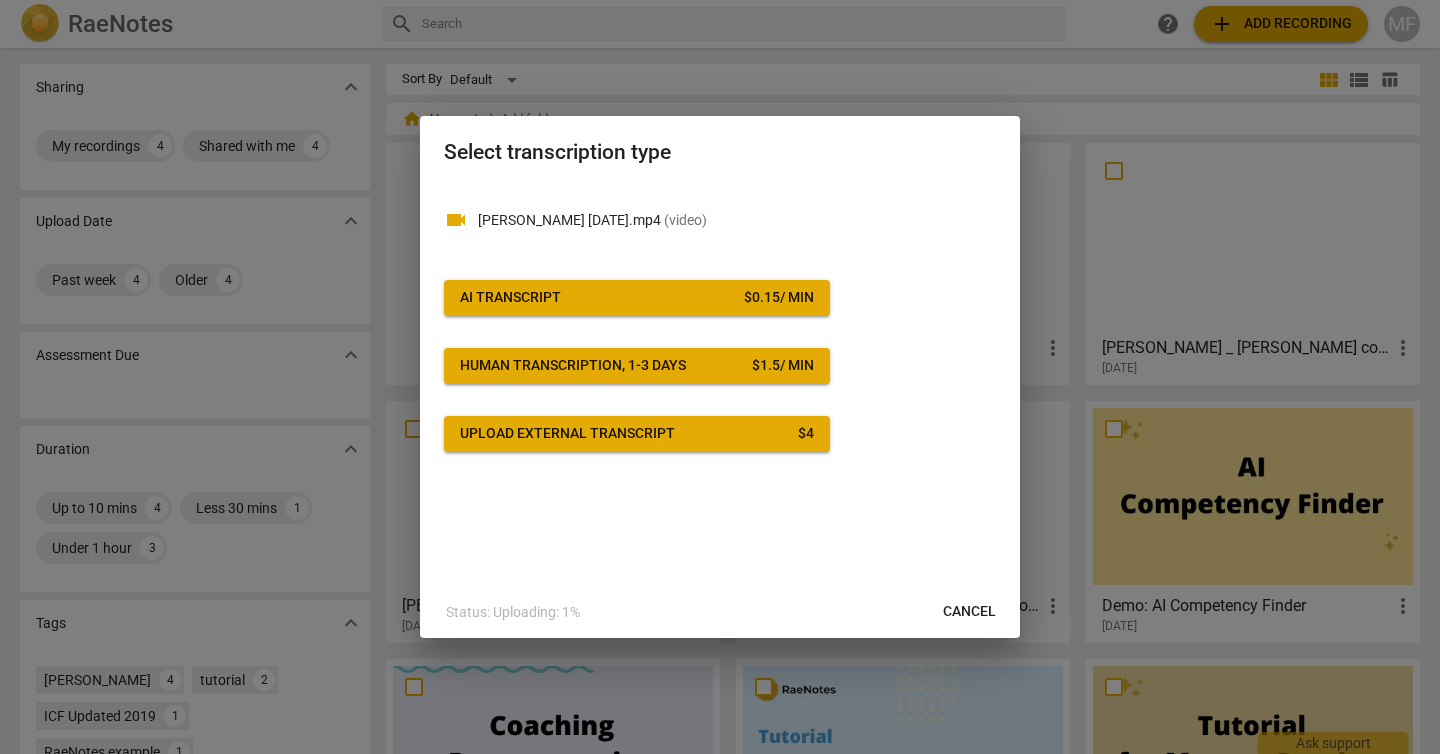 click on "AI Transcript $ 0.15  / min" at bounding box center (637, 298) 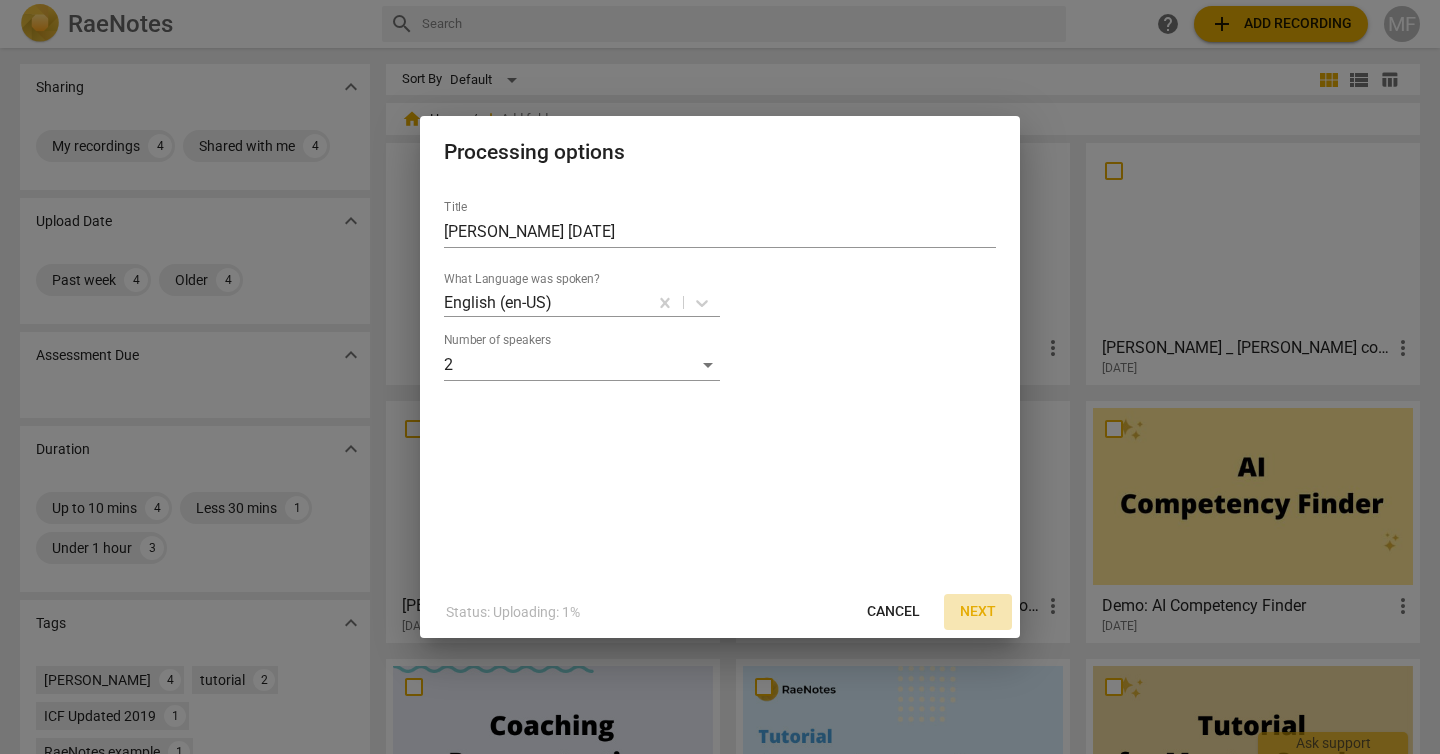 click on "Next" at bounding box center (978, 612) 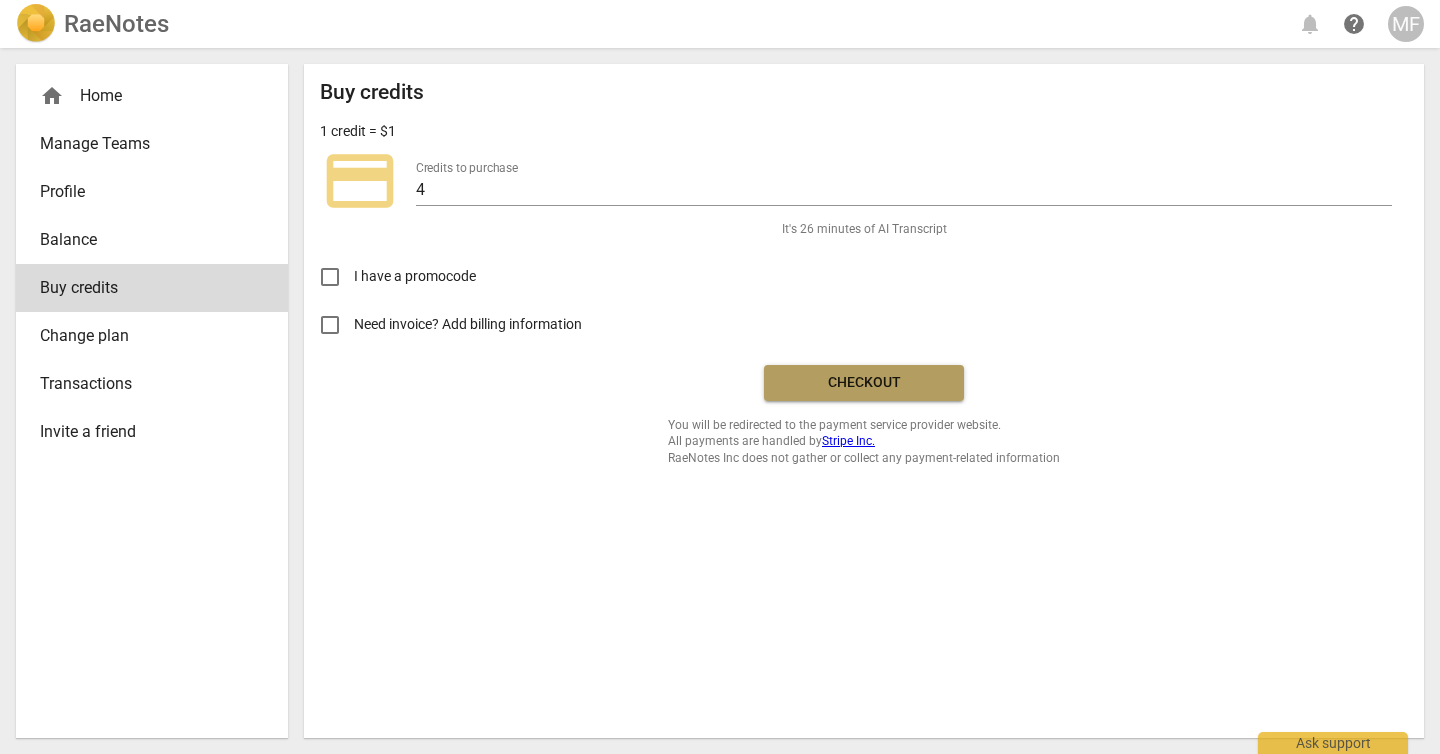 click on "Checkout" at bounding box center [864, 383] 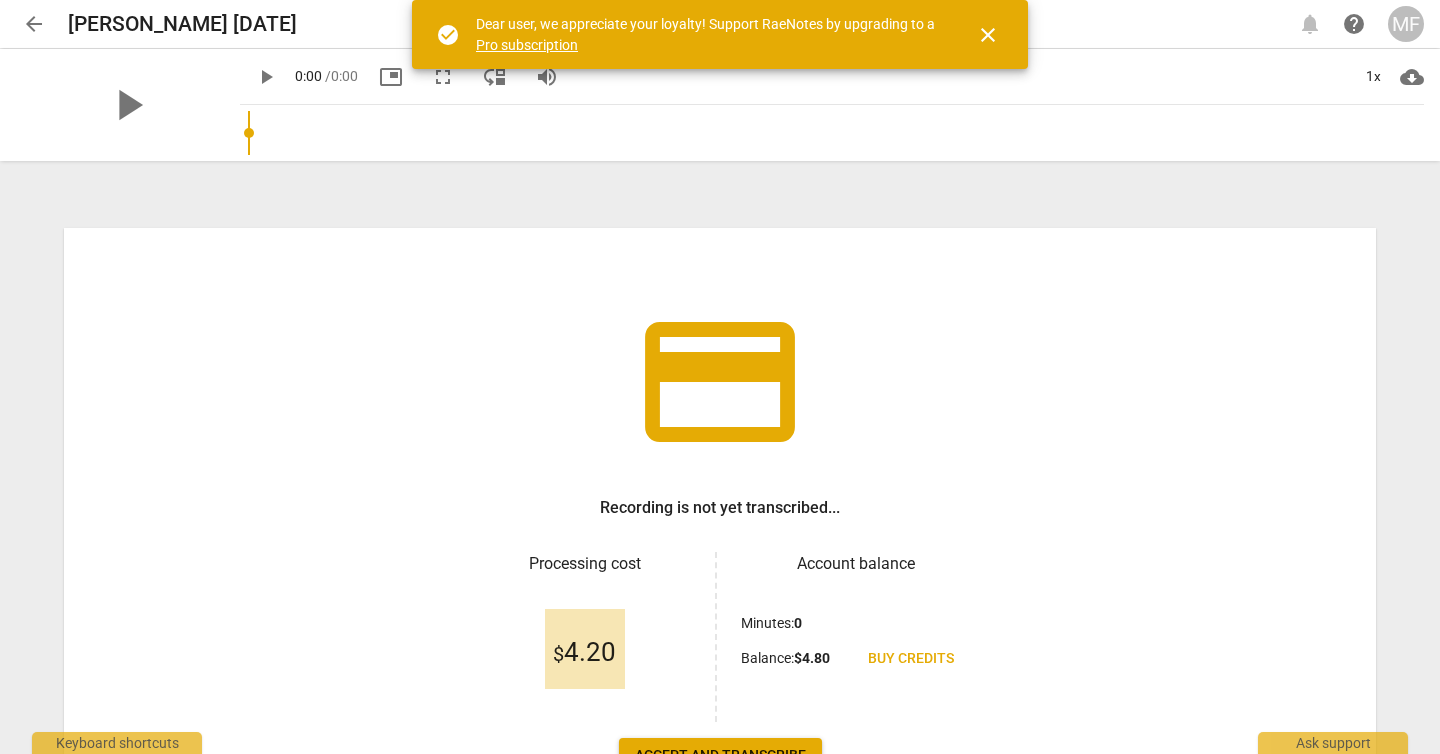 scroll, scrollTop: 0, scrollLeft: 0, axis: both 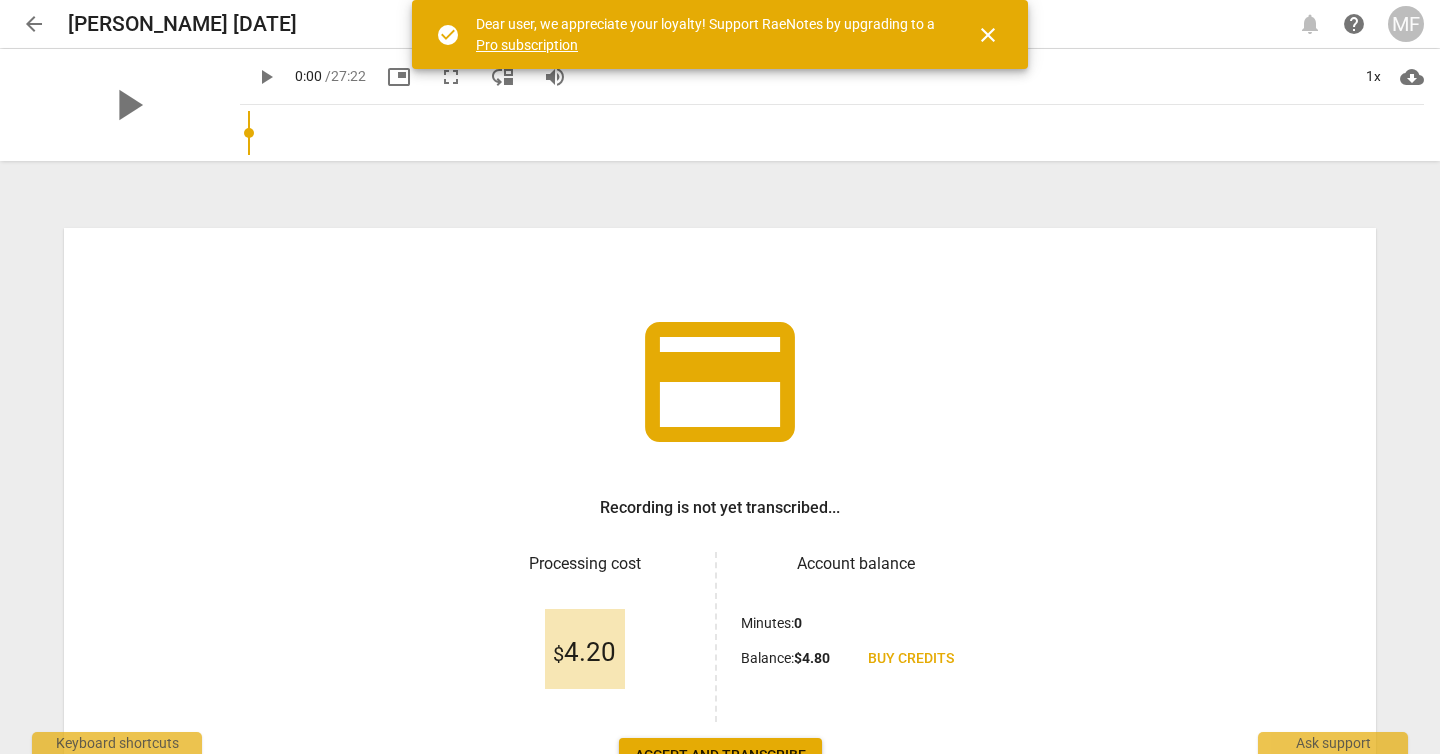 click on "close" at bounding box center [988, 35] 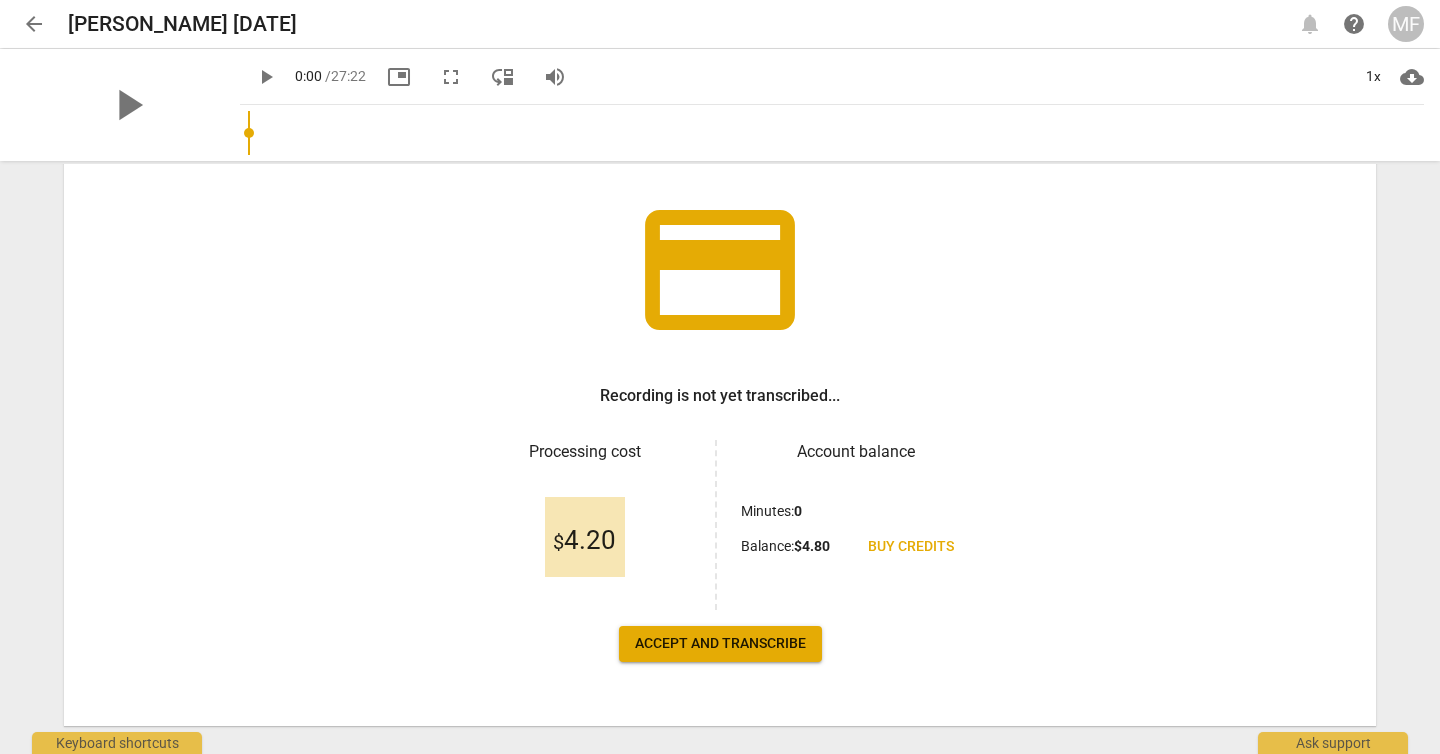 scroll, scrollTop: 148, scrollLeft: 0, axis: vertical 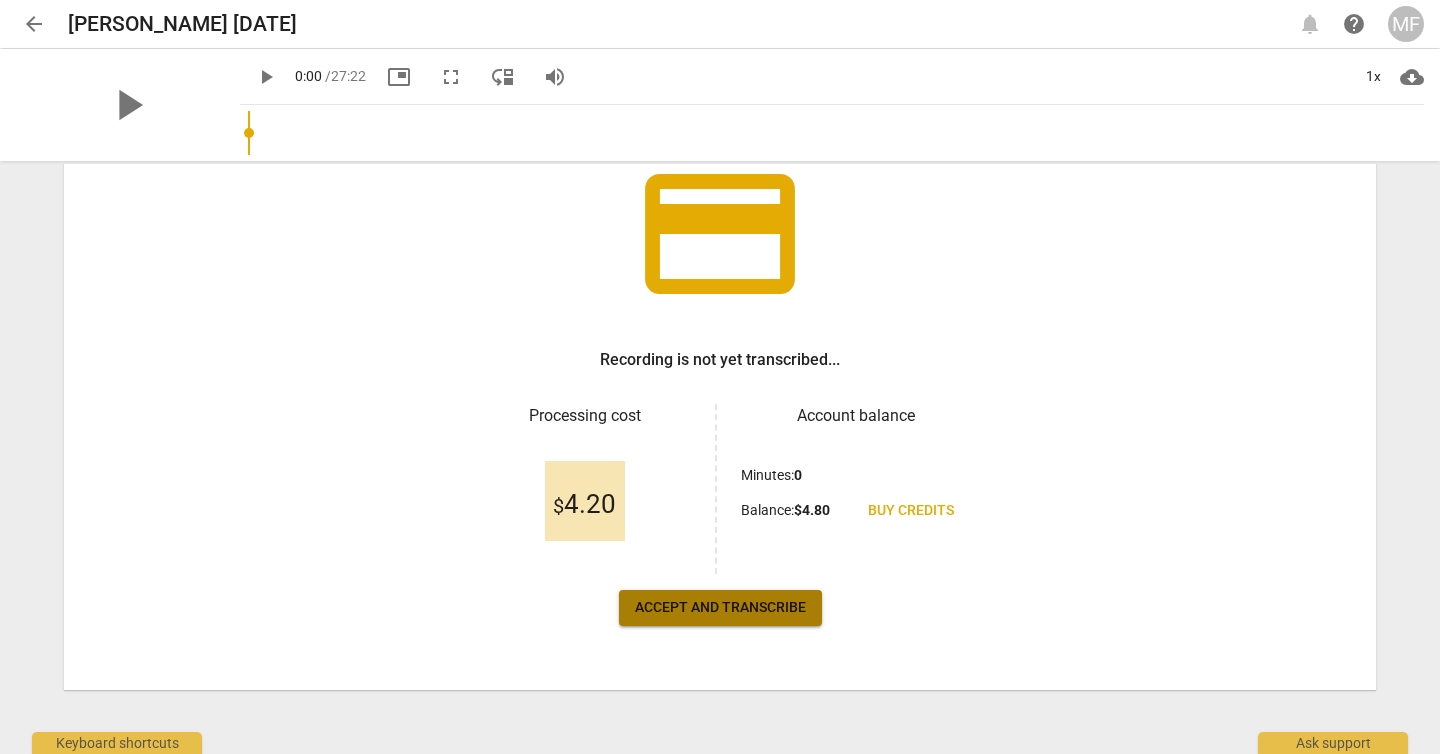 click on "Accept and transcribe" at bounding box center [720, 608] 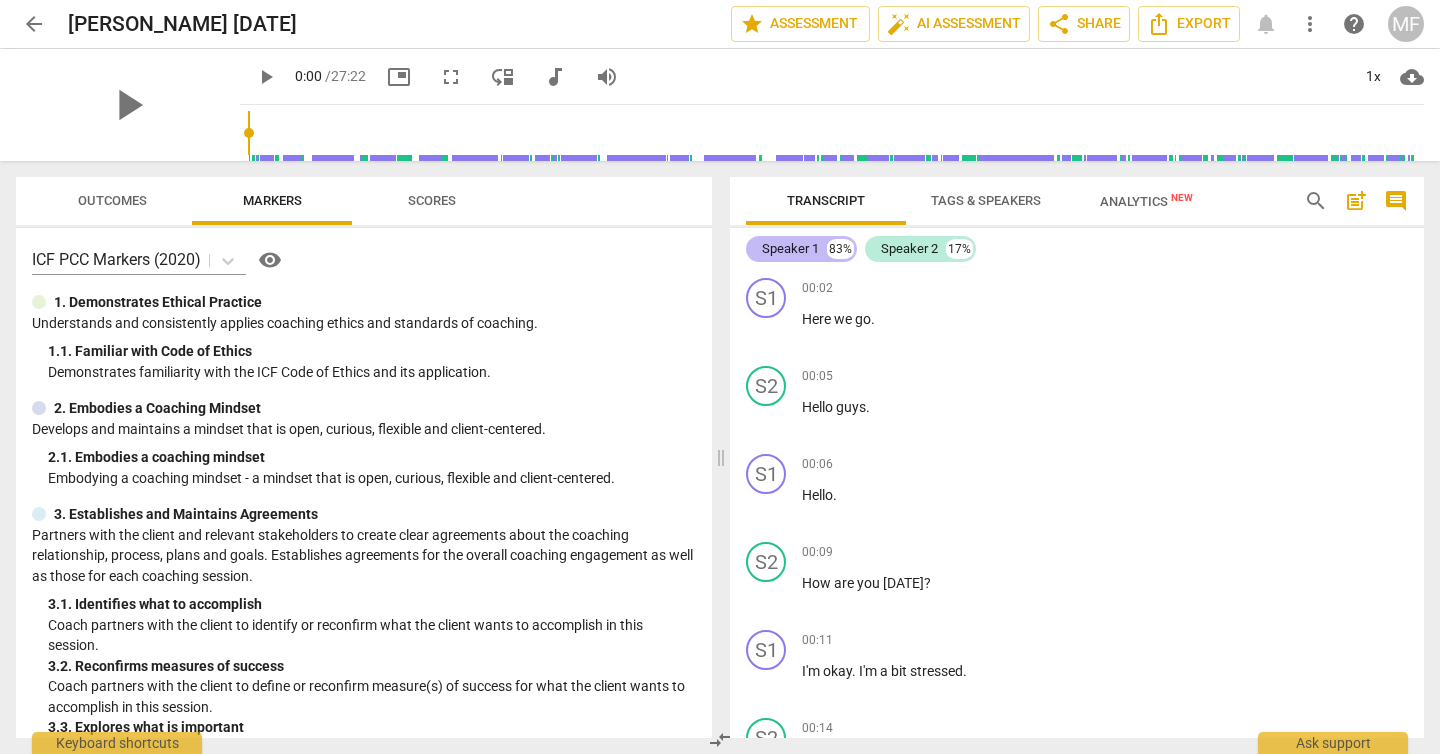 click on "Speaker 1" at bounding box center (790, 249) 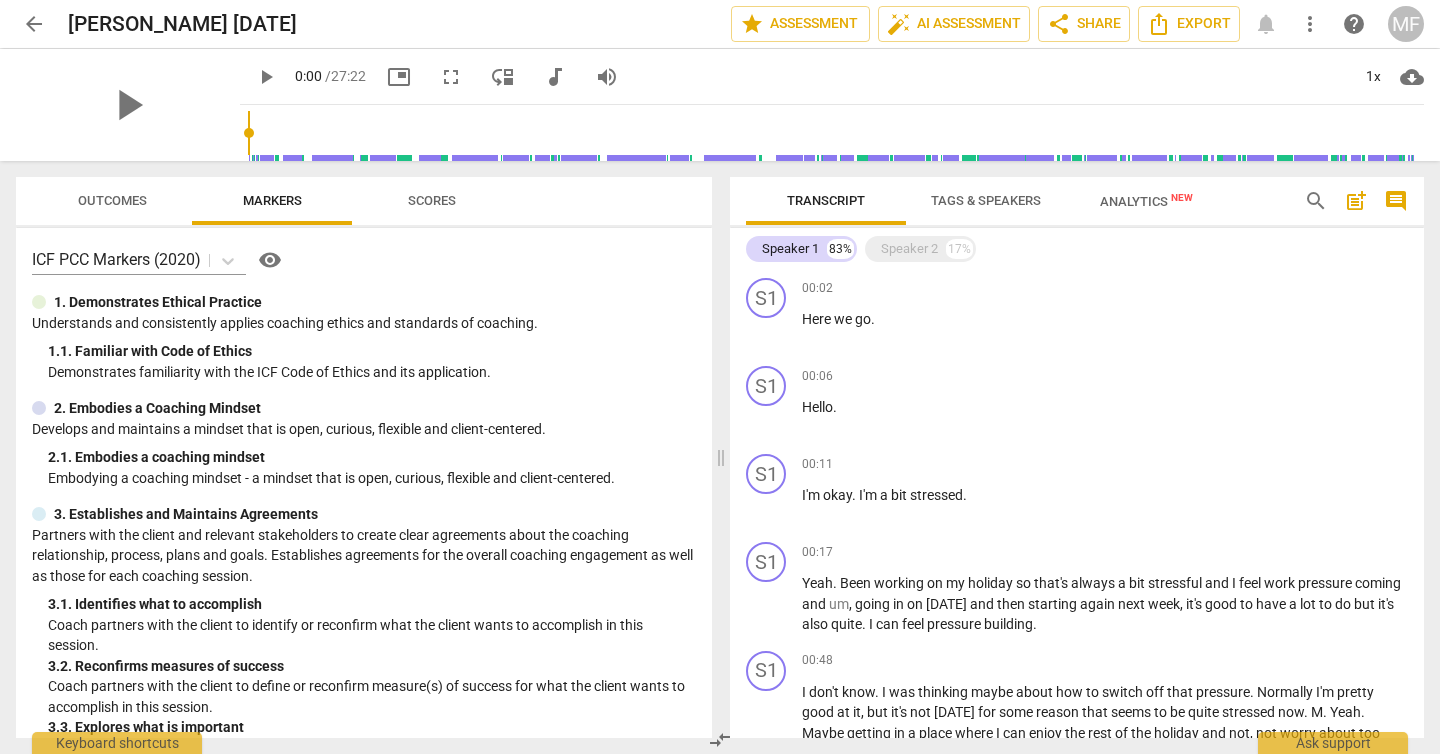 click on "Tags & Speakers" at bounding box center (986, 200) 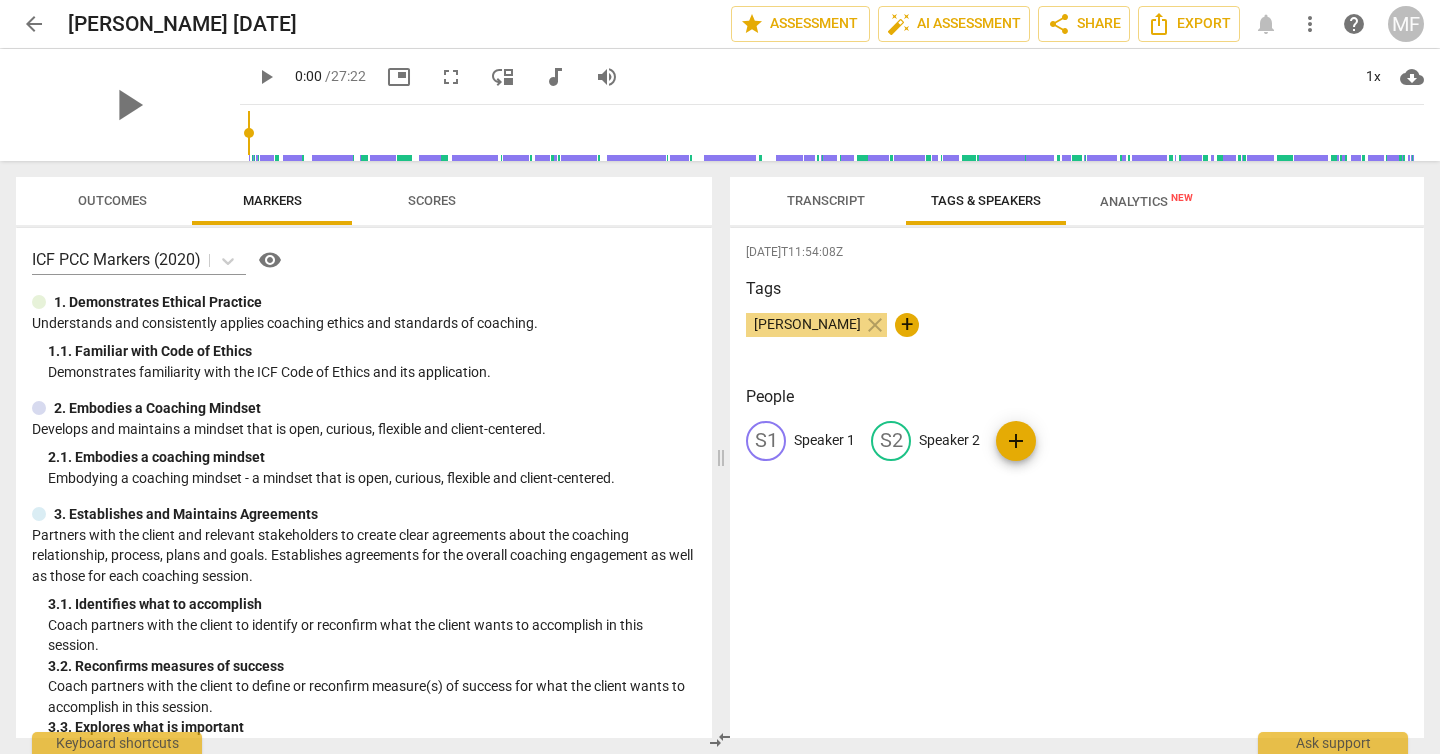 click on "Speaker 1" at bounding box center (824, 440) 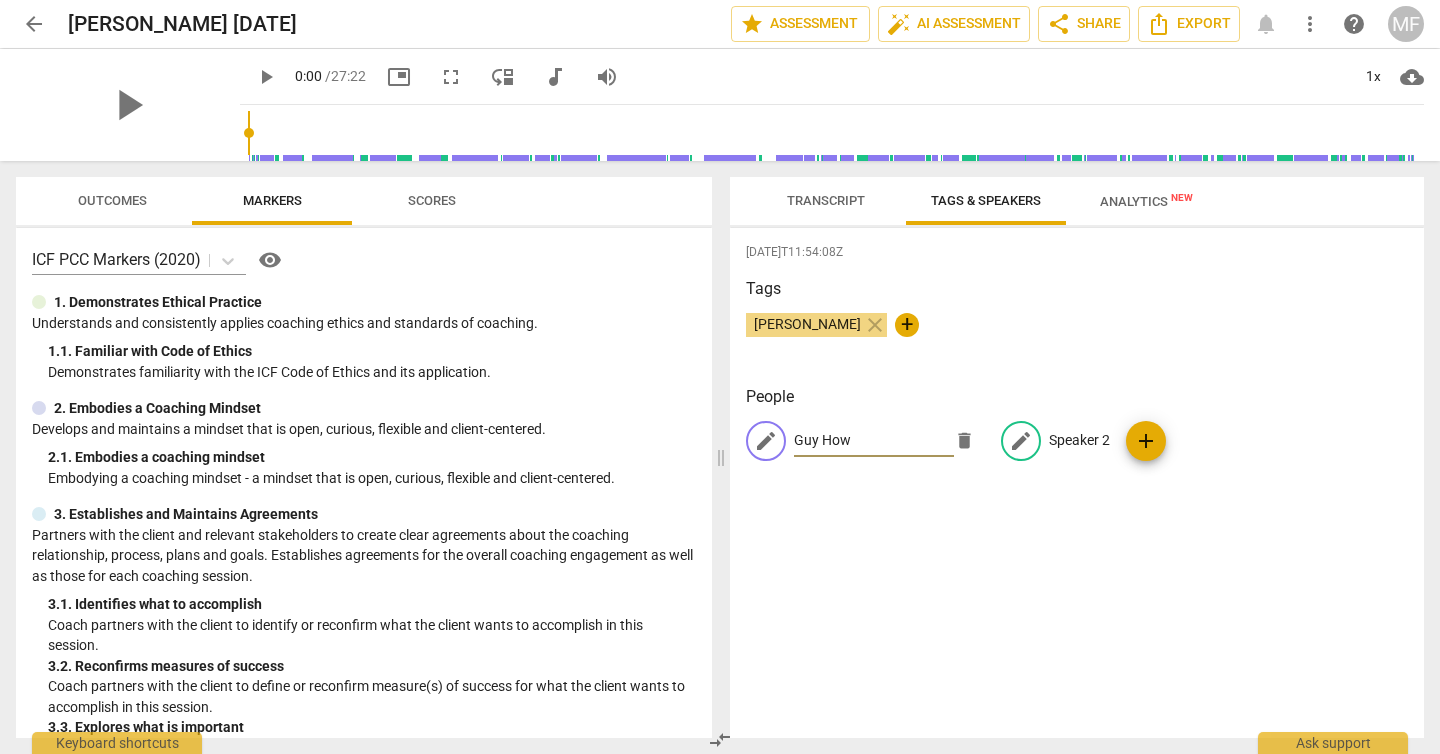 type on "Guy How" 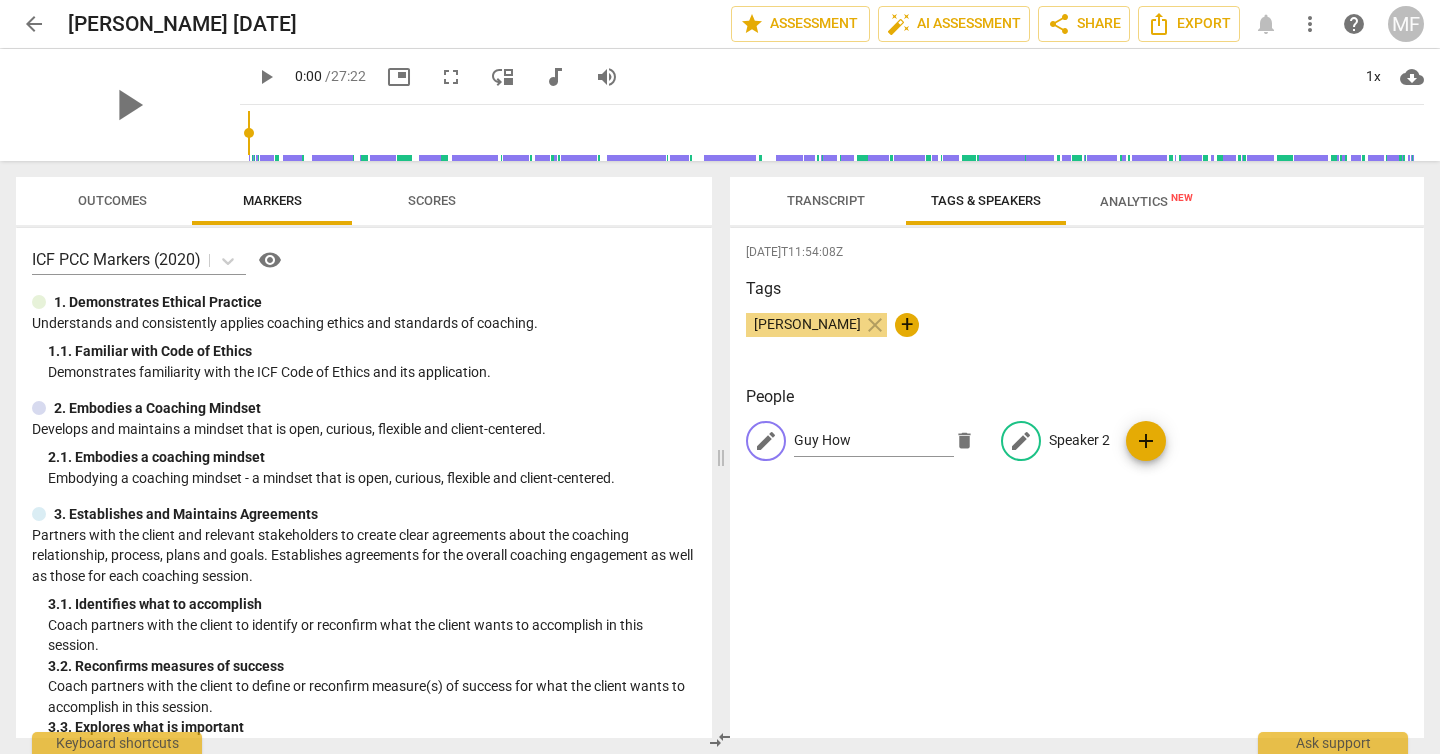 click on "Speaker 2" at bounding box center (1079, 440) 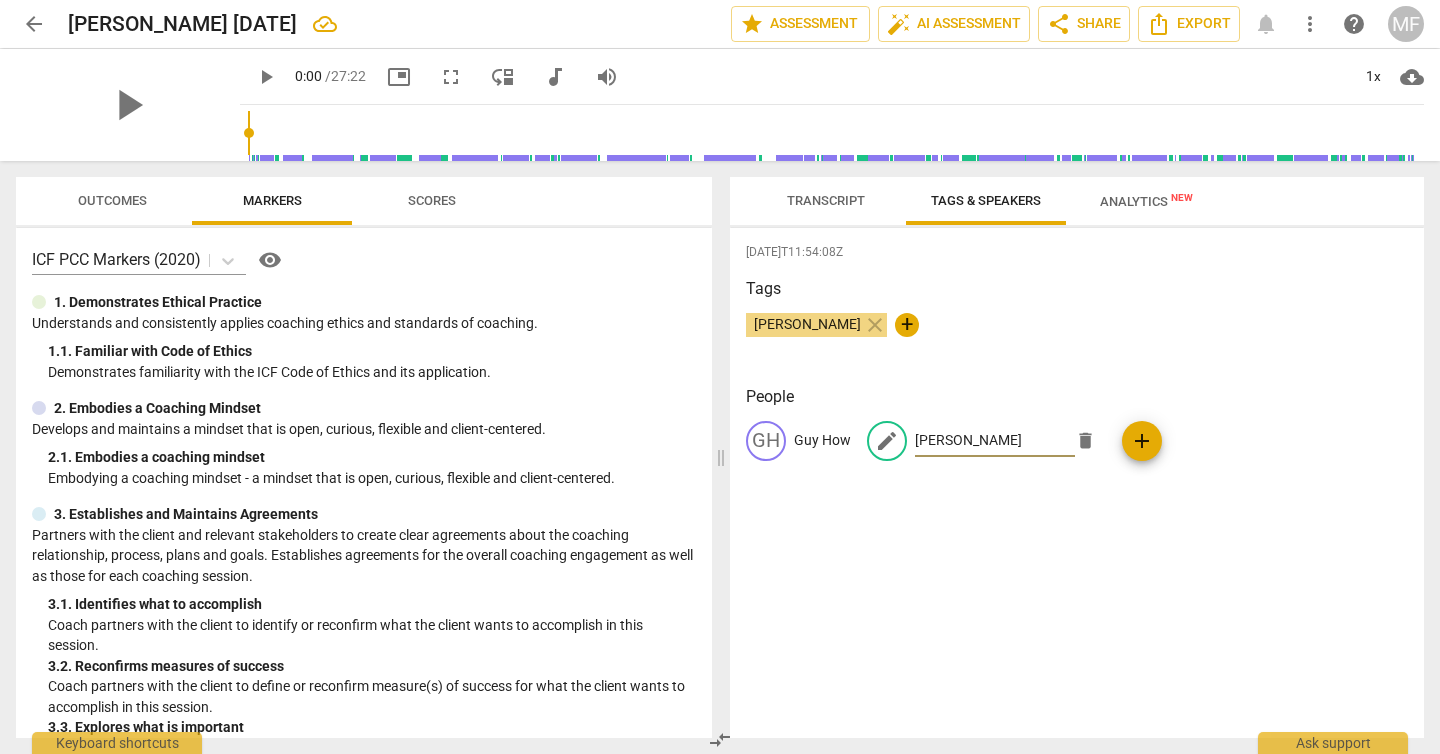 type on "[PERSON_NAME]" 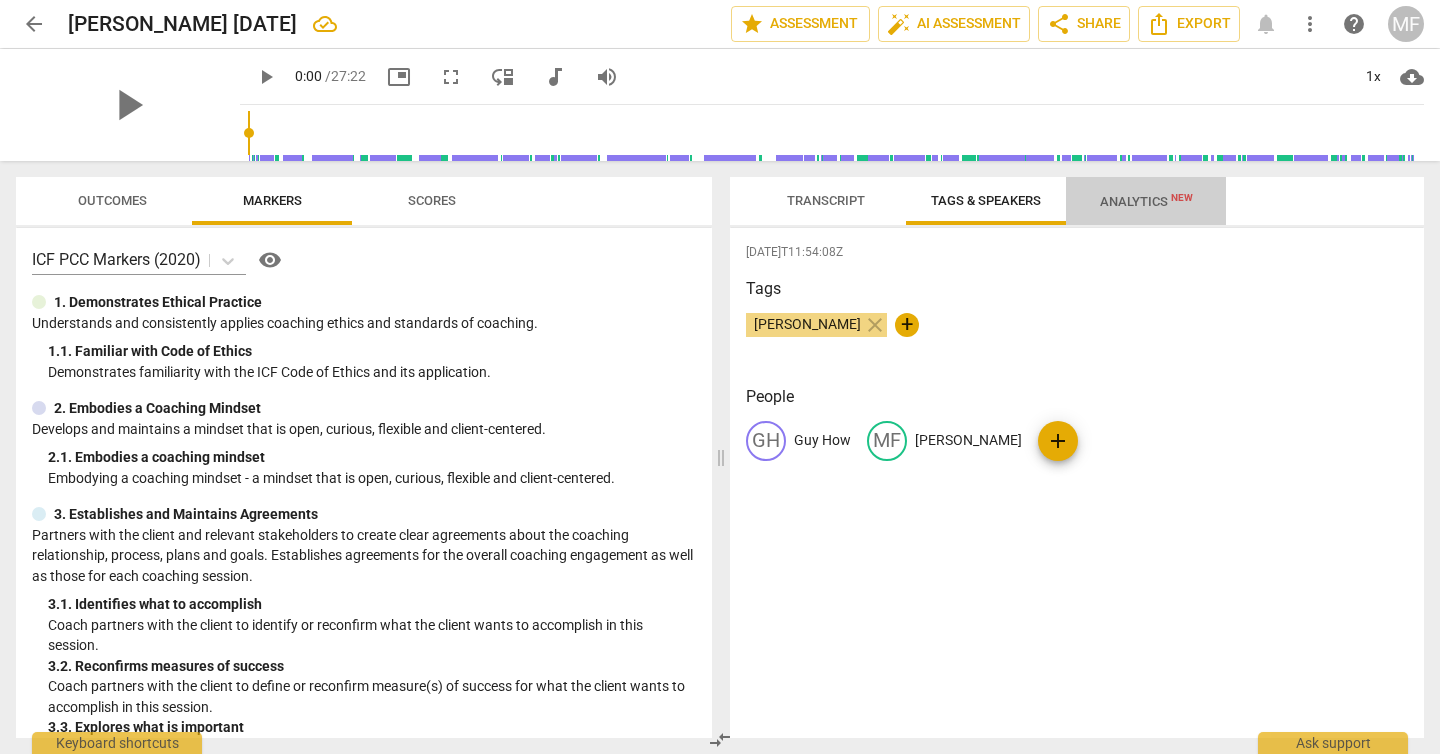 click on "Analytics   New" at bounding box center (1146, 201) 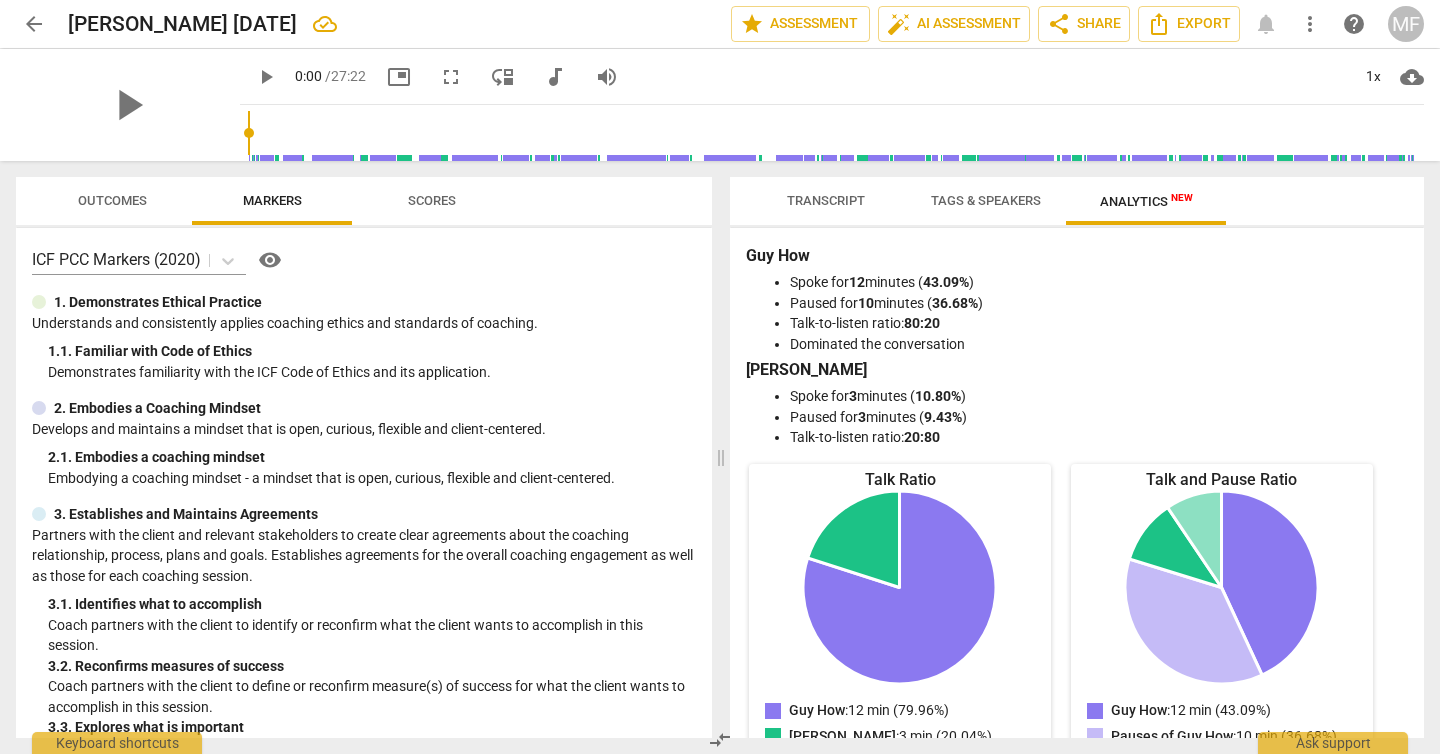 click on "Transcript" at bounding box center (826, 200) 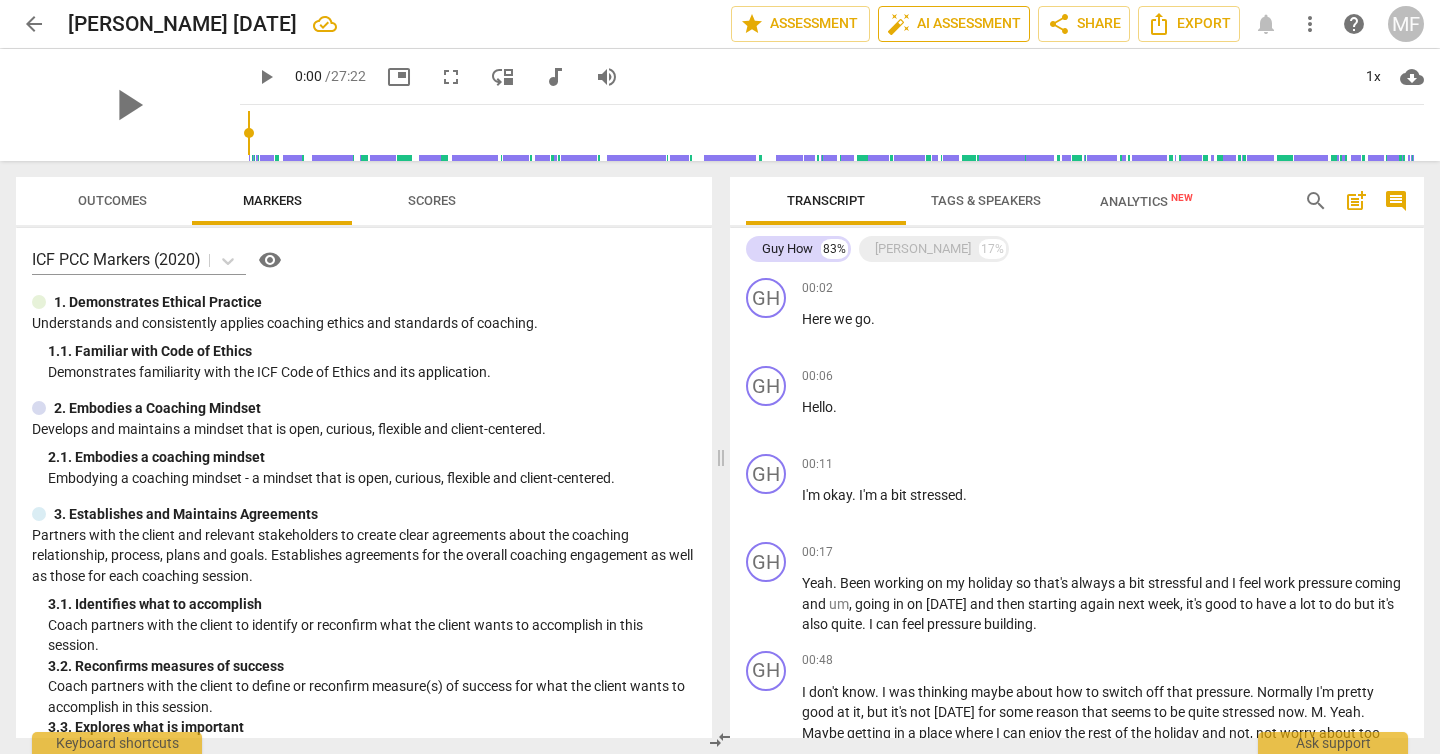 click on "auto_fix_high    AI Assessment" at bounding box center (954, 24) 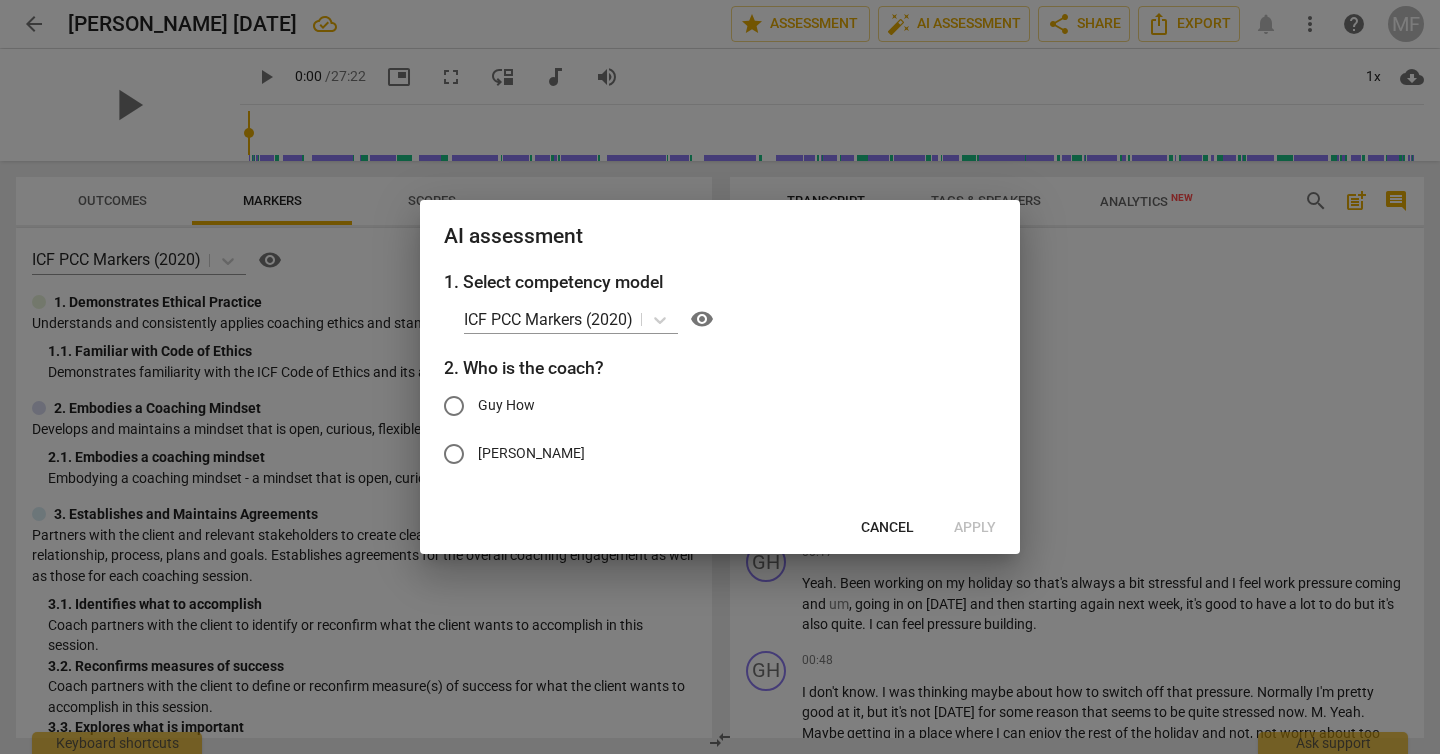click on "[PERSON_NAME]" at bounding box center [531, 453] 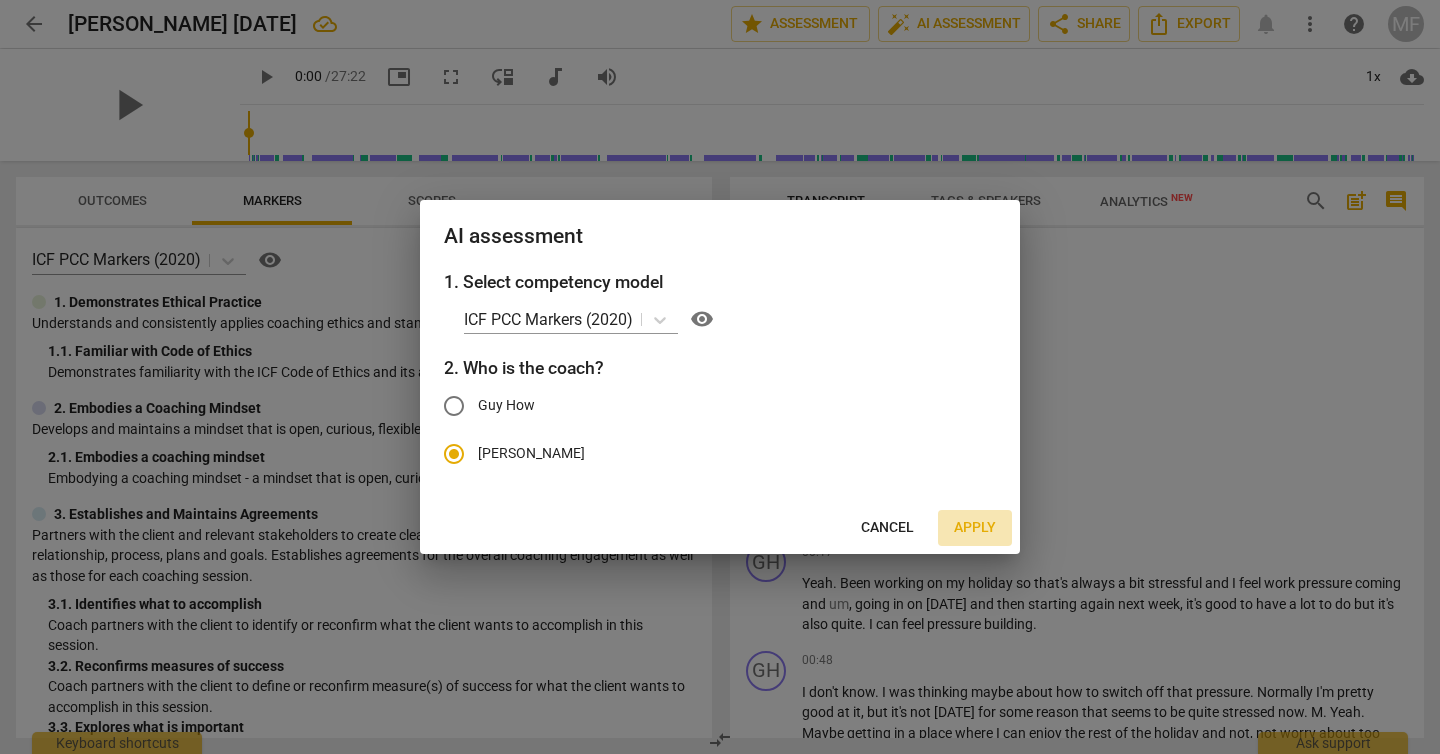 click on "Apply" at bounding box center [975, 528] 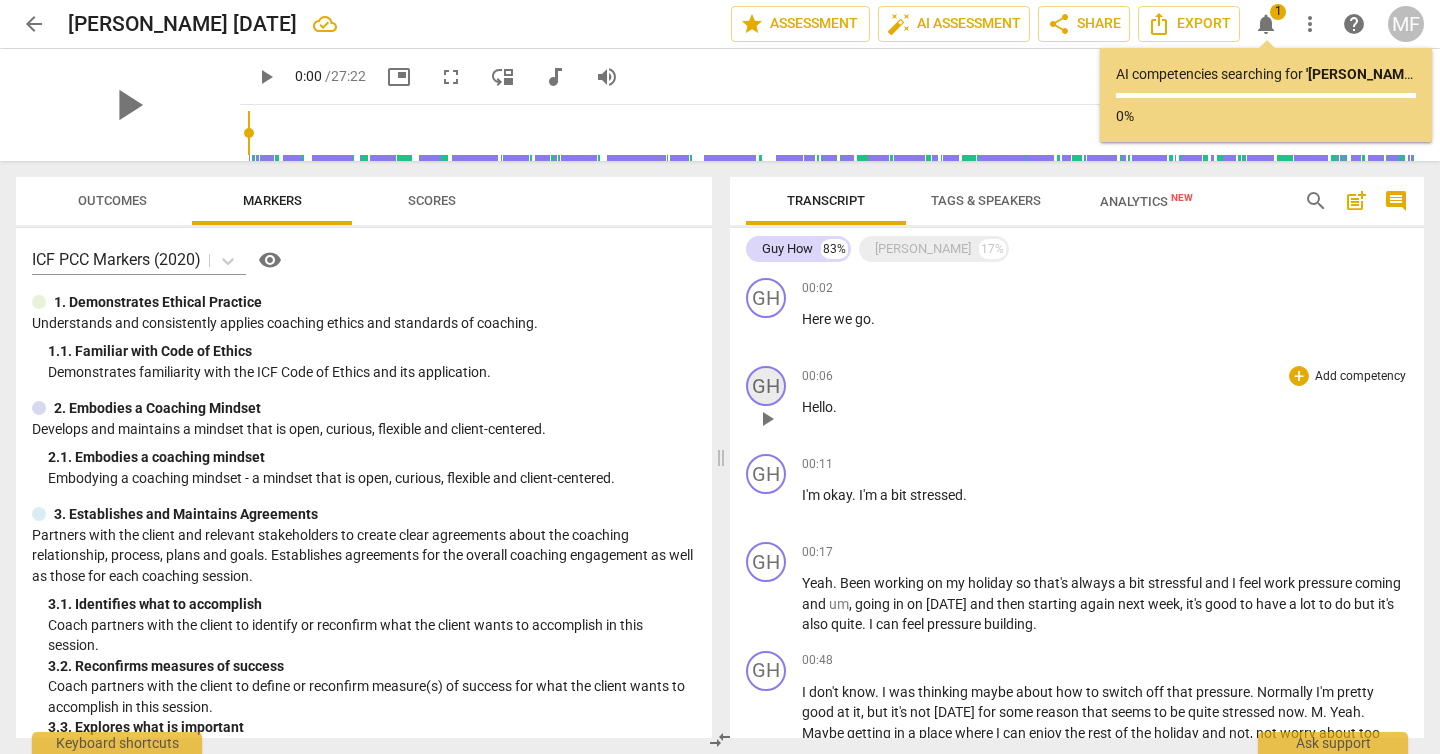 click on "GH" at bounding box center (766, 386) 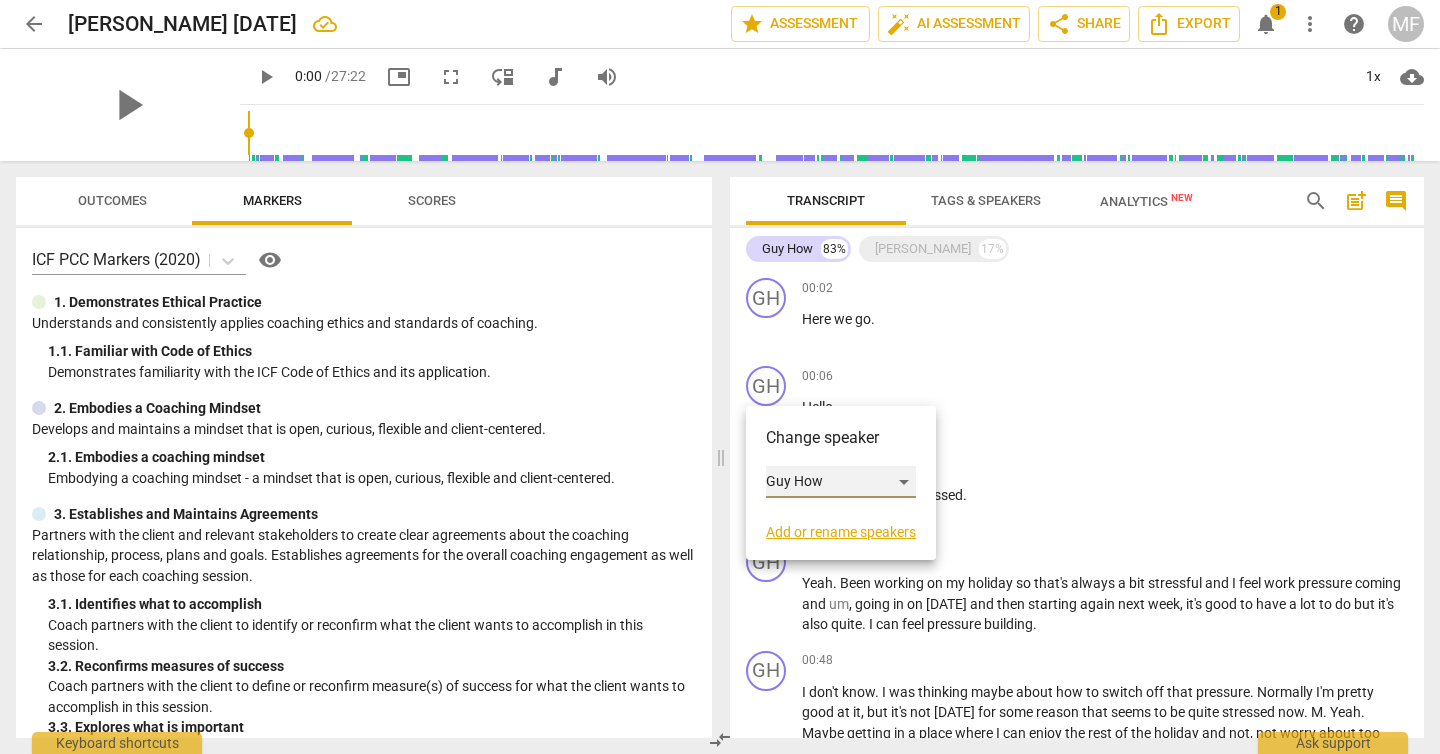 click on "Guy How" at bounding box center (841, 482) 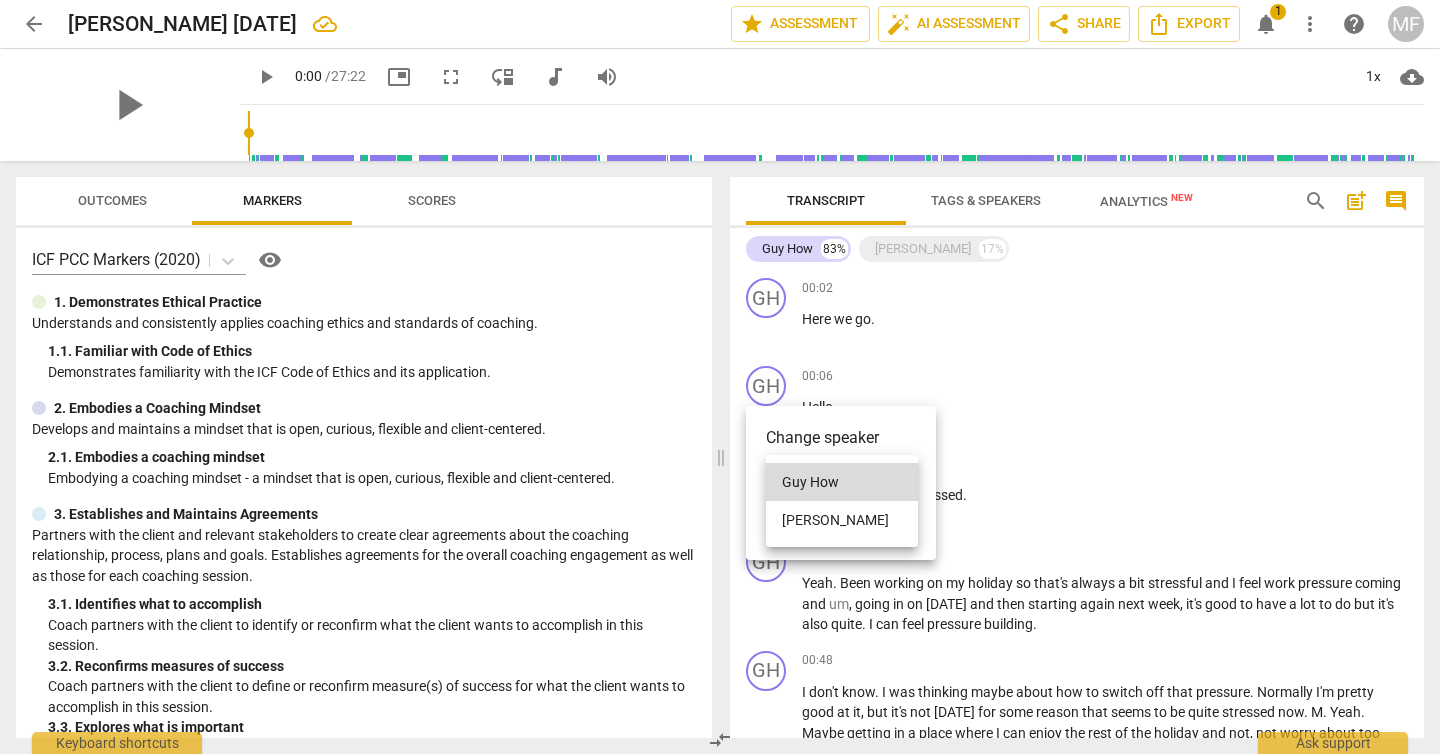 click on "[PERSON_NAME]" at bounding box center (842, 520) 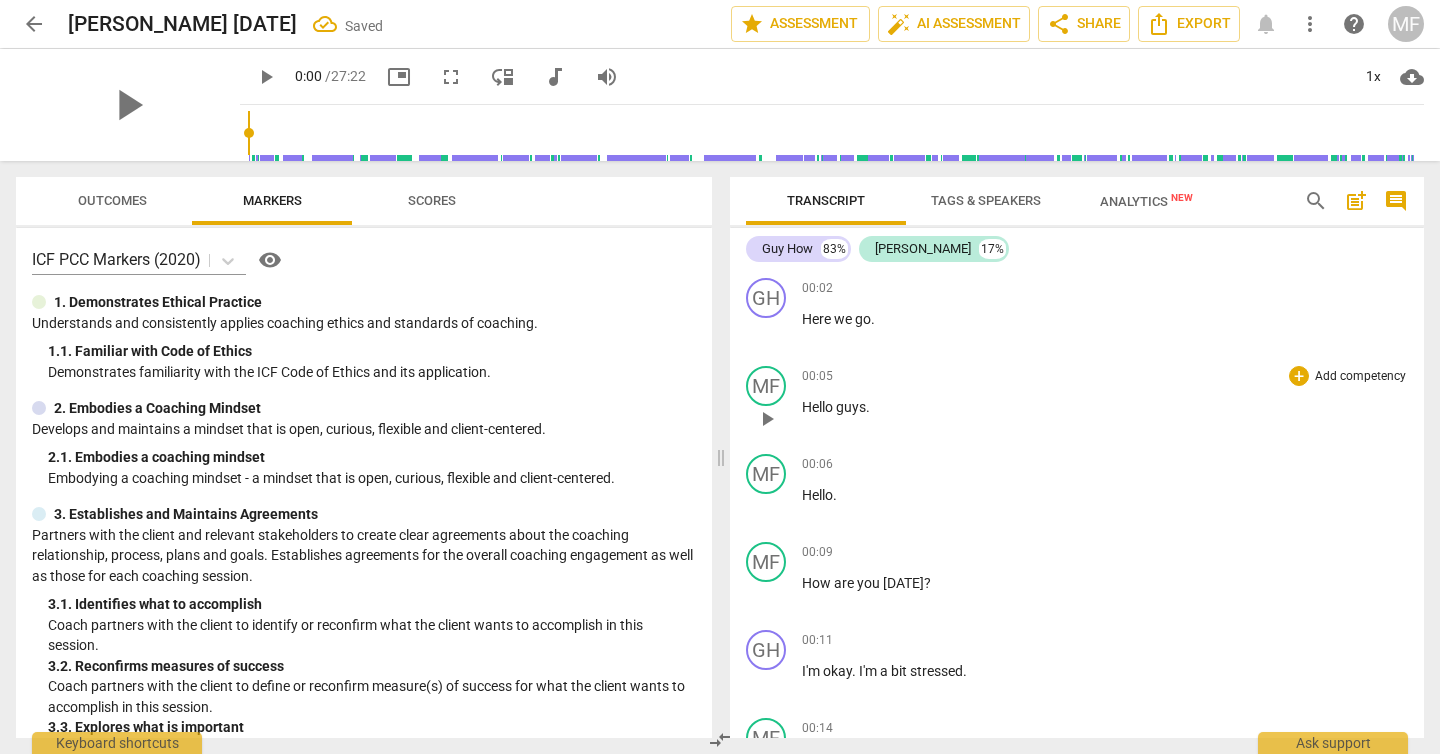 click on "Hello   guys ." at bounding box center (1105, 407) 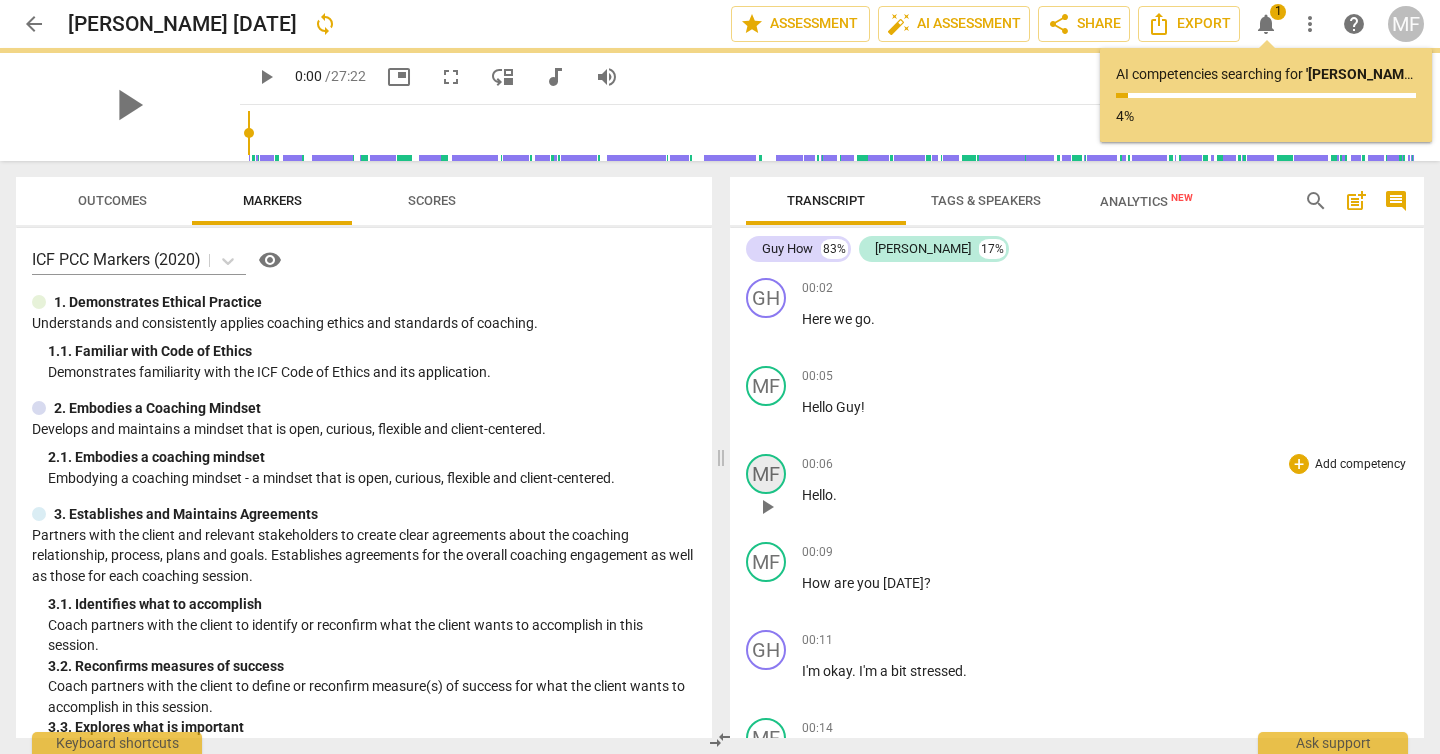click on "MF" at bounding box center (766, 474) 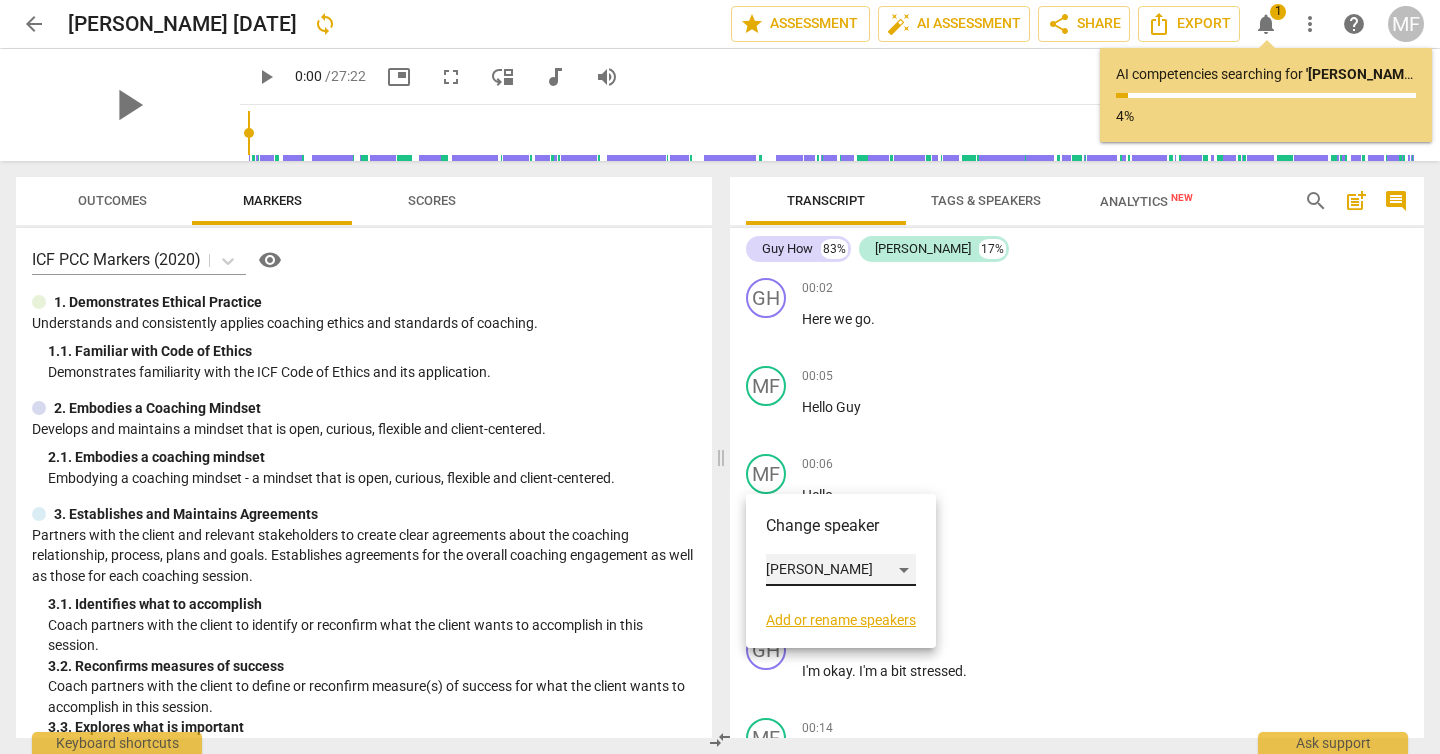 click on "[PERSON_NAME]" at bounding box center [841, 570] 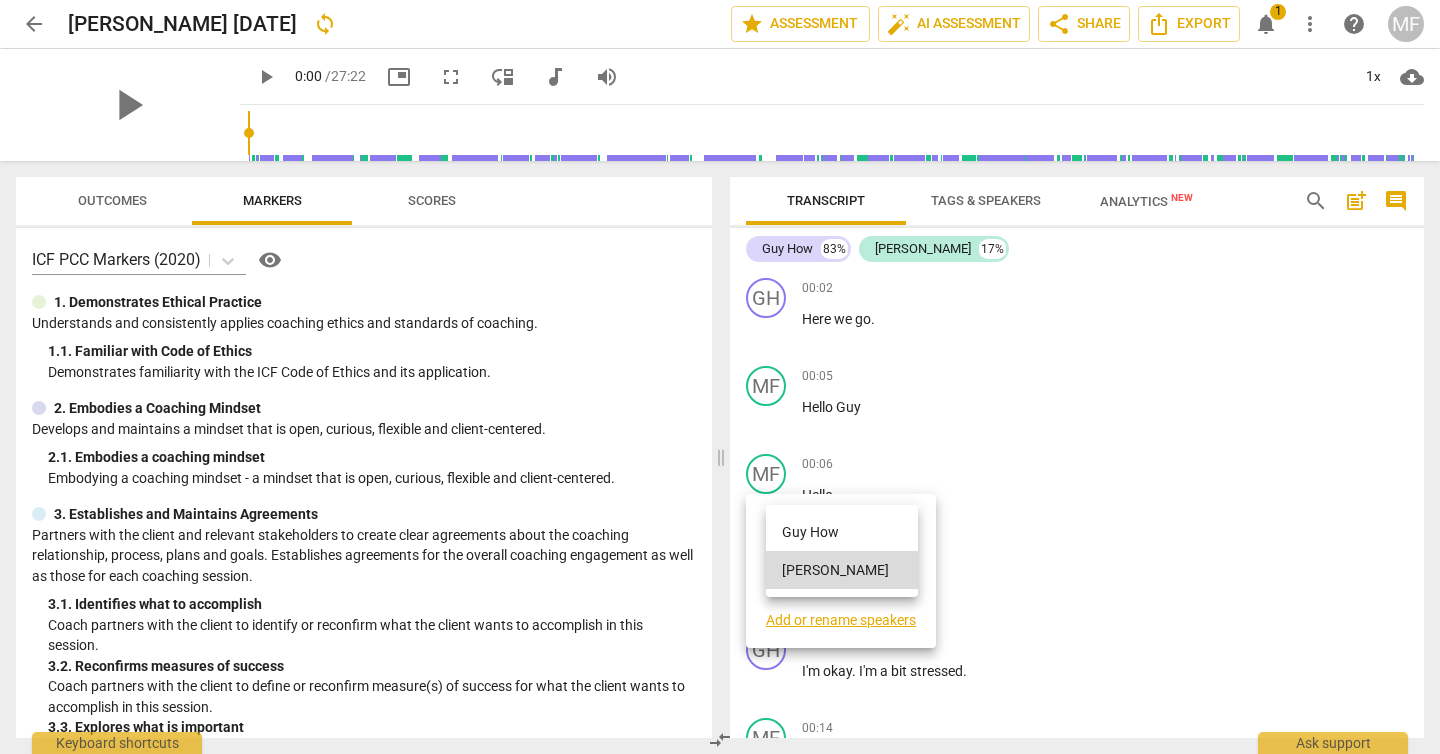 click on "Guy How" at bounding box center (842, 532) 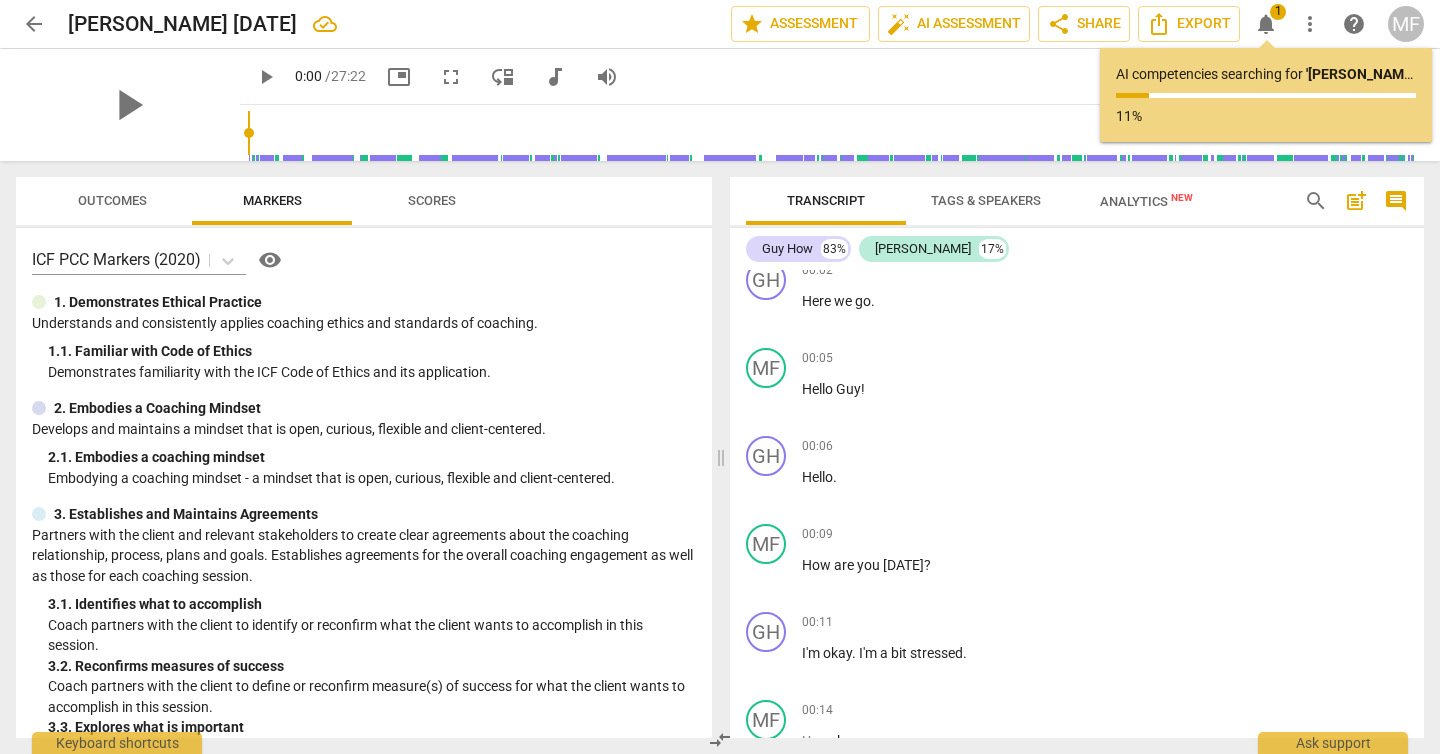 scroll, scrollTop: 0, scrollLeft: 0, axis: both 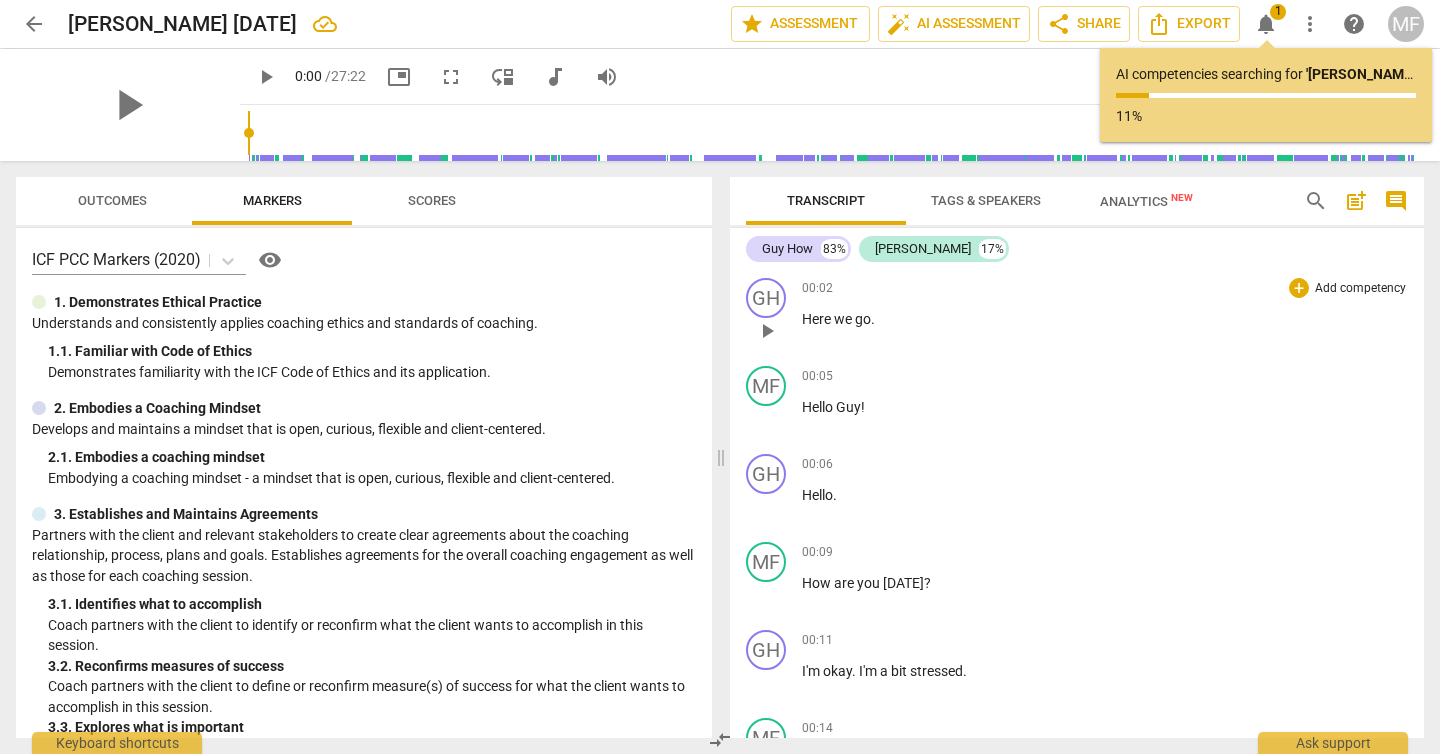 click on "play_arrow" at bounding box center (767, 331) 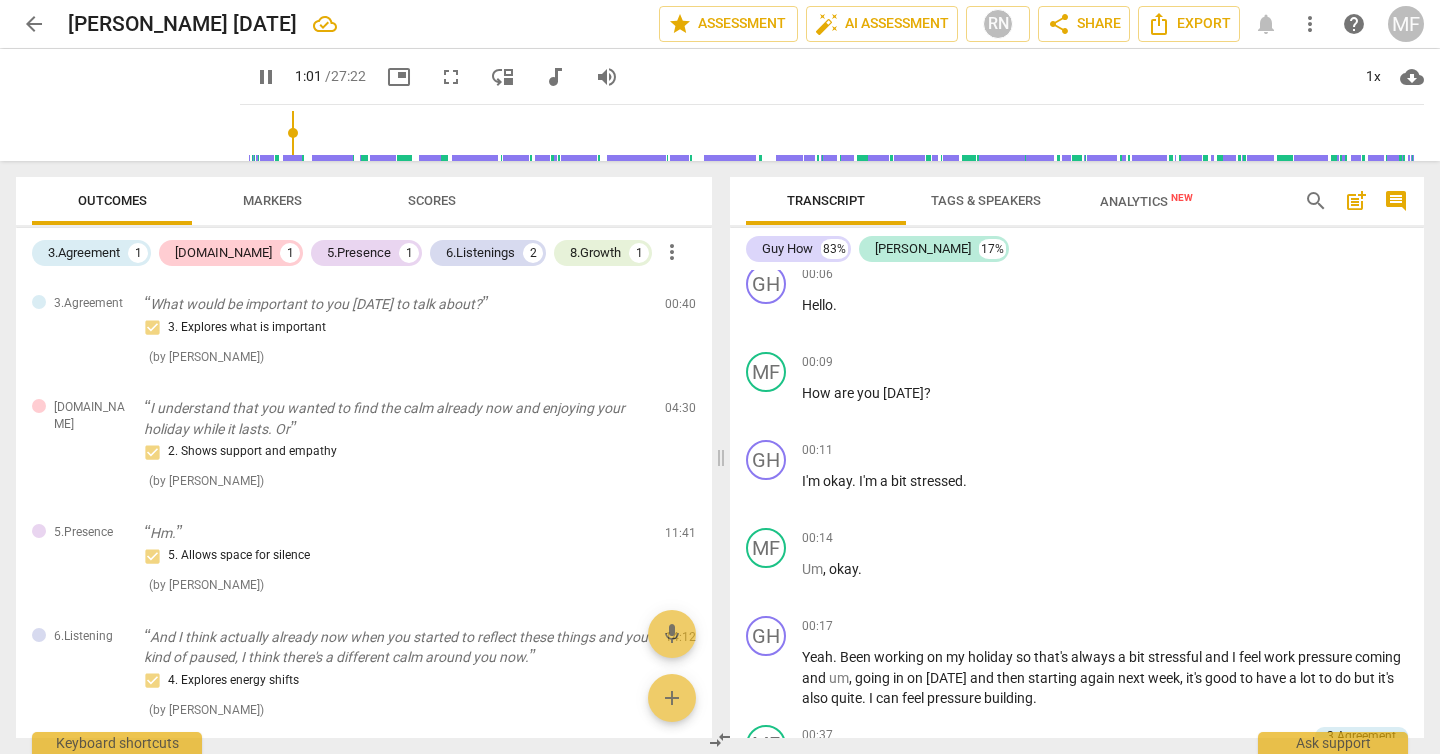 scroll, scrollTop: 0, scrollLeft: 0, axis: both 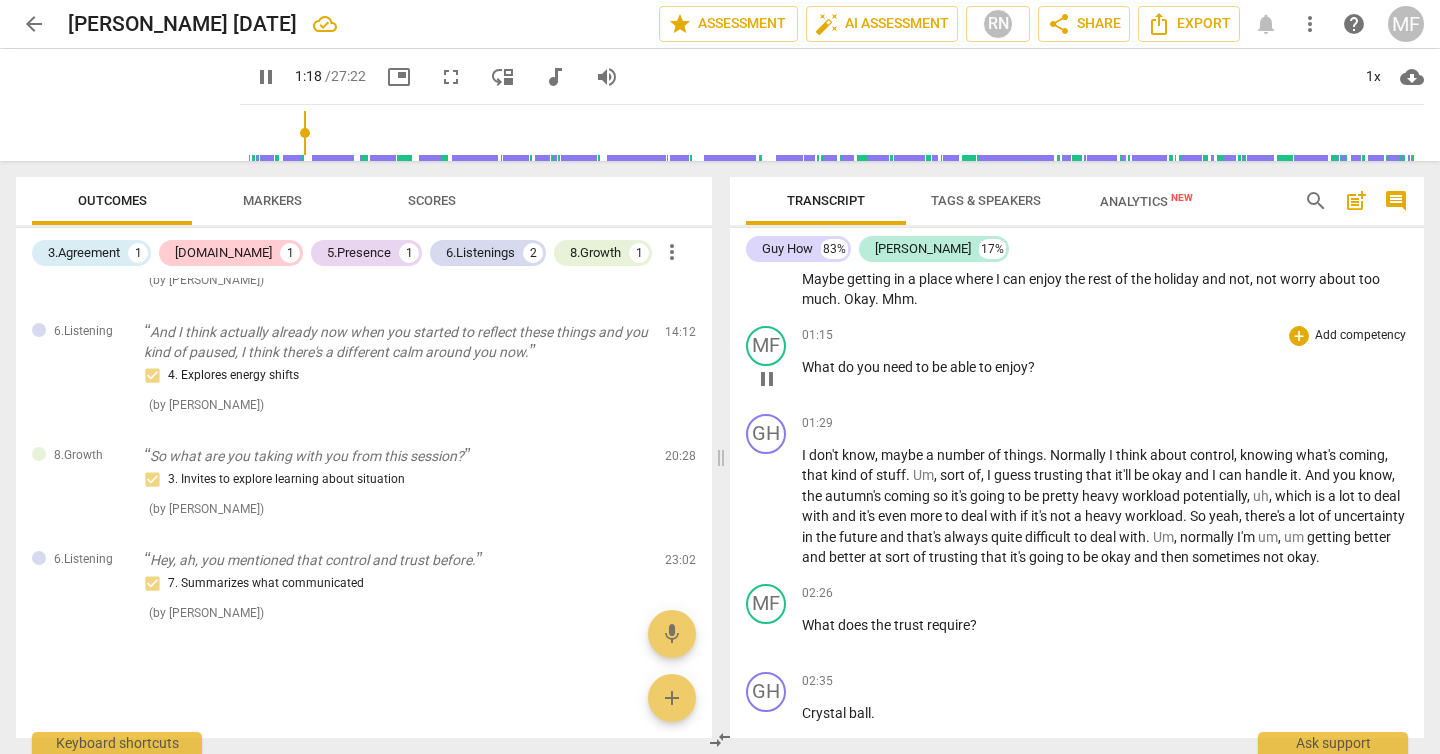 click on "What" at bounding box center [820, 367] 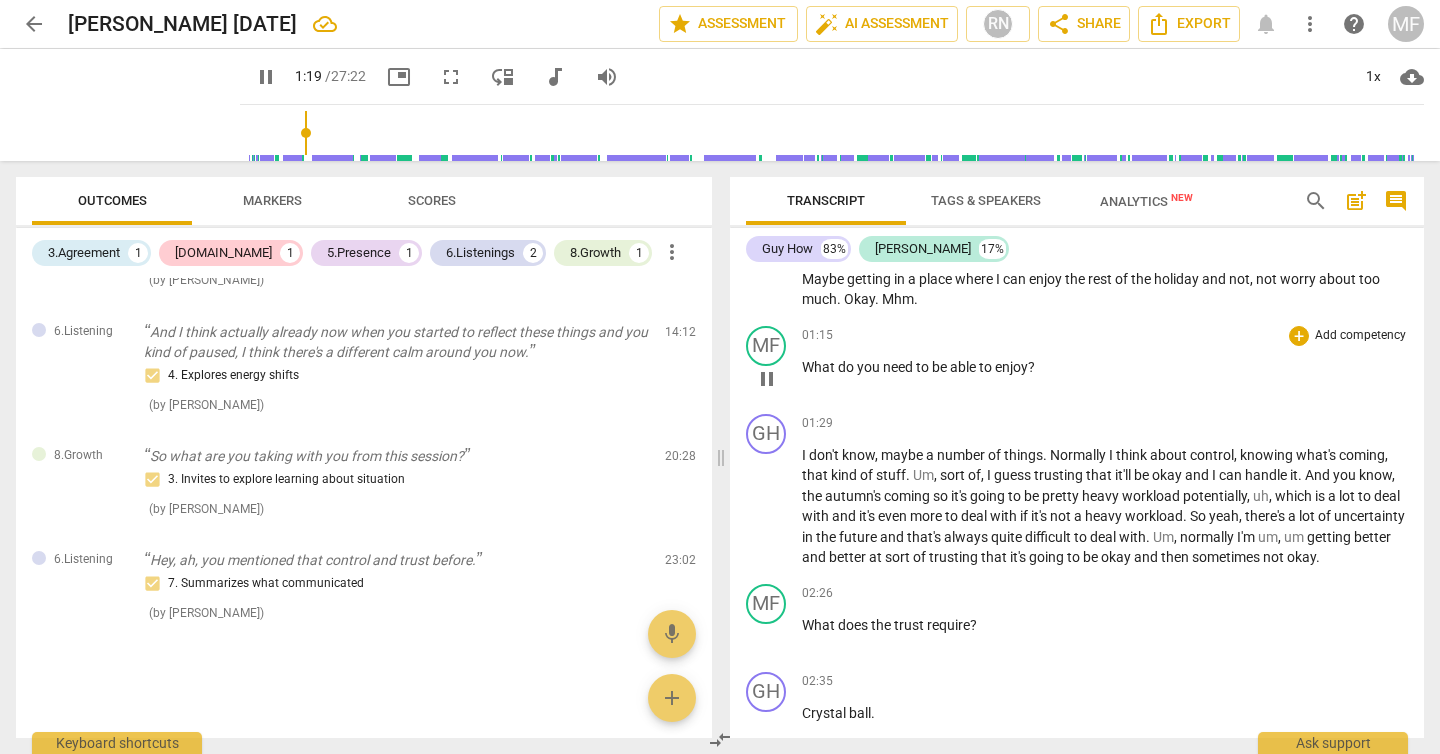 type on "80" 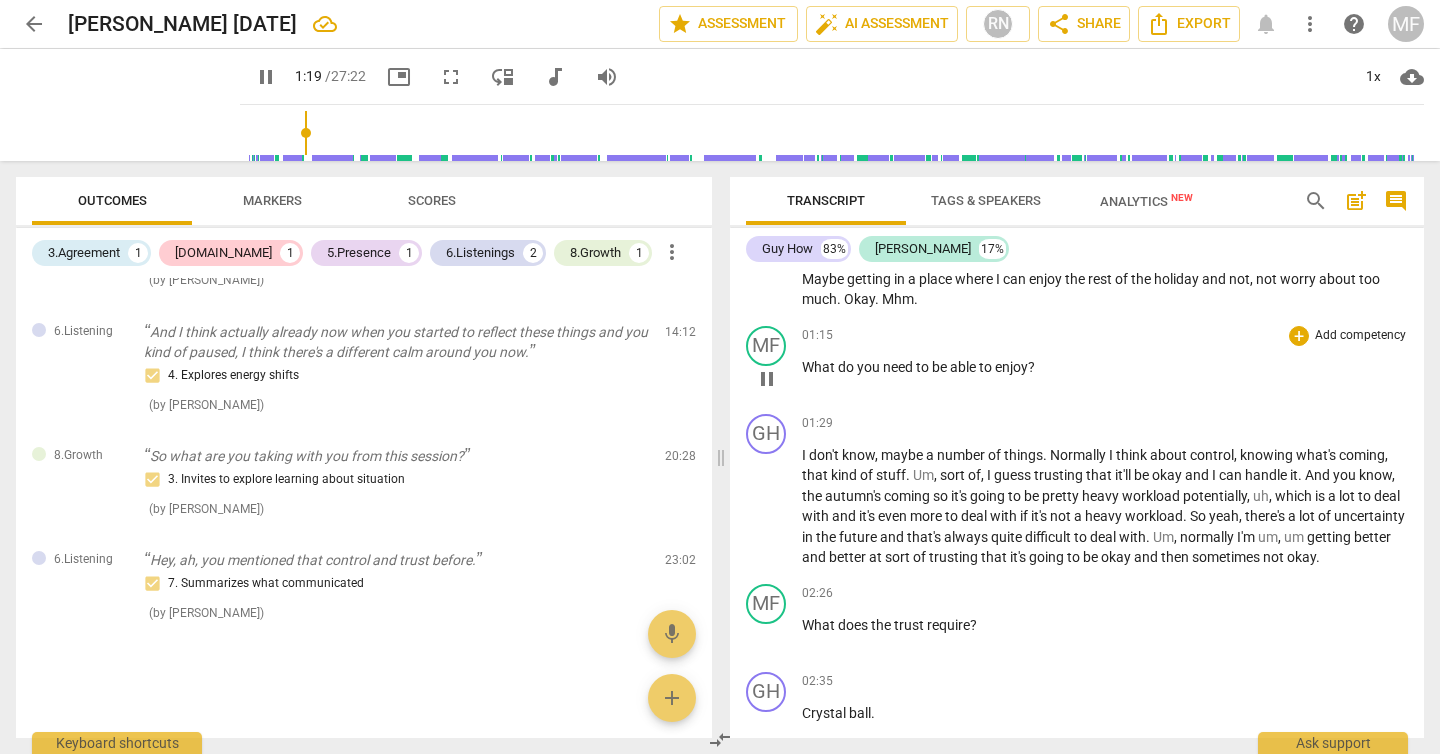 type 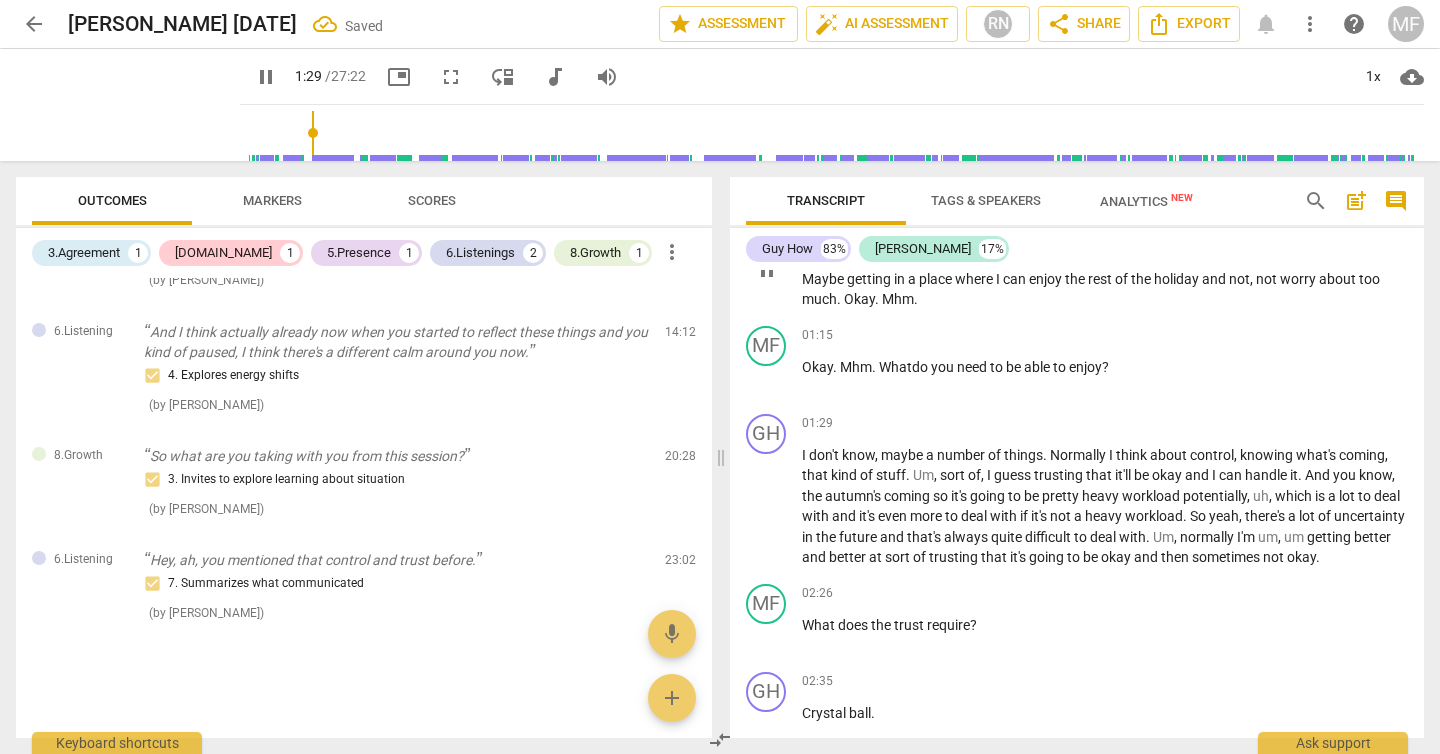 click on "I   don't   know .   I   was   thinking   maybe   about   how   to   switch   off   that   pressure .   Normally   I'm   pretty   good   at   it ,   but   it's   not   today   for   some   reason   that   seems   to   be   quite   stressed   now .   M .   Yeah .   Maybe   getting   in   a   place   where   I   can   enjoy   the   rest   of   the   holiday   and   not ,   not   worry   about   too   much .   Okay .   Mhm ." at bounding box center (1105, 269) 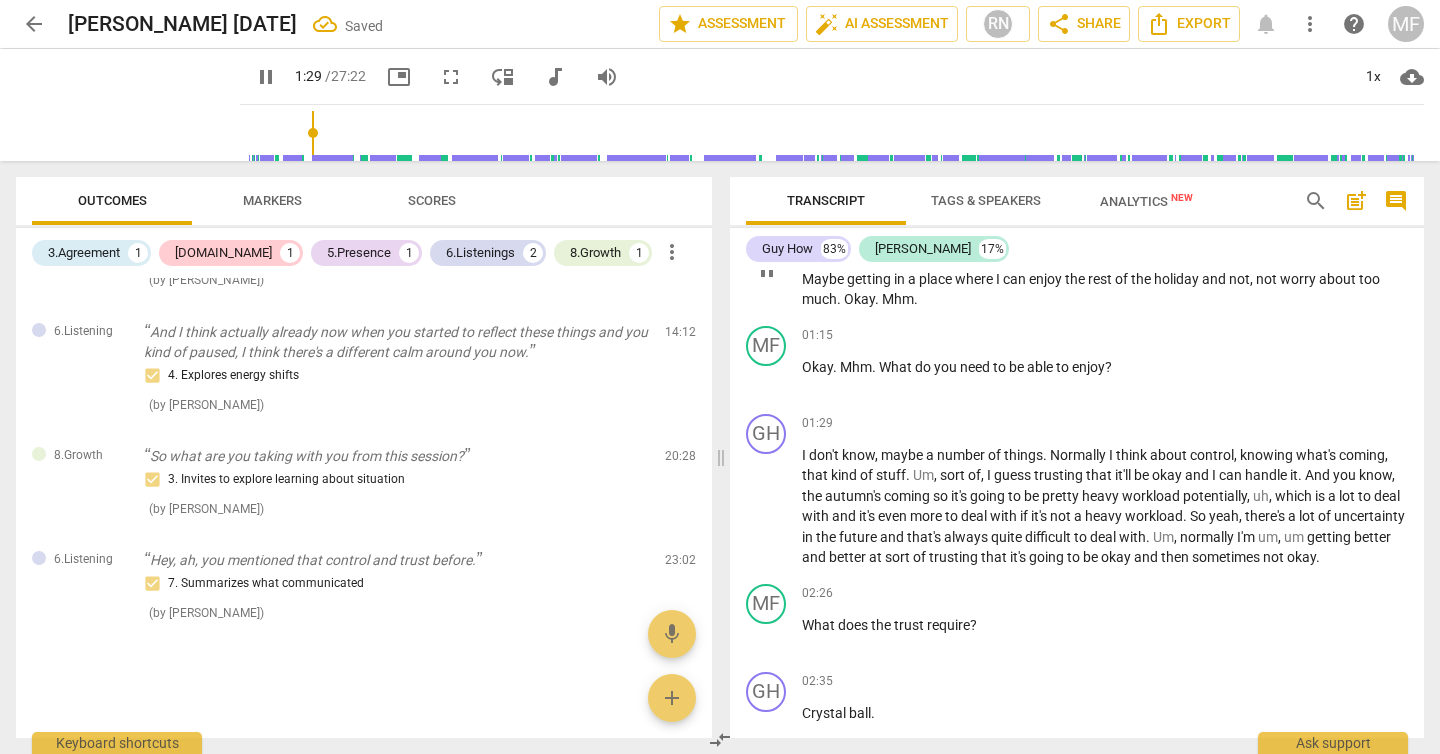 type on "90" 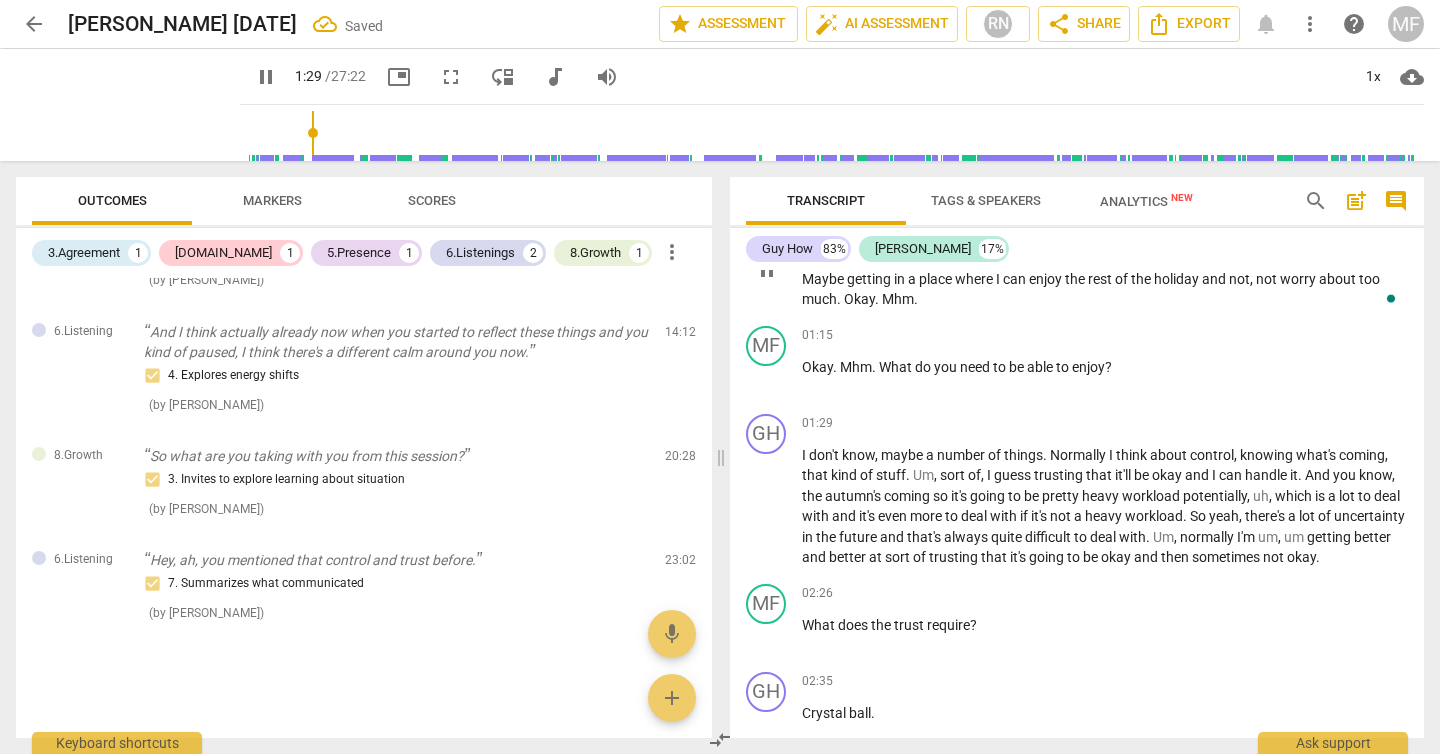 type 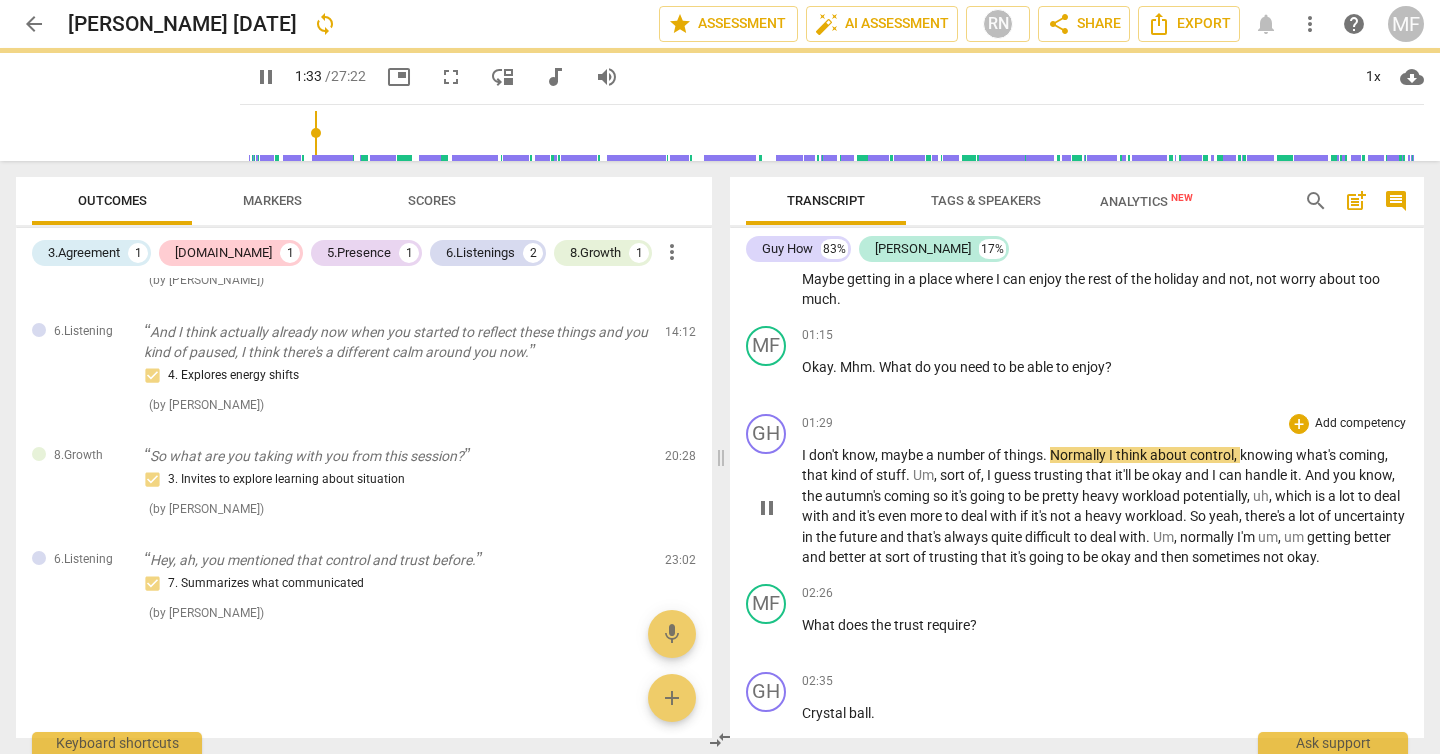 click on "better" at bounding box center [849, 557] 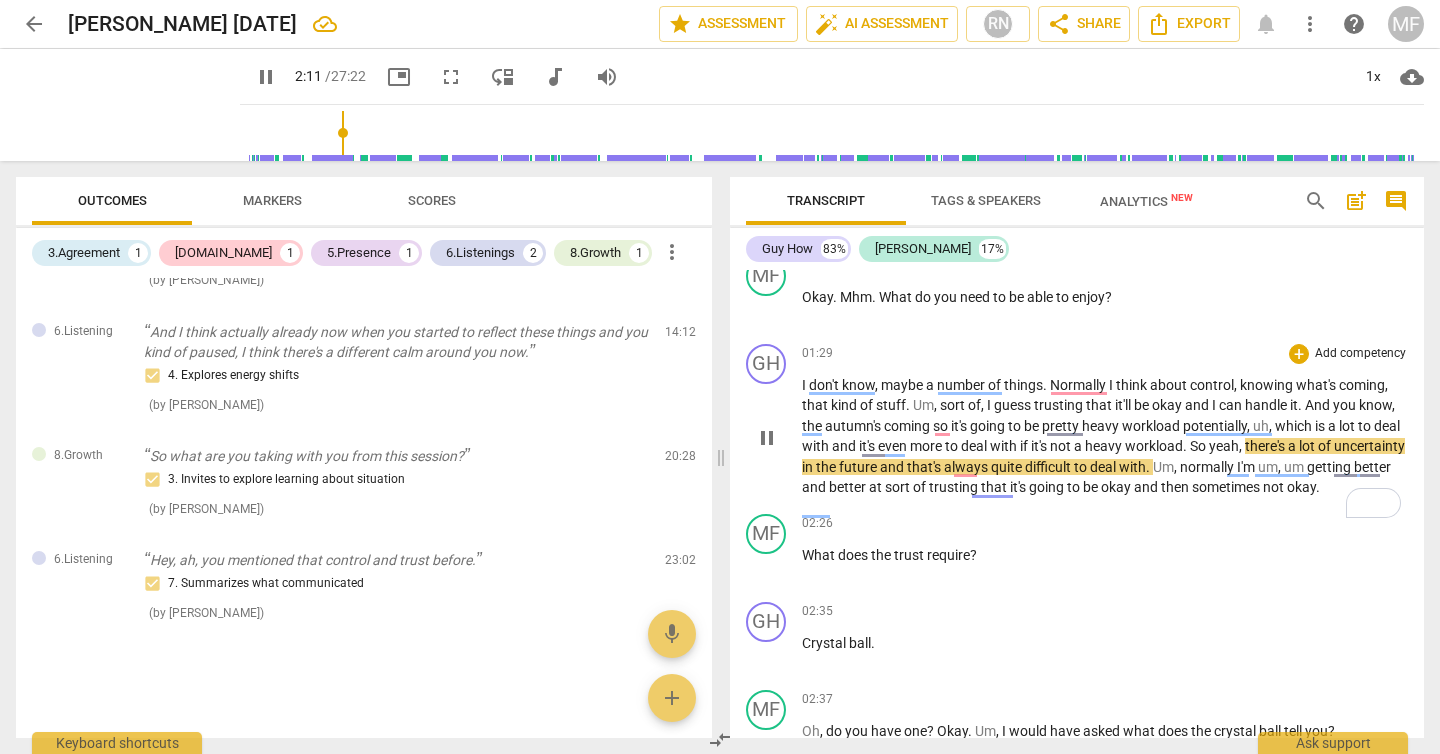 scroll, scrollTop: 881, scrollLeft: 0, axis: vertical 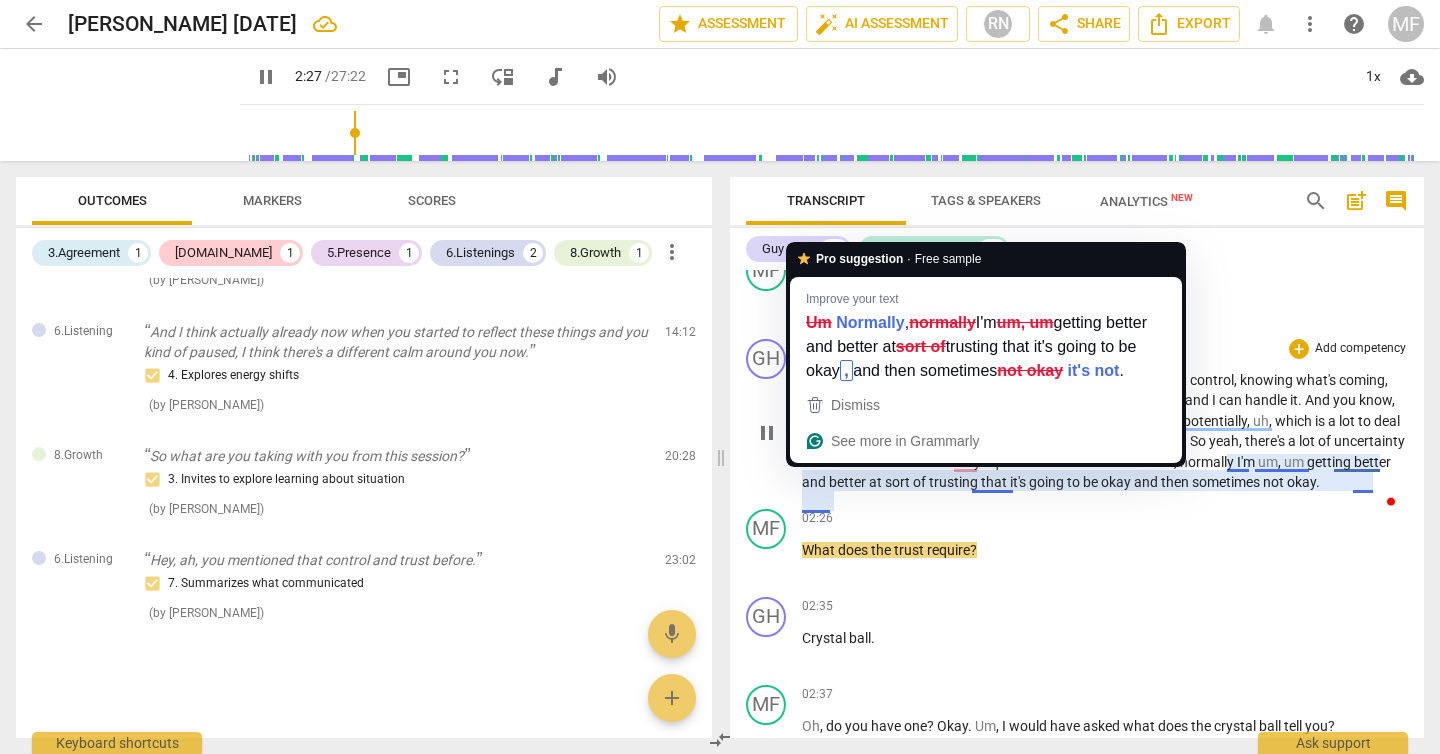 click on "okay" at bounding box center (1301, 482) 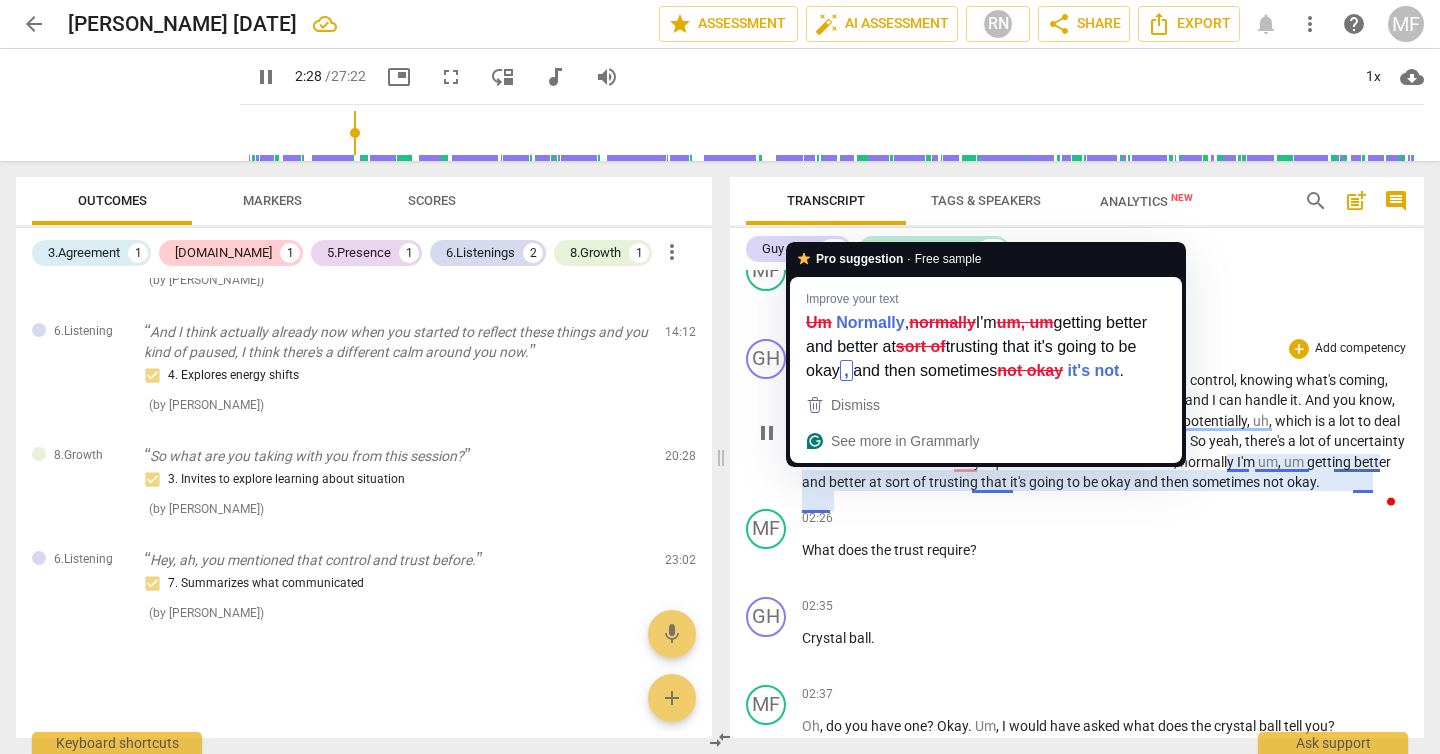 type on "148" 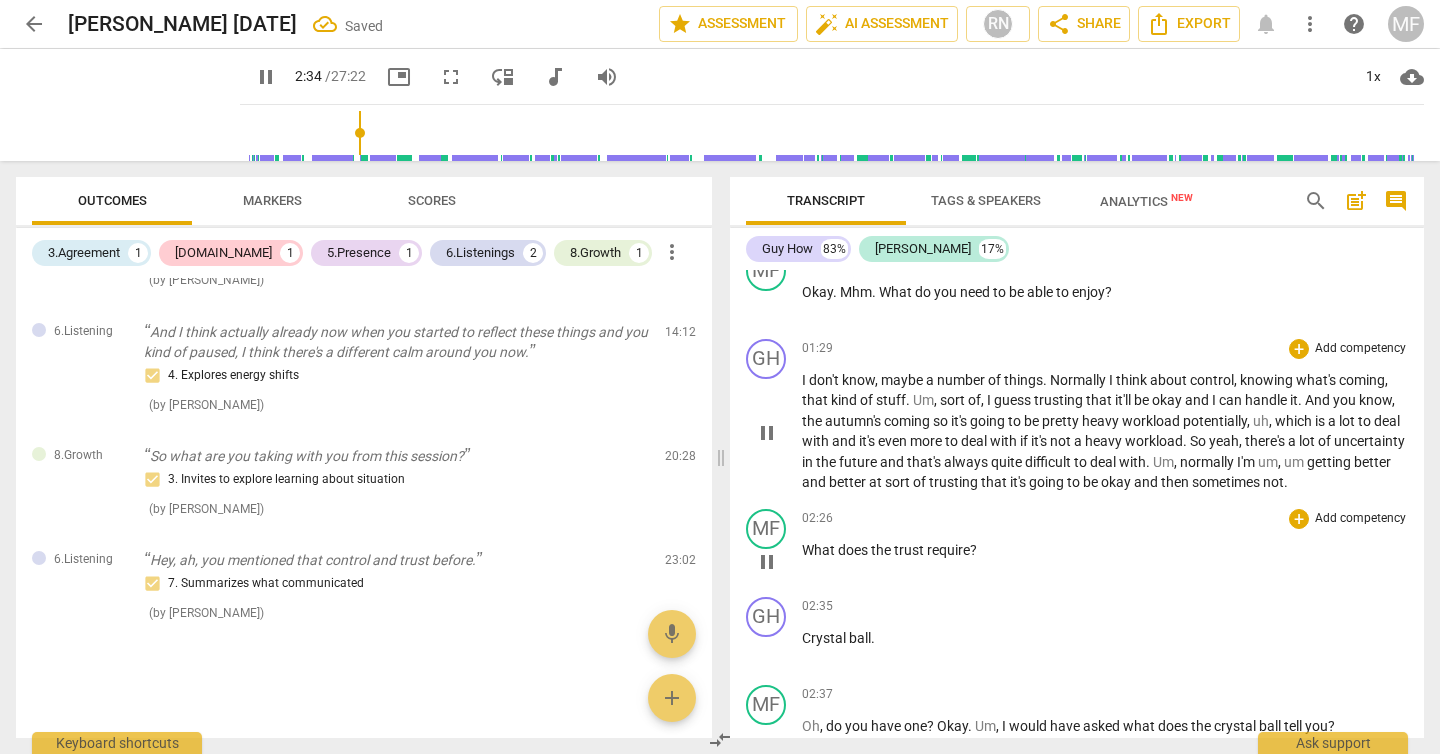 click on "What" at bounding box center [820, 550] 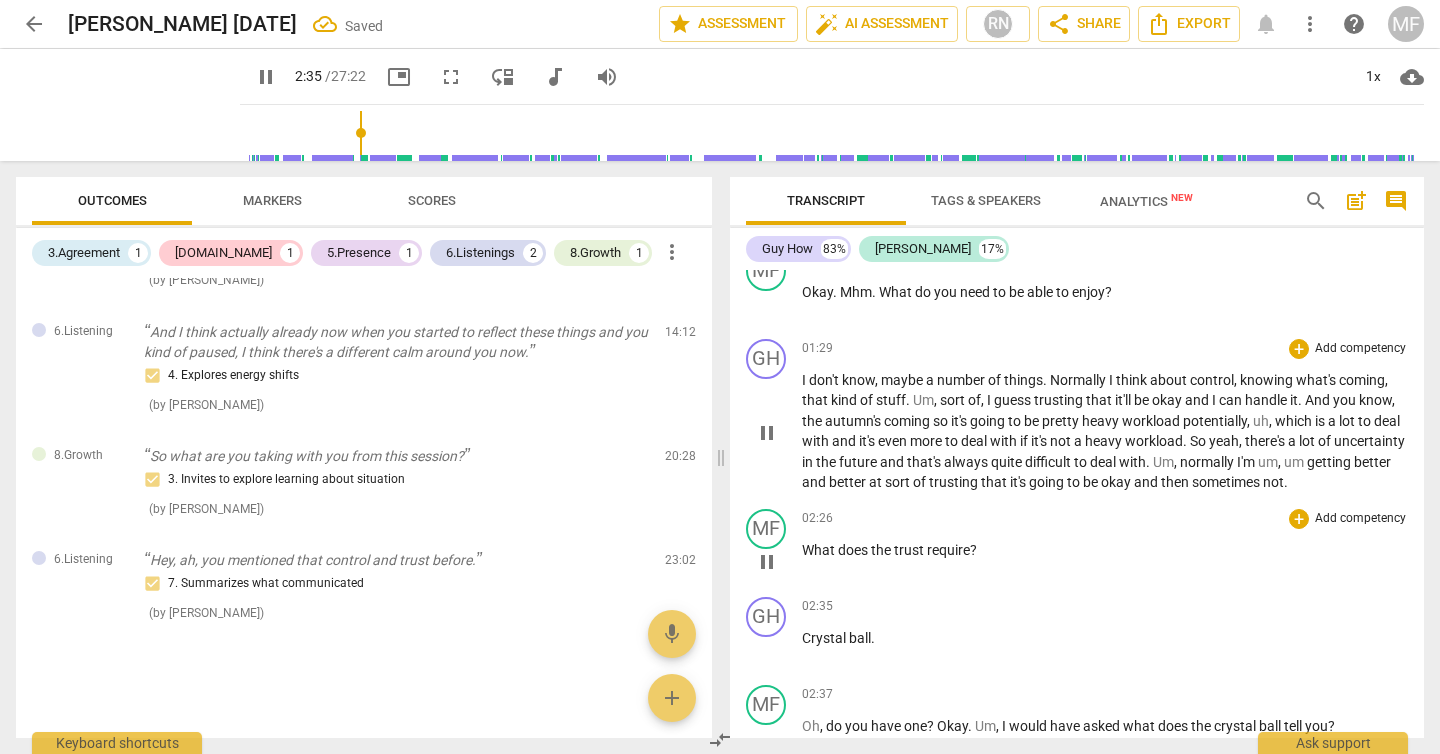 type on "156" 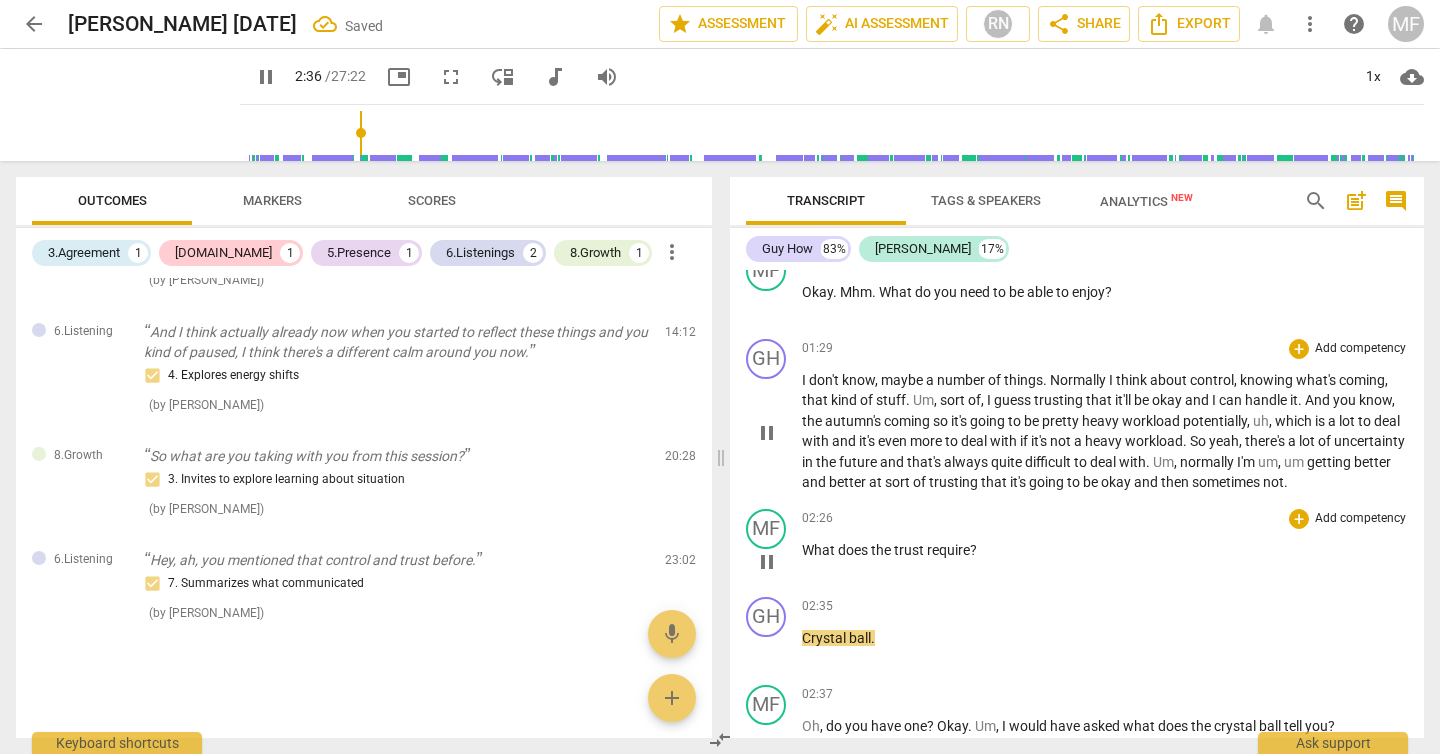 type 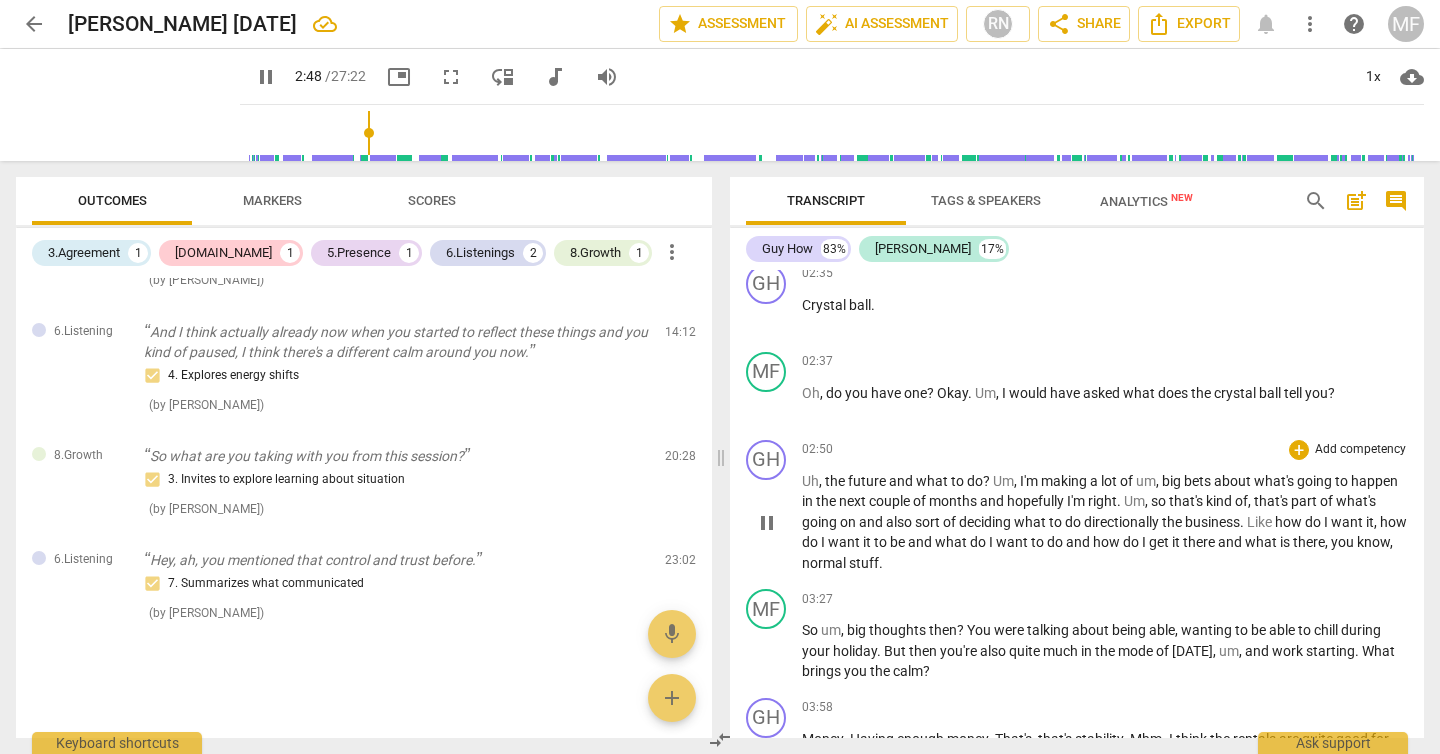scroll, scrollTop: 1225, scrollLeft: 0, axis: vertical 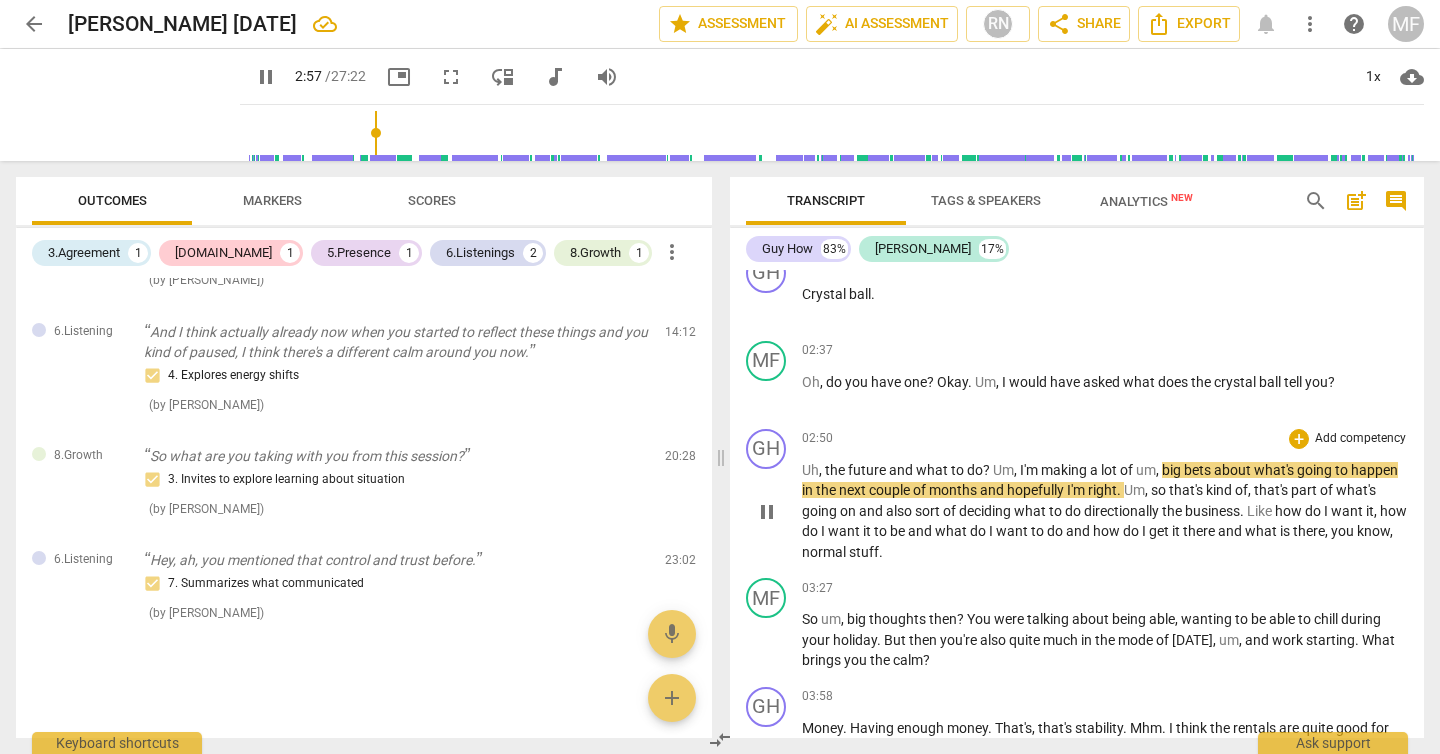 click on "?" at bounding box center (988, 470) 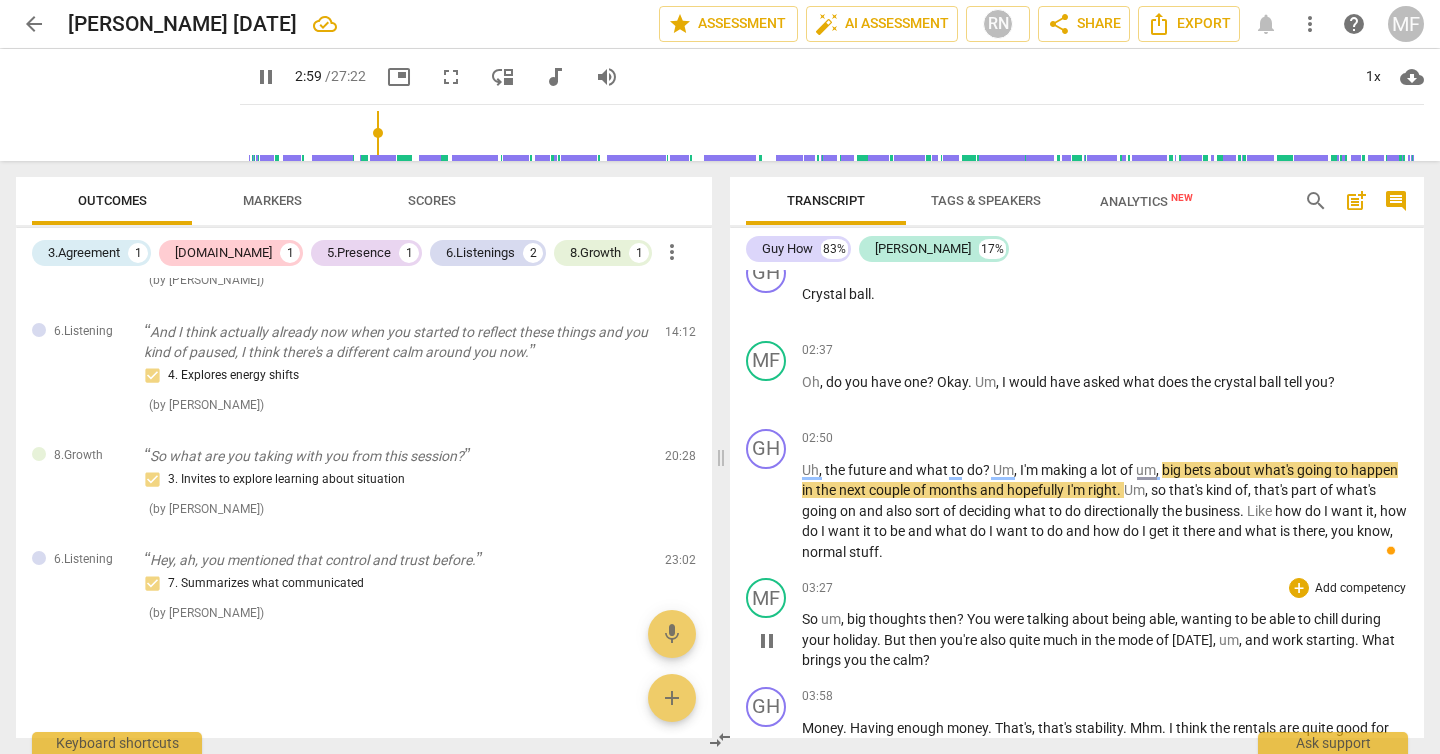 type on "180" 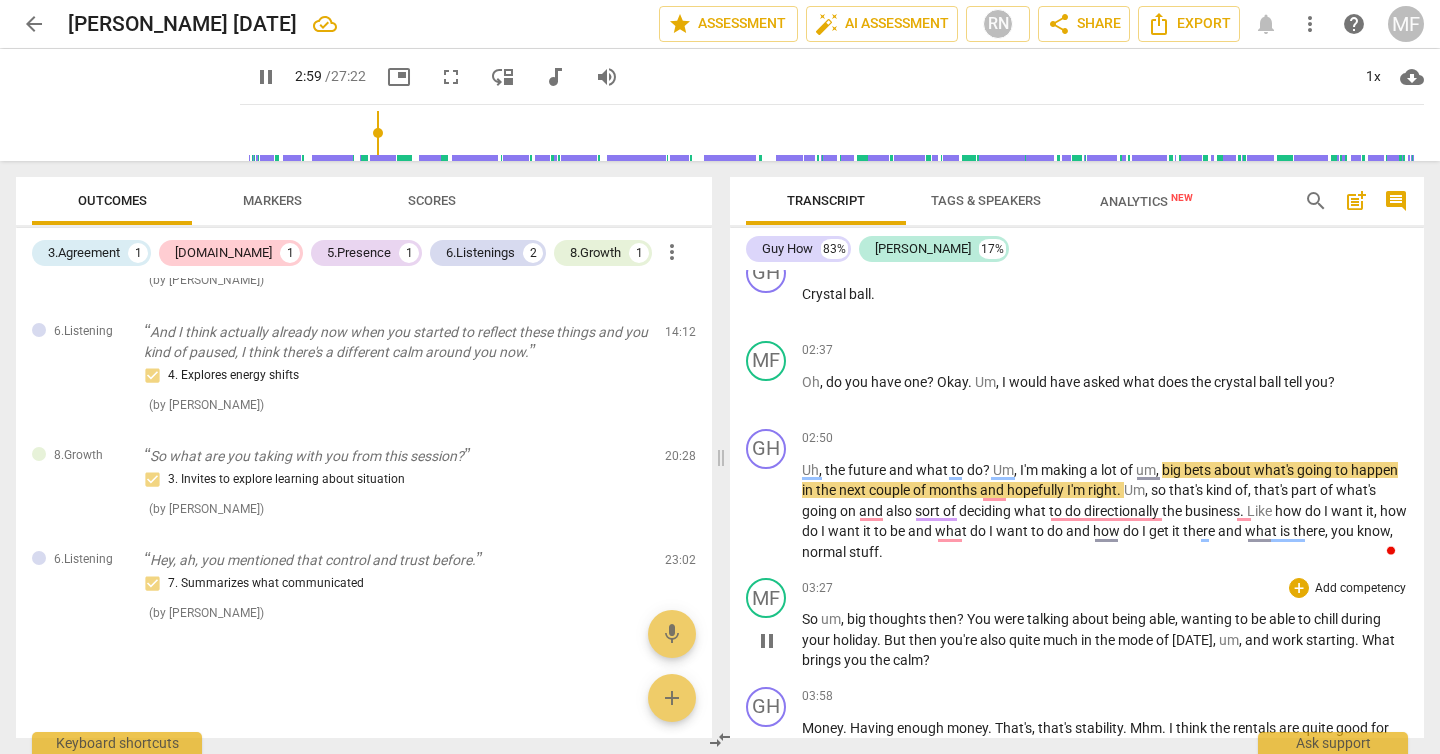 type 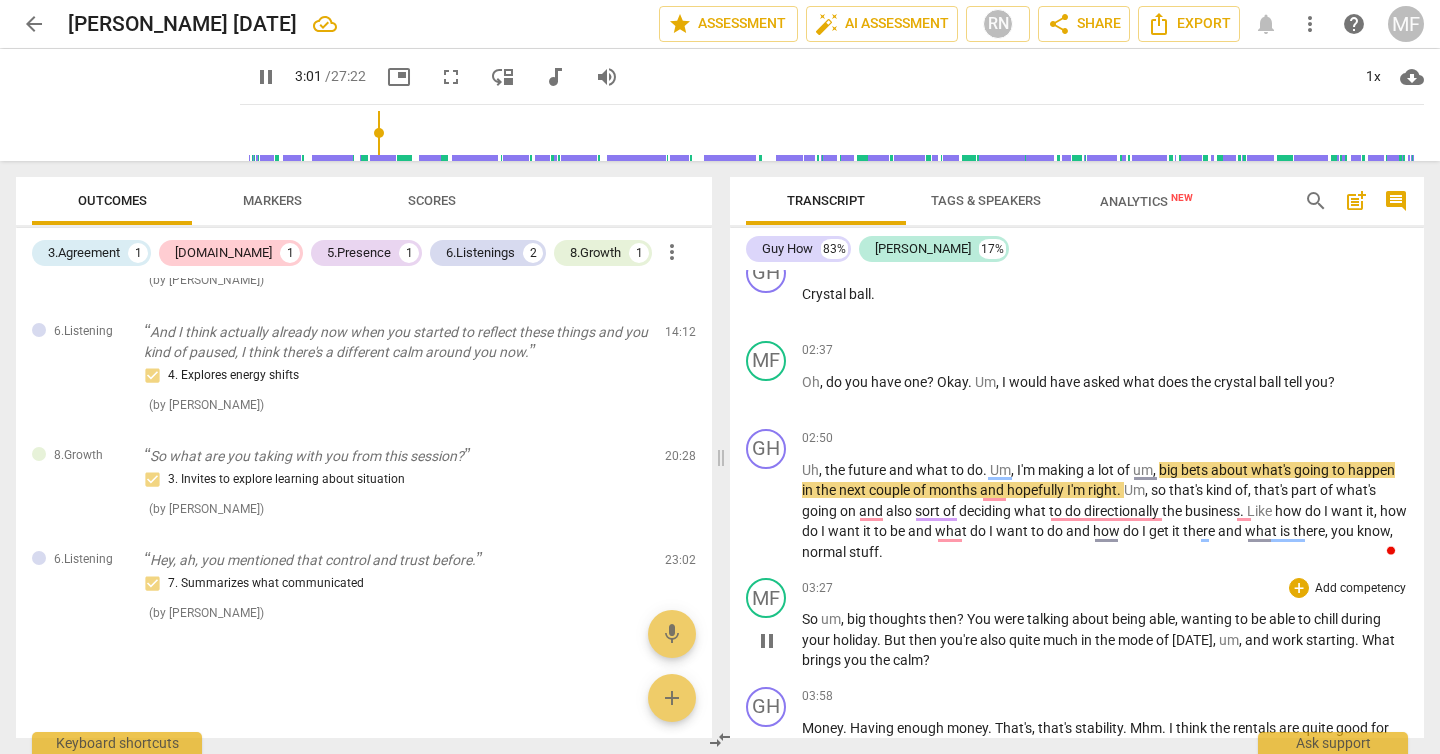 click on "So   um ,   big   thoughts   then ?   You   were   talking   about   being   able ,   wanting   to   be   able   to   chill   during   your   holiday .   But   then   you're   also   quite   much   in   the   mode   of   Saturday ,   um ,   and   work   starting .   What   brings   you   the   calm ?" at bounding box center [1105, 640] 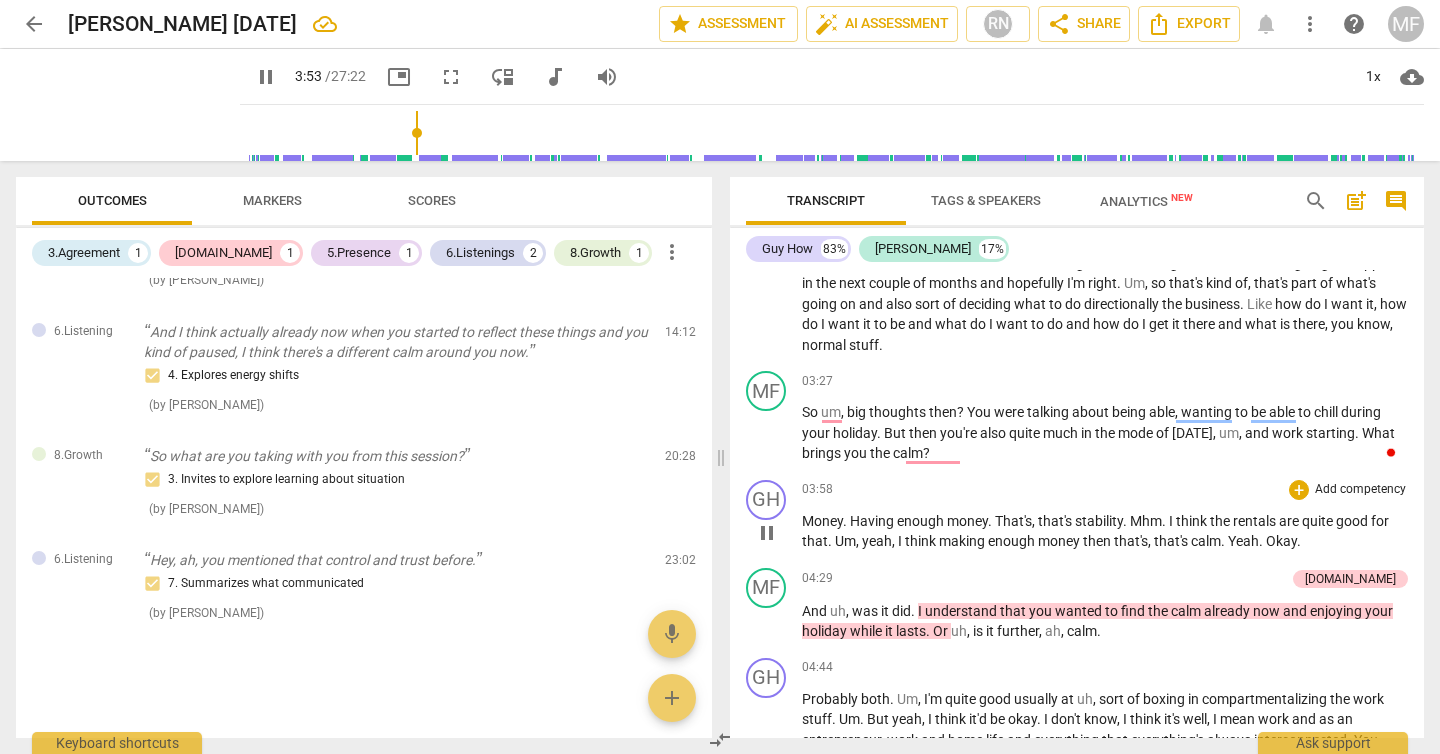 scroll, scrollTop: 1435, scrollLeft: 0, axis: vertical 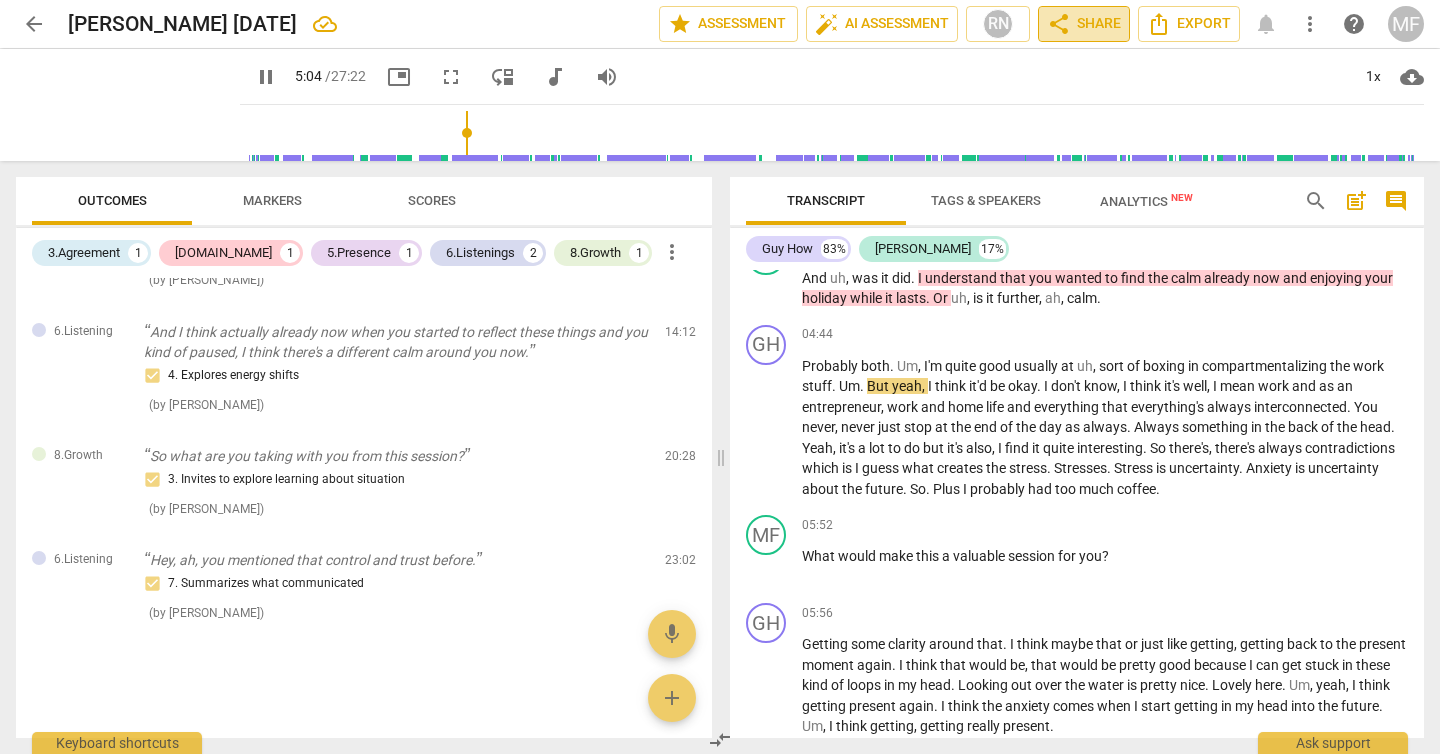 click on "share    Share" at bounding box center (1084, 24) 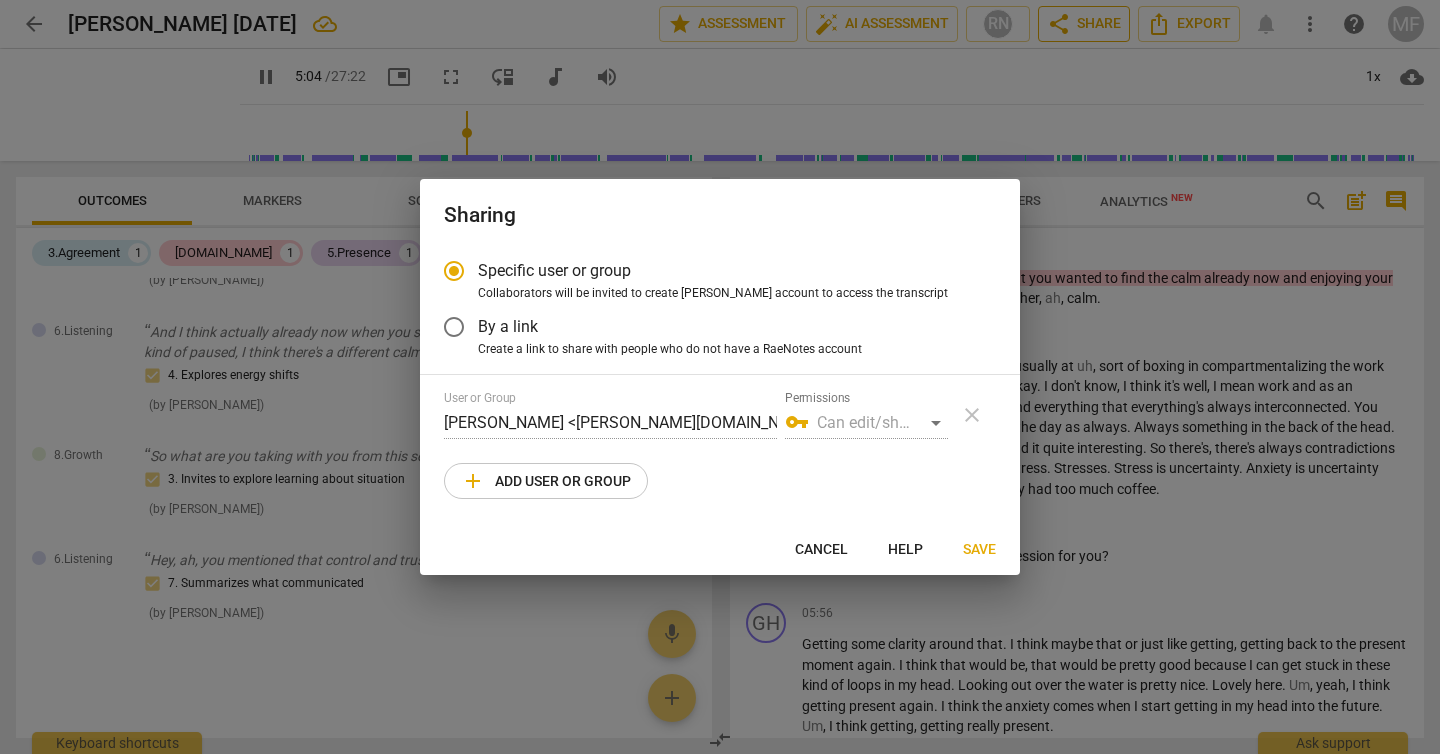 radio on "false" 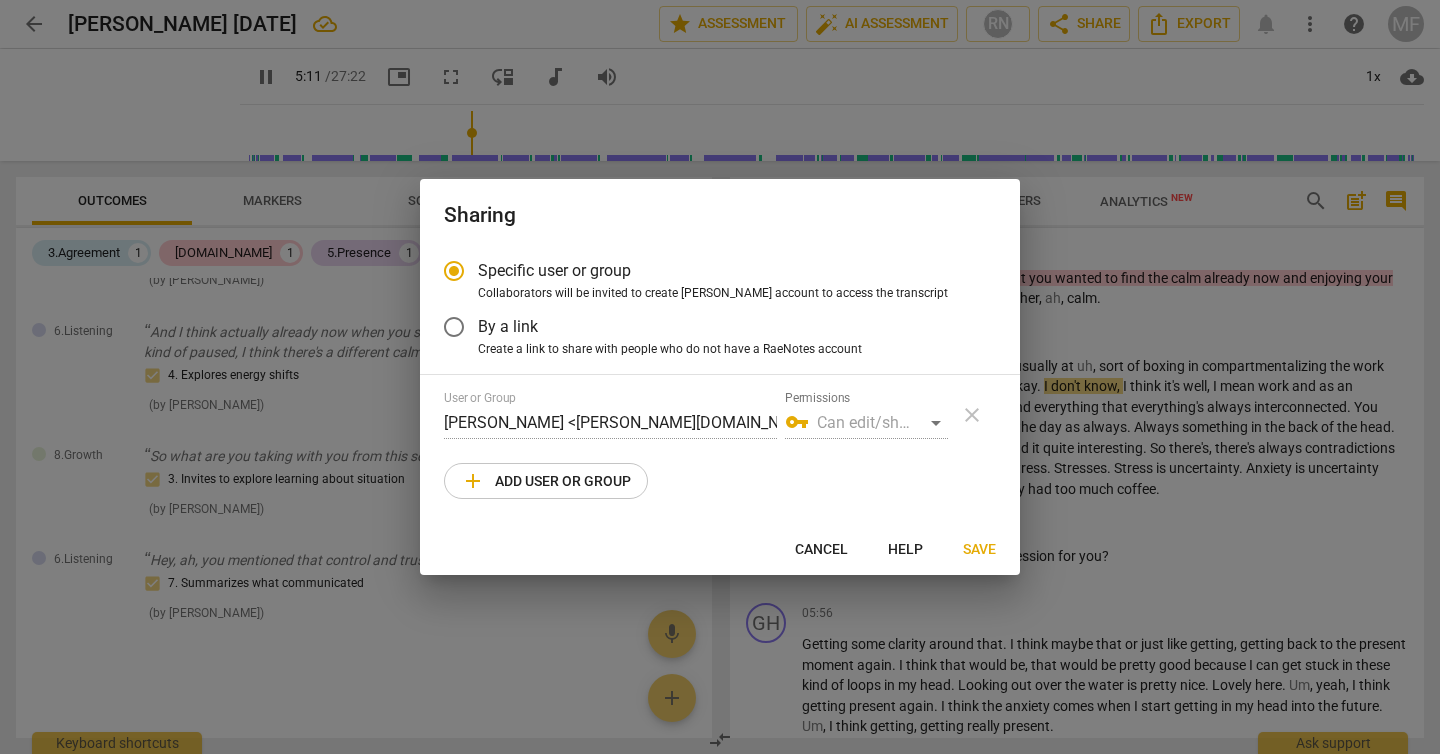 type on "311" 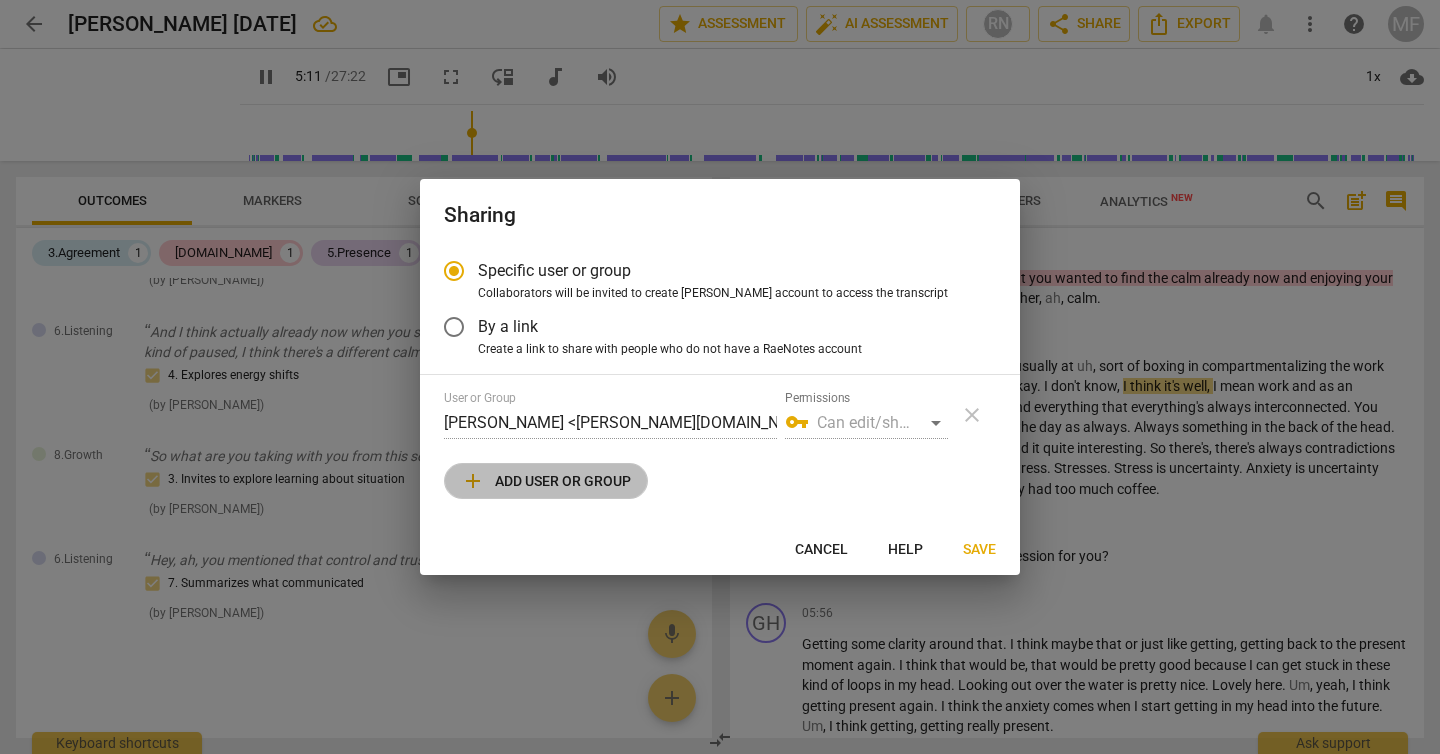 click on "add Add user or group" at bounding box center (546, 481) 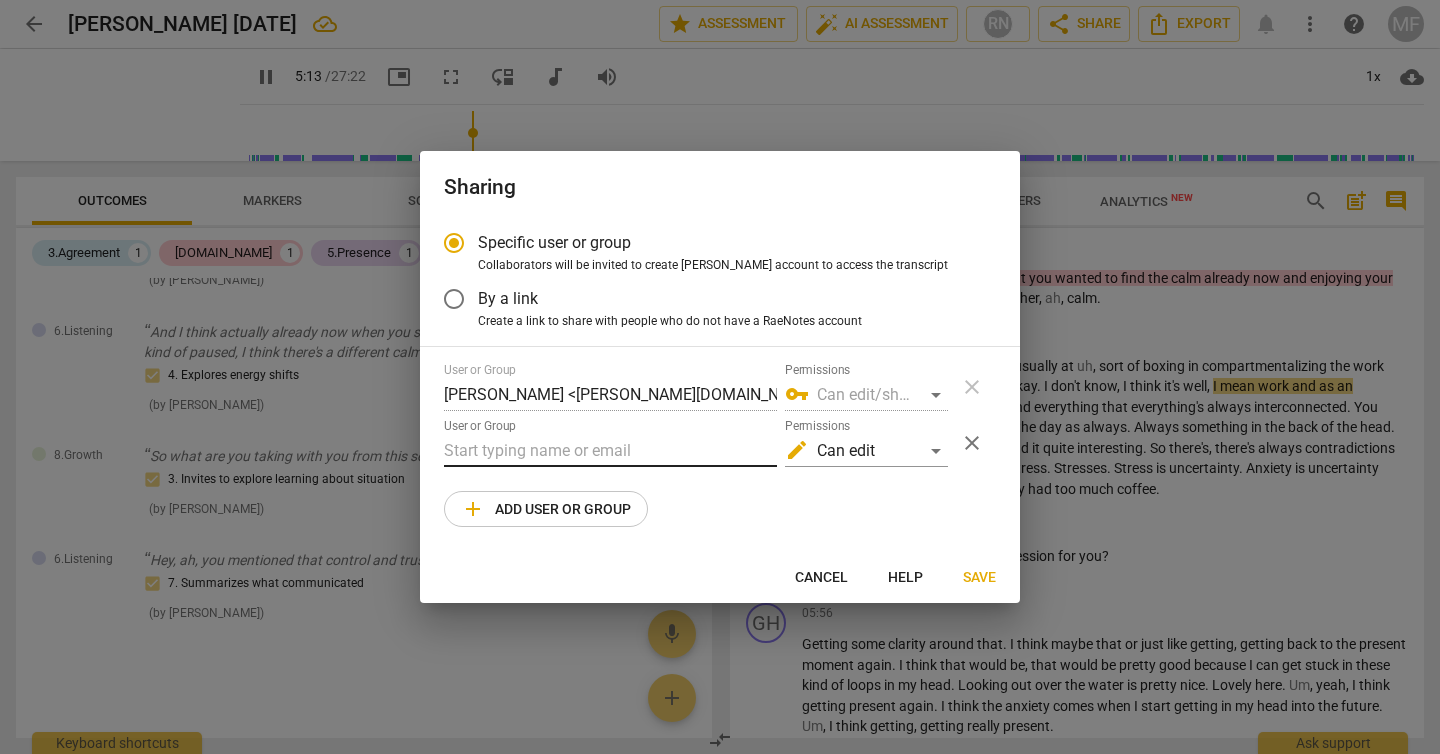 click at bounding box center [610, 451] 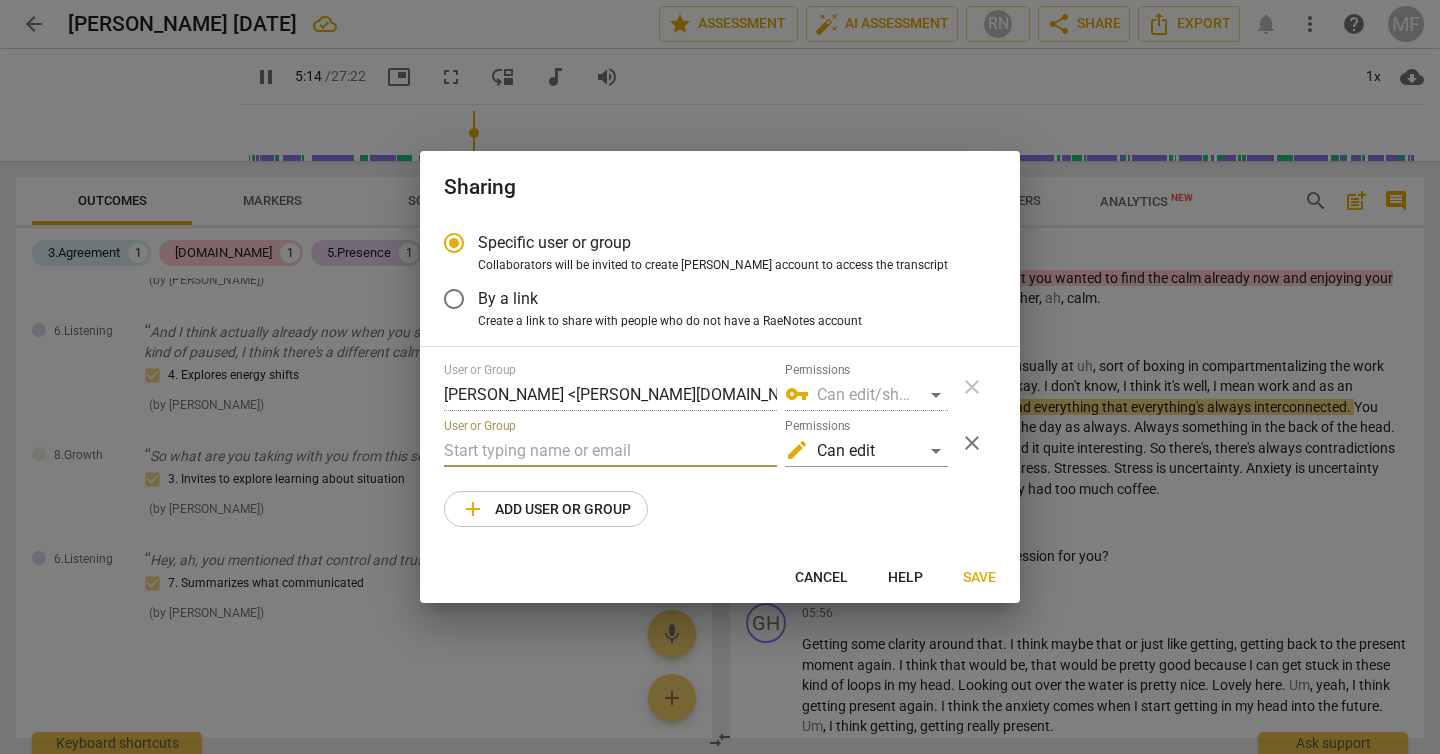 type on "315" 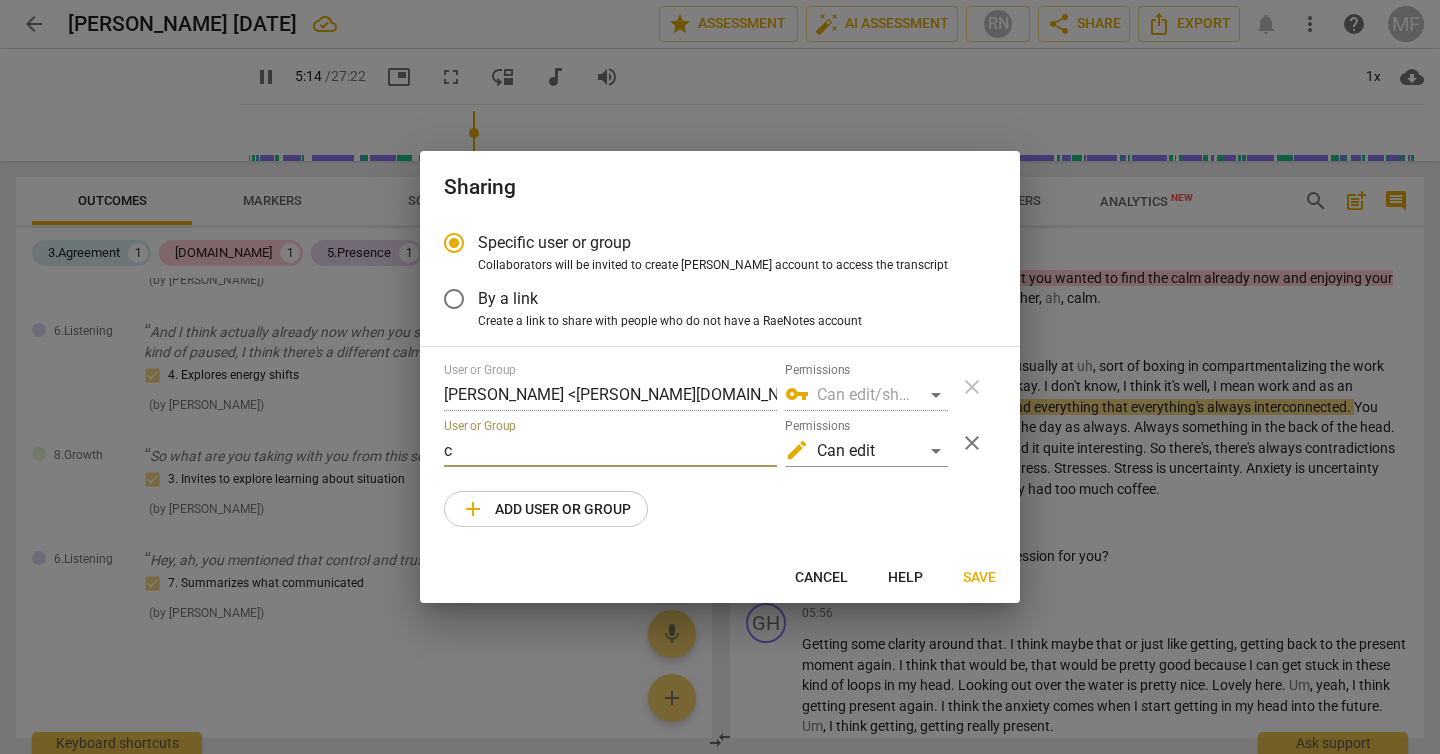 type on "cl" 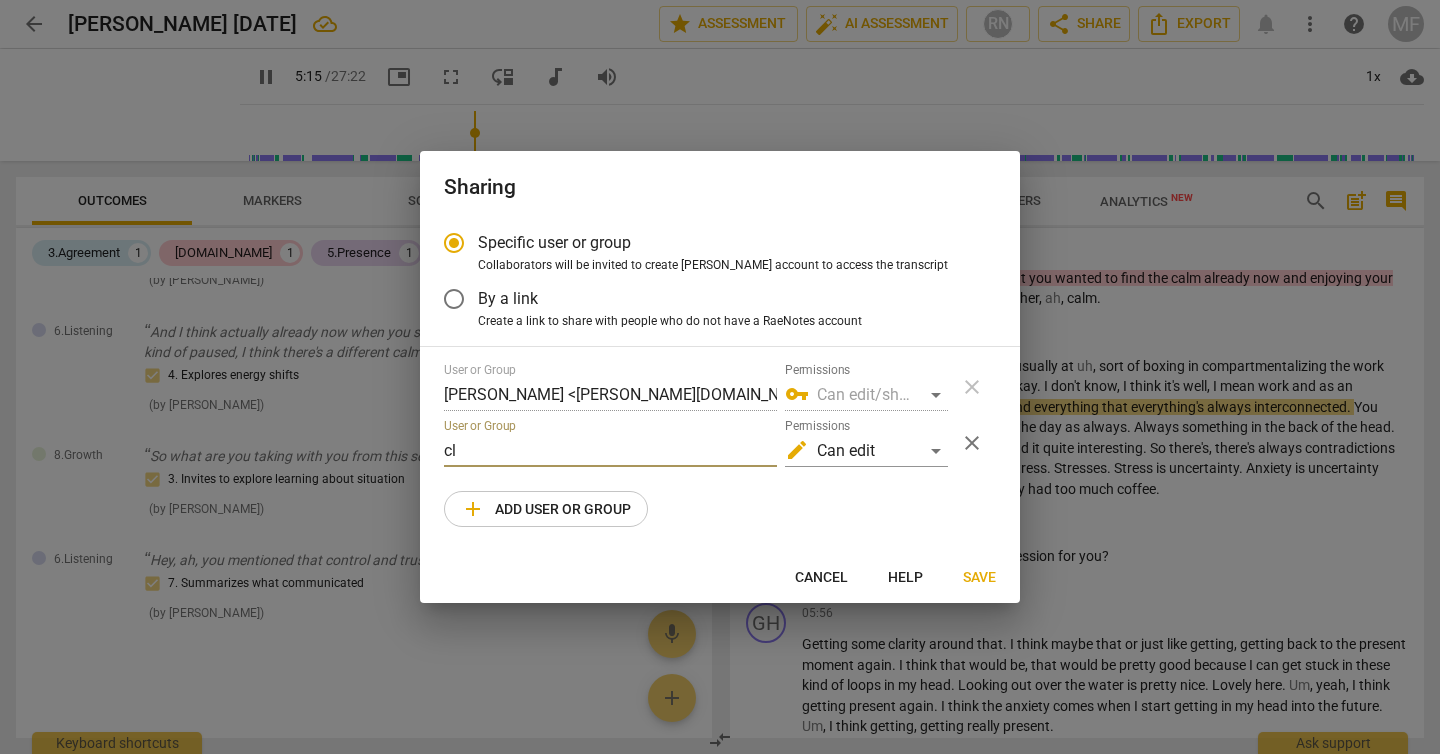 type on "316" 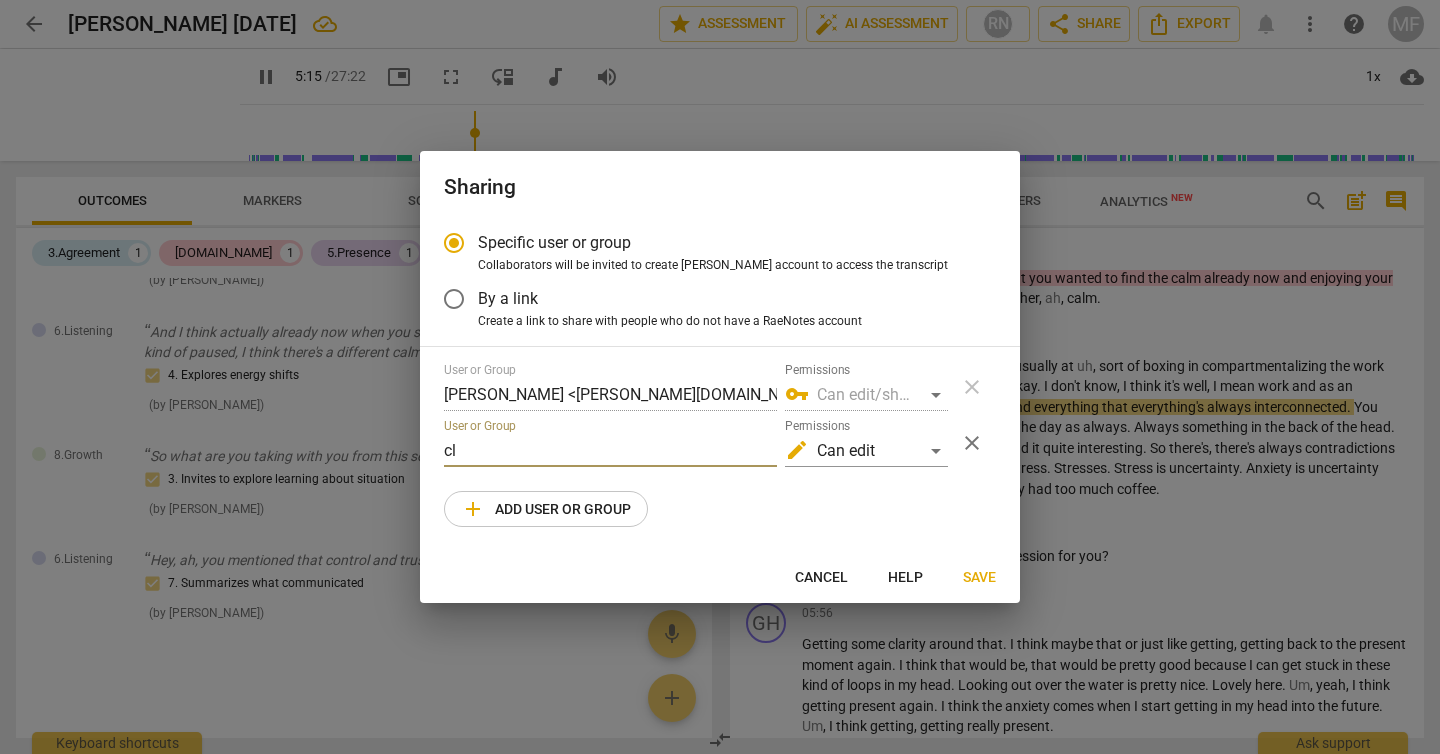 type on "cla" 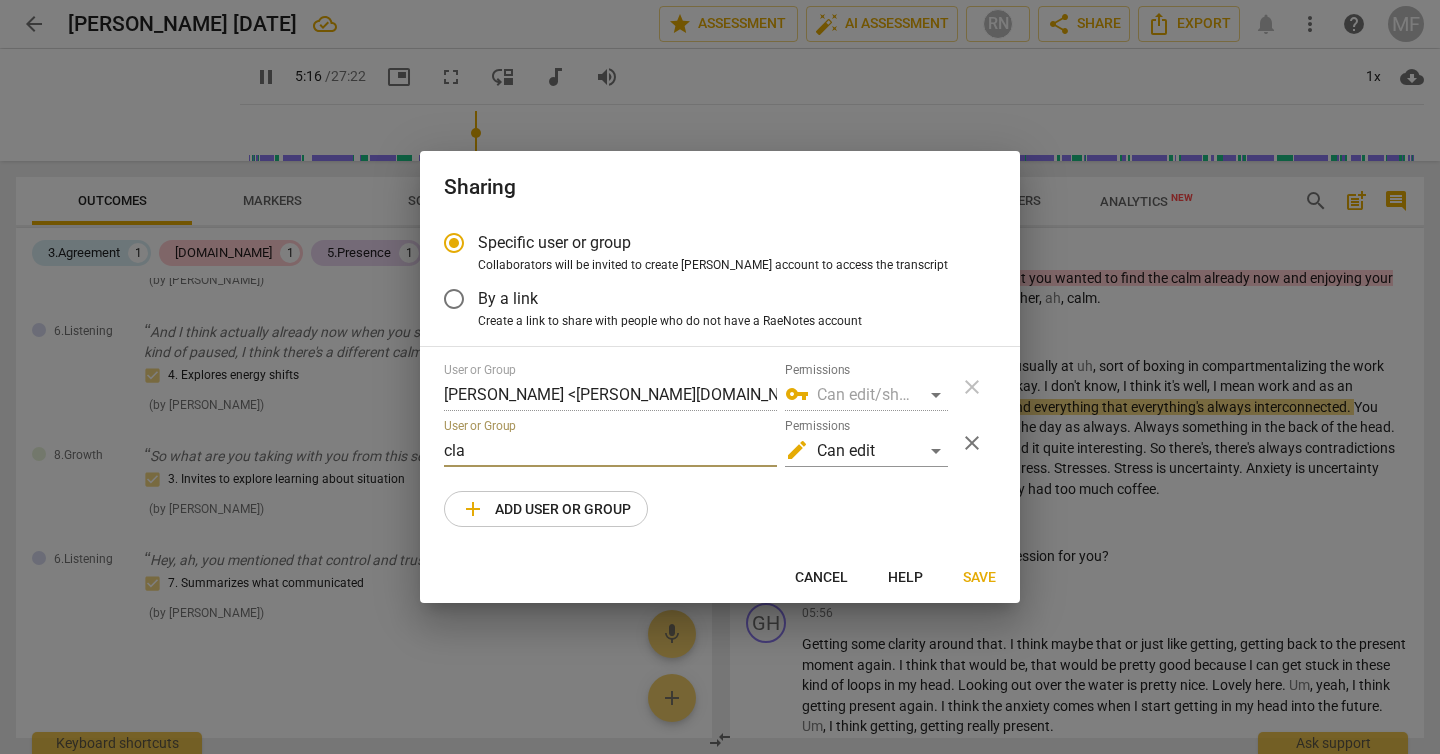 type on "317" 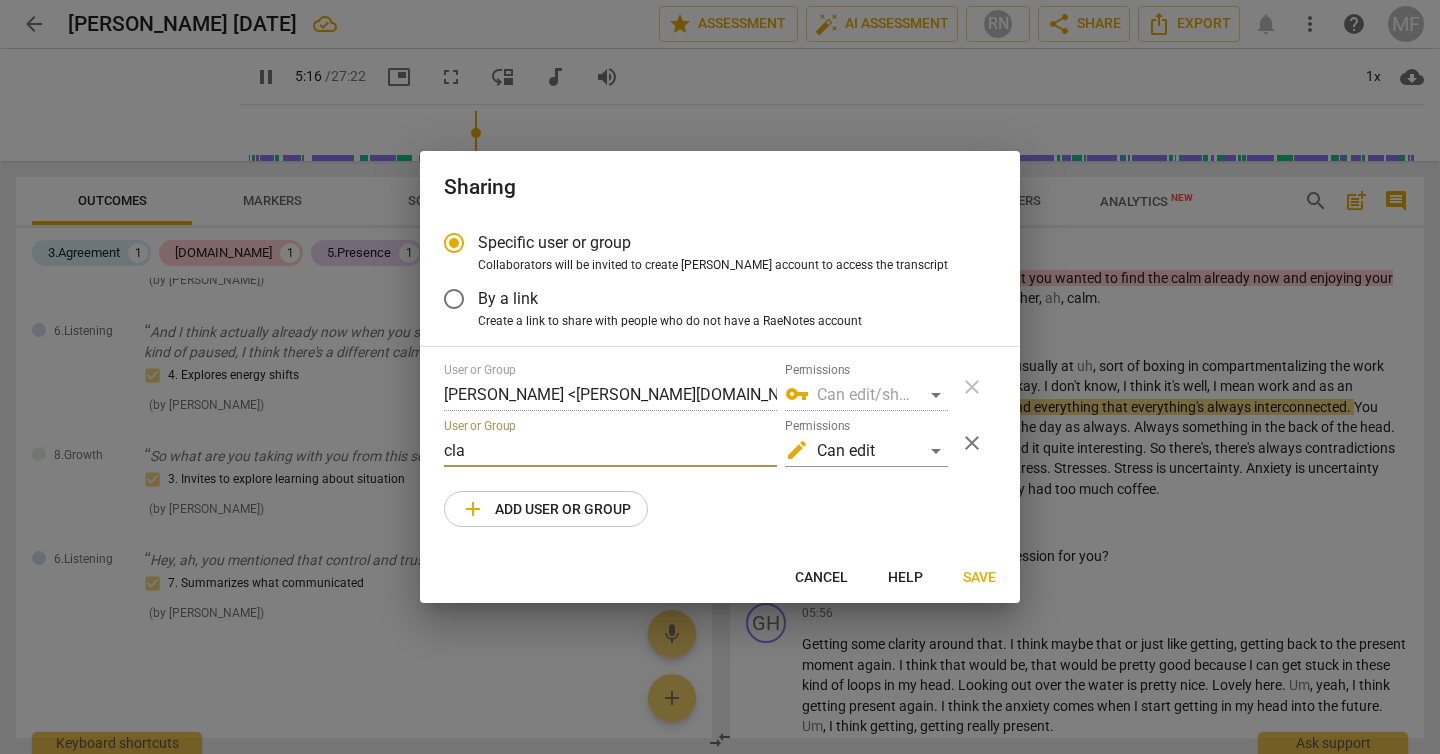 type on "clar" 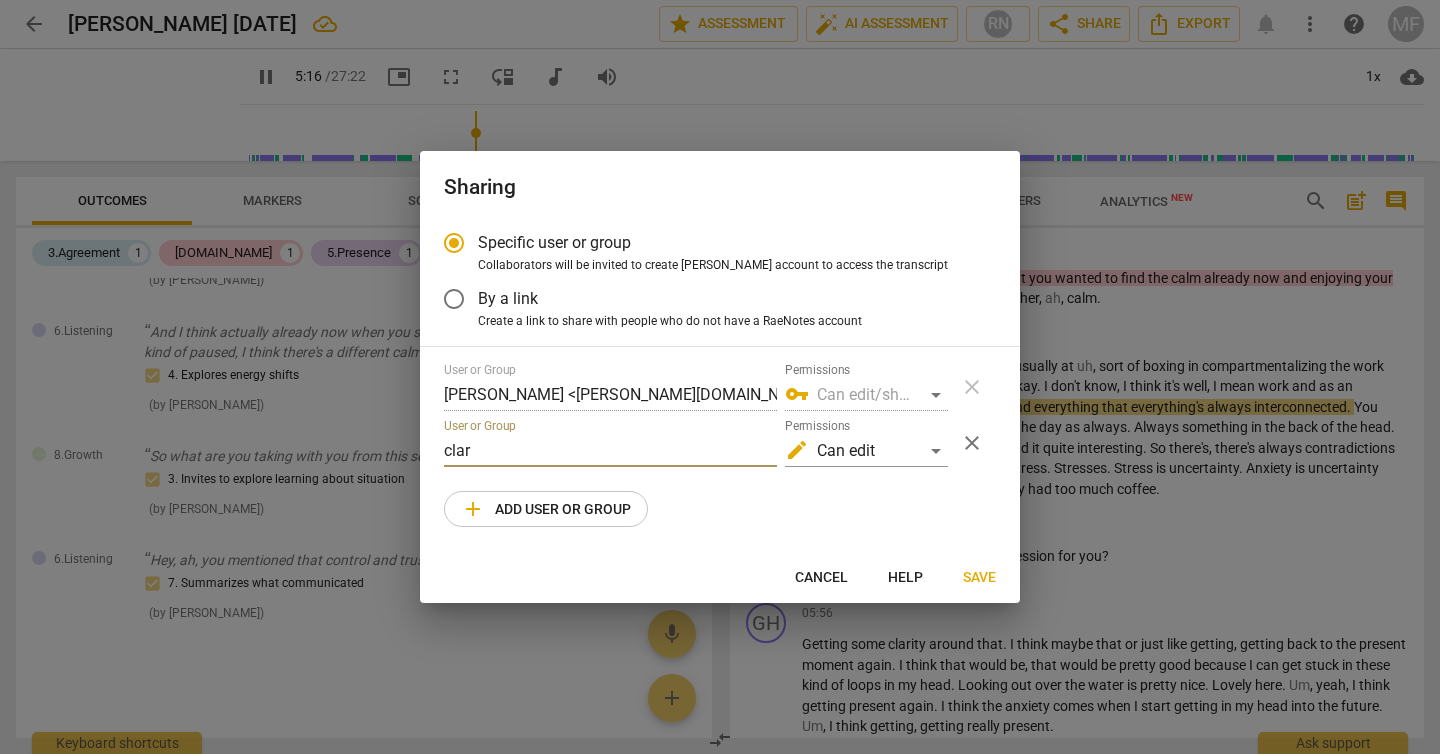 type on "317" 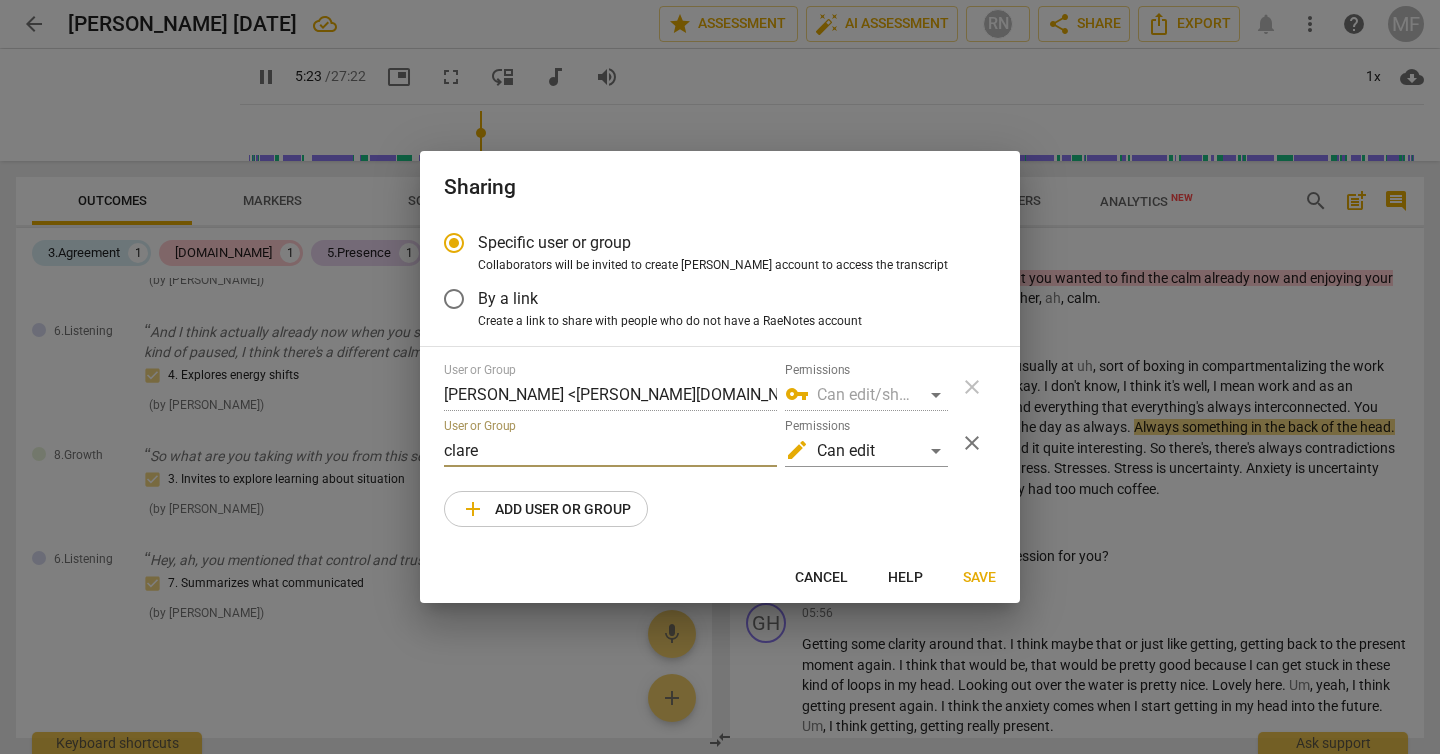 type on "324" 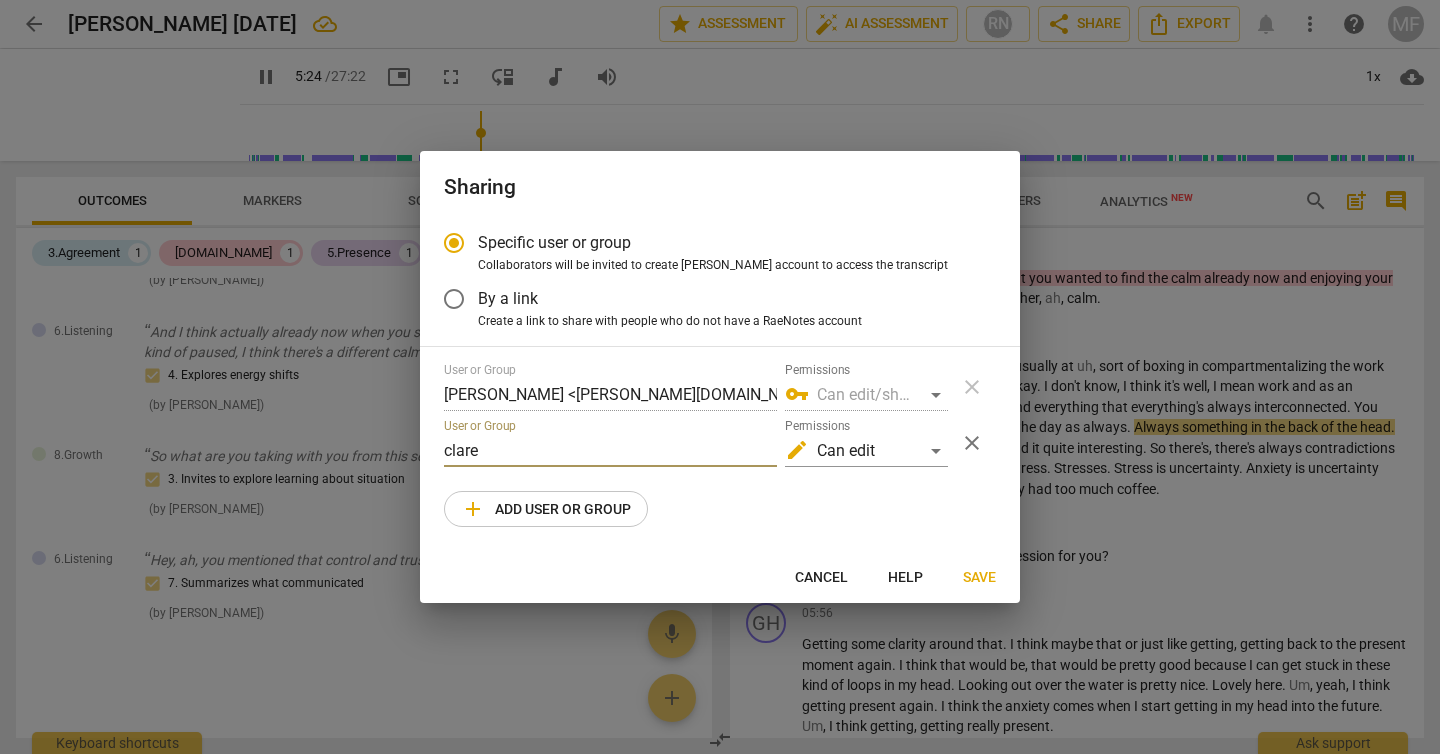 type on "clare" 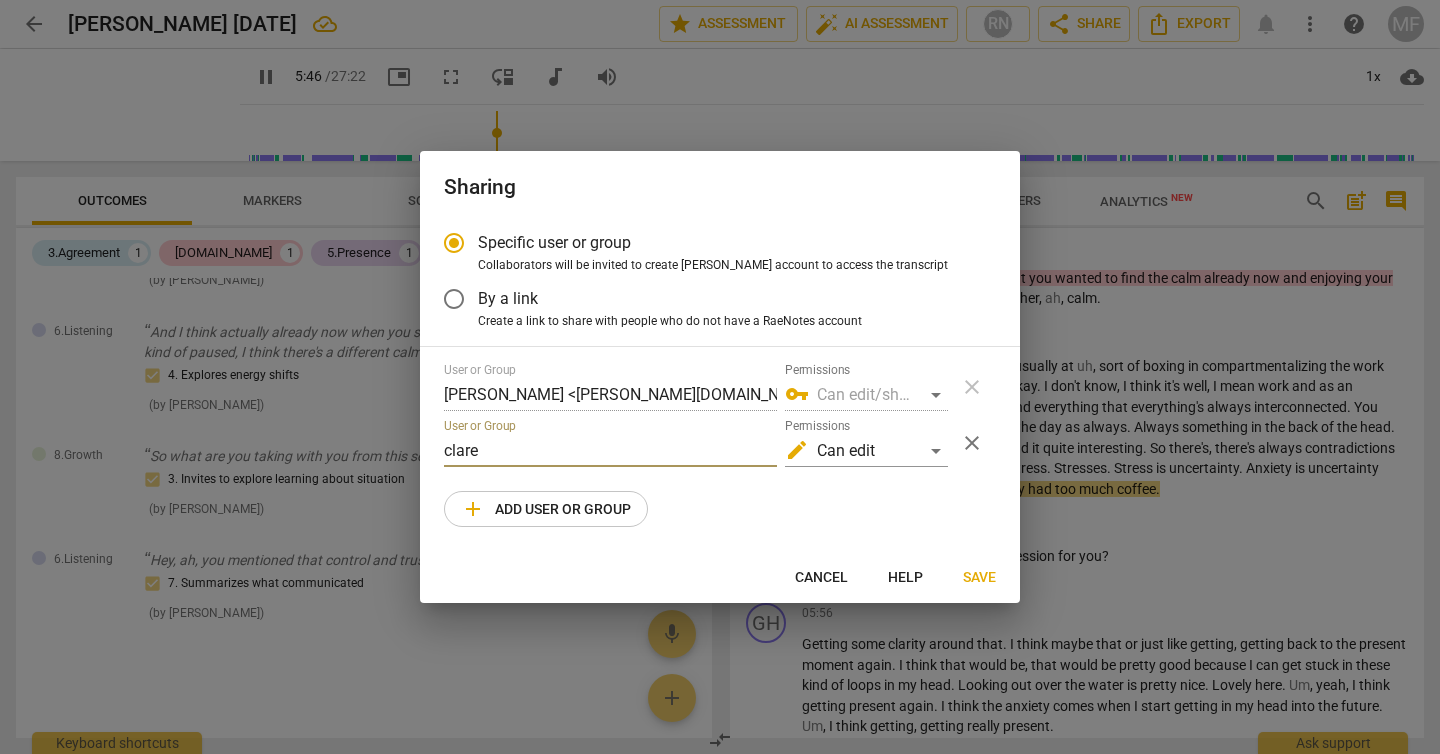 type on "347" 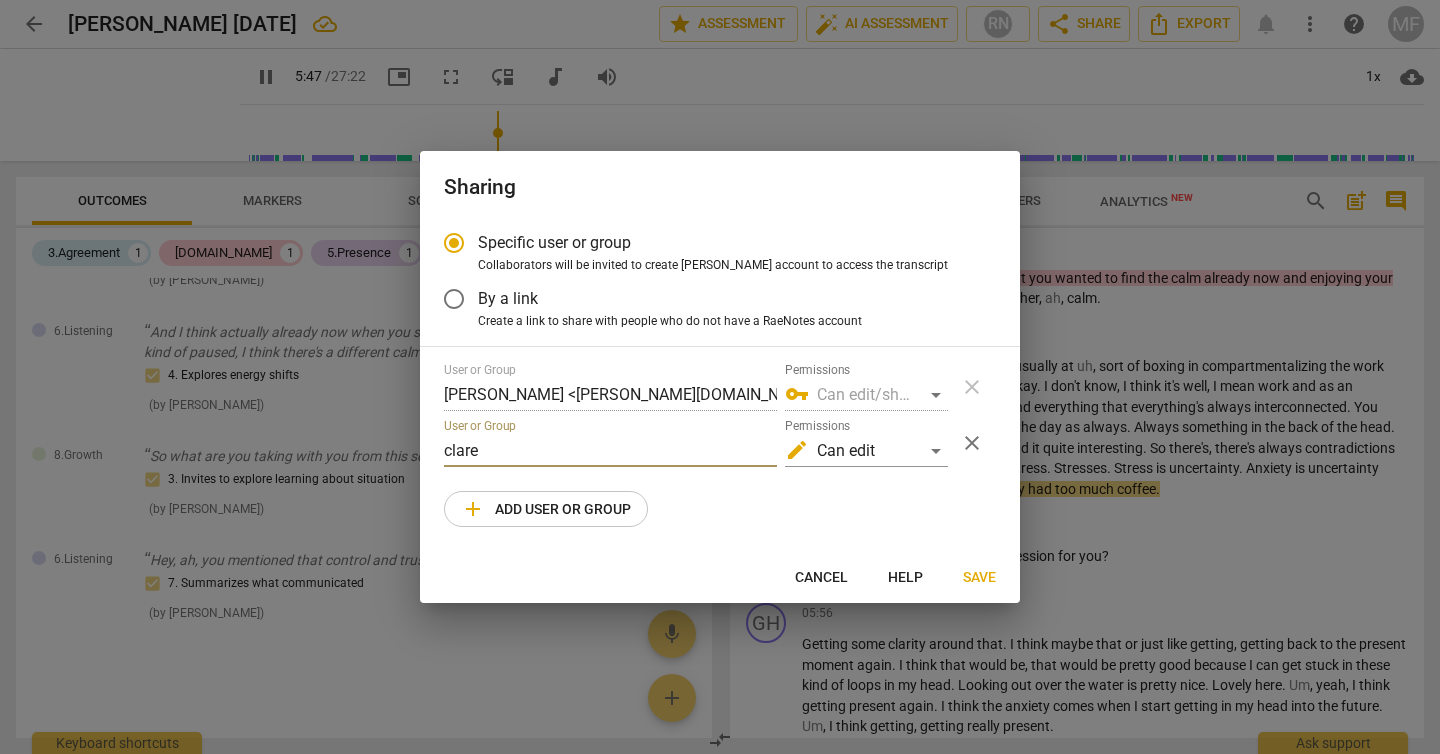 type on "clare@" 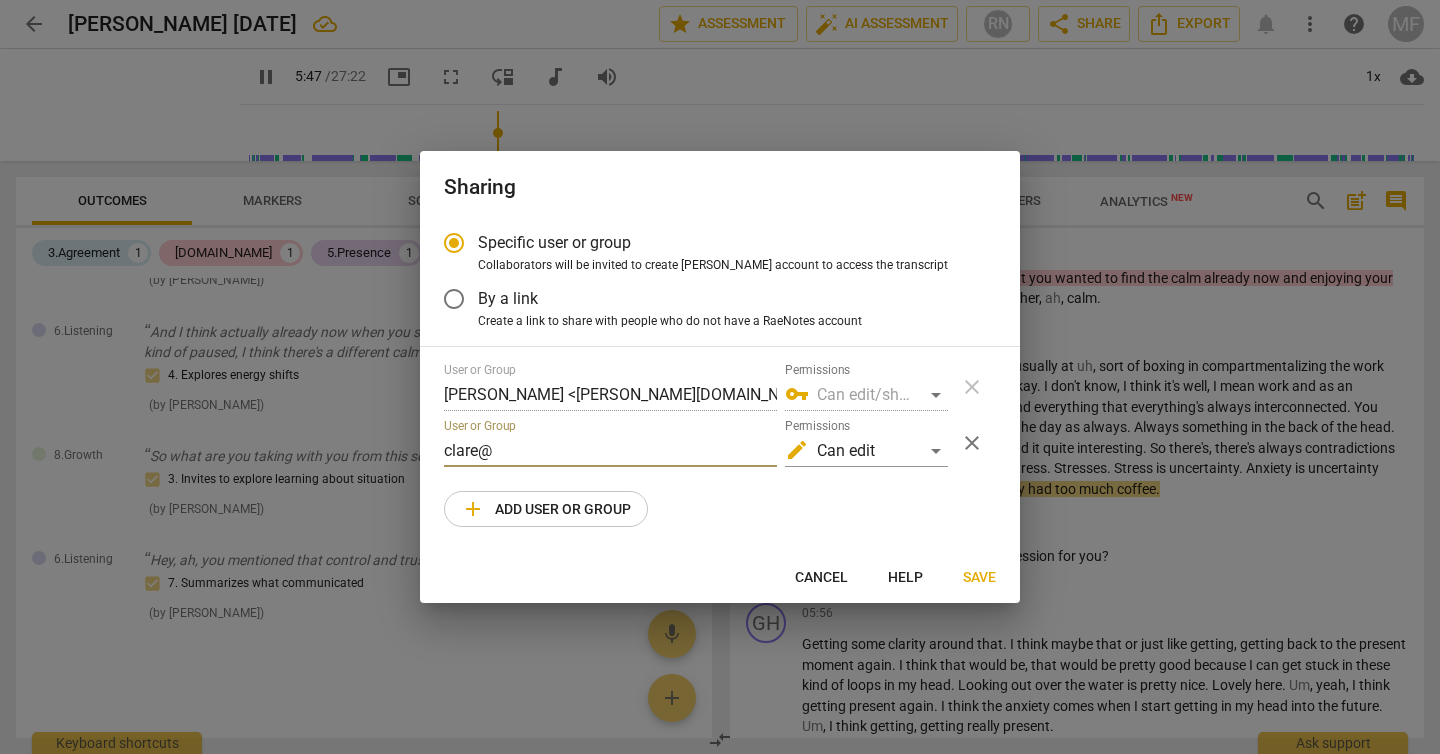 type on "348" 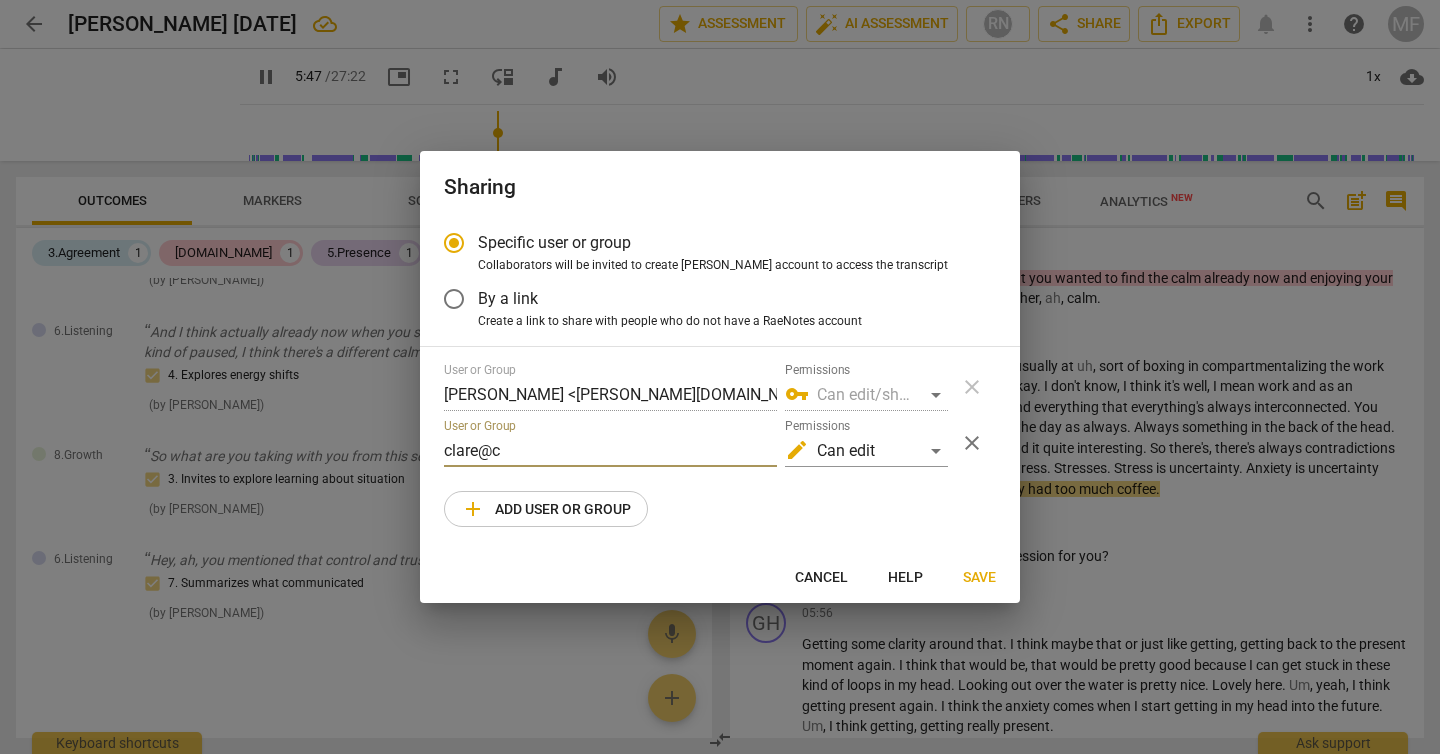 type on "348" 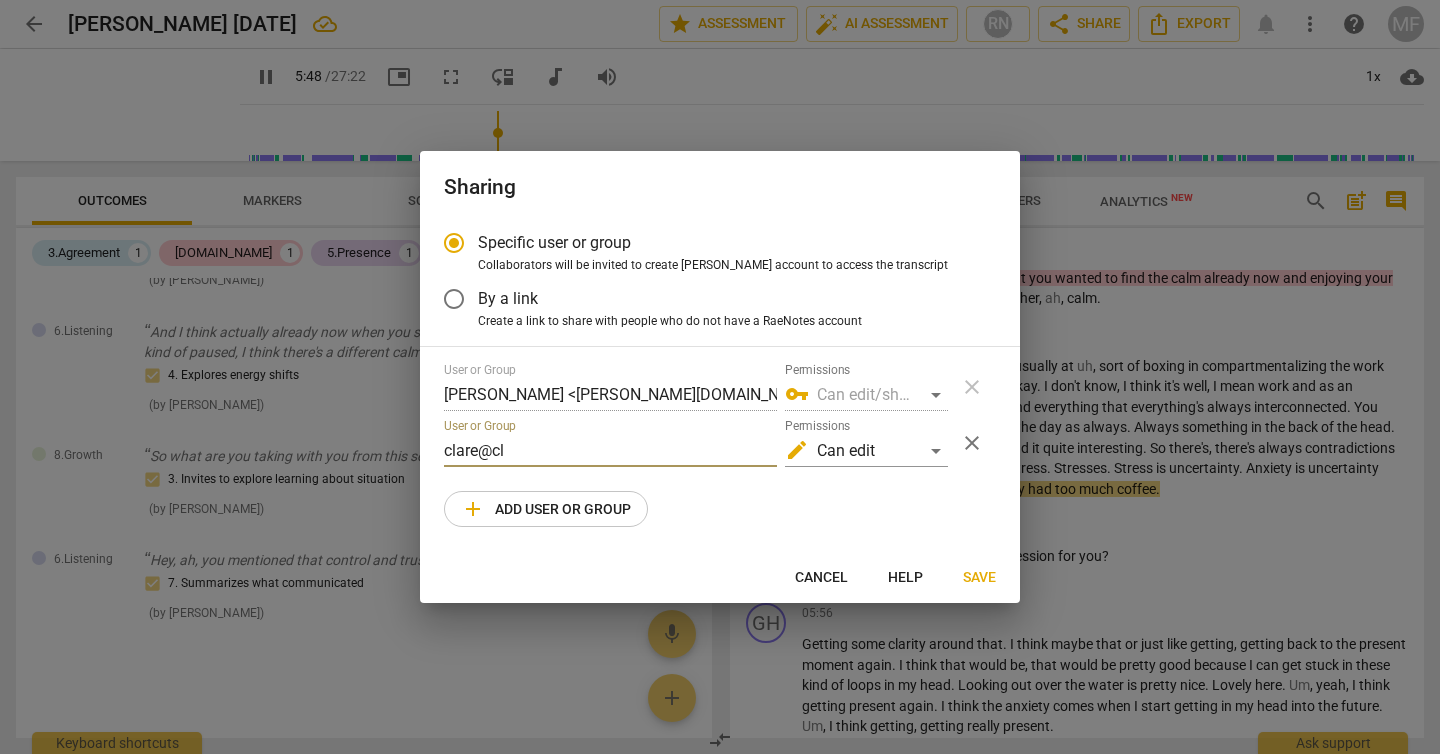type on "348" 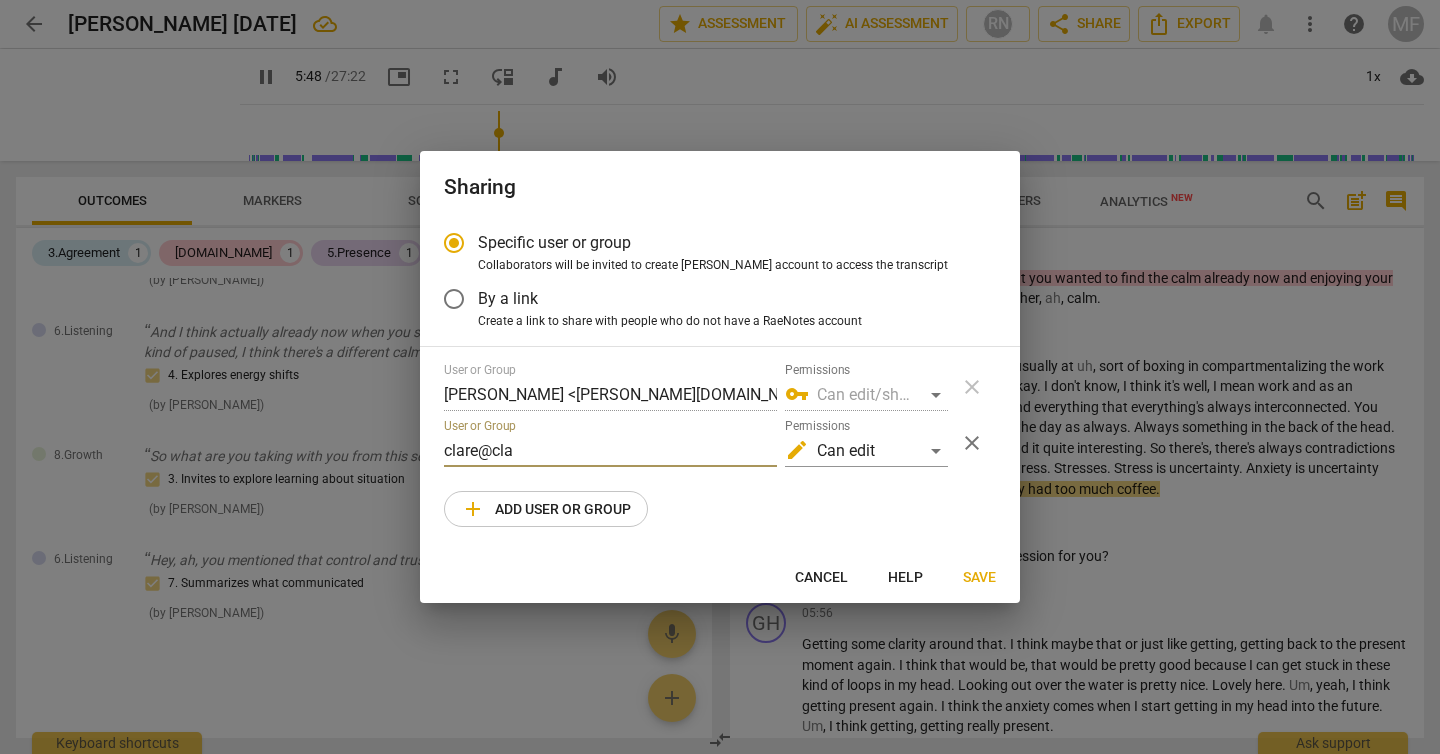 type on "349" 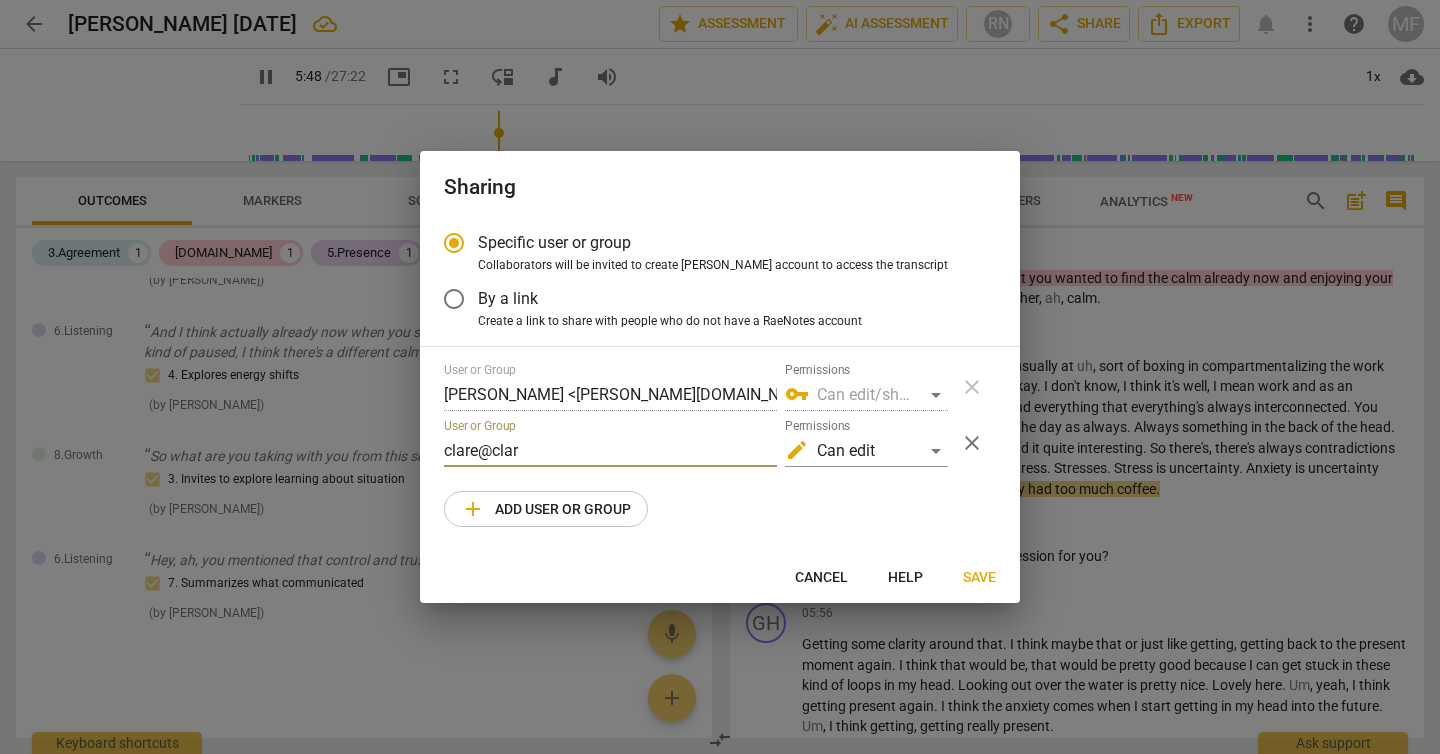 type on "clare@clare" 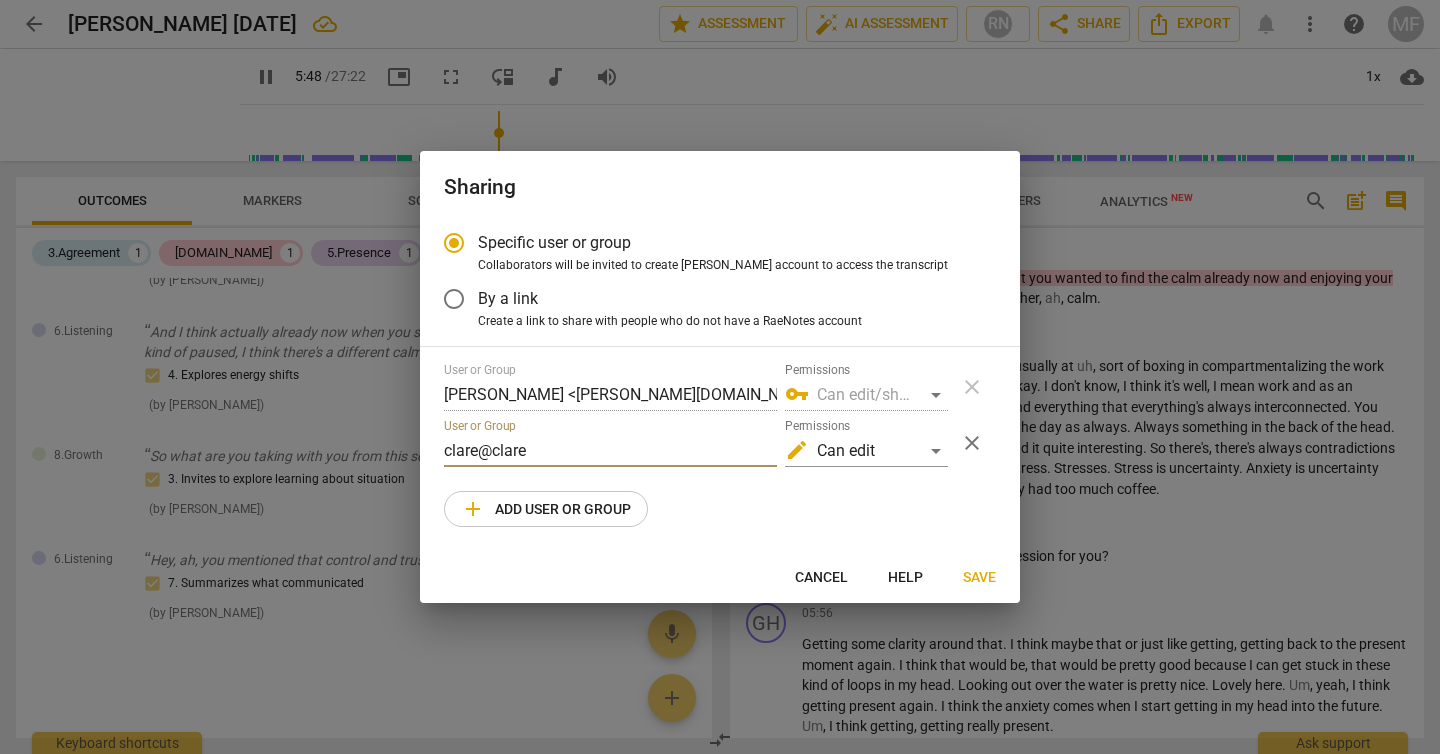 type on "349" 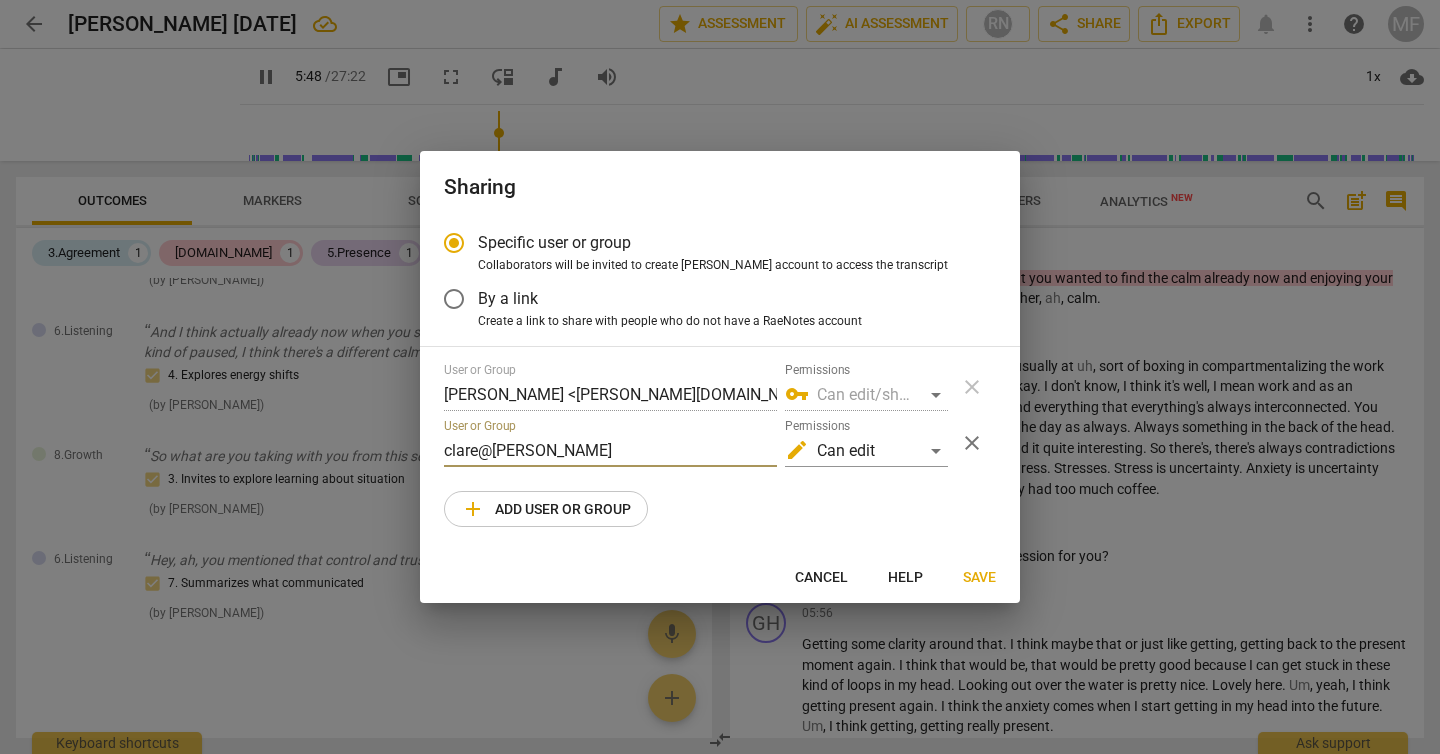 type on "clare@clareno" 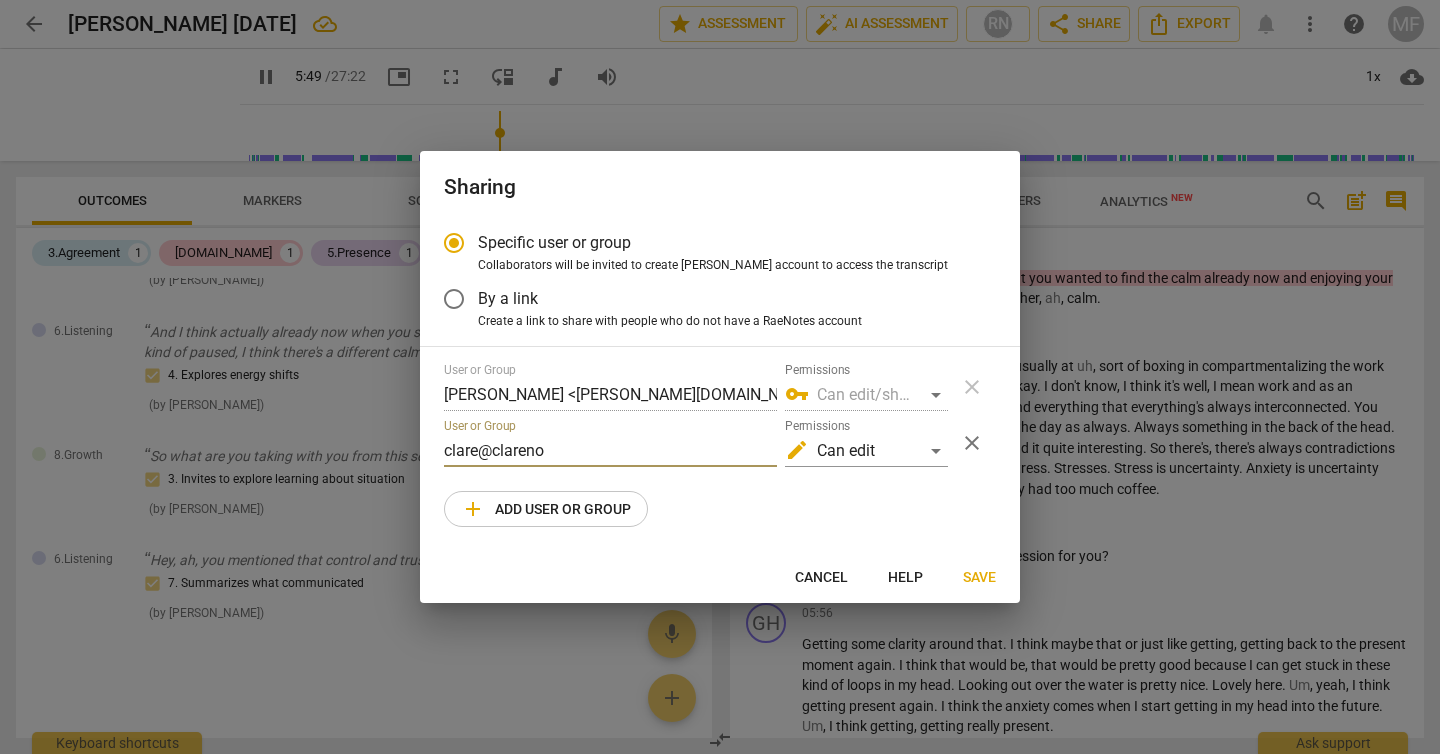 type on "350" 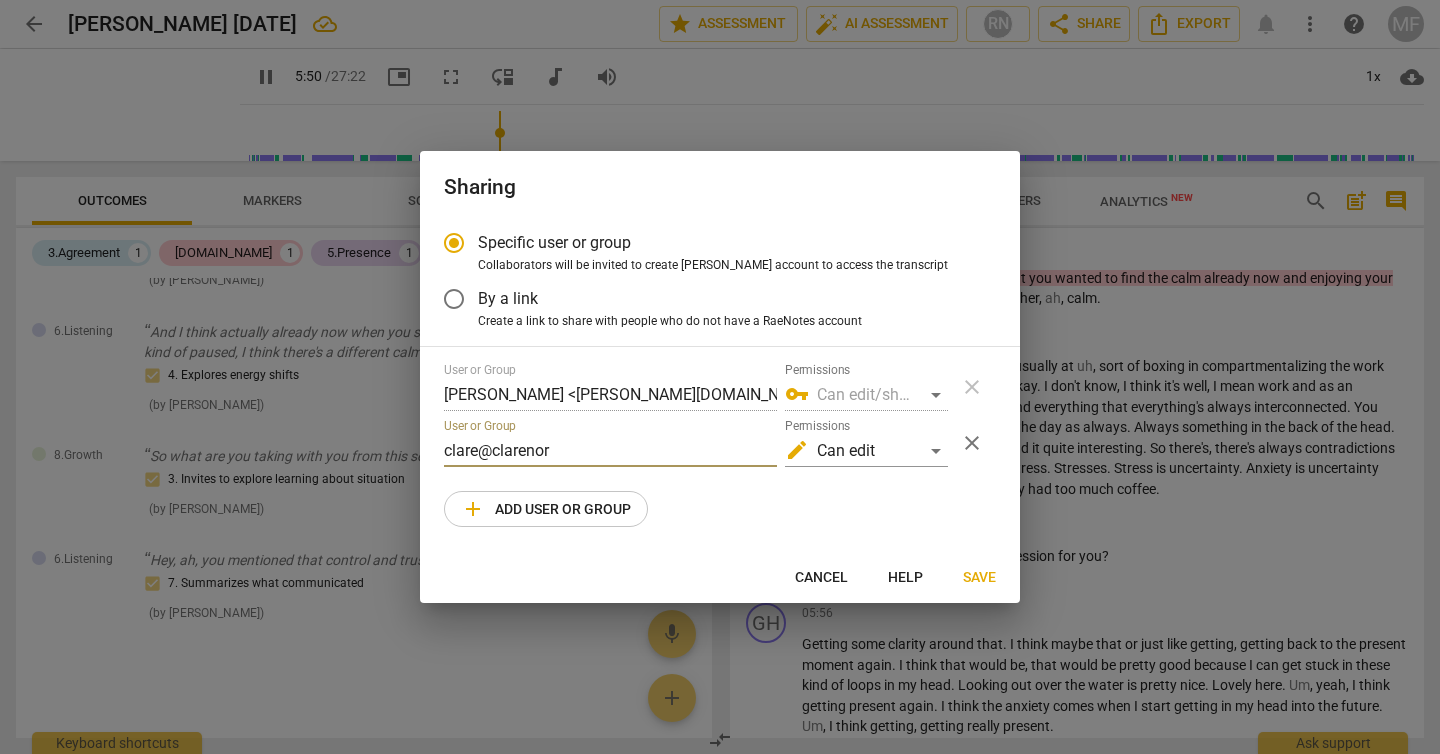 type on "clare@clarenorm" 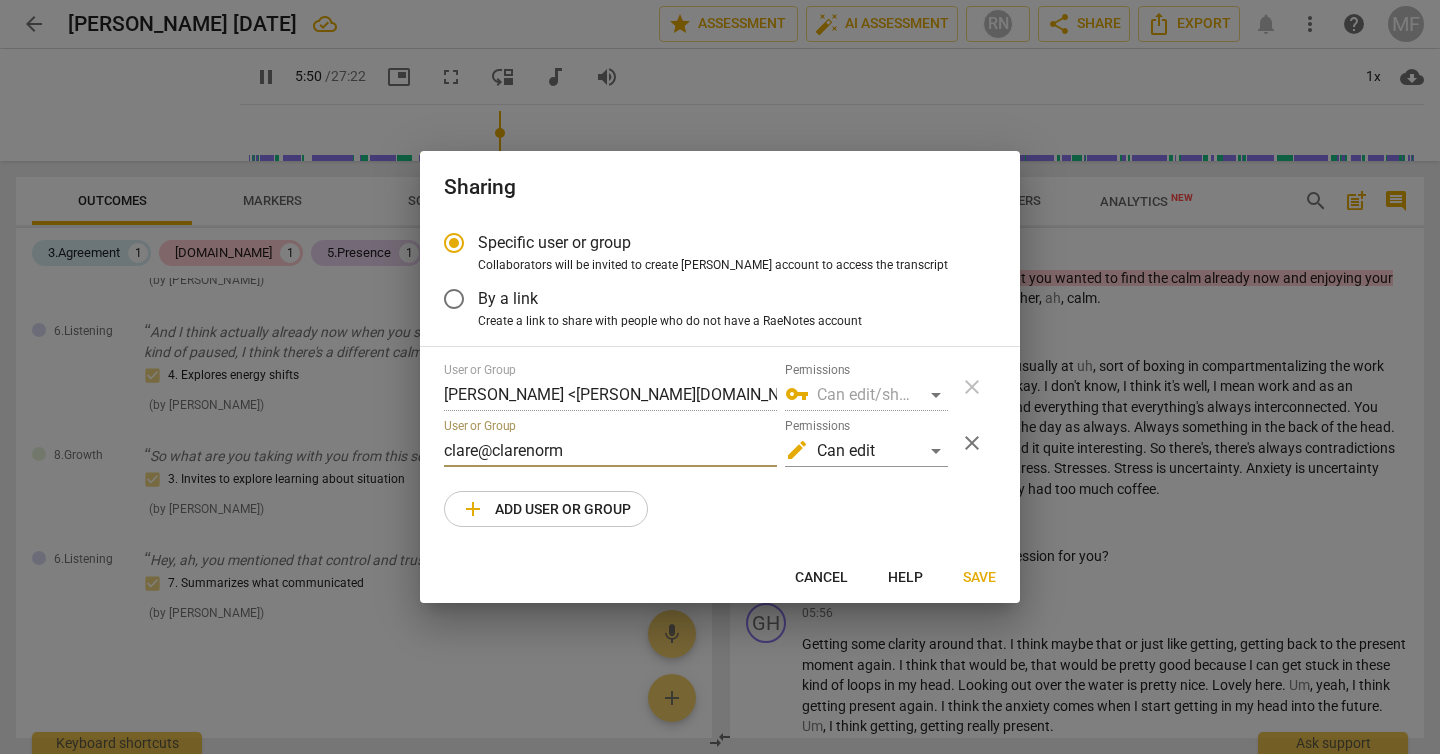type on "350" 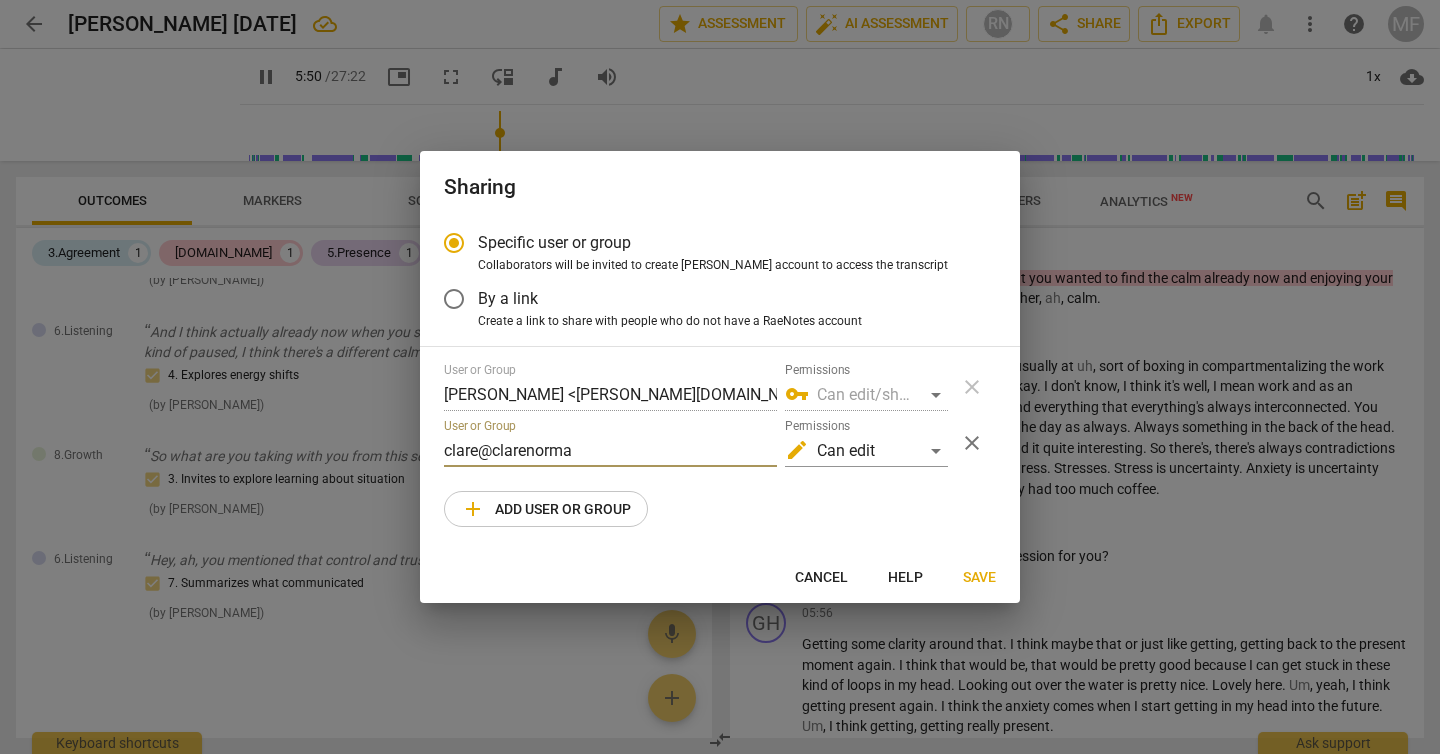 type on "351" 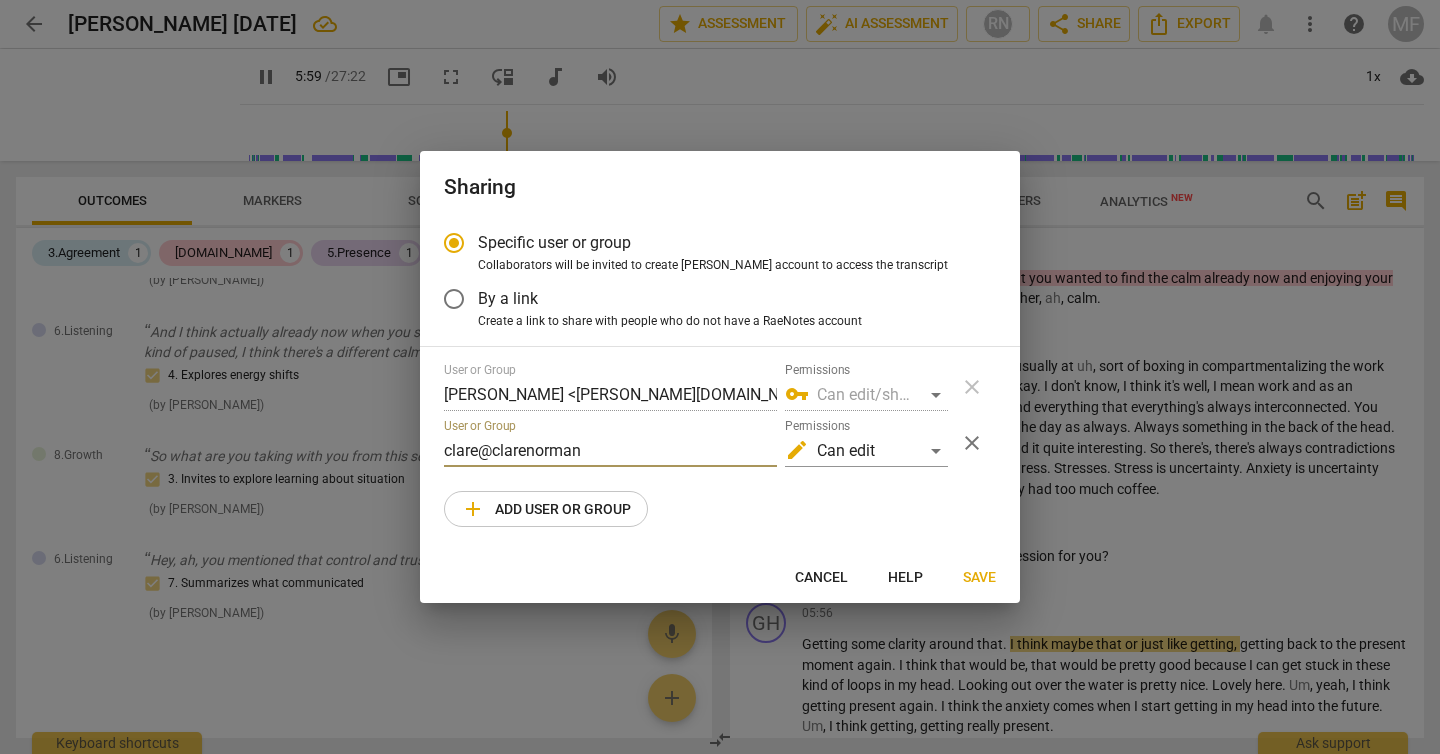 type on "360" 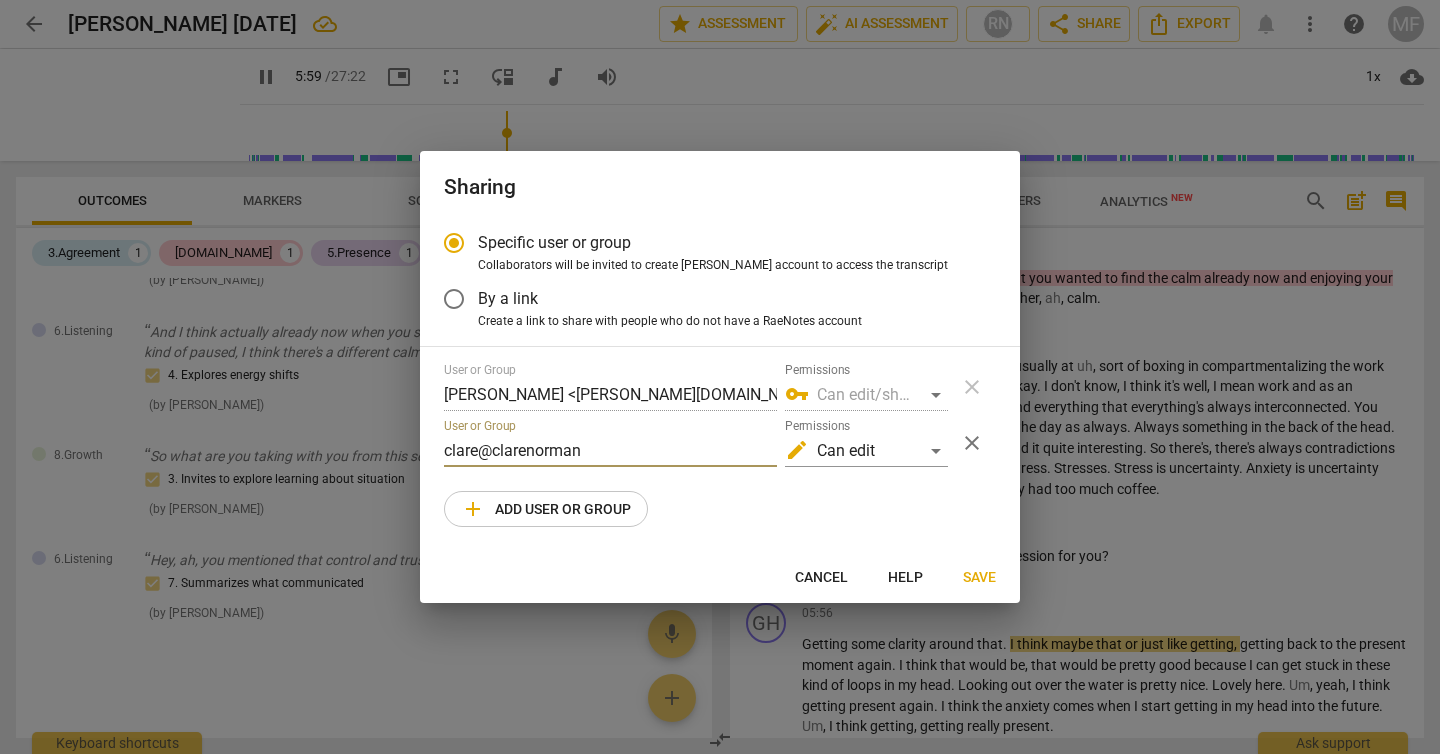 type on "clare@clarenorman" 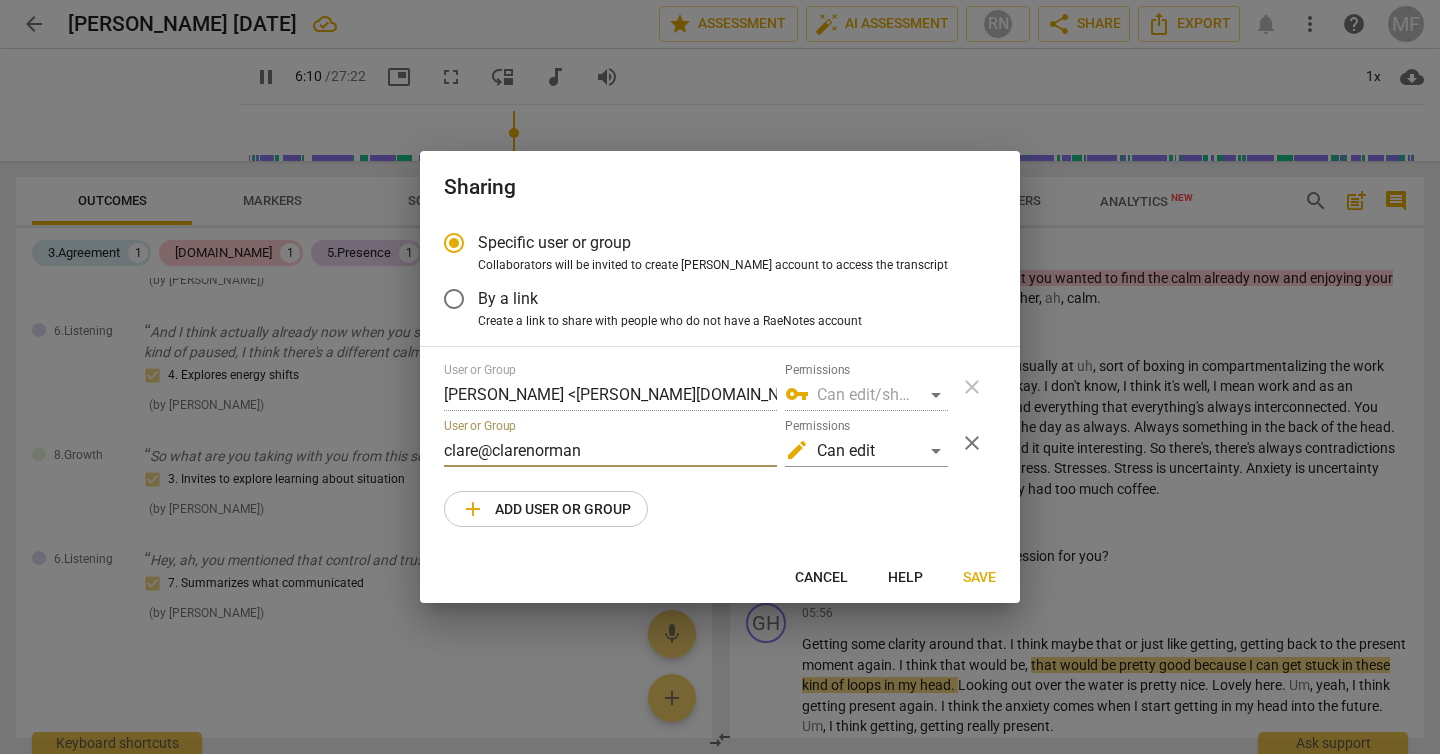 type on "371" 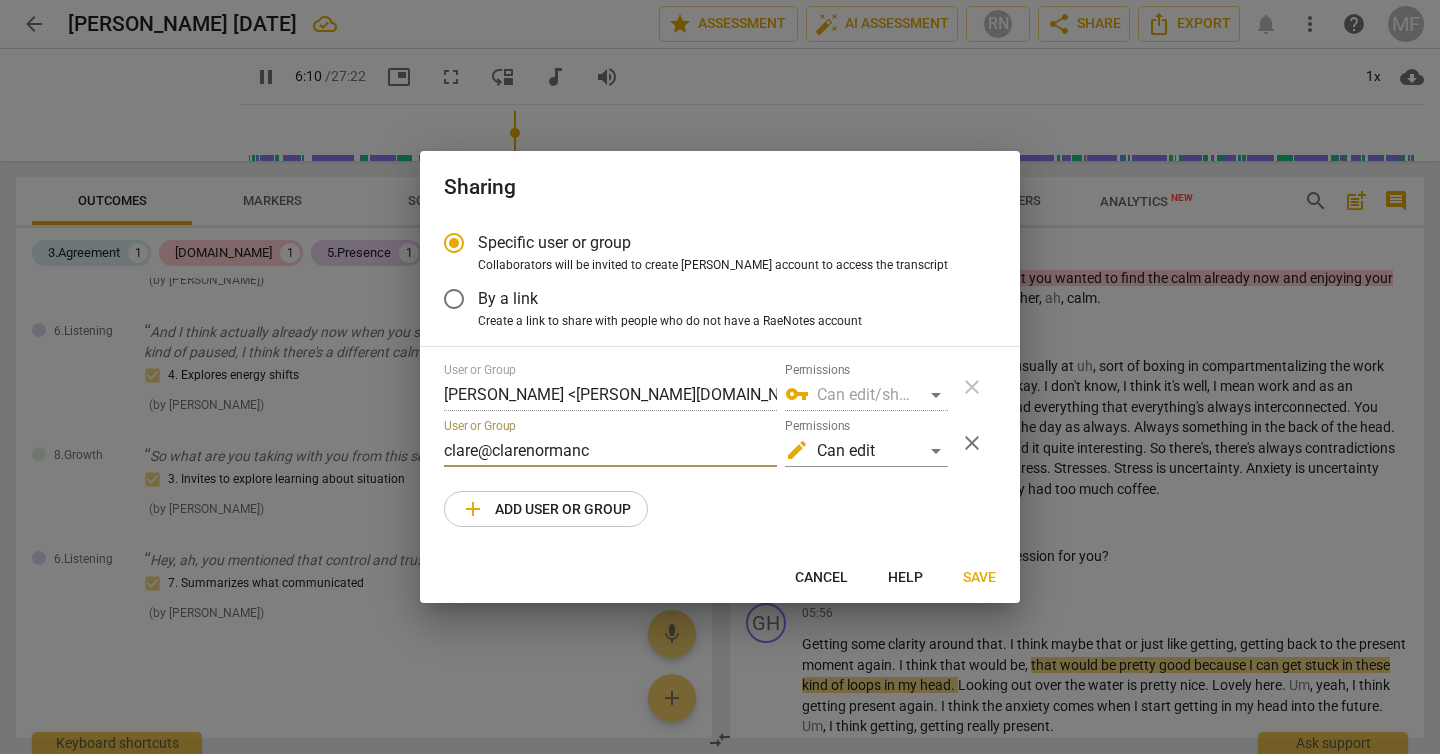 type on "clare@clarenormanco" 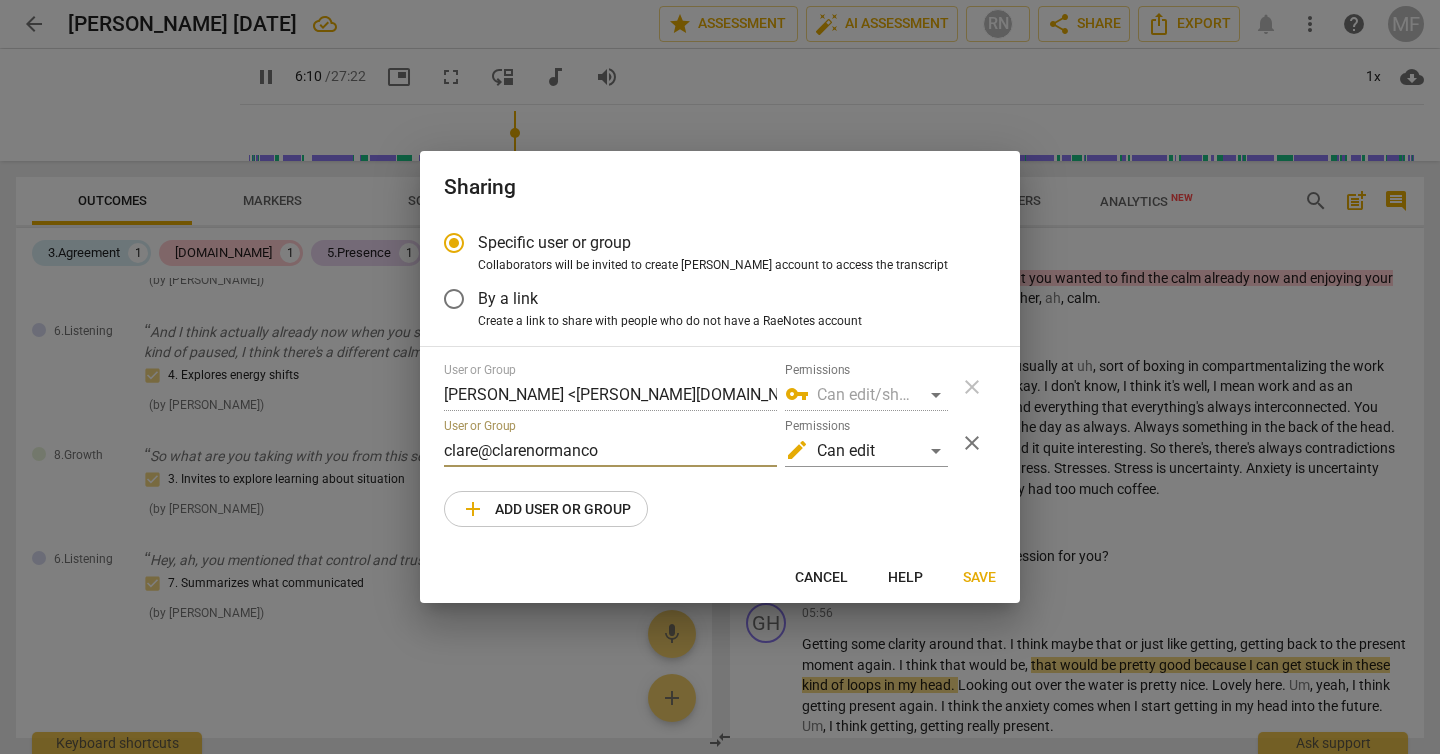 type on "371" 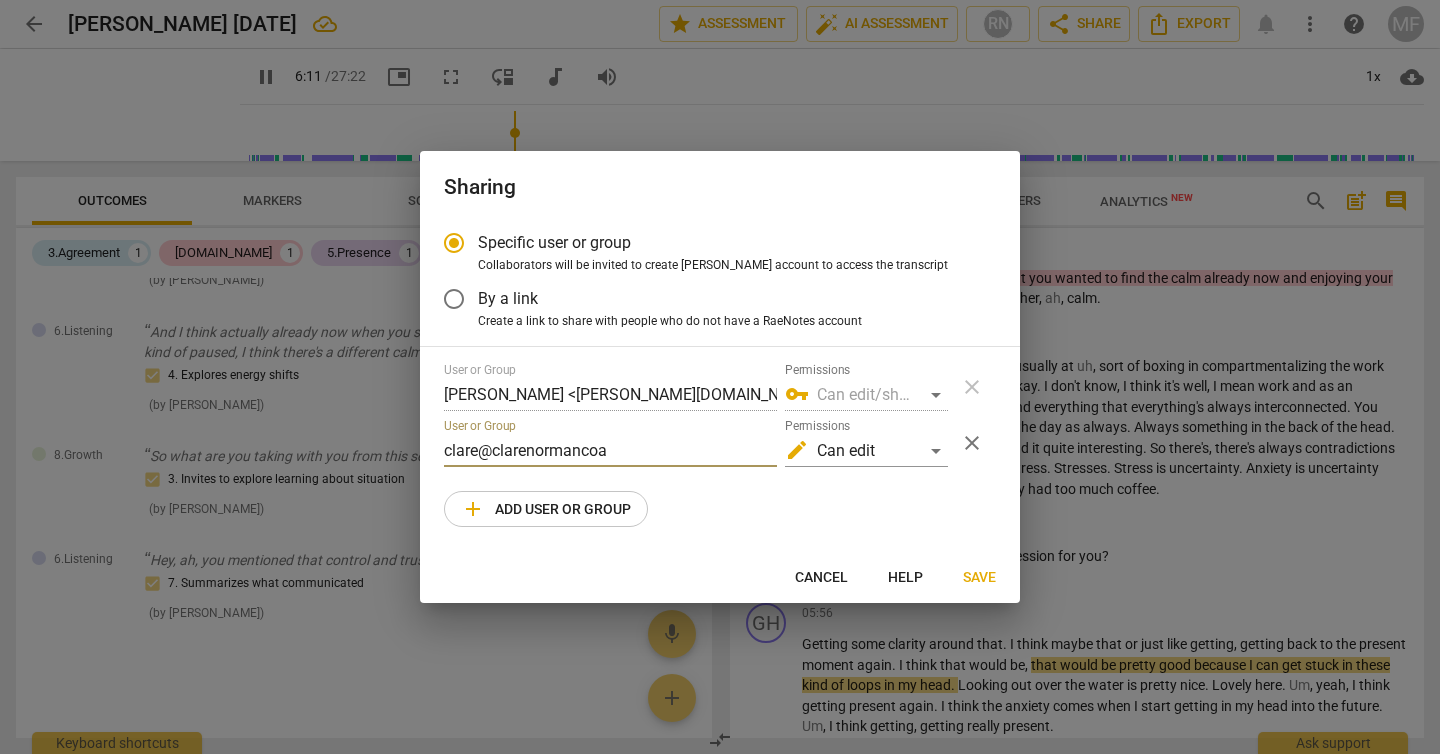 type on "371" 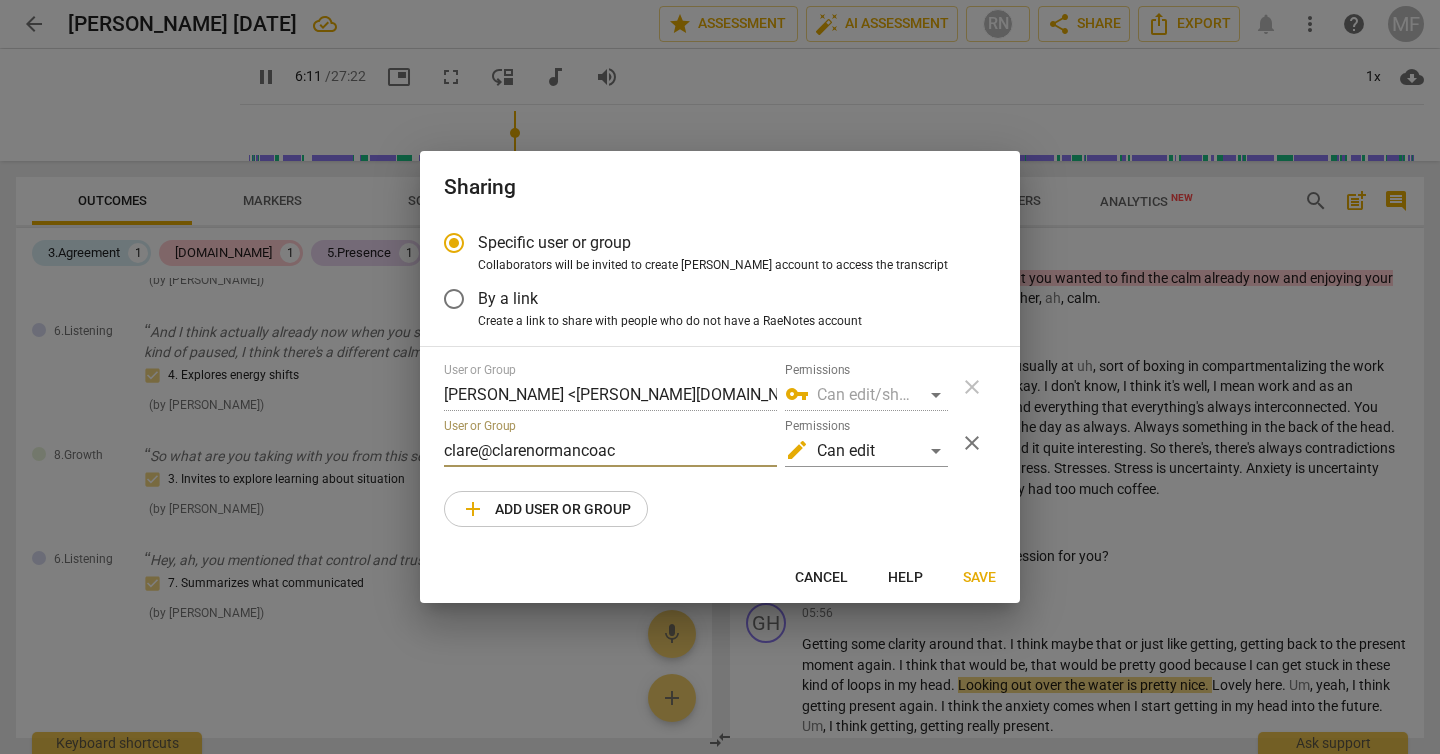 type on "372" 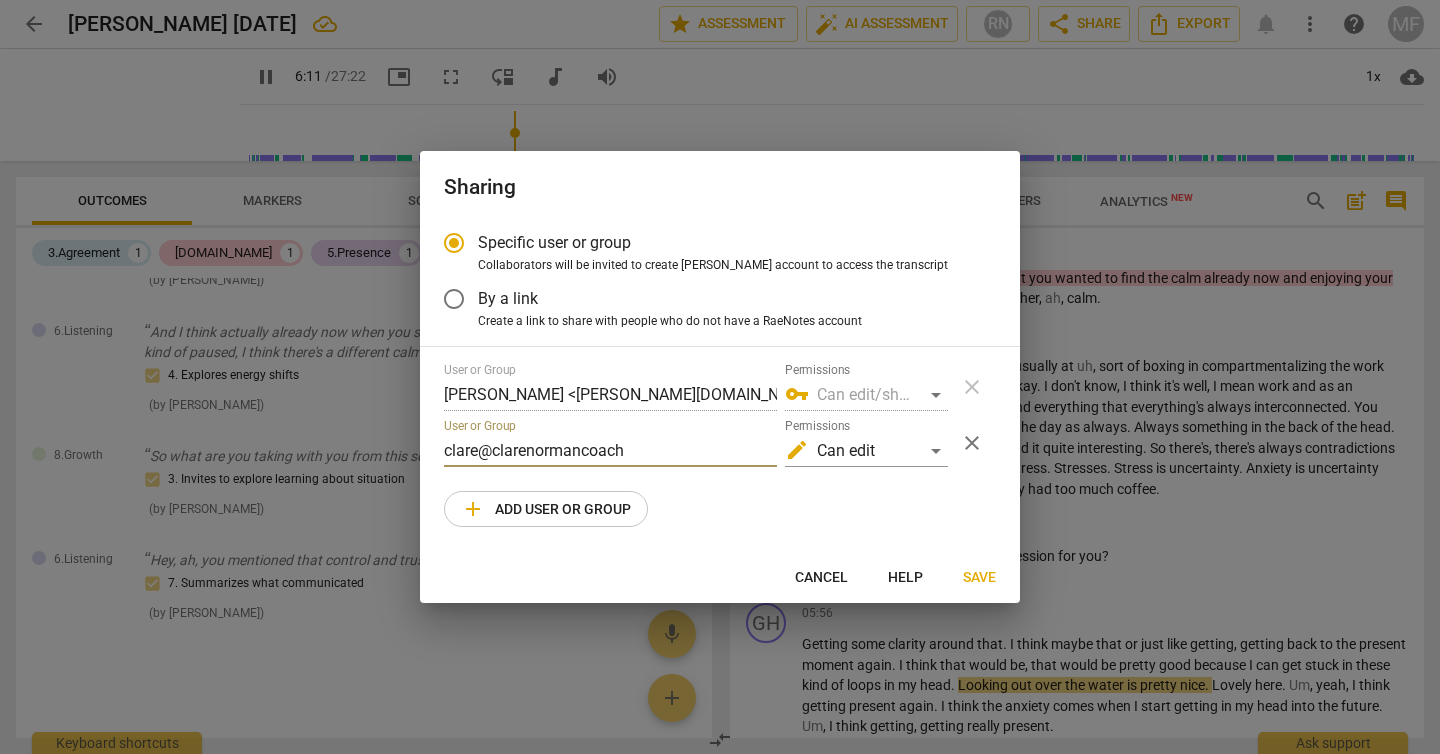 type on "clare@clarenormancoachi" 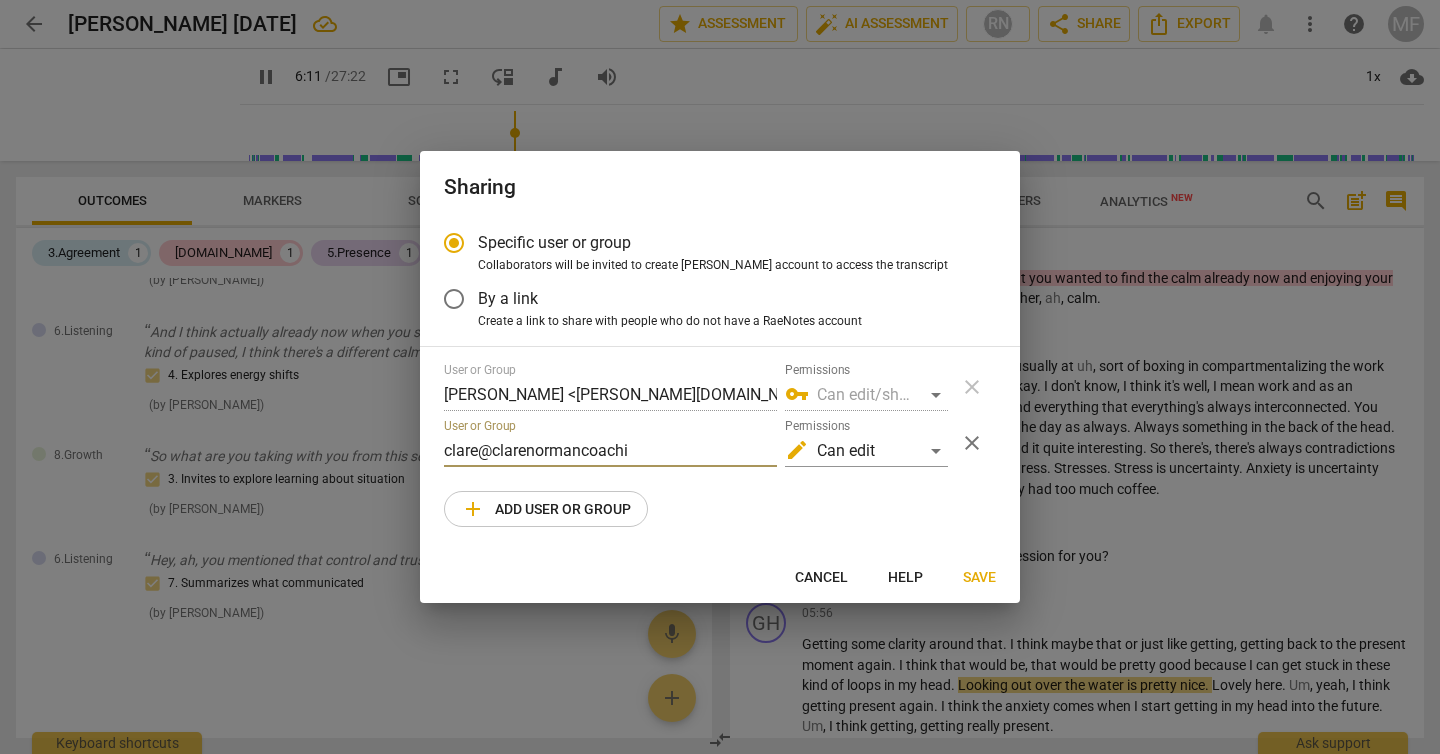 type on "372" 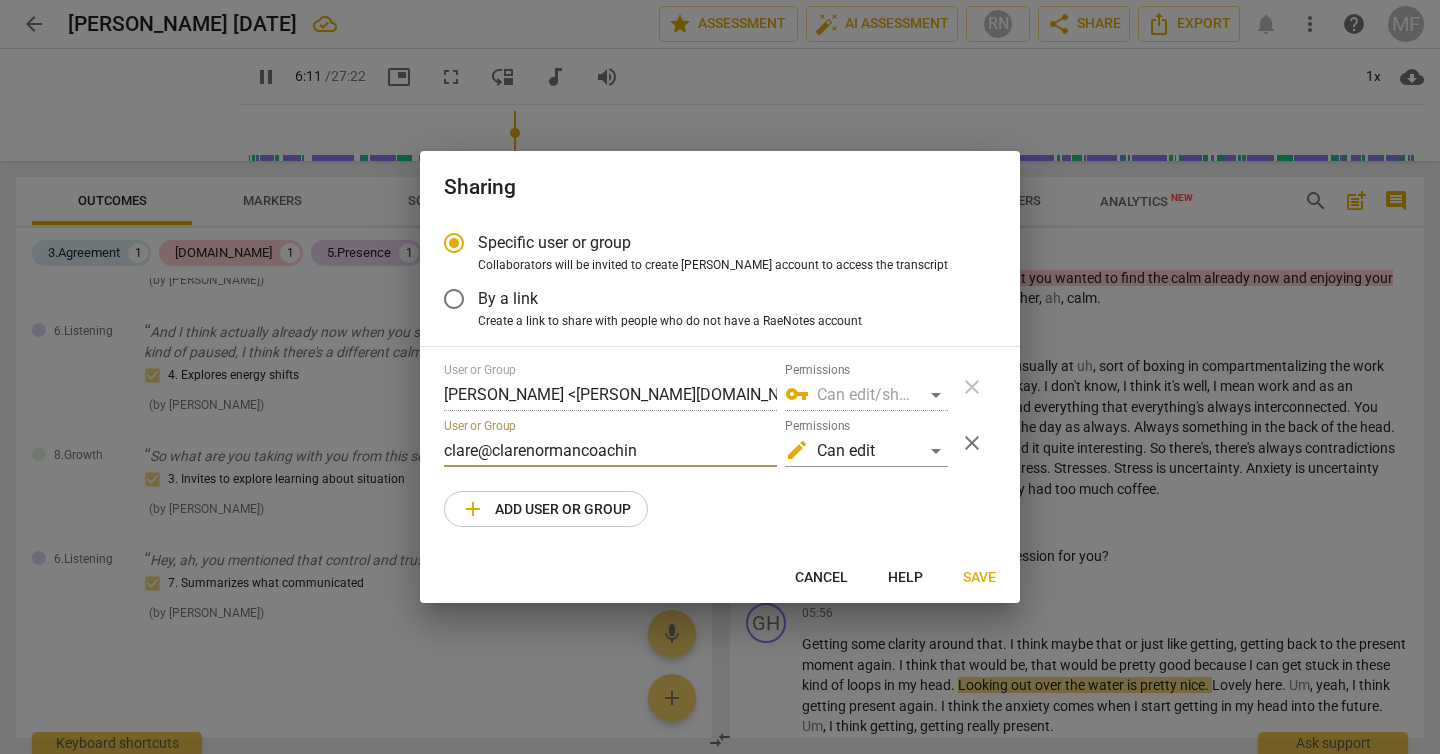 type on "clare@clarenormancoaching" 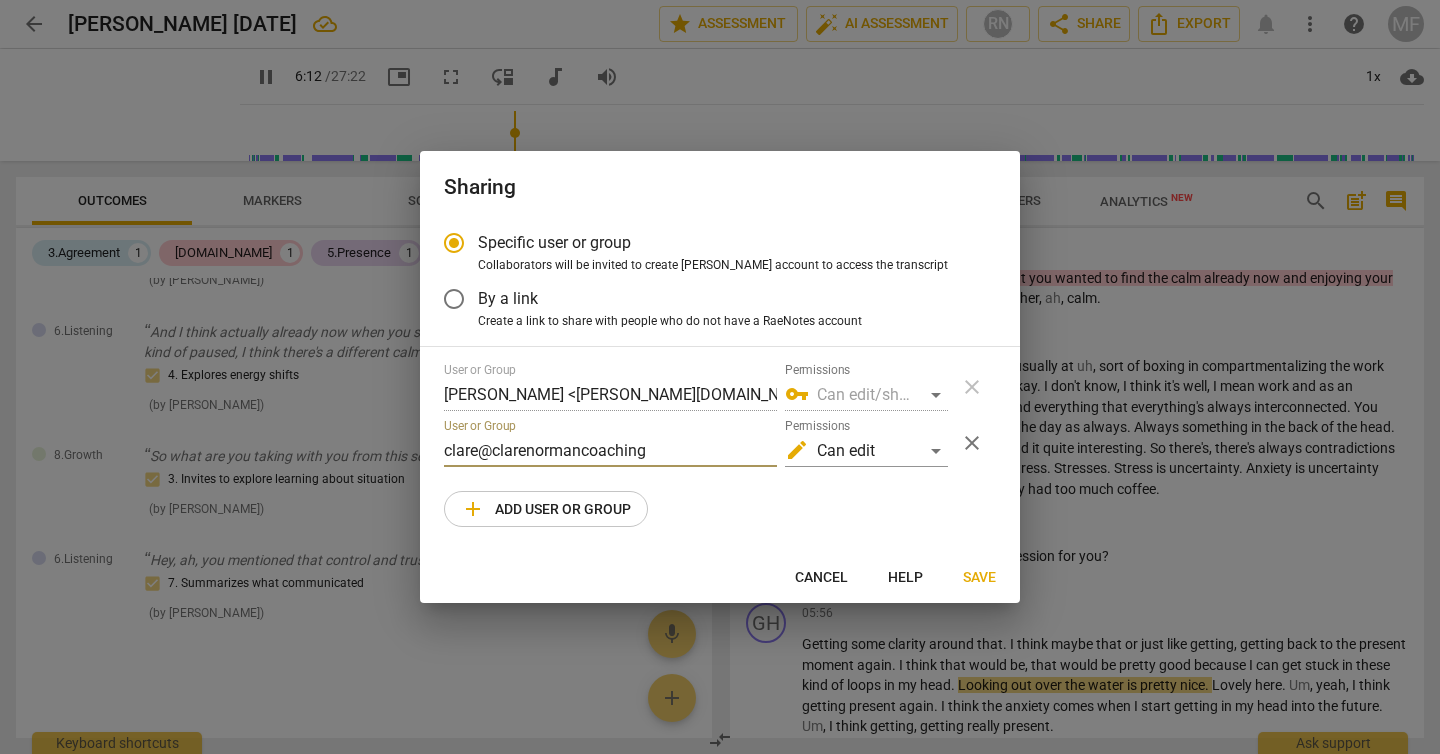 type on "372" 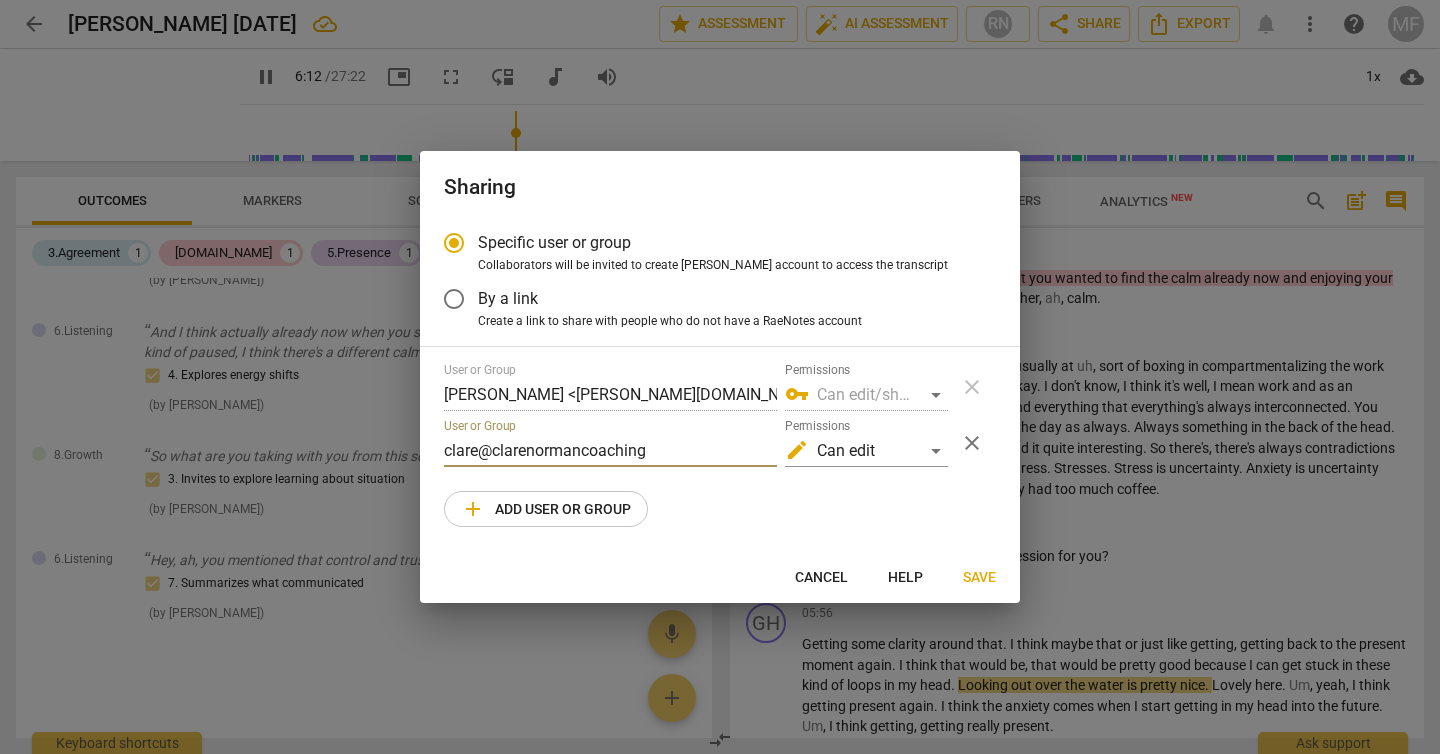 type on "clare@clarenormancoachinga" 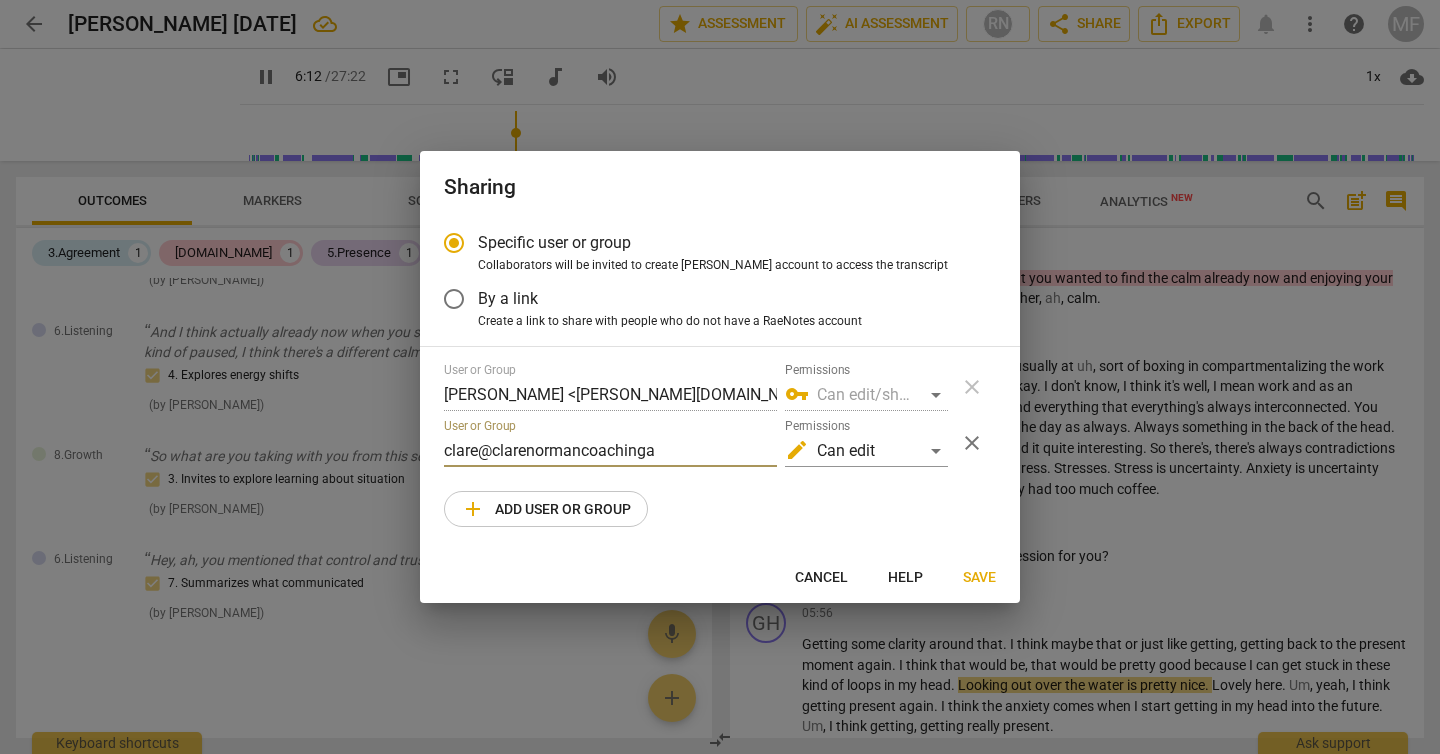 type on "373" 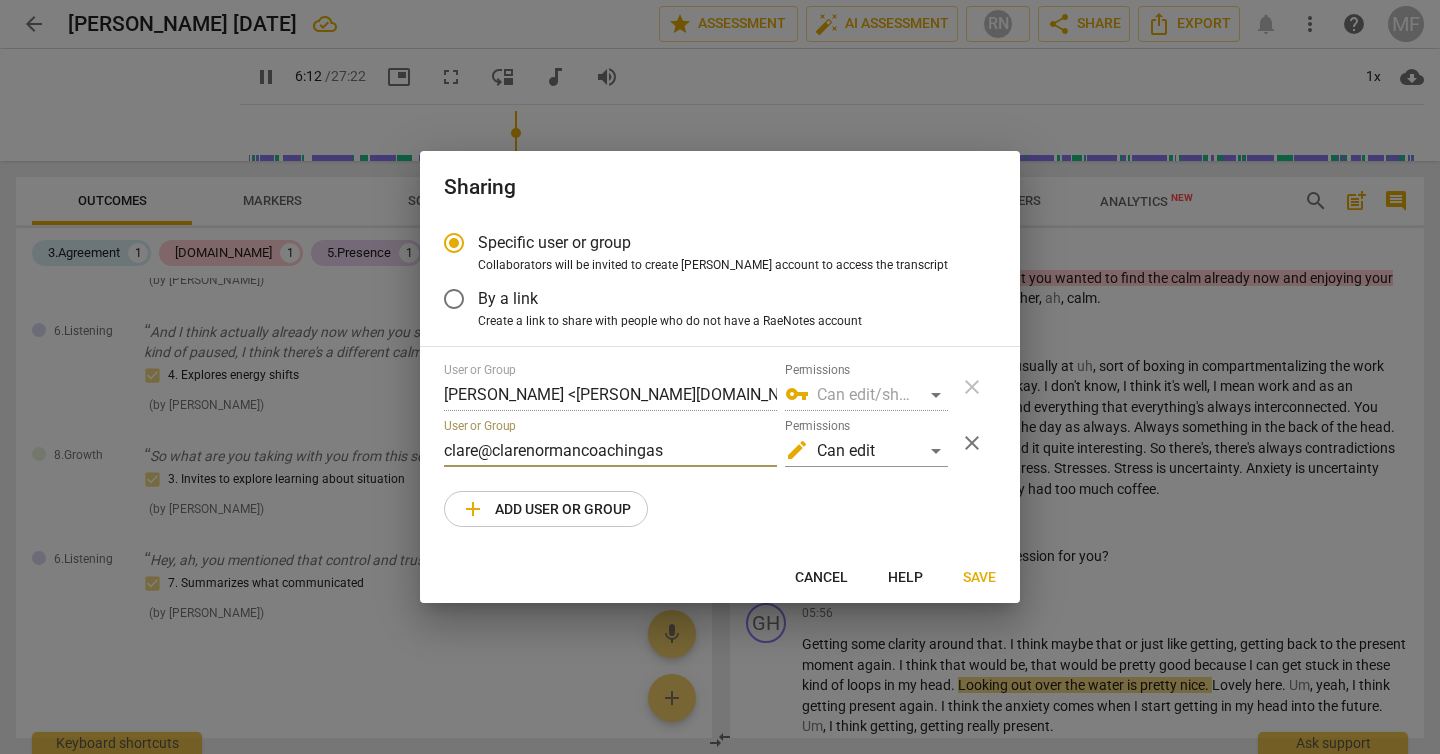 type on "clare@clarenormancoachingass" 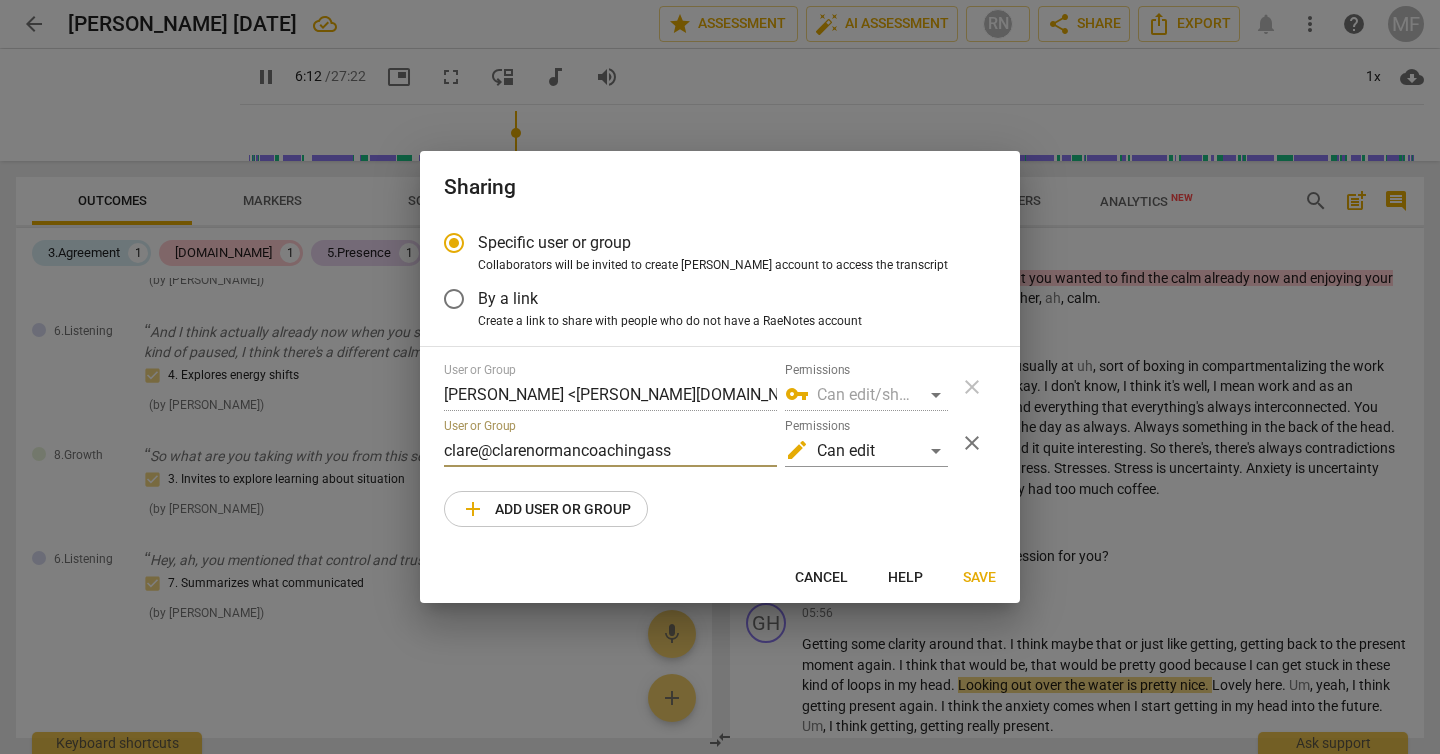 type on "373" 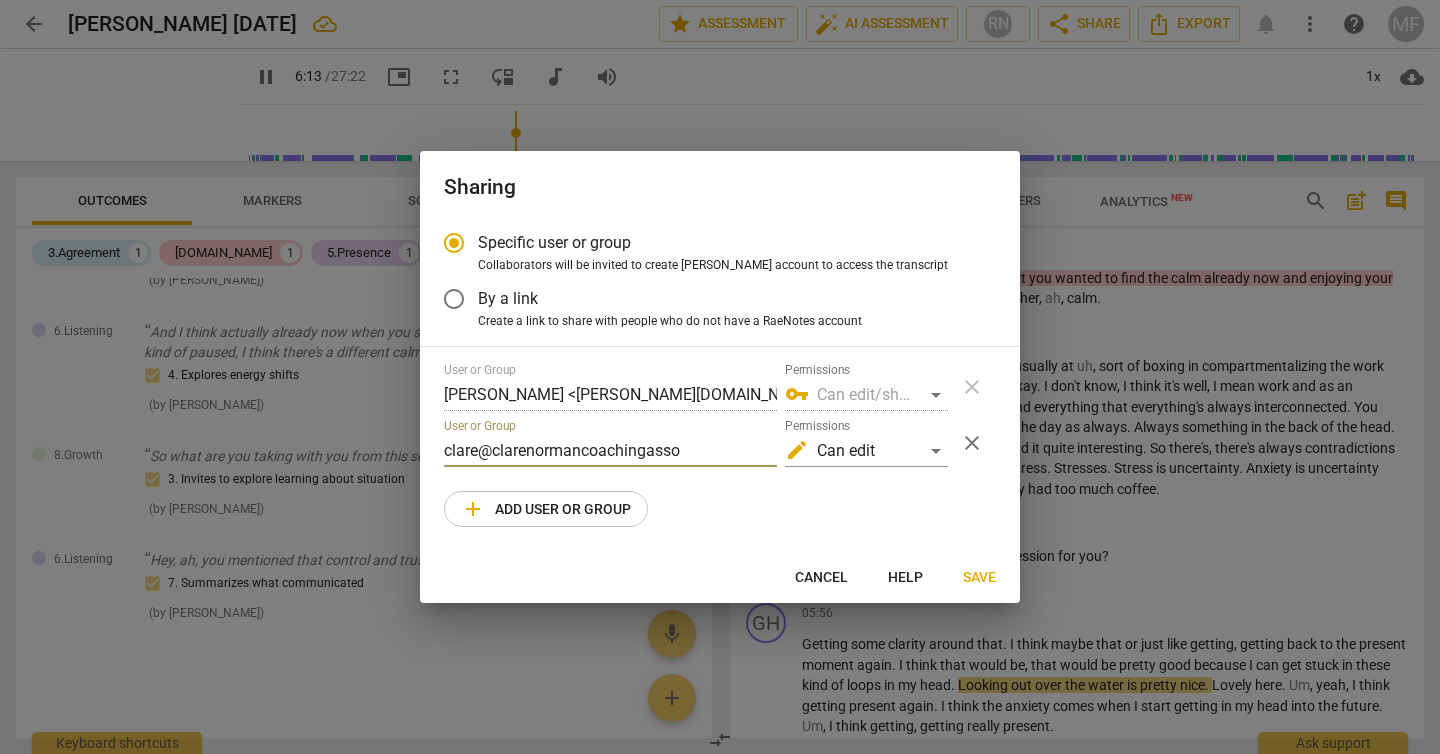 type on "373" 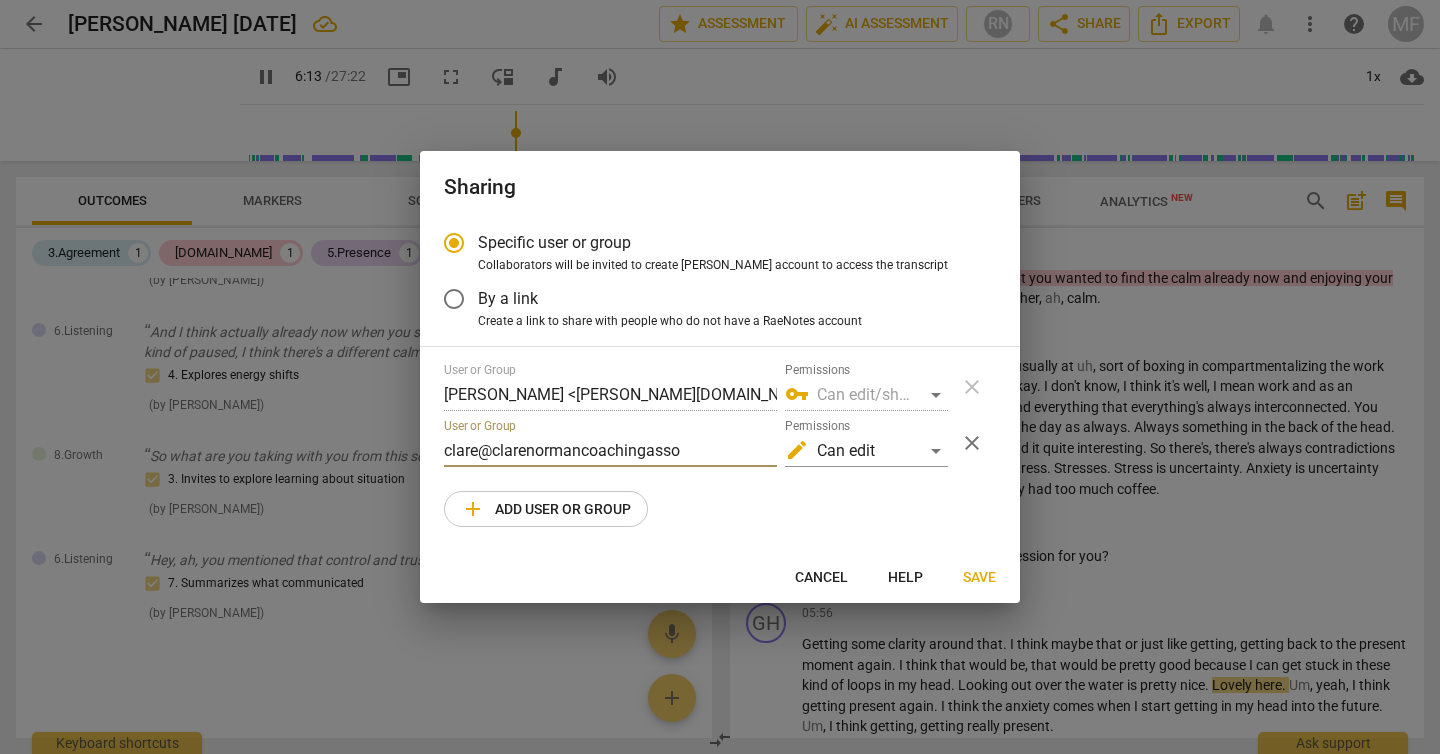 type on "clare@clarenormancoachingassoc" 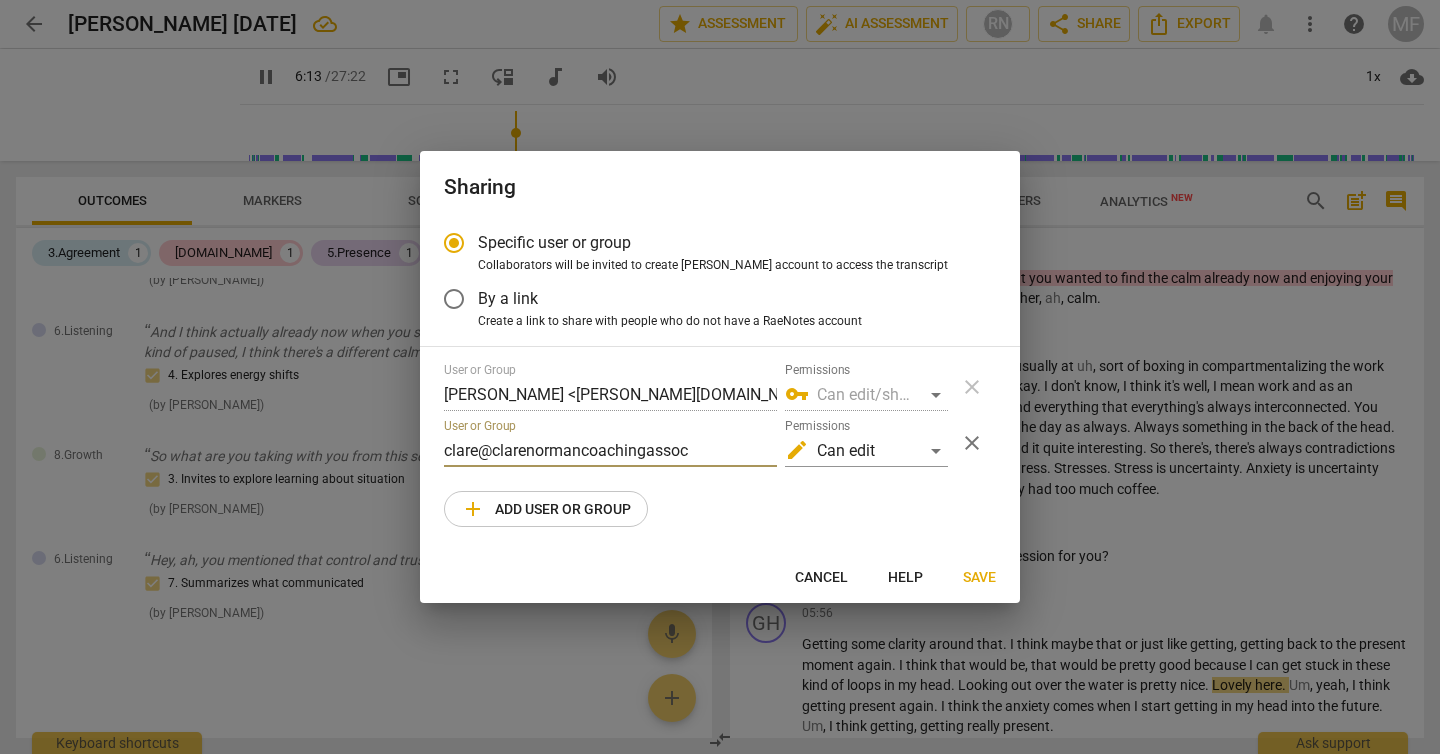 type on "374" 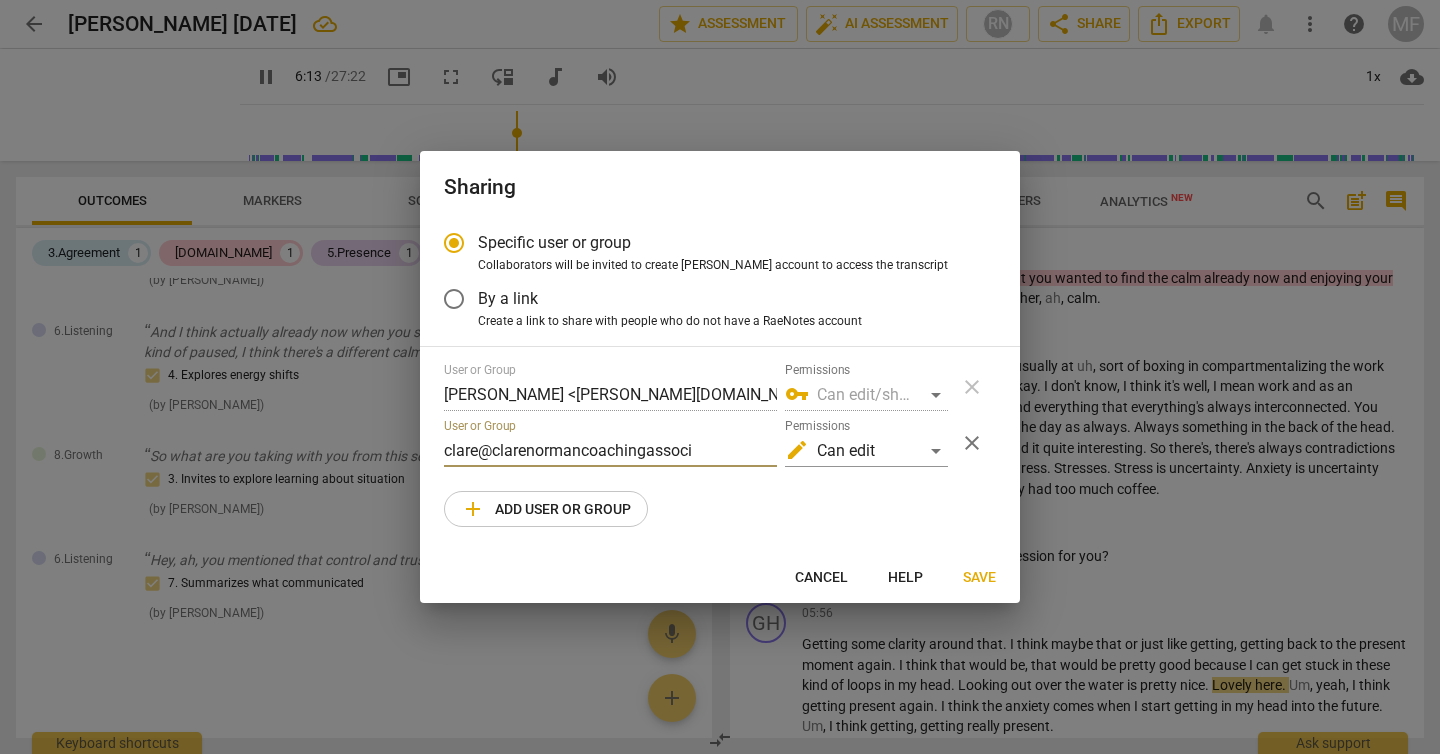 type on "clare@clarenormancoachingassocia" 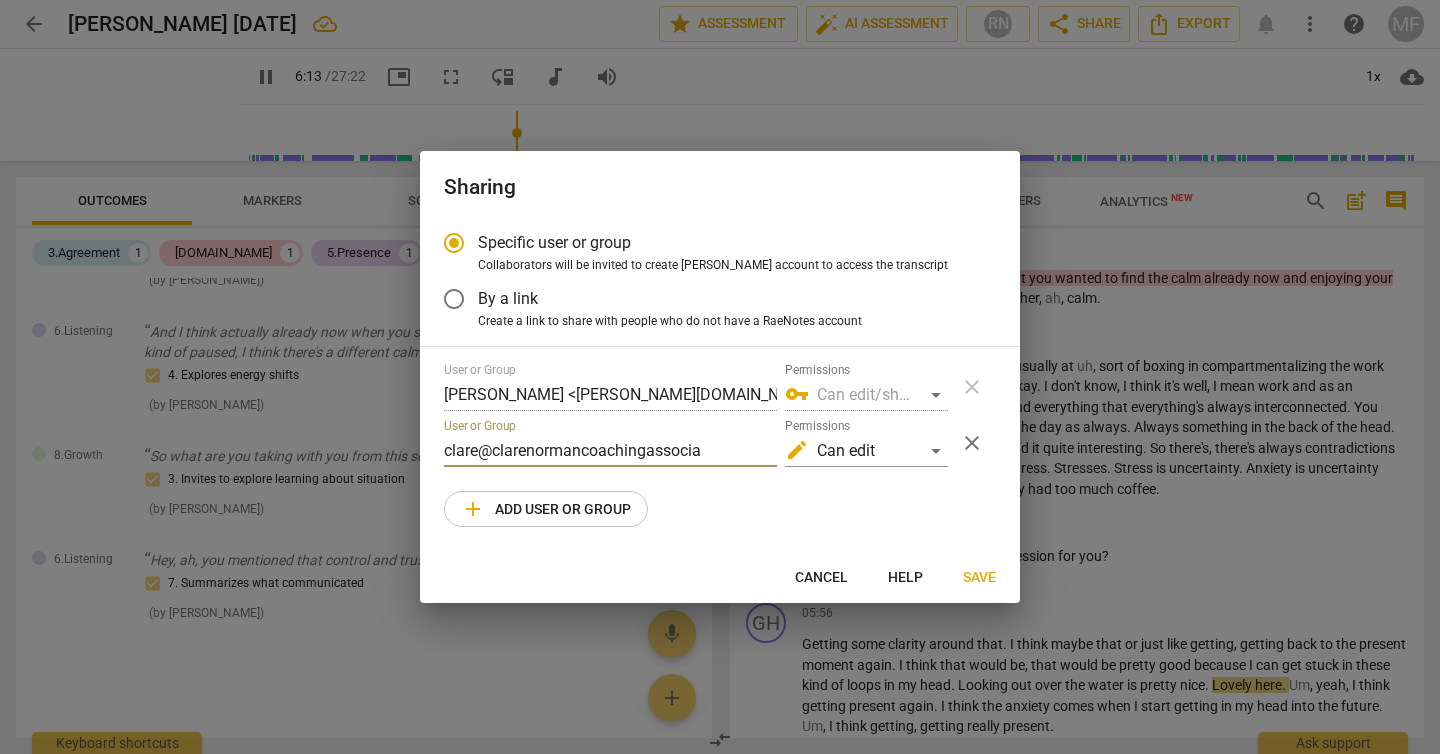 type on "374" 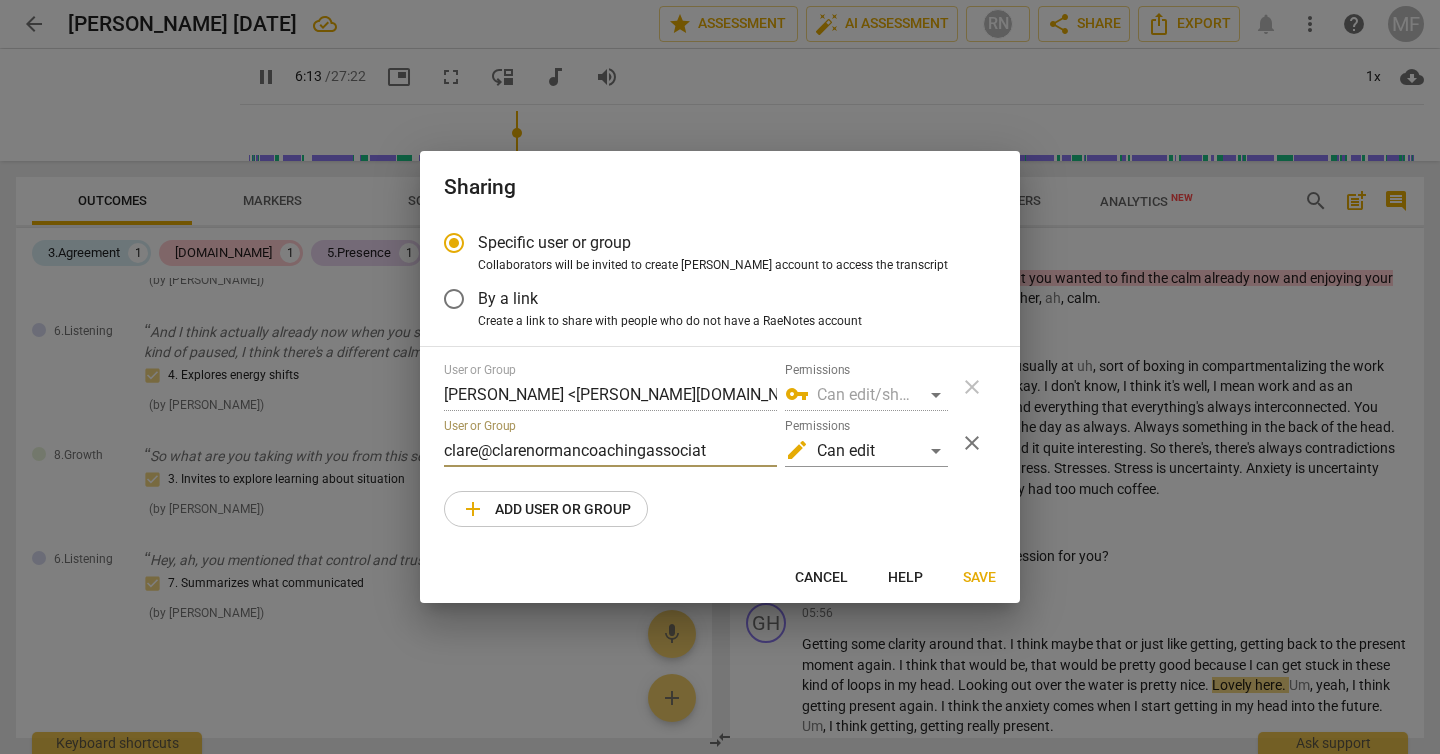 type on "374" 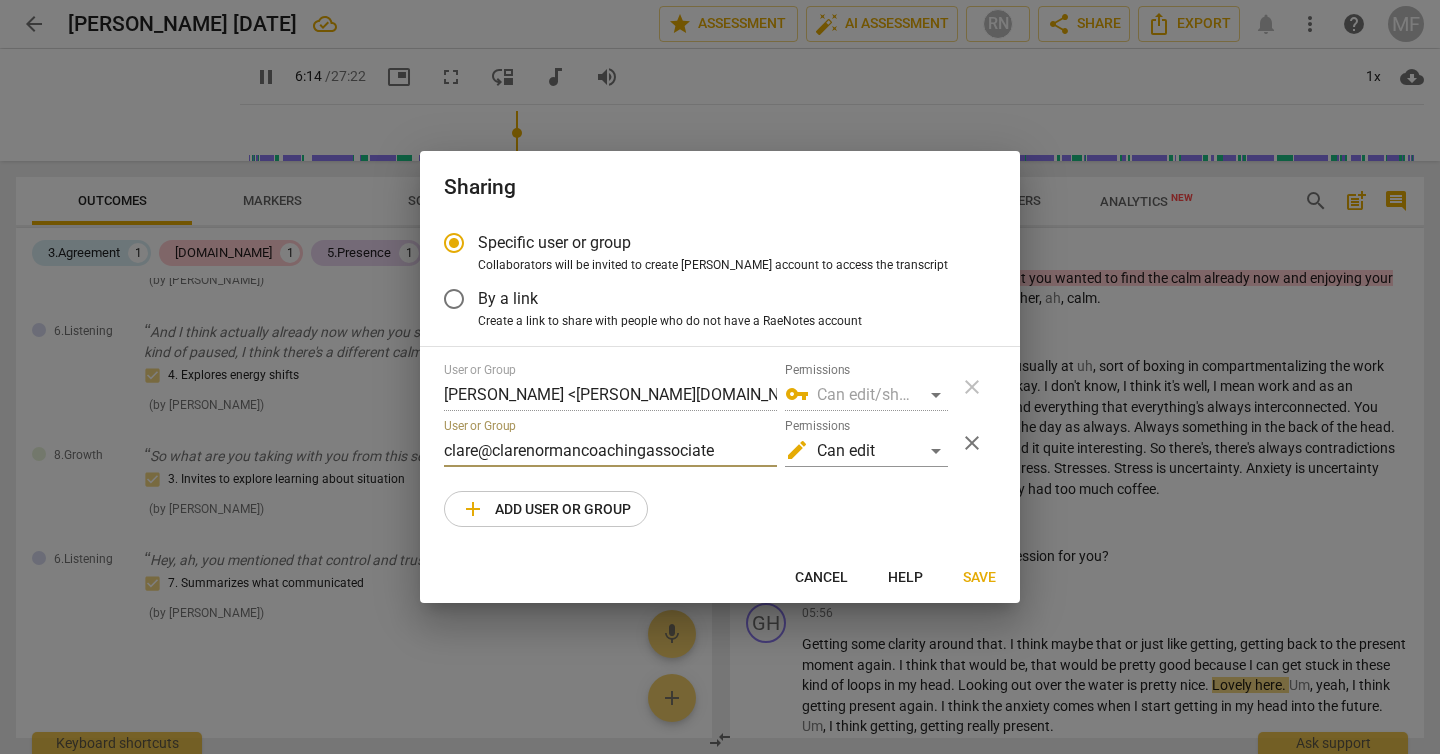 type on "374" 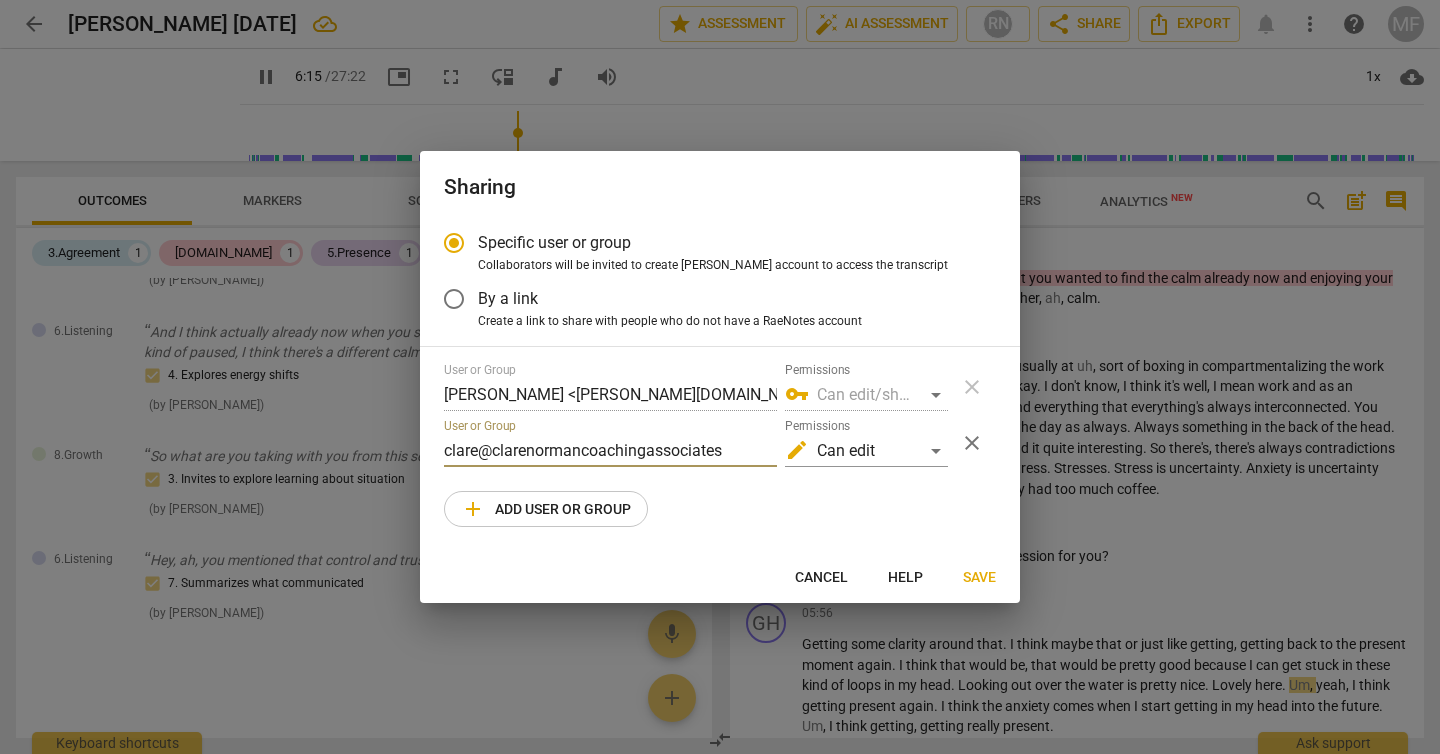 type on "375" 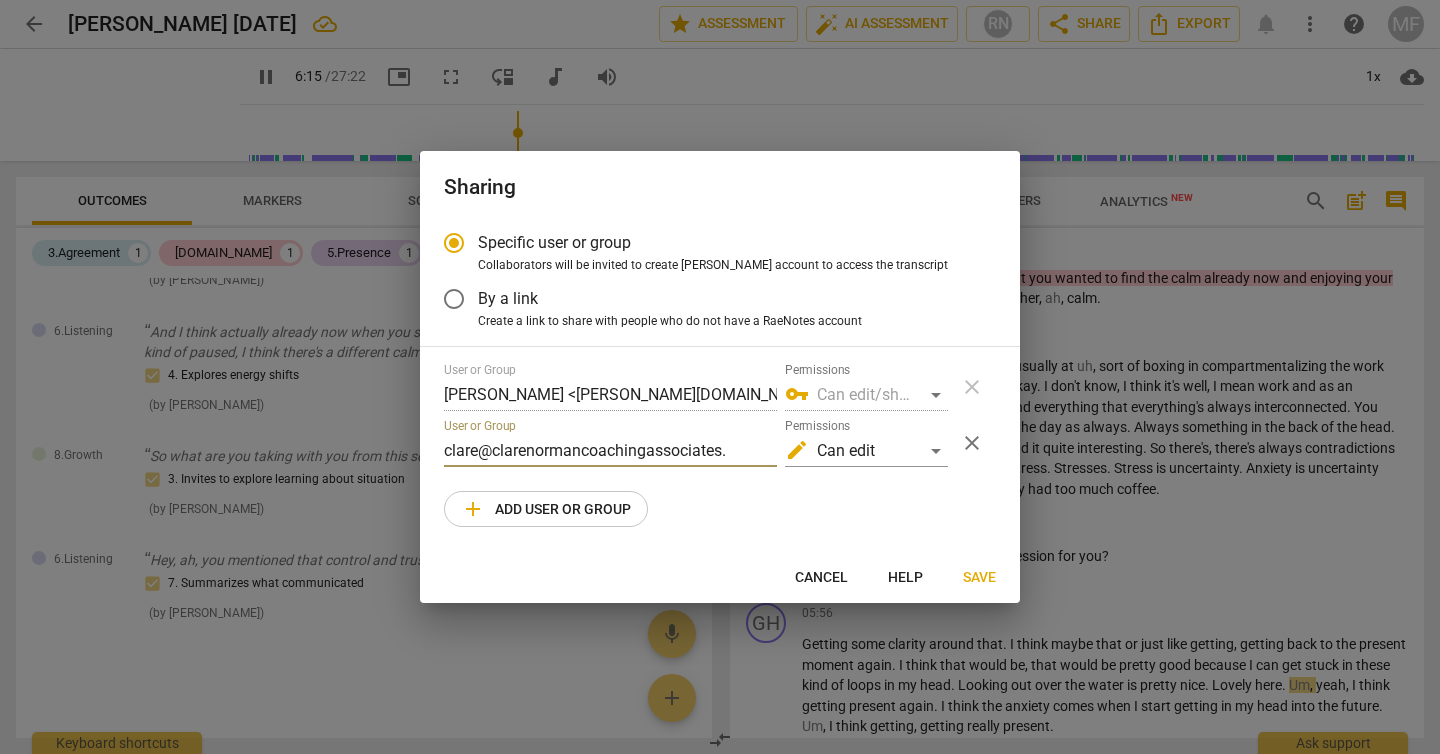 type on "376" 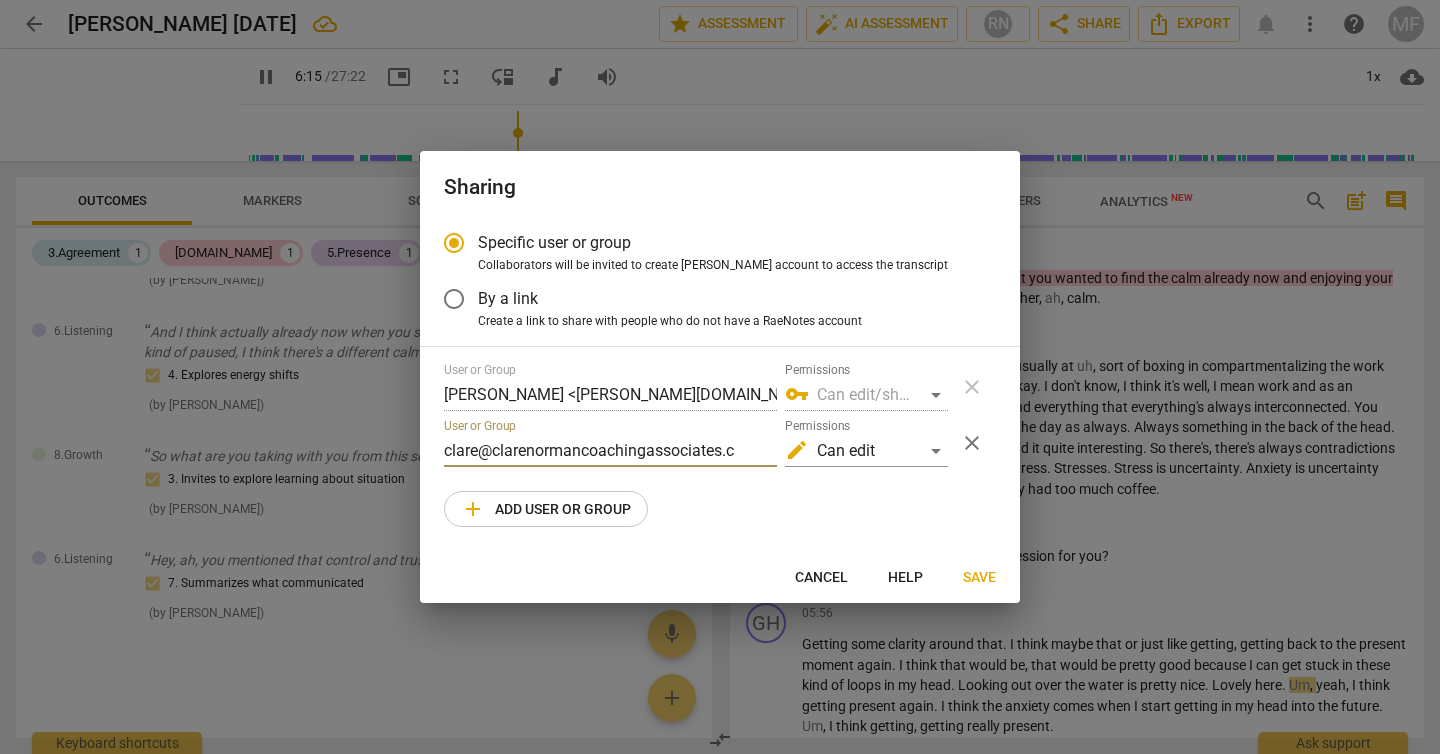 type on "clare@clarenormancoachingassociates.co" 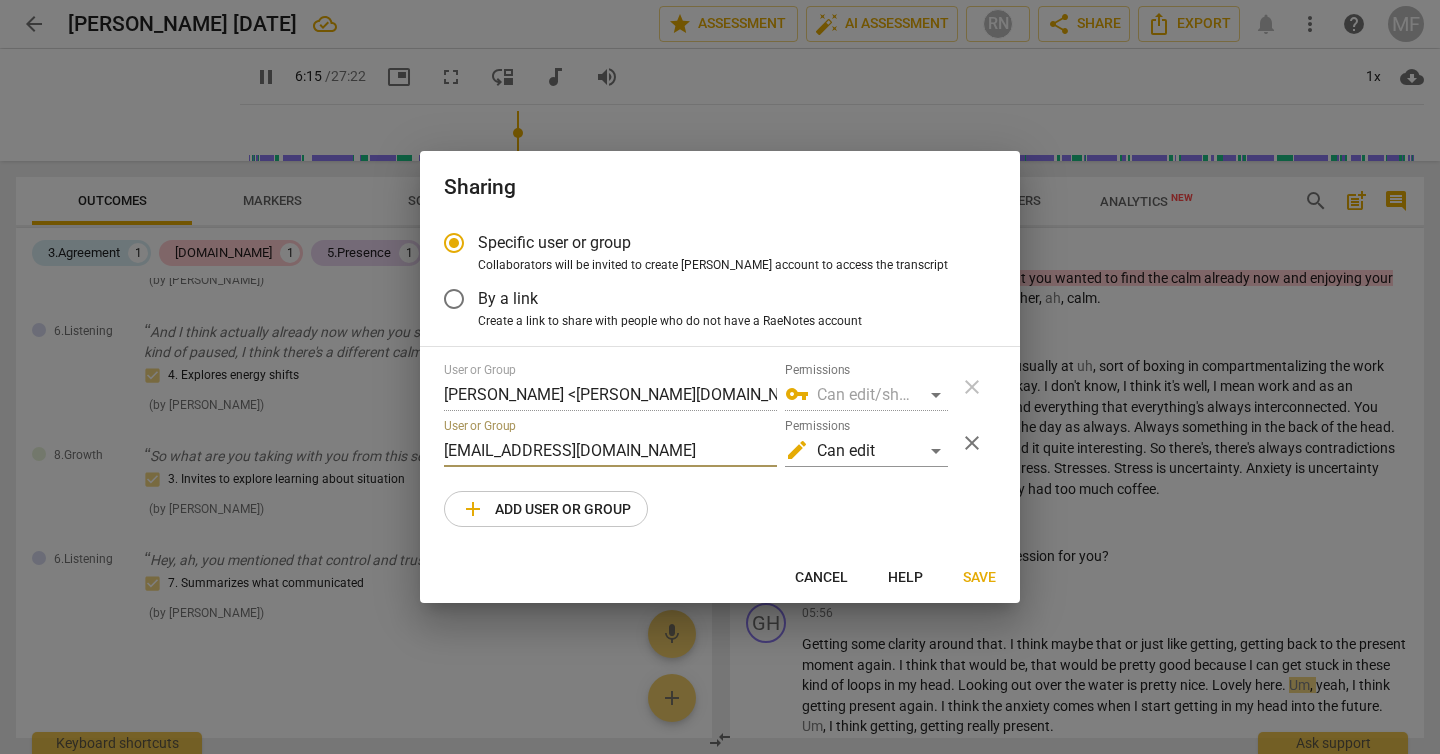 type on "376" 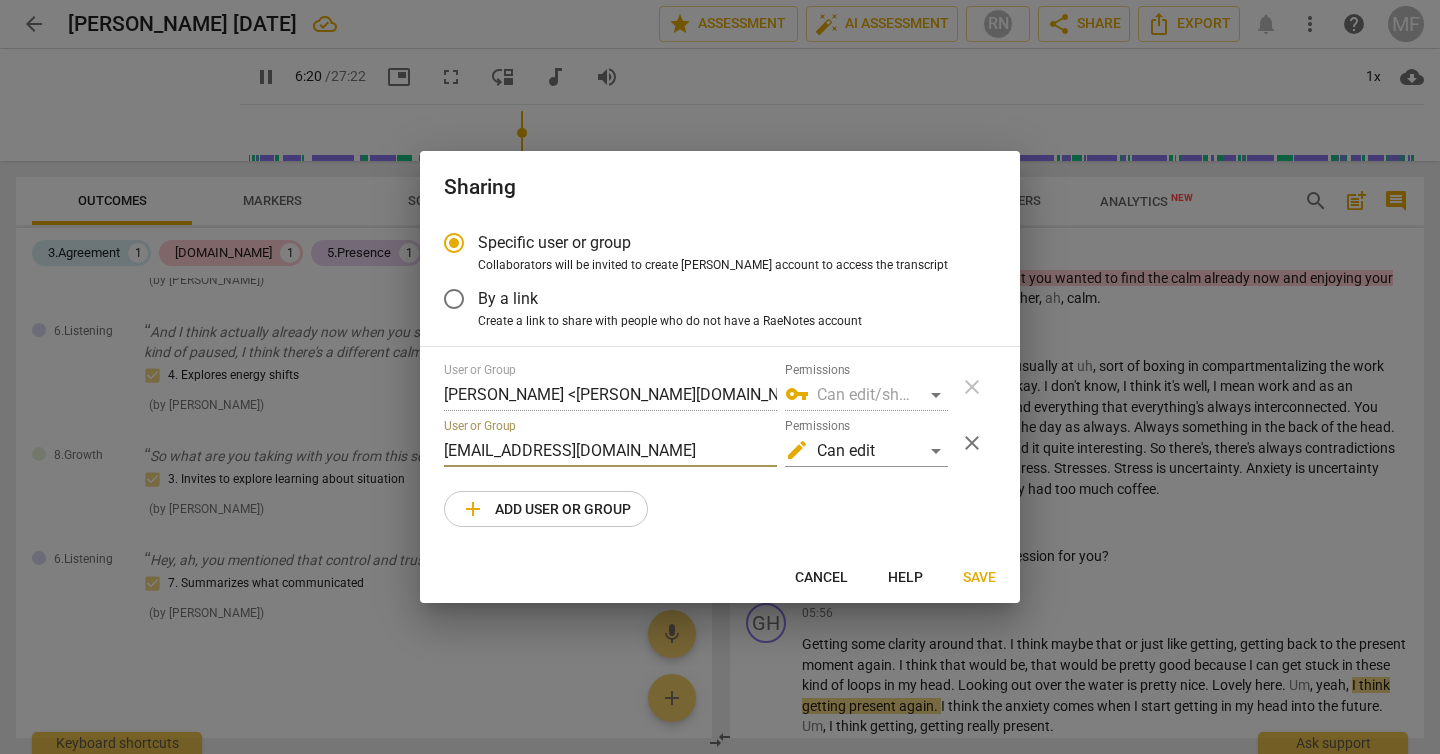 type on "381" 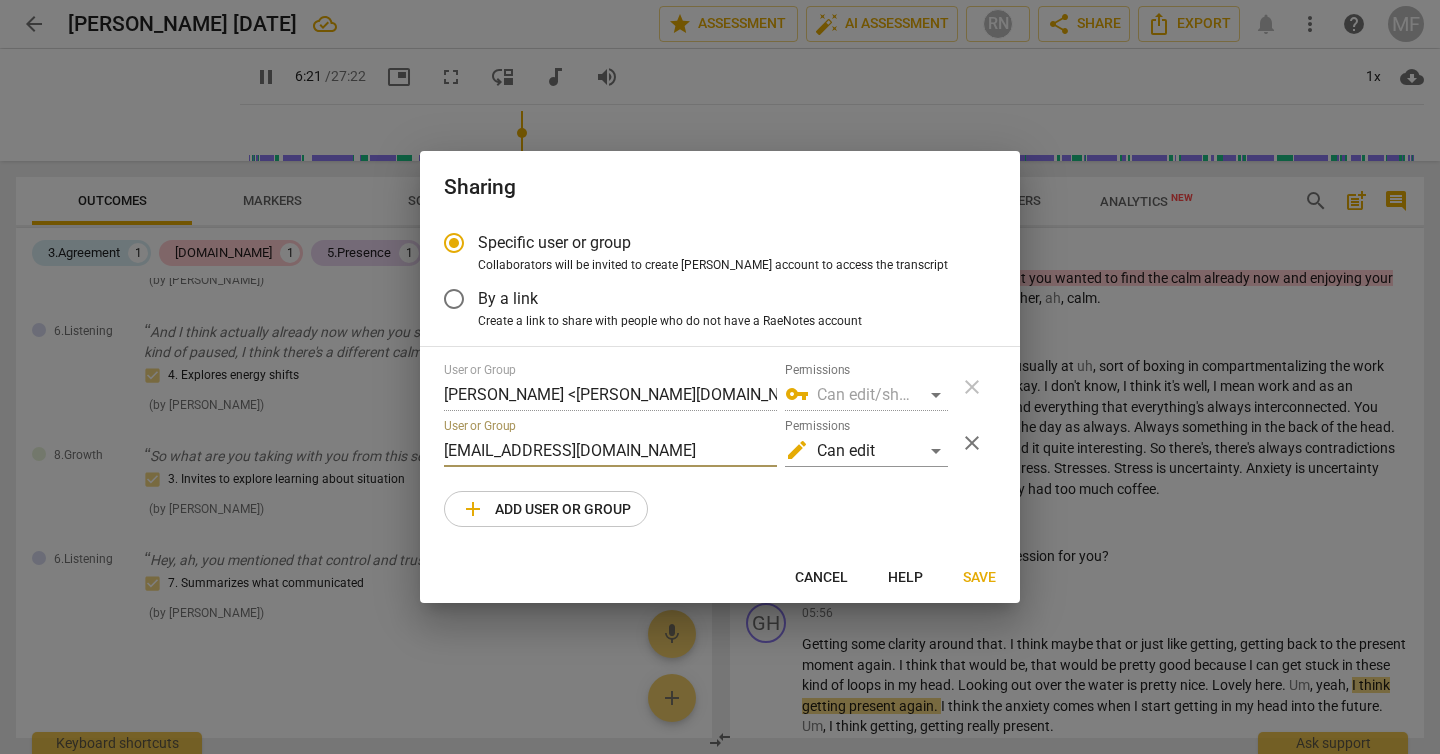 type on "clare@clarenormancoachingassociates.com" 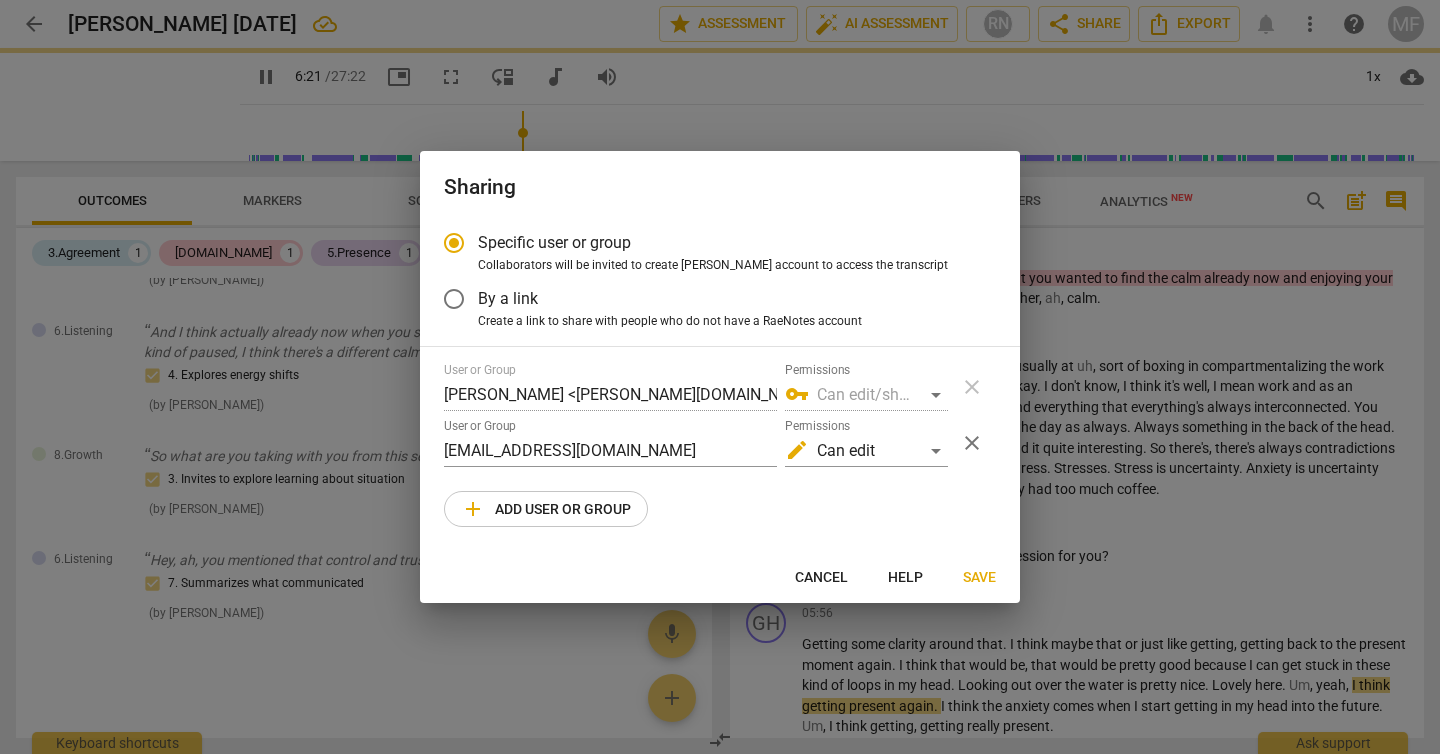 type on "382" 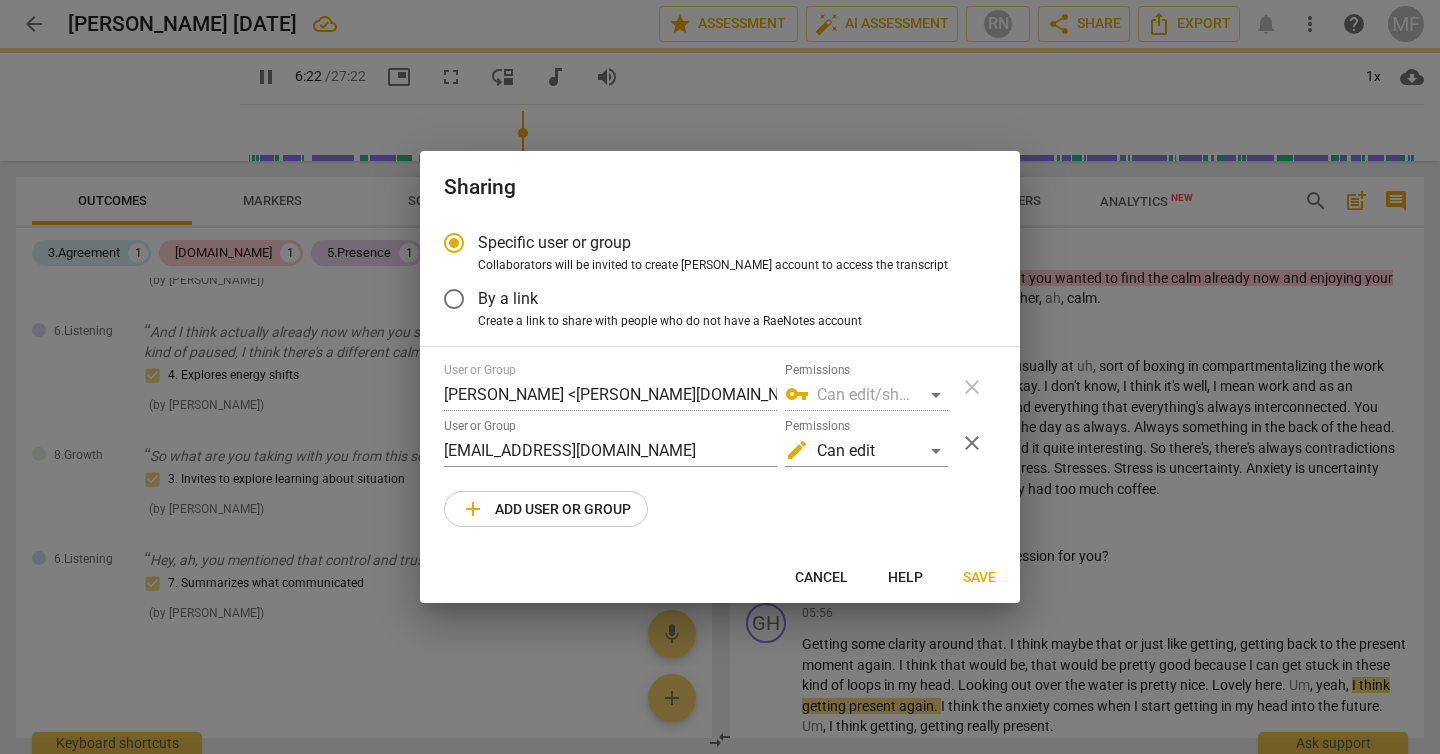 radio on "false" 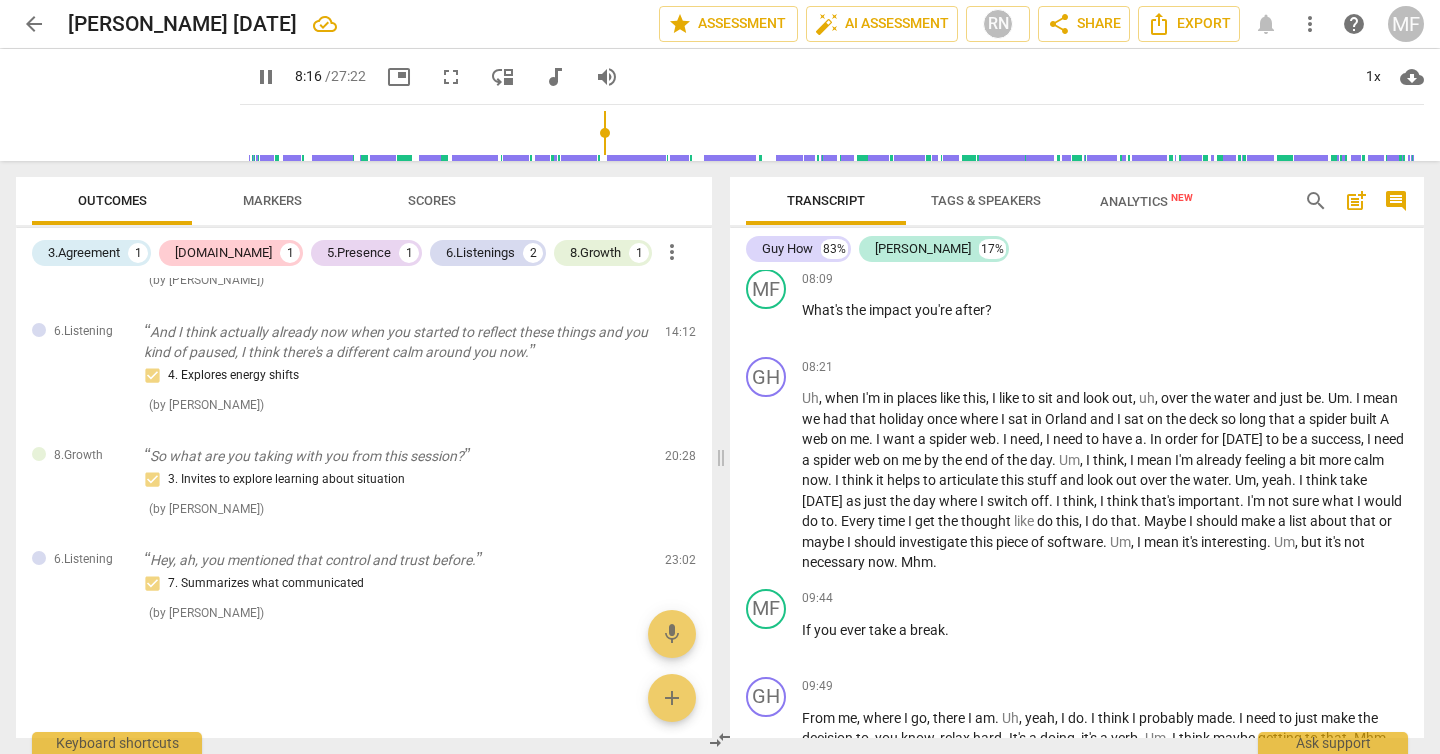 scroll, scrollTop: 2842, scrollLeft: 0, axis: vertical 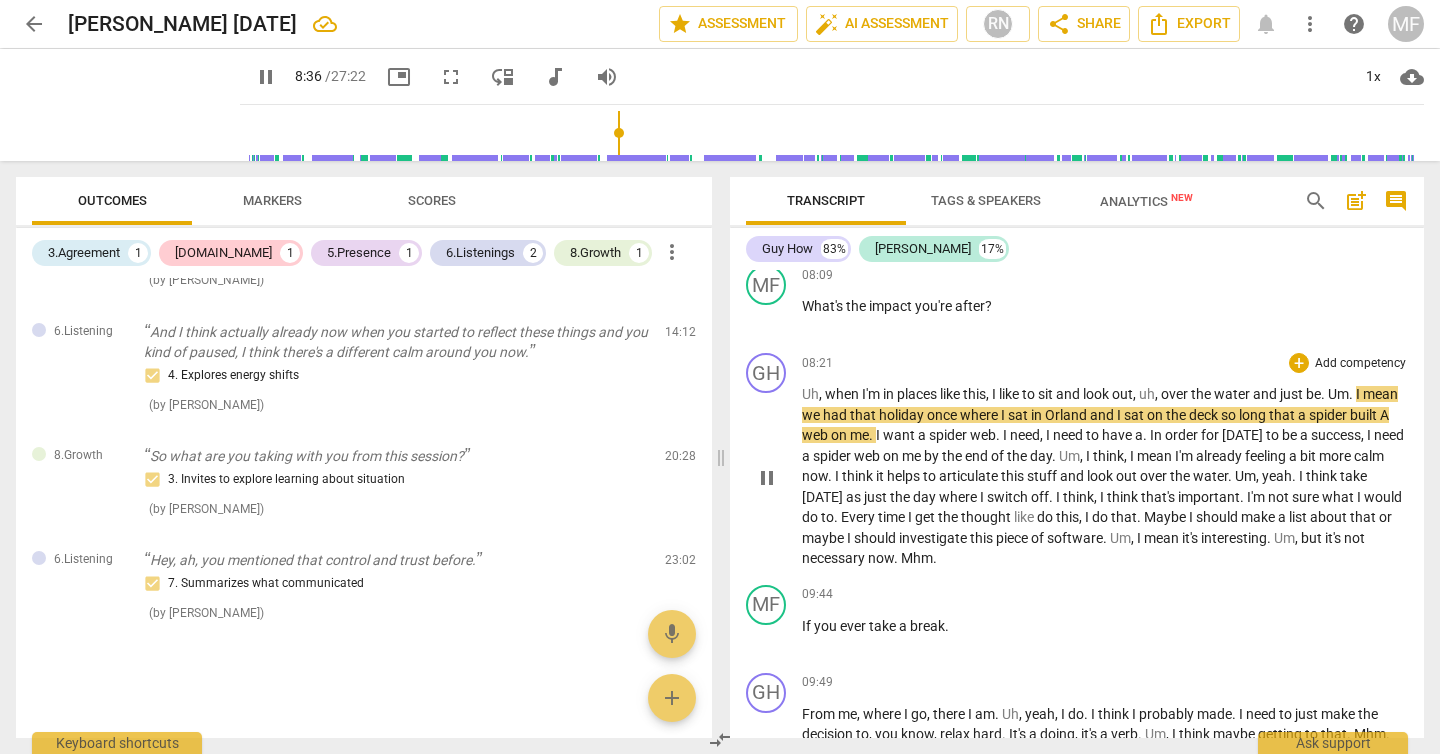 click on "Orland" at bounding box center [1067, 415] 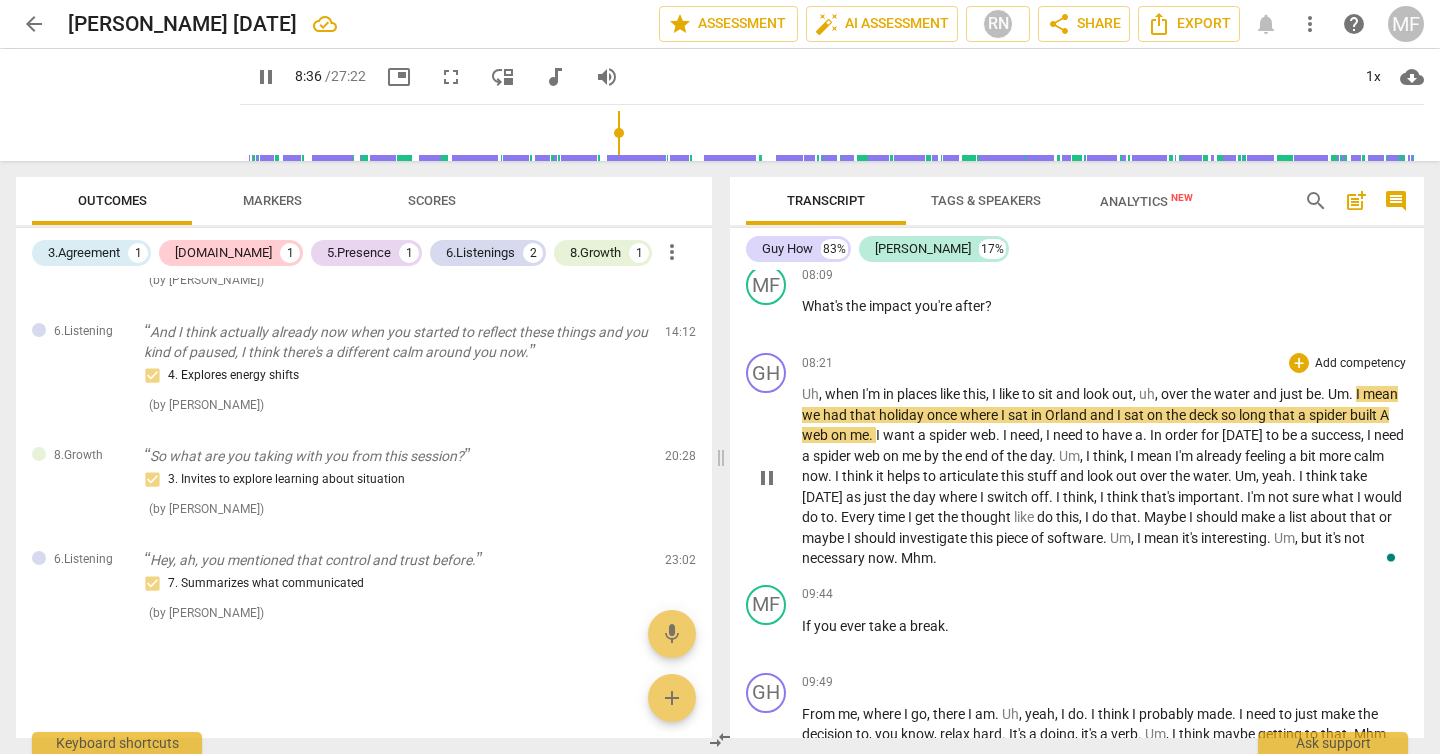 type on "517" 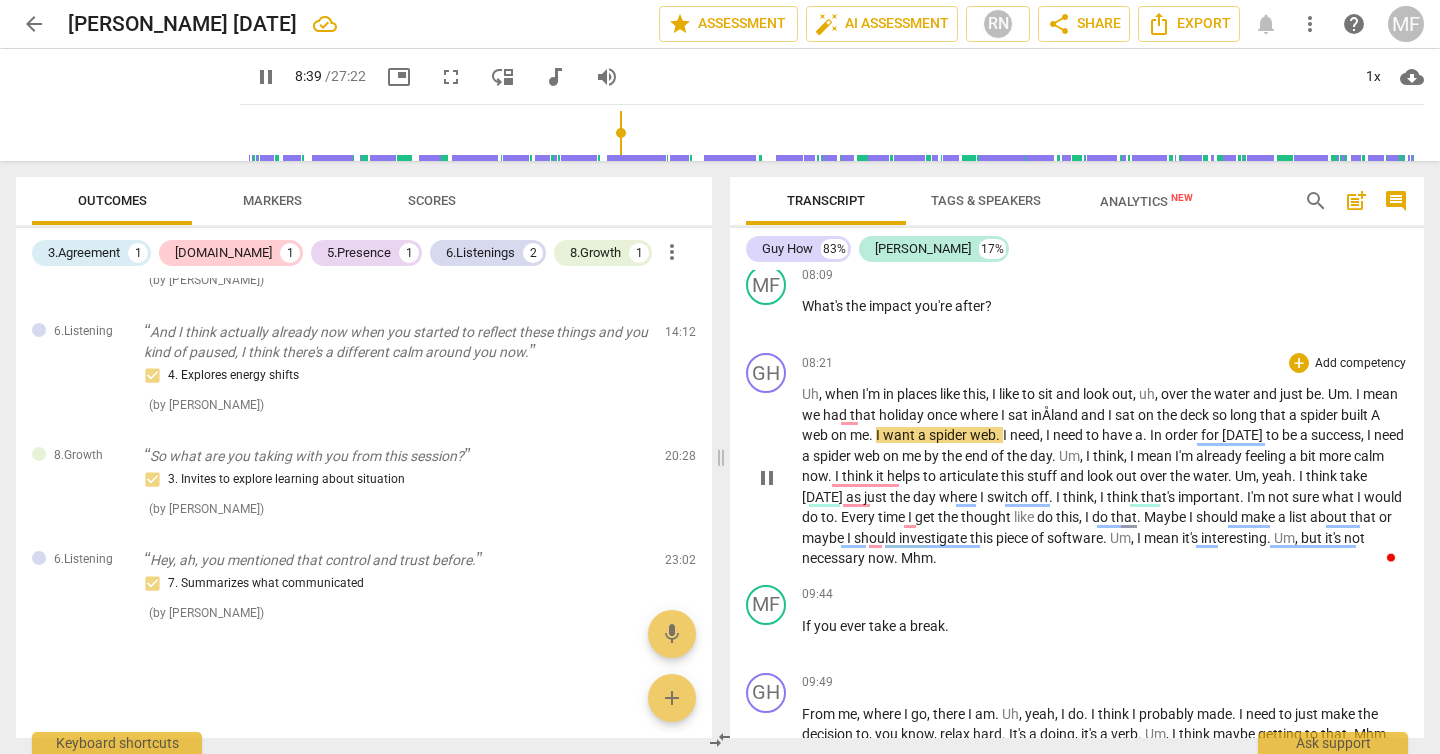 click on "this" at bounding box center [1014, 476] 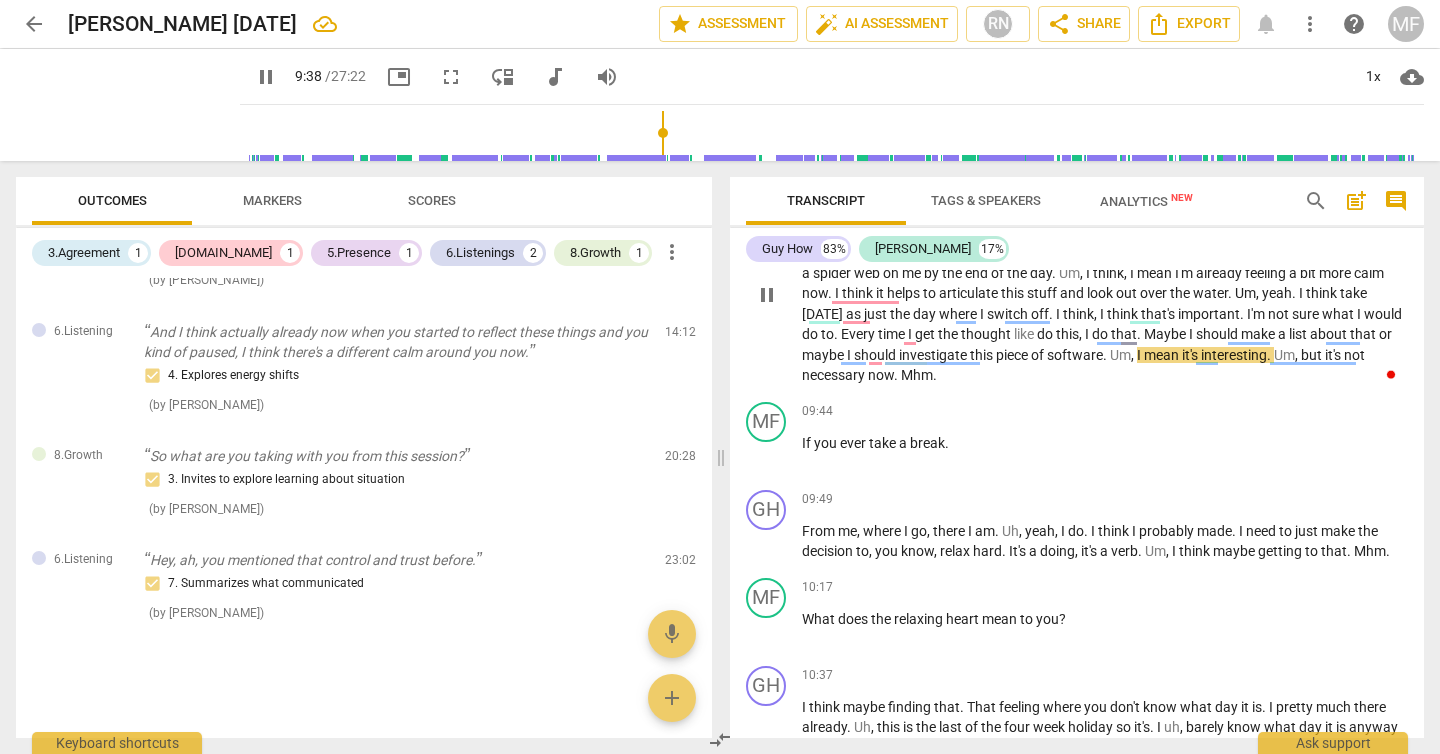 scroll, scrollTop: 3033, scrollLeft: 0, axis: vertical 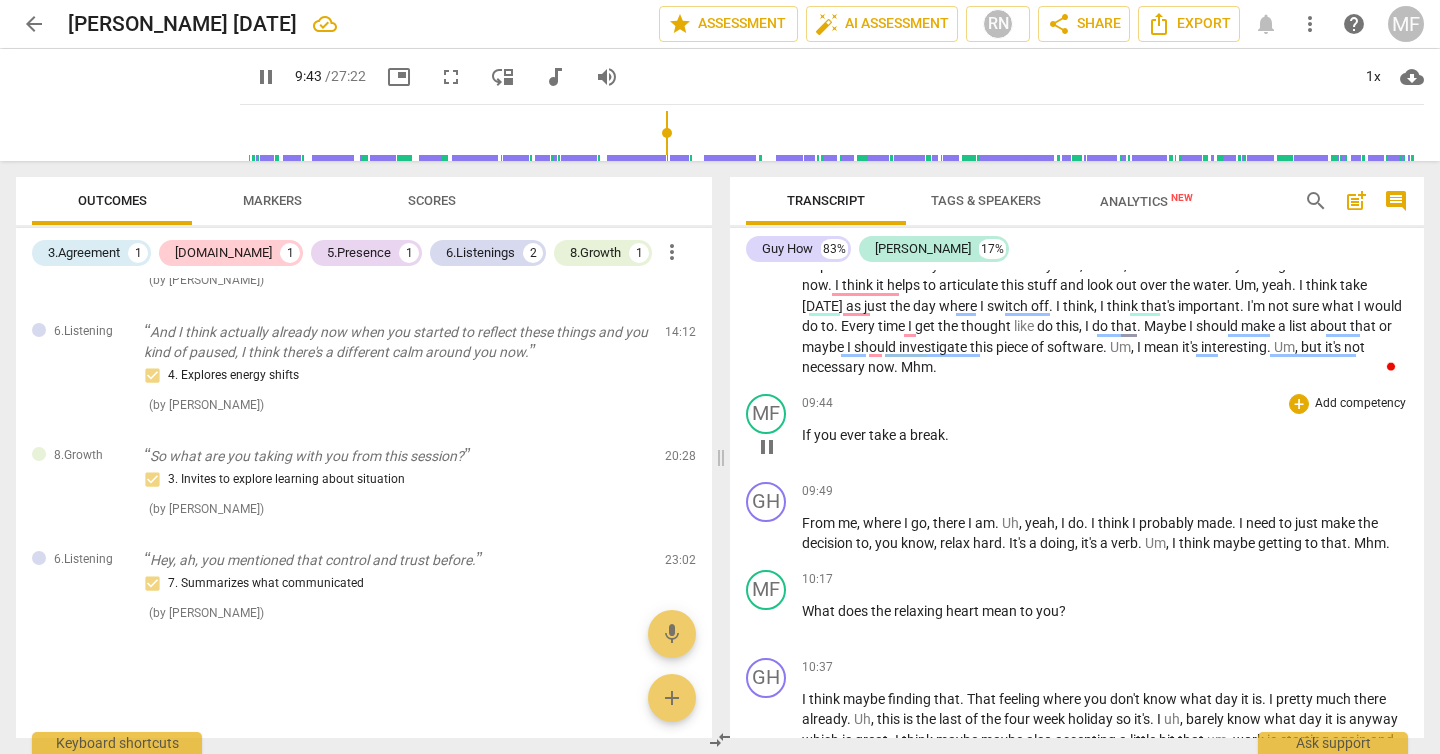 click on "If" at bounding box center [808, 435] 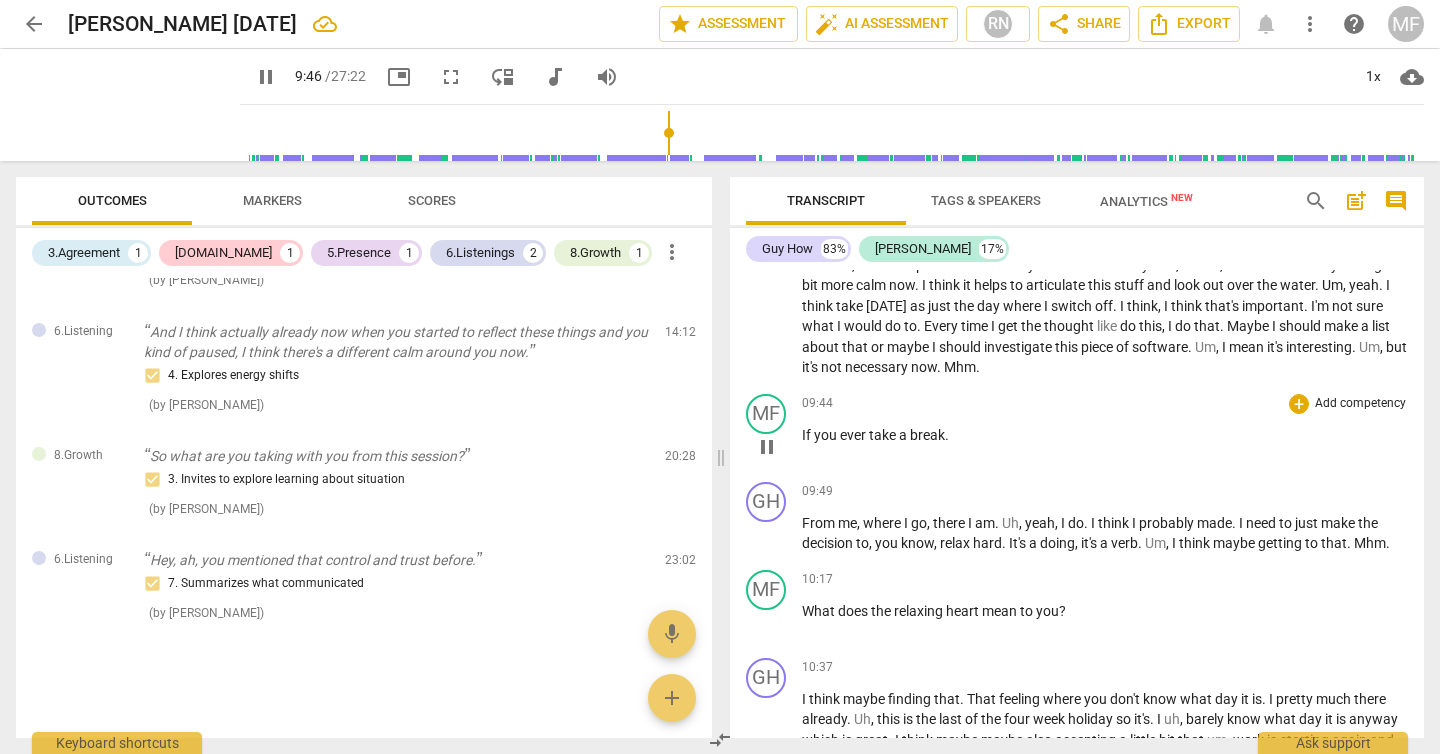 click on "If" at bounding box center (808, 435) 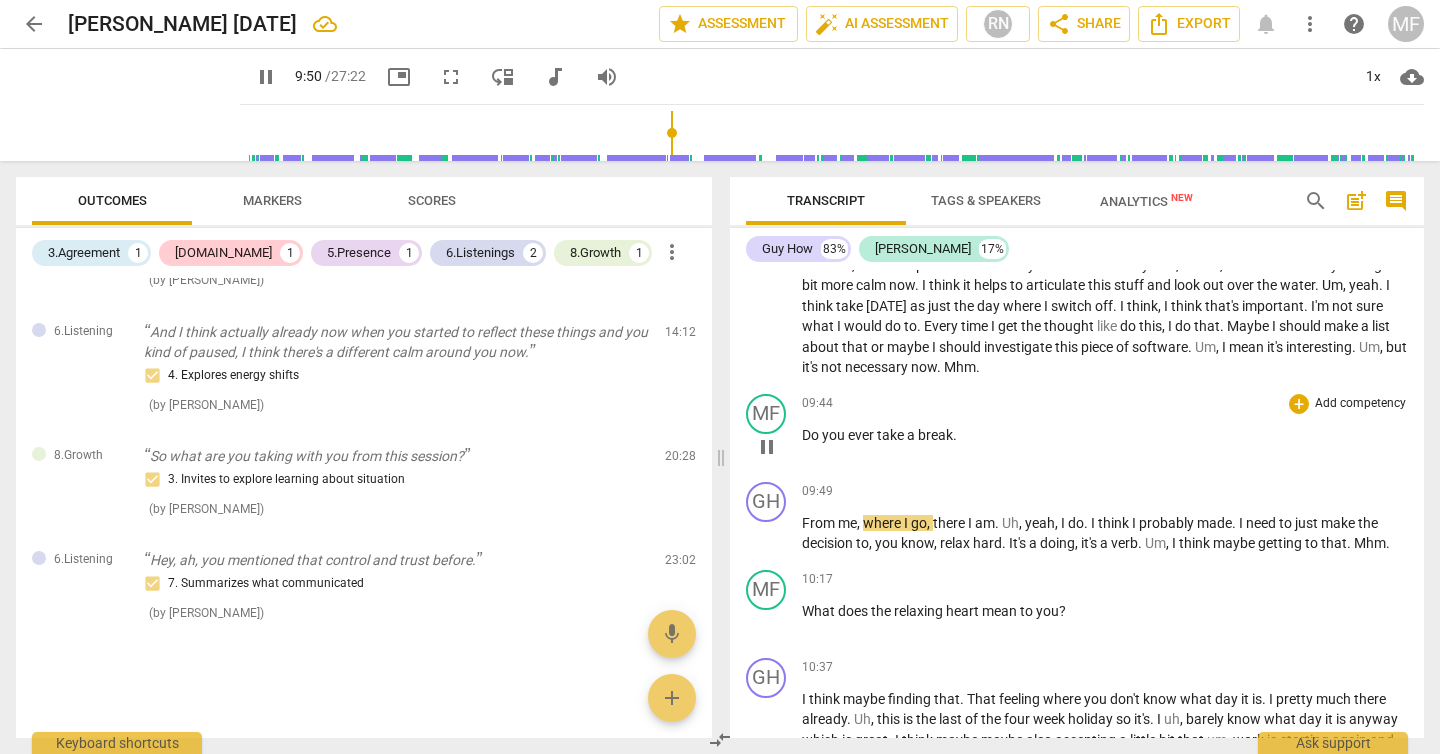 click on "Do you   ever   take   a   break ." at bounding box center [1105, 435] 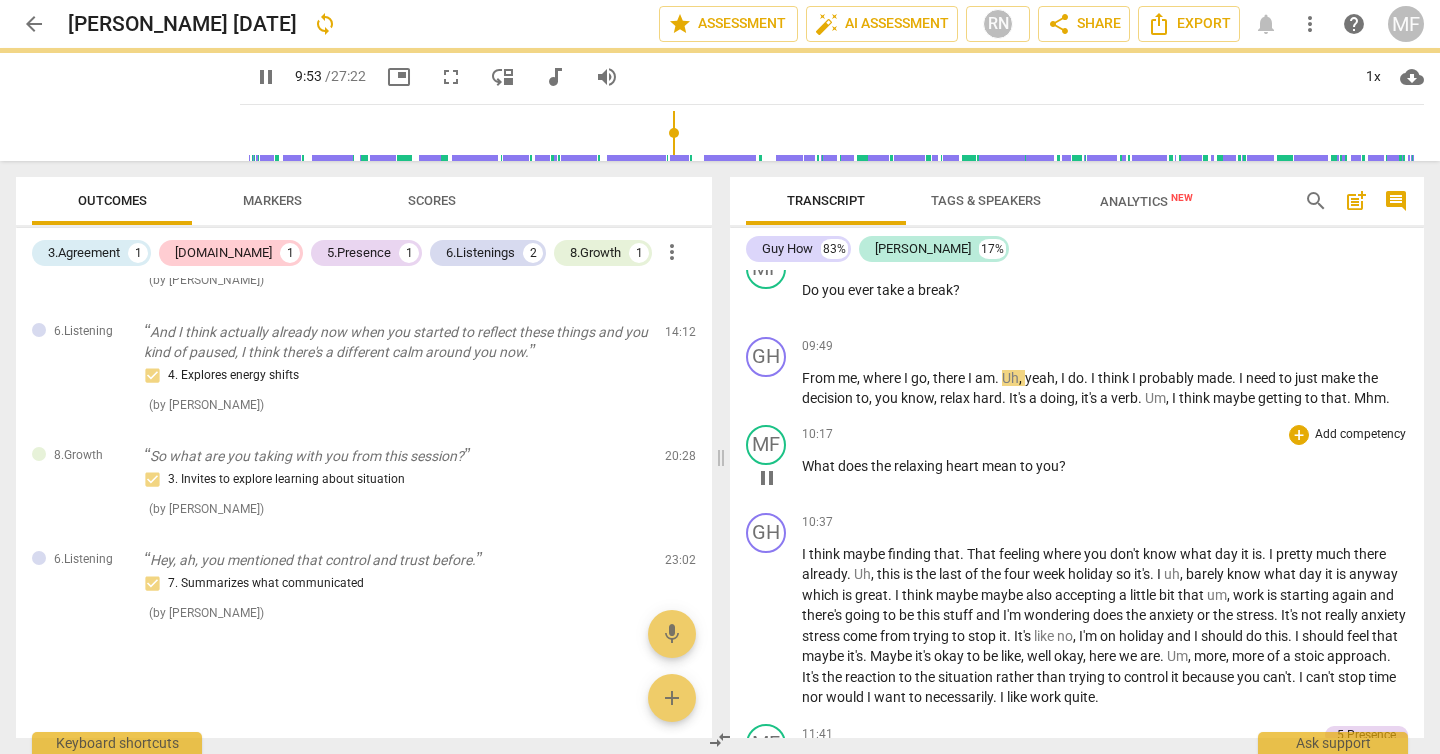 scroll, scrollTop: 3196, scrollLeft: 0, axis: vertical 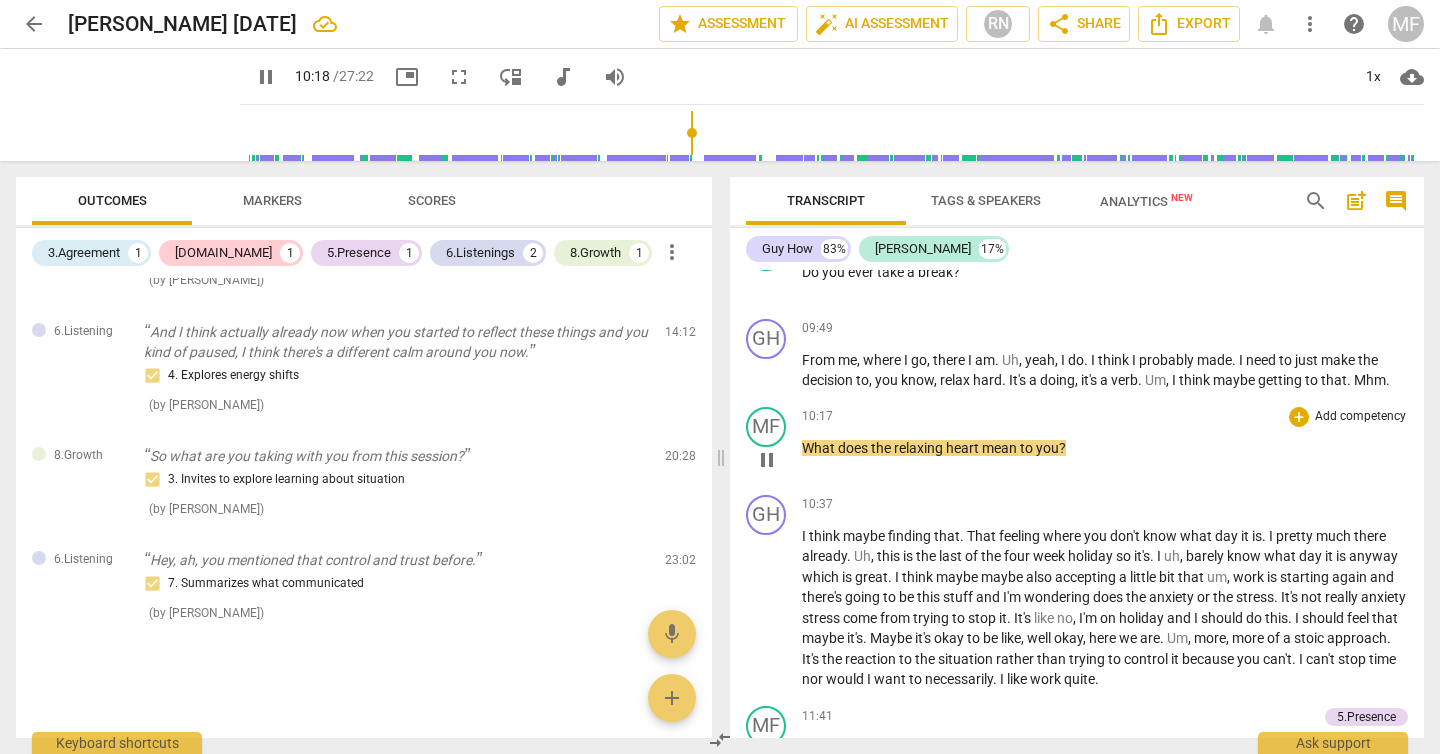 click on "heart" at bounding box center [964, 448] 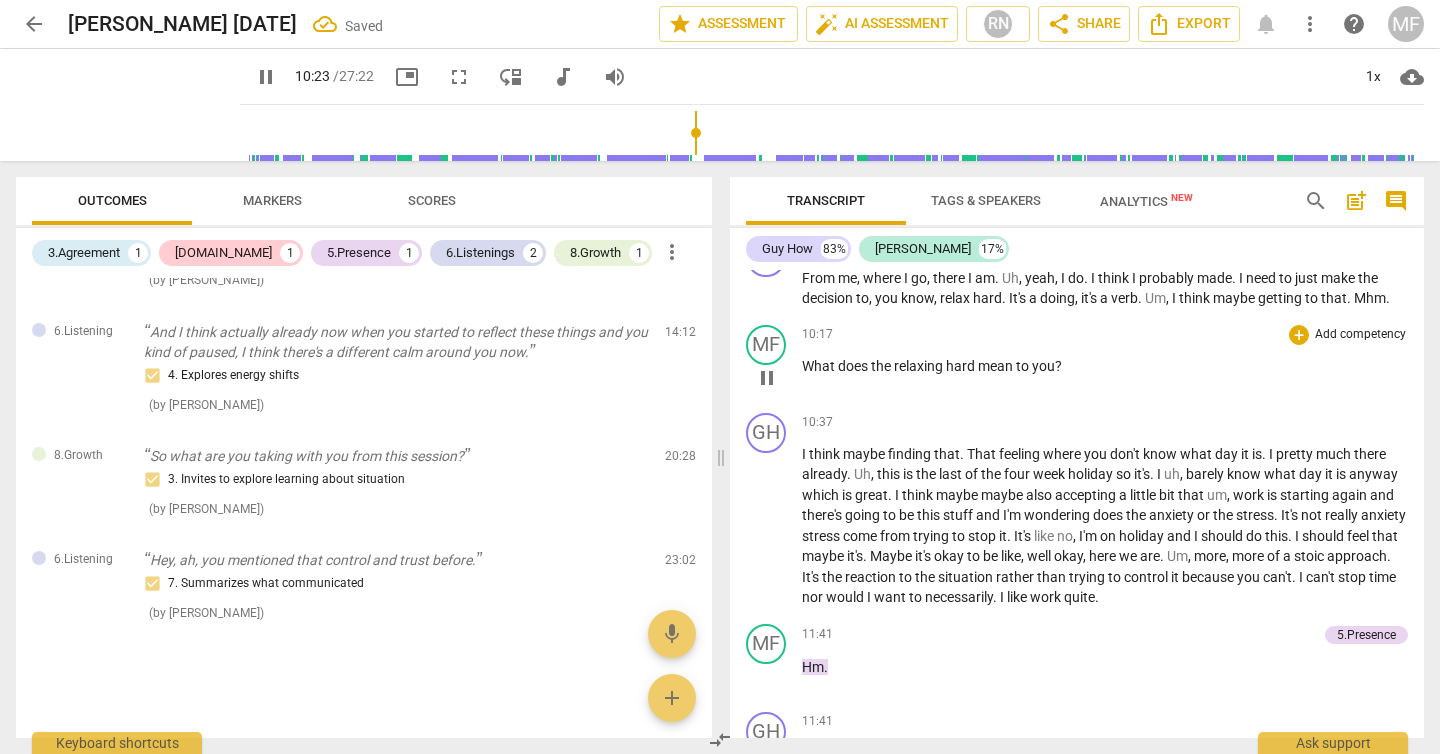 scroll, scrollTop: 3291, scrollLeft: 0, axis: vertical 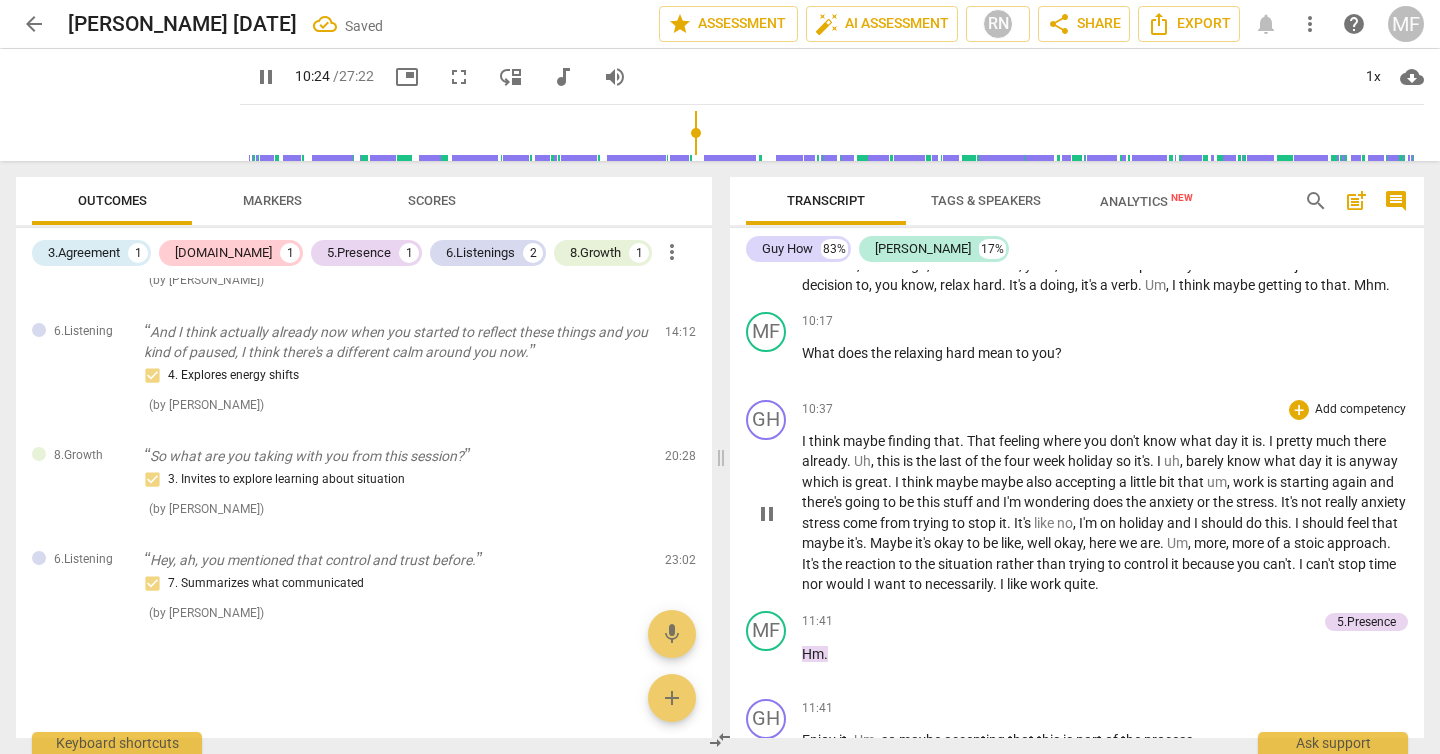 click on "trying" at bounding box center (932, 523) 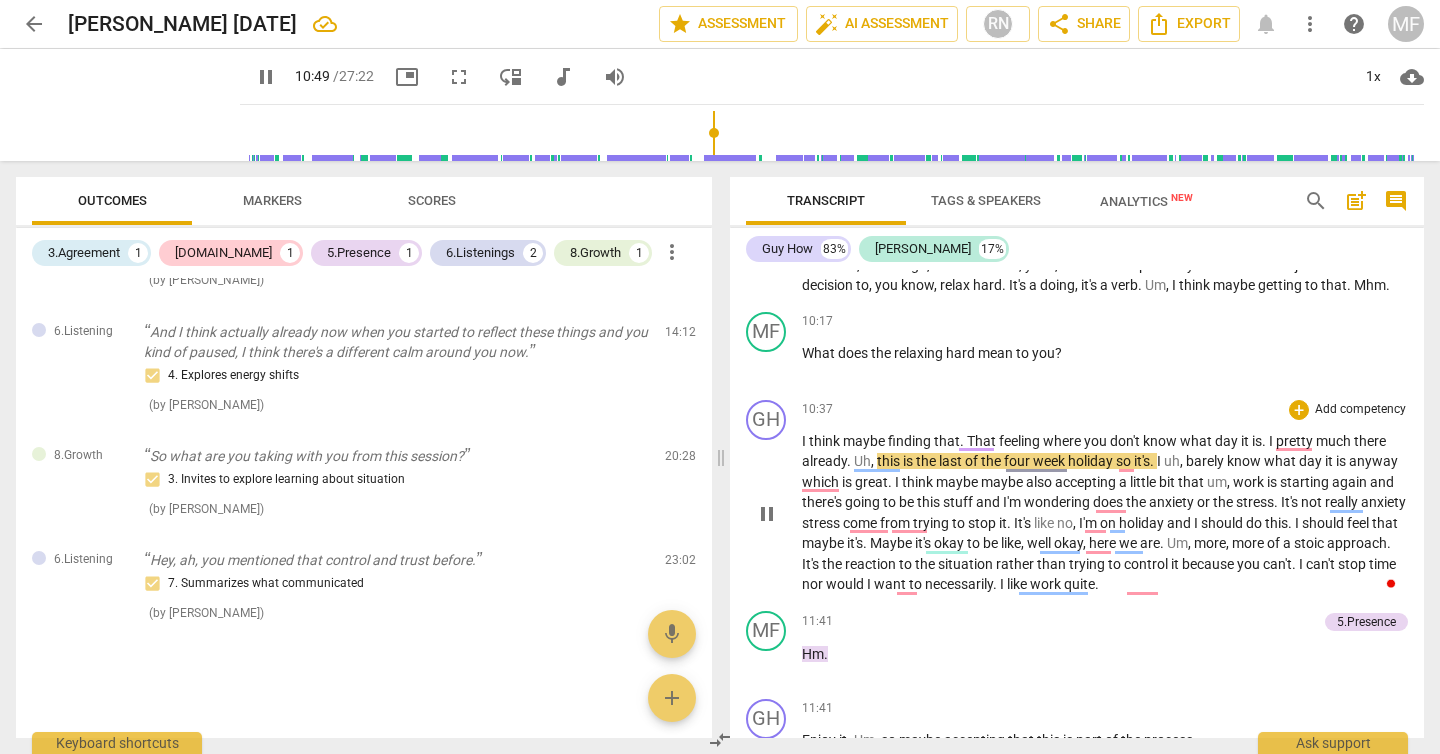 click on "I" at bounding box center (1272, 441) 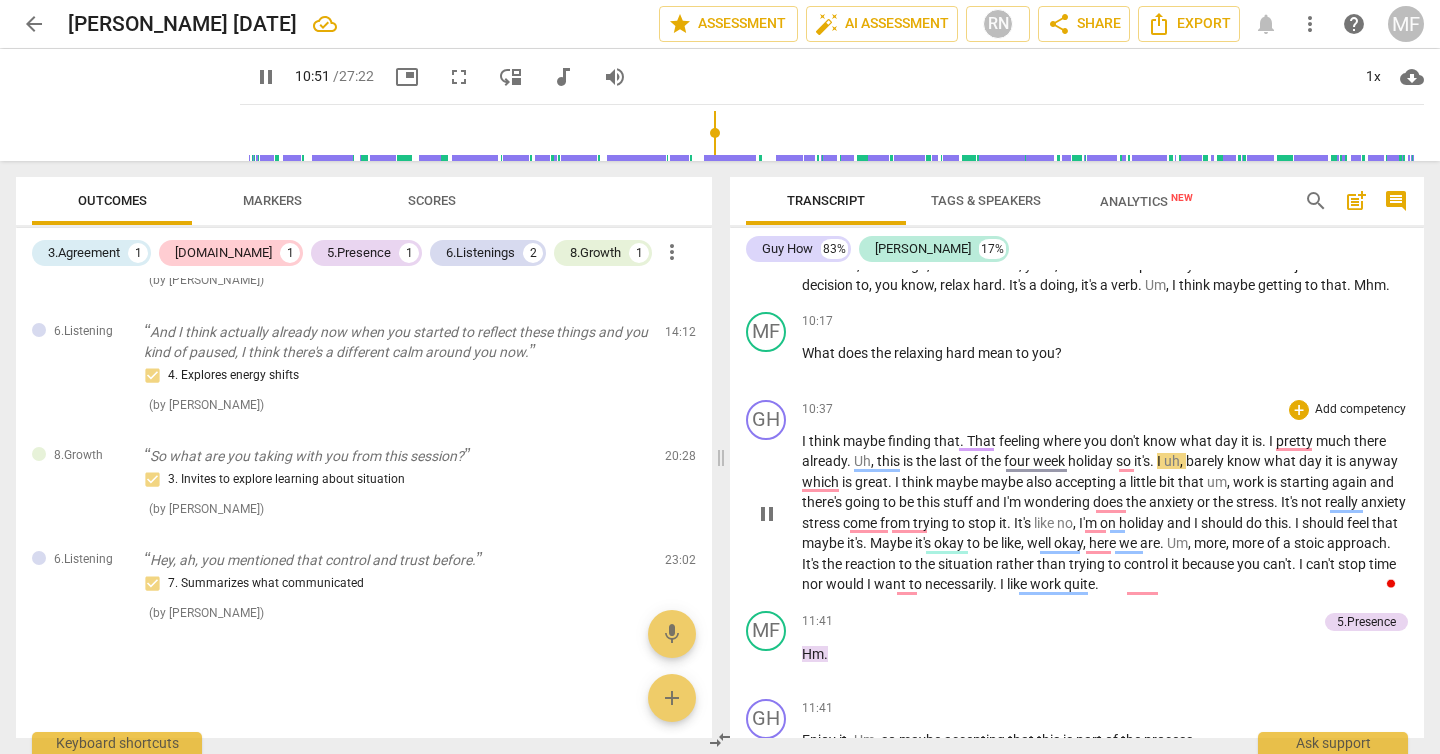 type on "652" 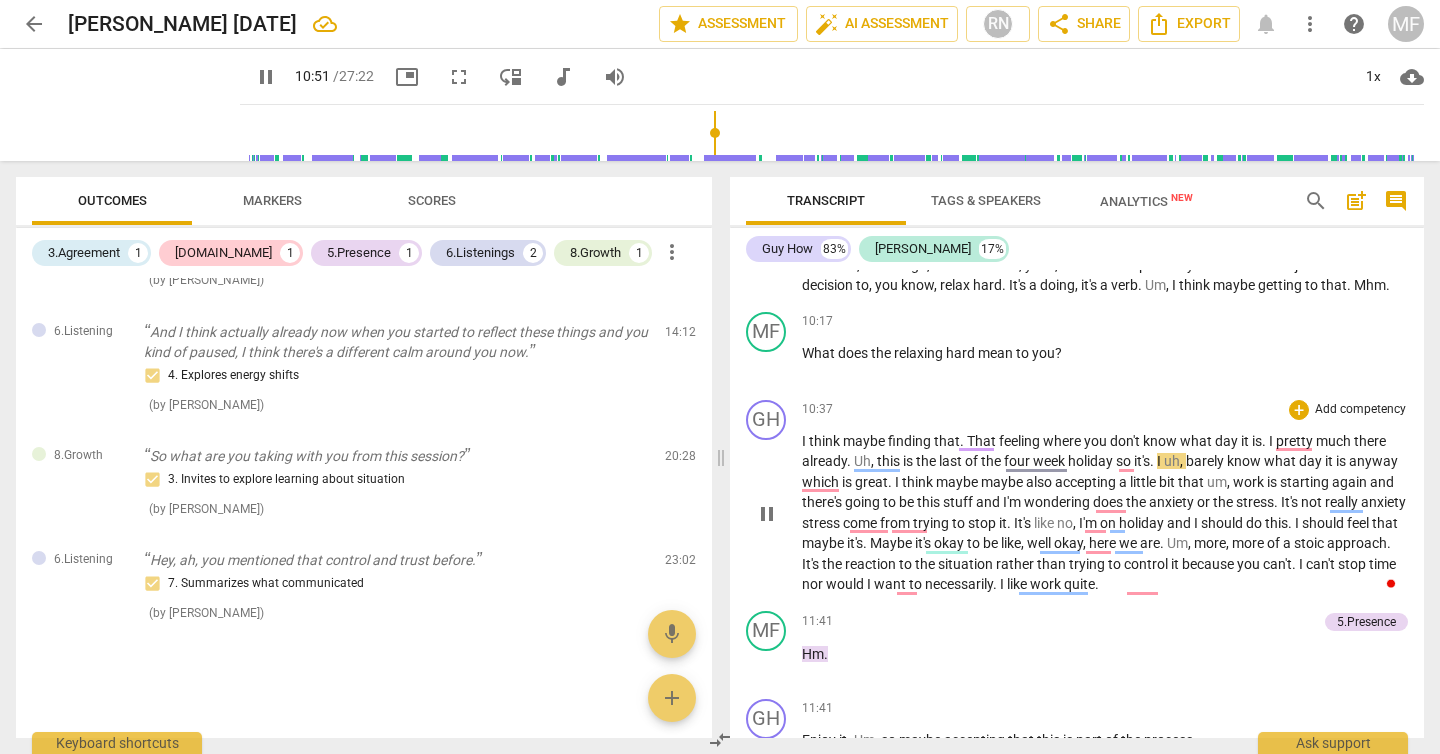 type 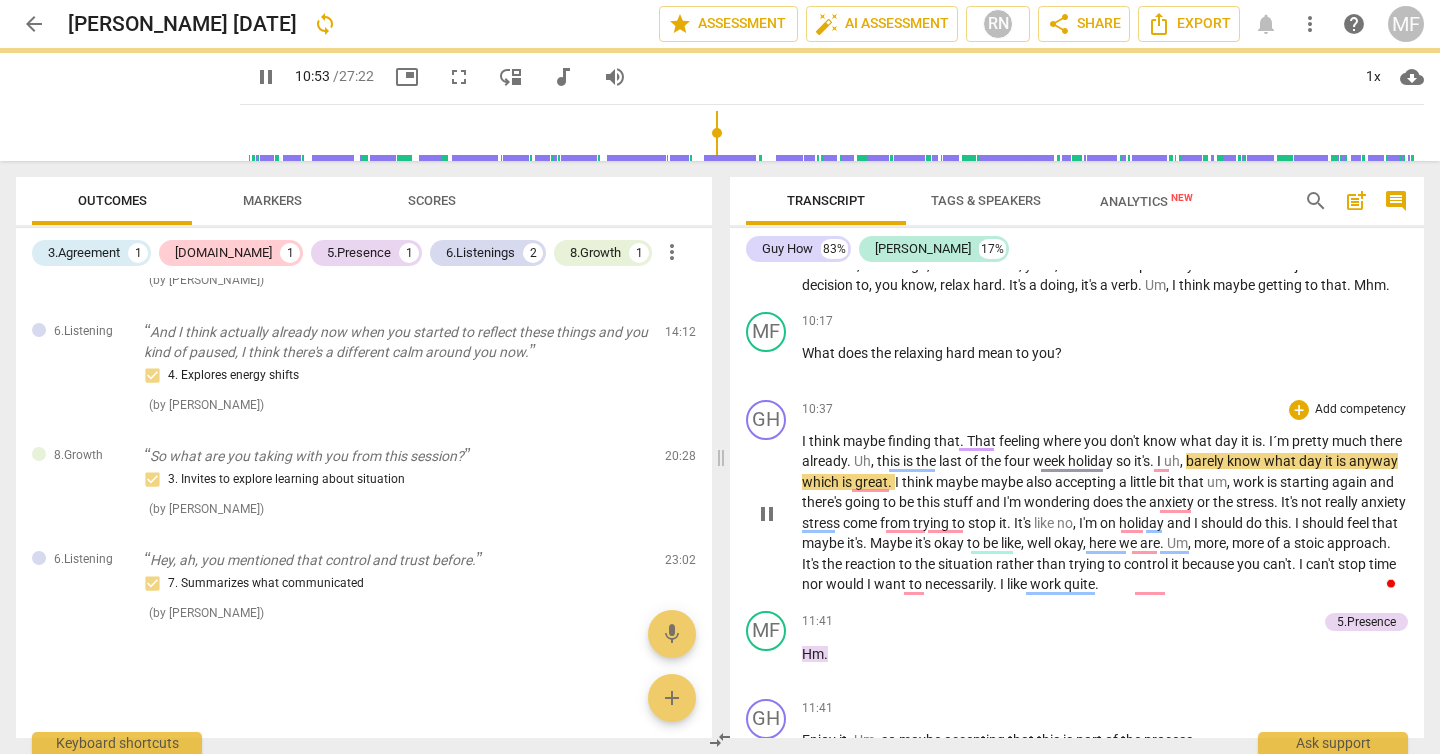 click on "I'm" at bounding box center (1089, 523) 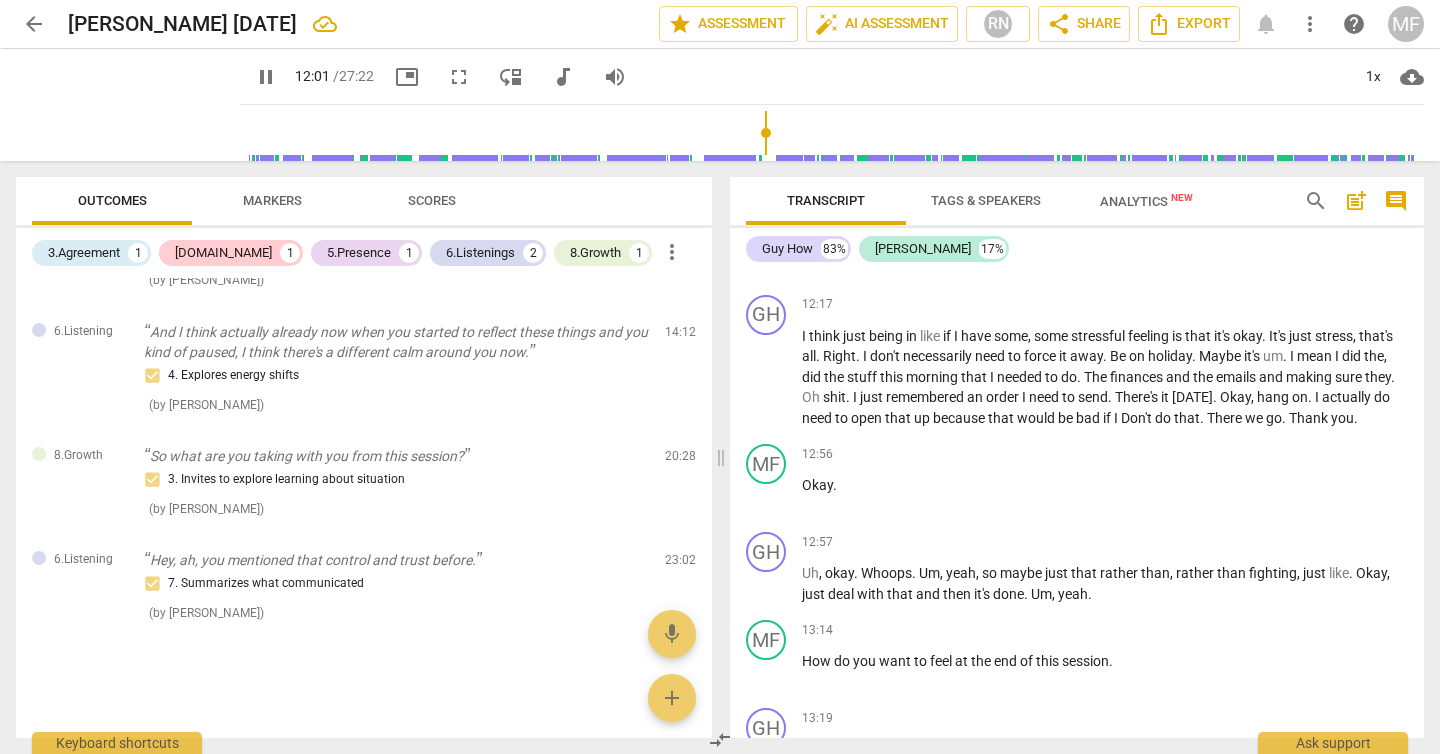 scroll, scrollTop: 3878, scrollLeft: 0, axis: vertical 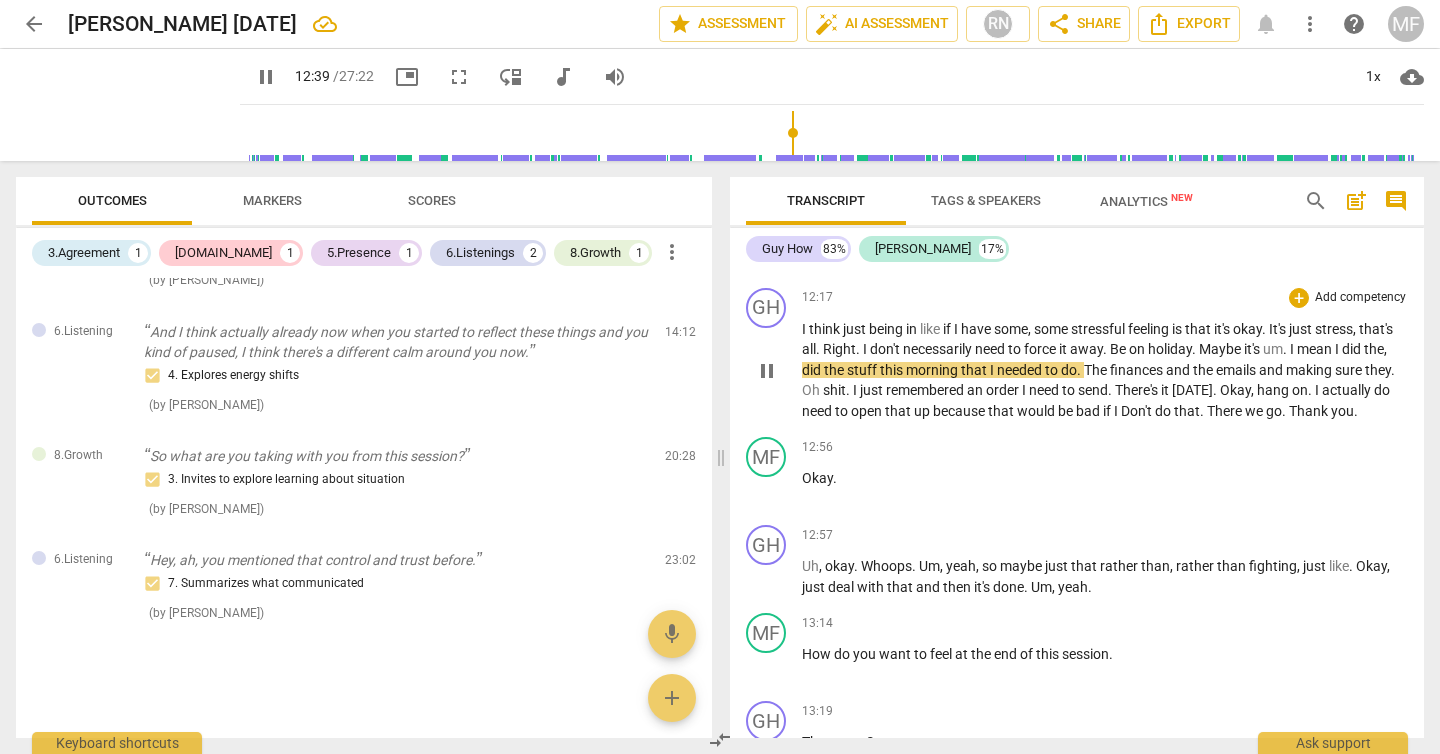 click on "Maybe" at bounding box center (1221, 349) 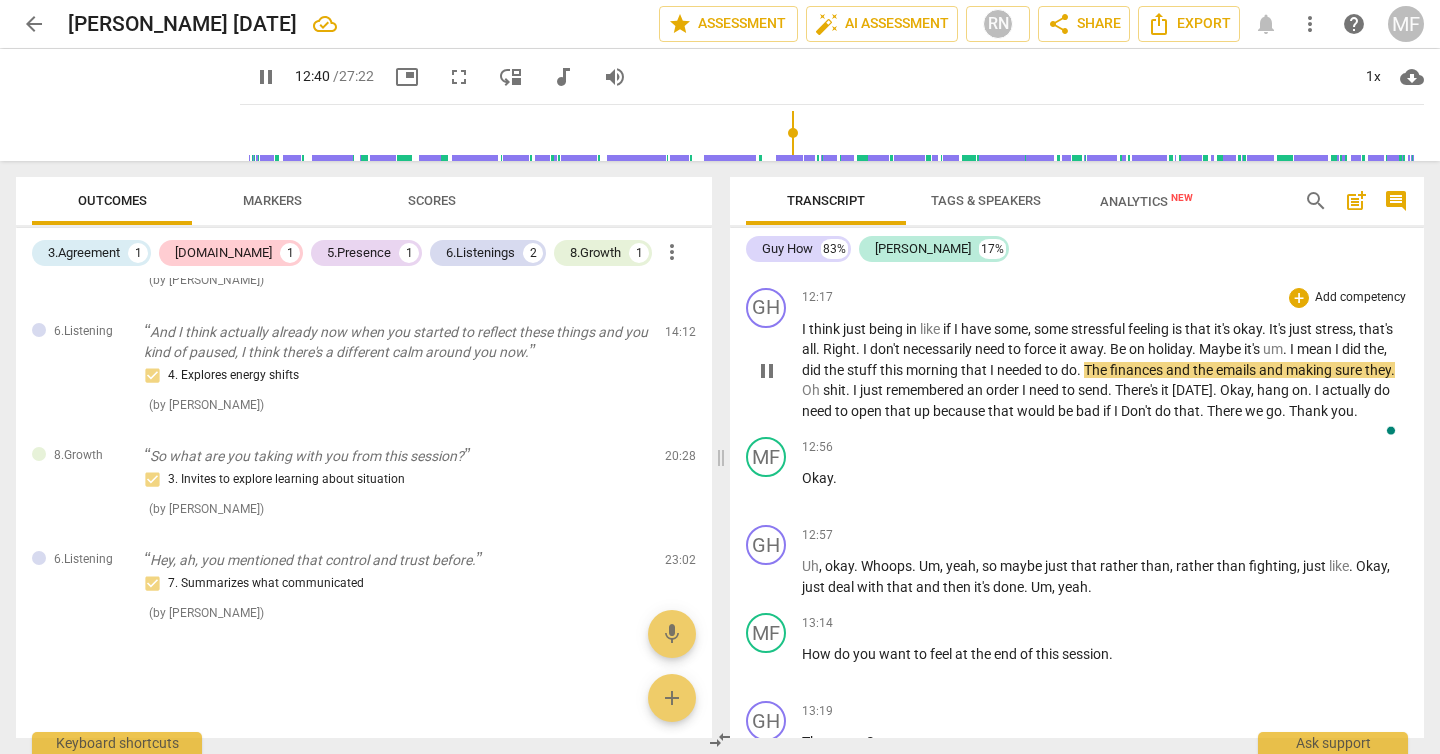 type on "760" 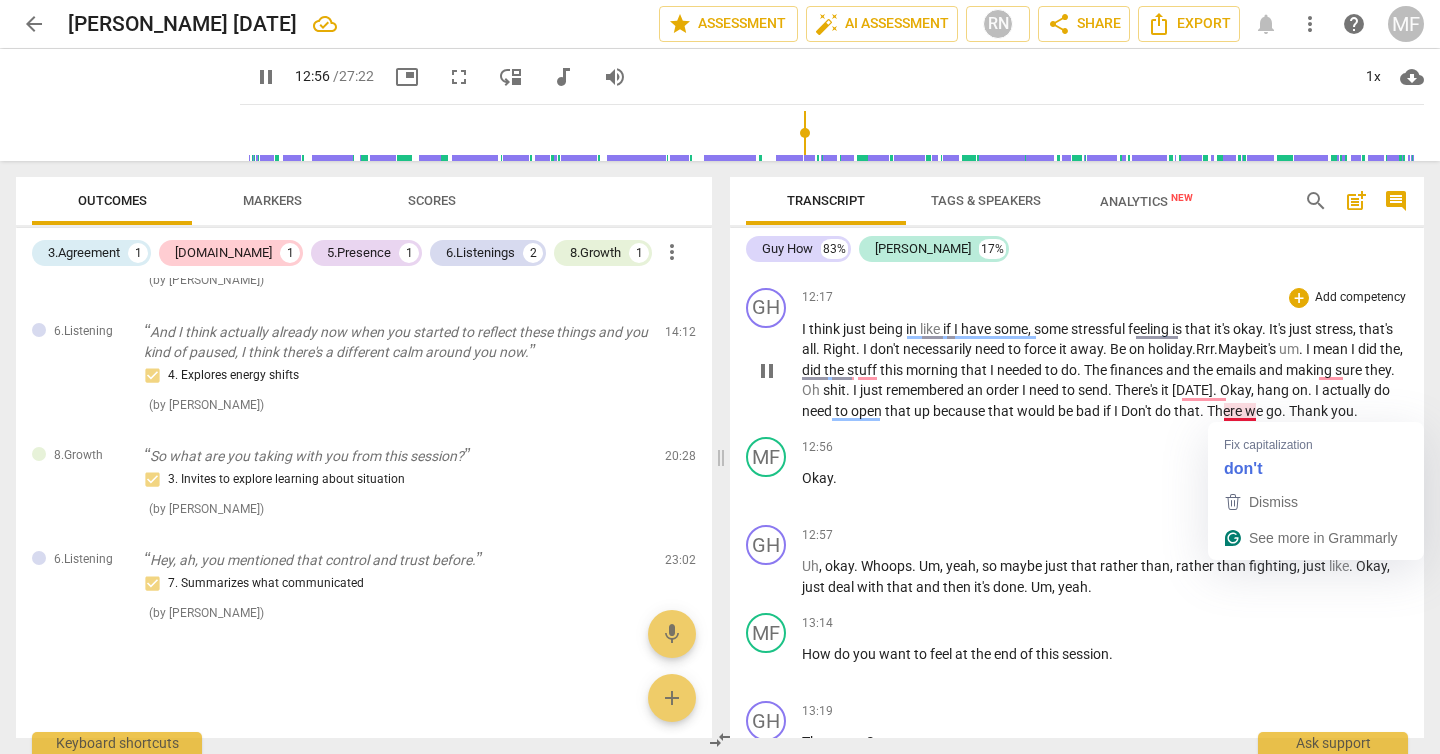 click on "Don't" at bounding box center (1138, 411) 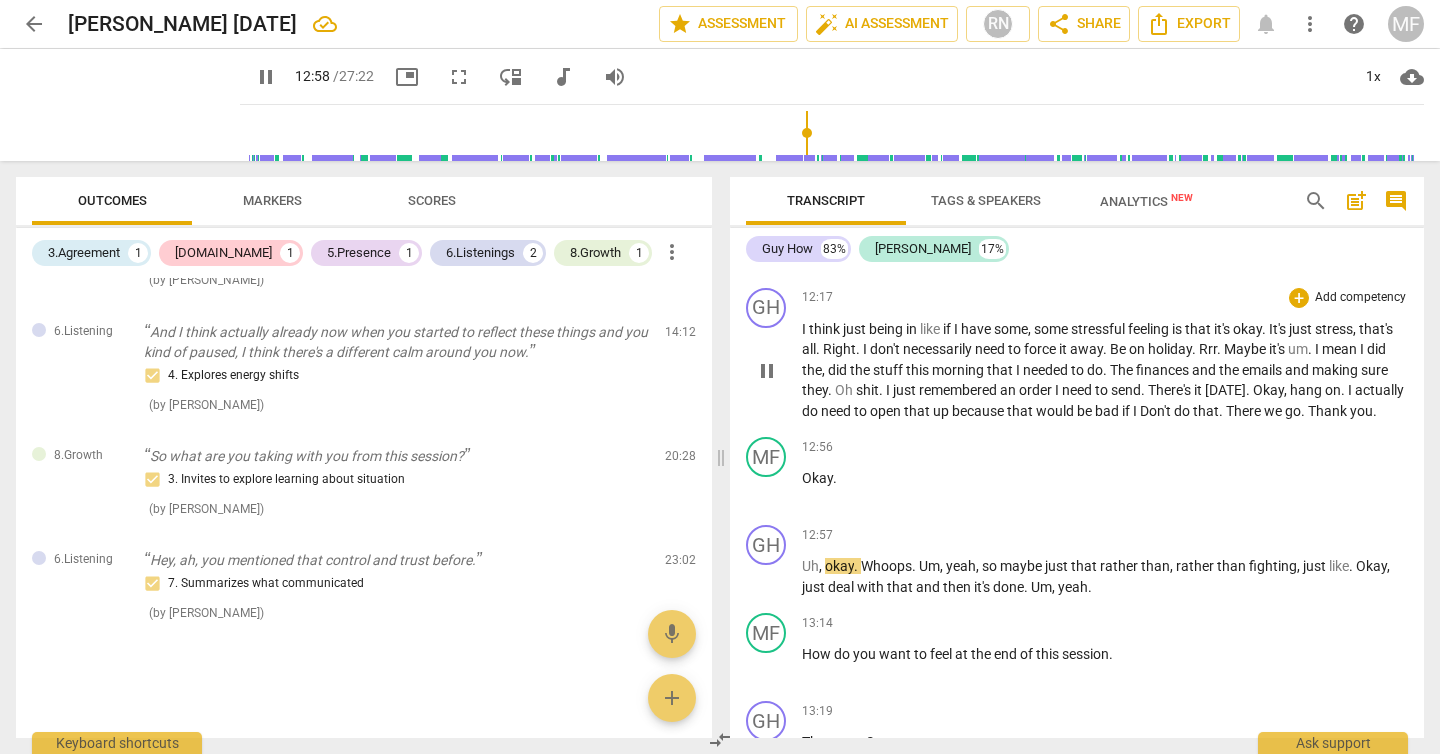 click on "Don't" at bounding box center (1157, 411) 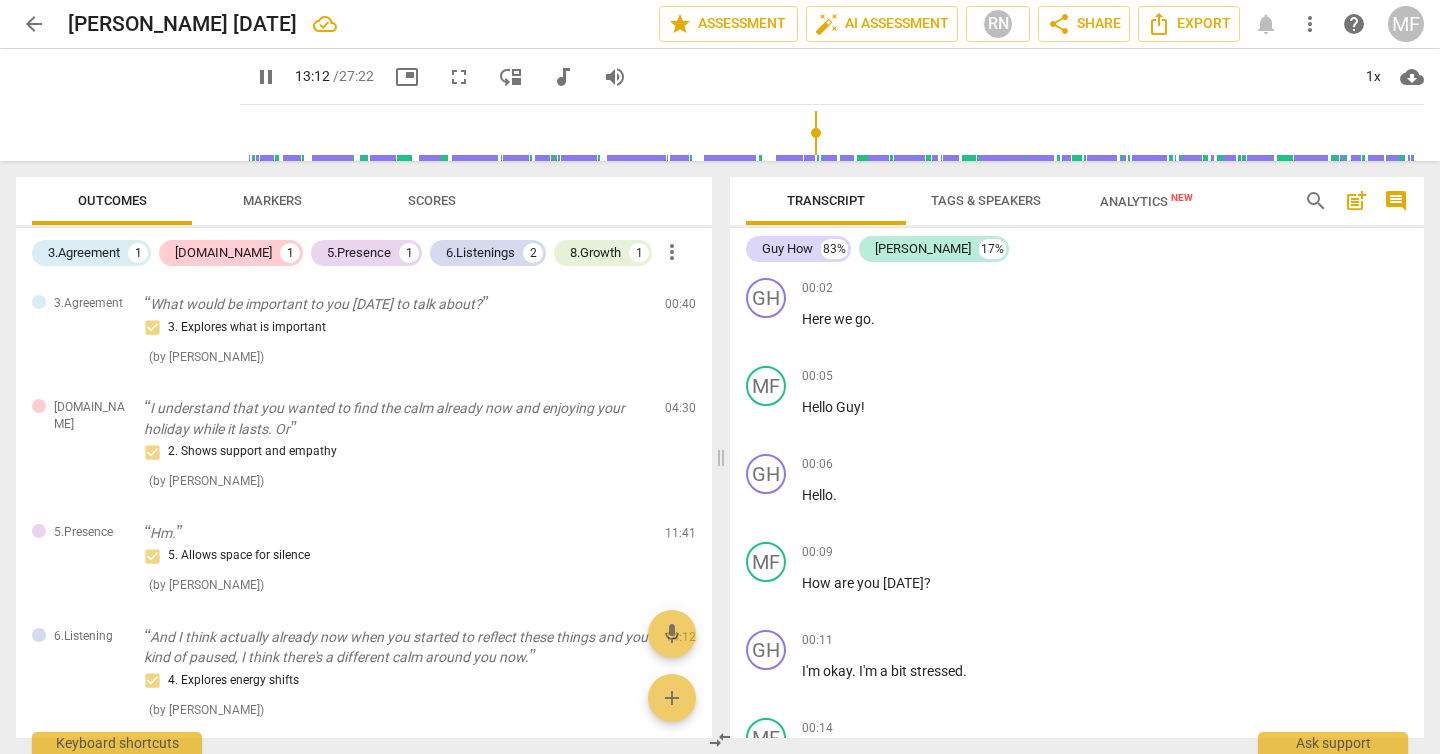 scroll, scrollTop: 0, scrollLeft: 0, axis: both 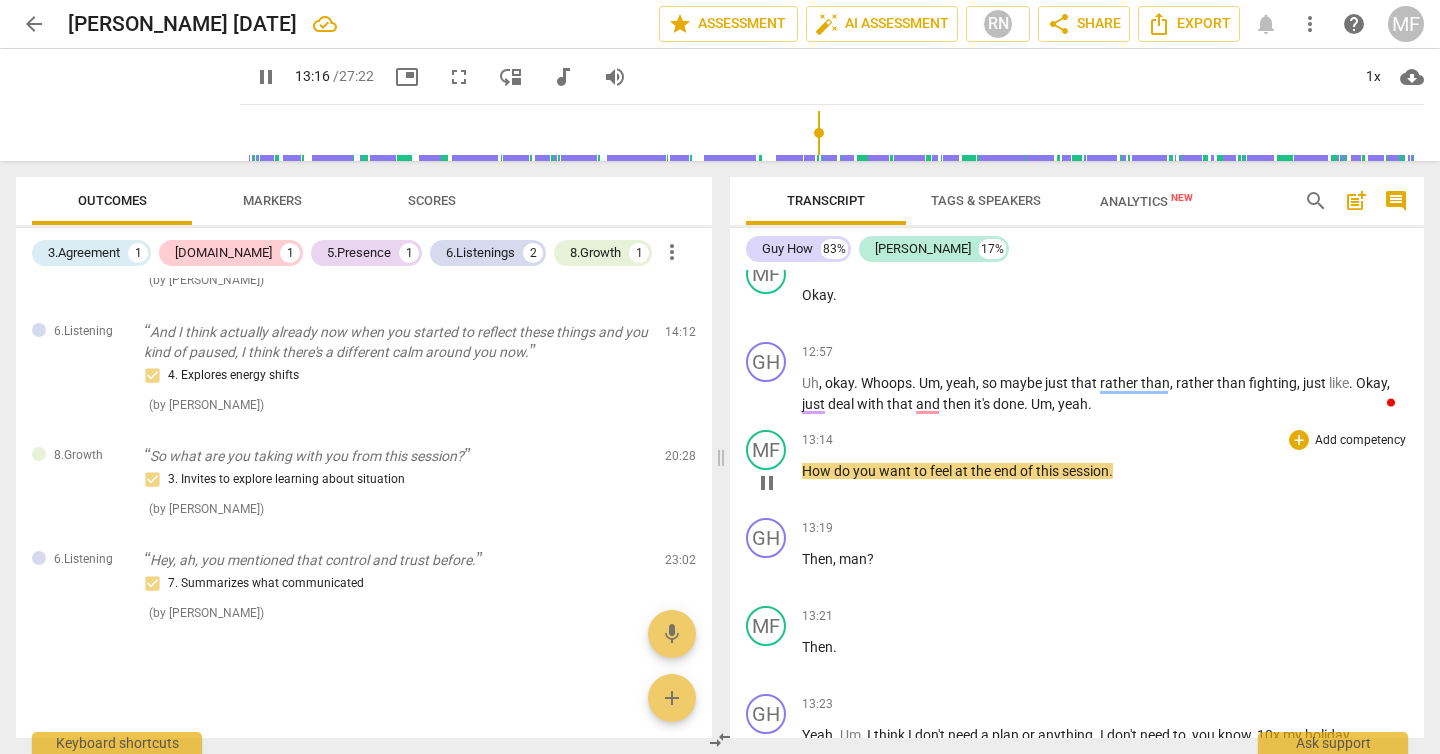 click on "How   do   you   want   to   feel   at   the   end   of   this   session ." at bounding box center (1105, 471) 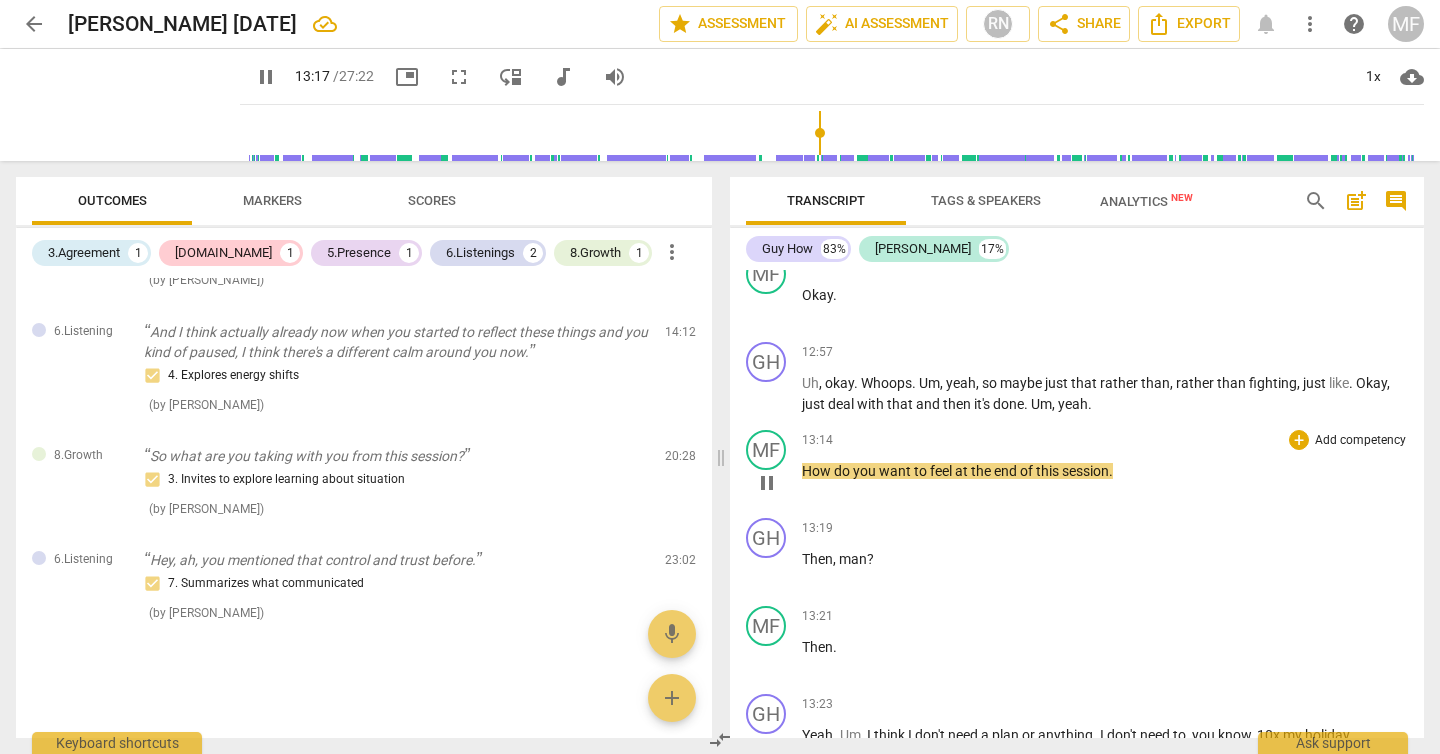 type on "797" 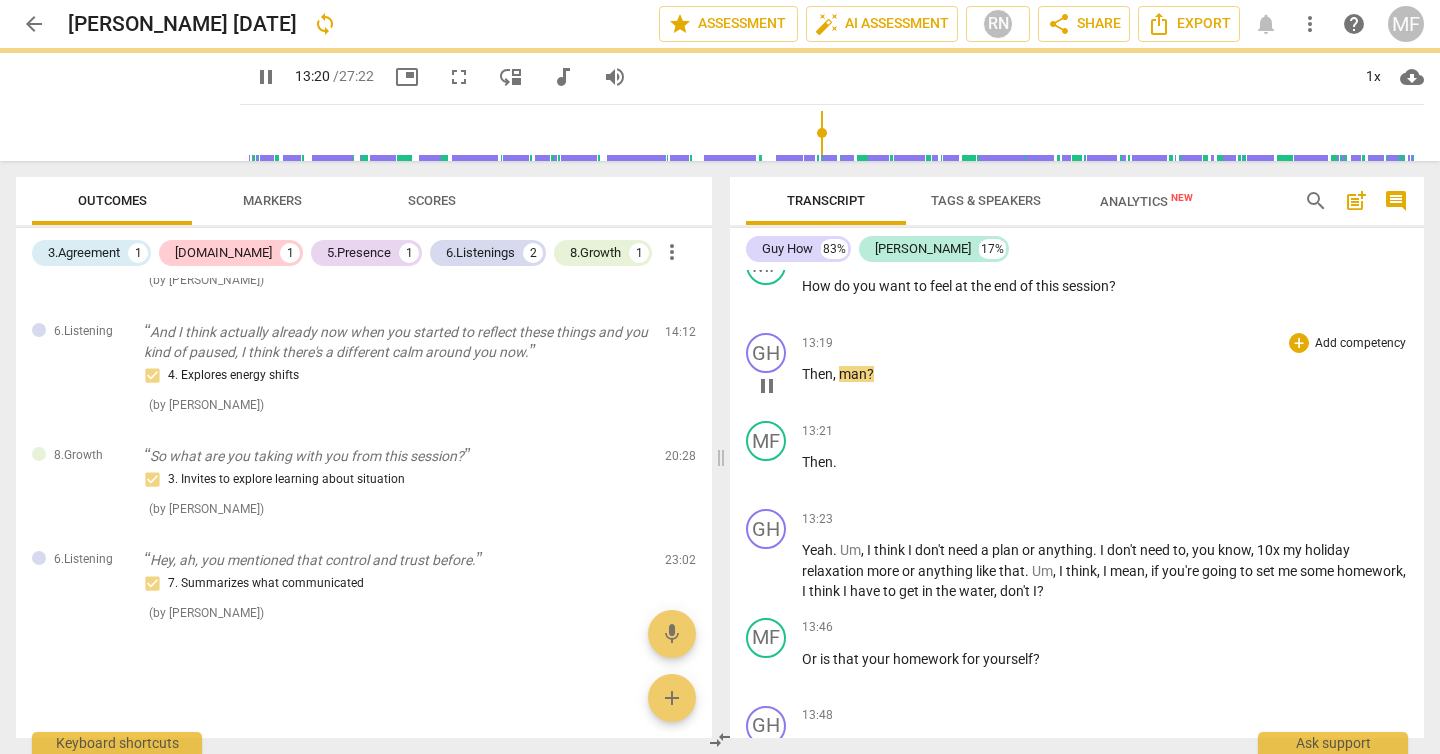 scroll, scrollTop: 4296, scrollLeft: 0, axis: vertical 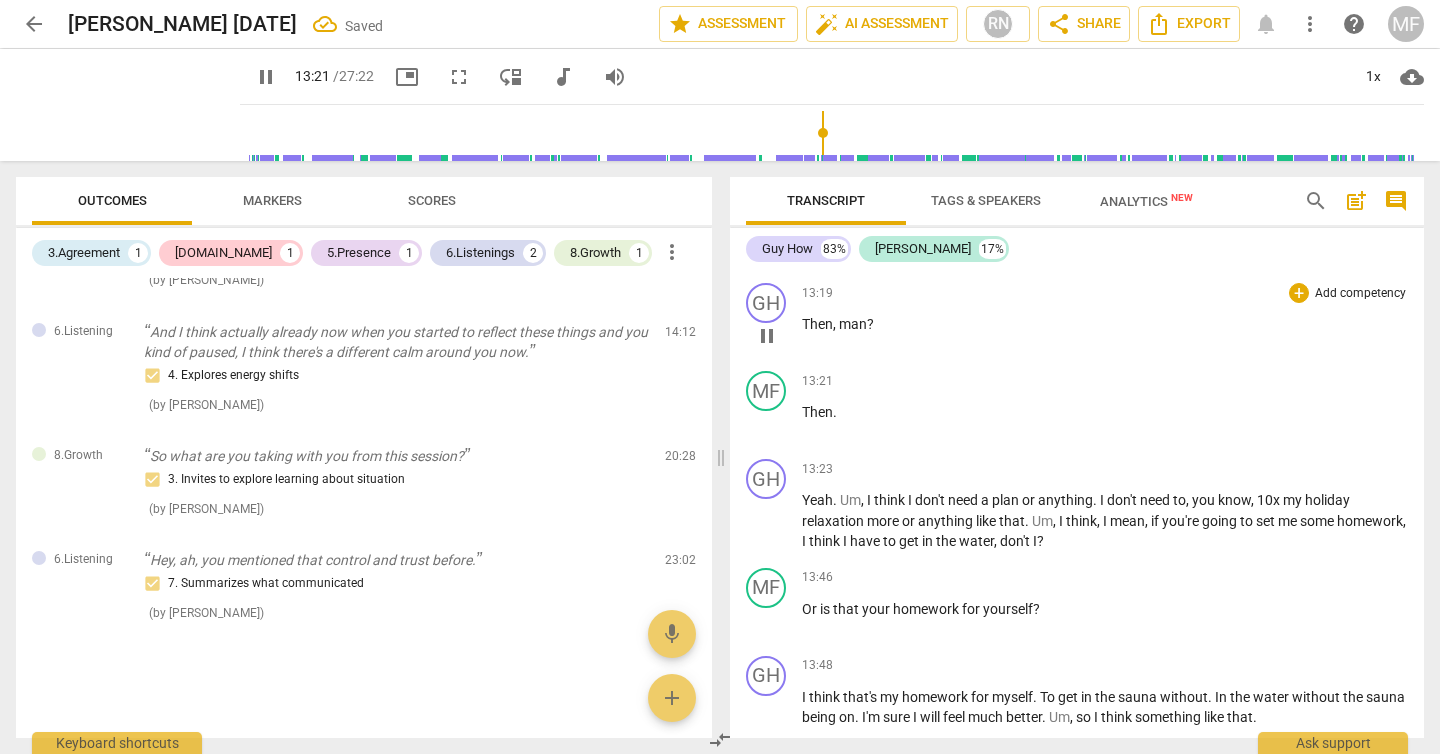 click on "Then" at bounding box center [817, 324] 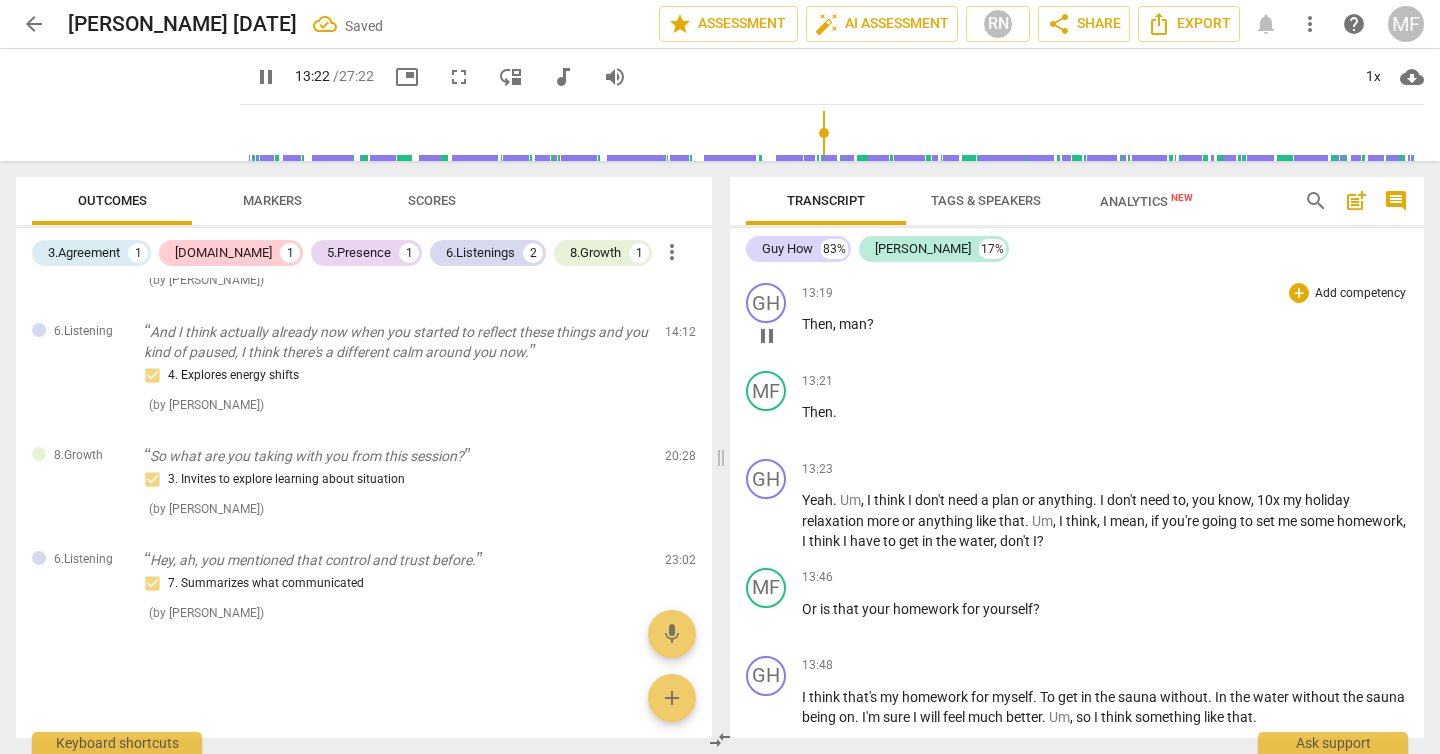 type on "803" 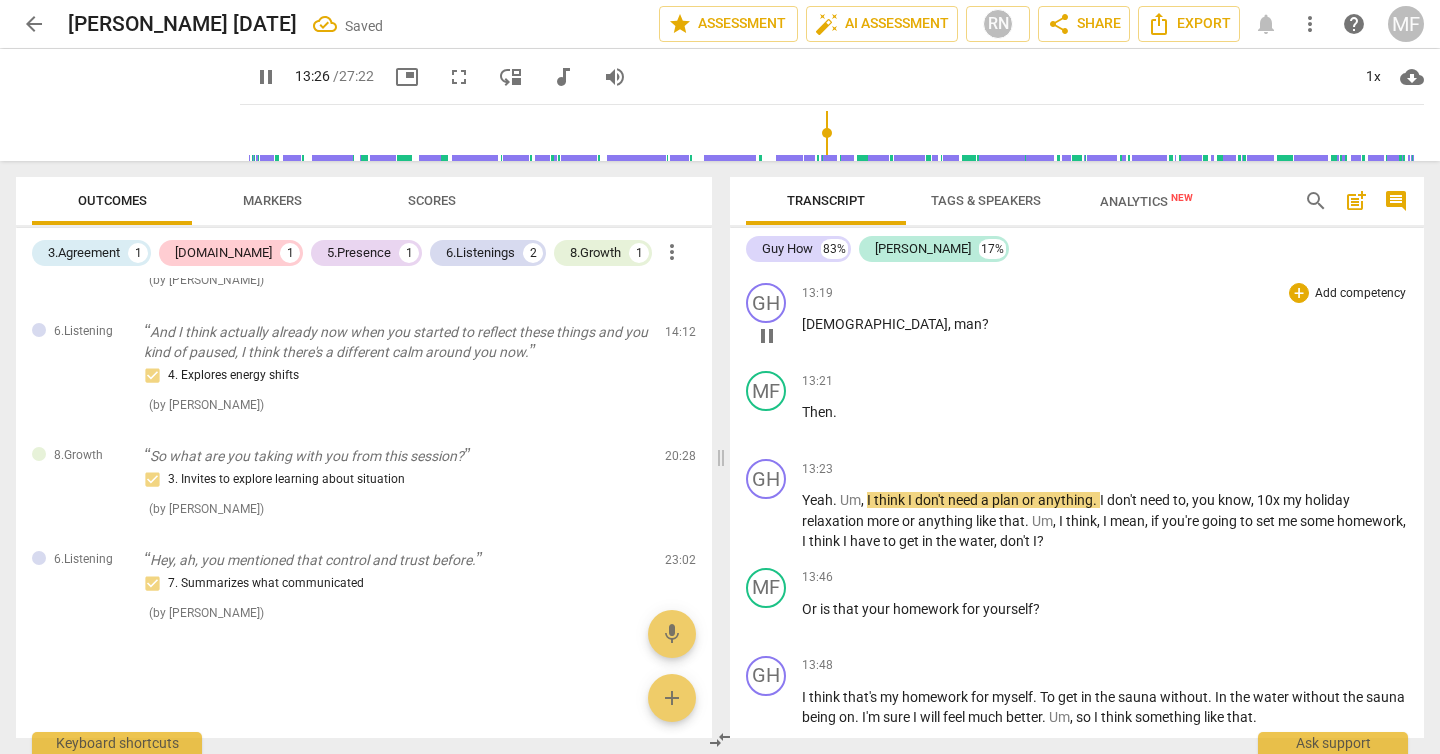 click on "Zen ,   man ?" at bounding box center (1105, 324) 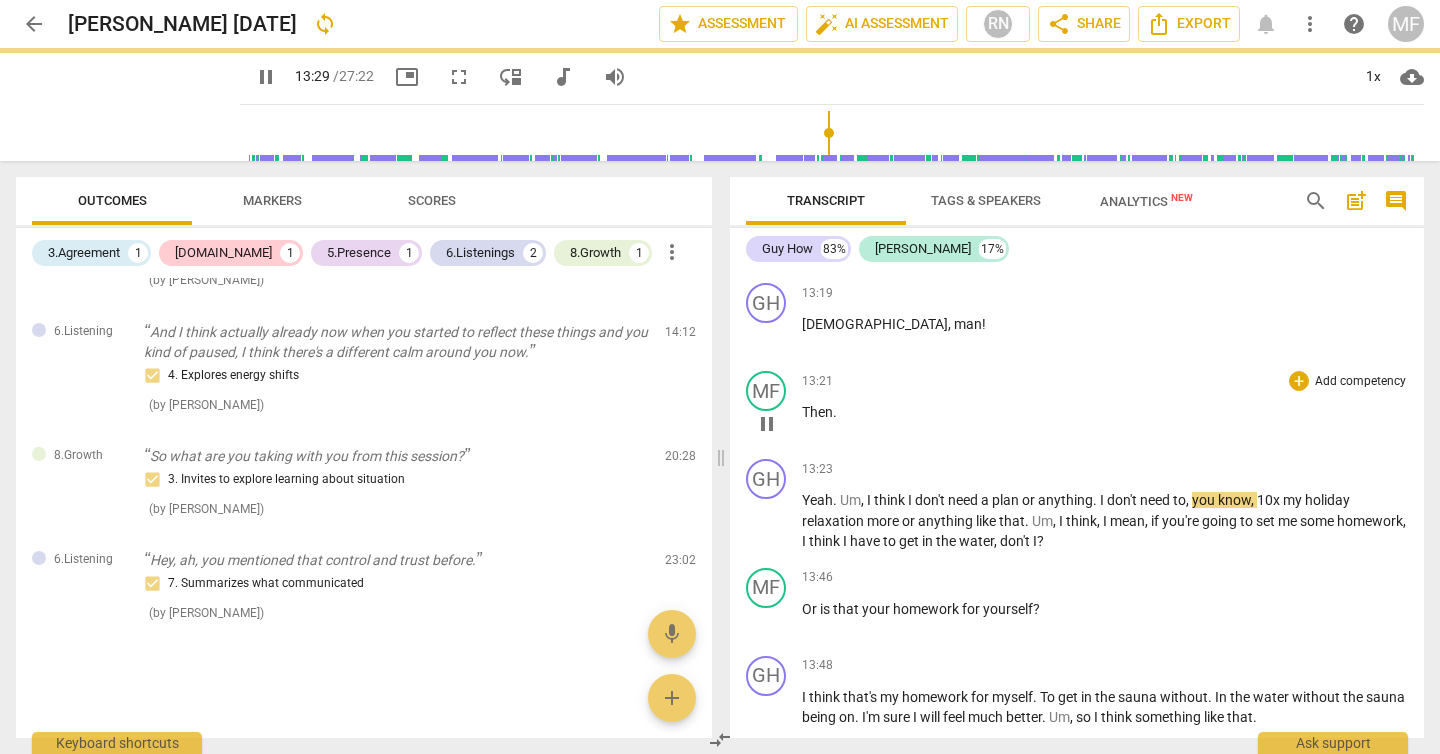 click on "Then" at bounding box center (817, 412) 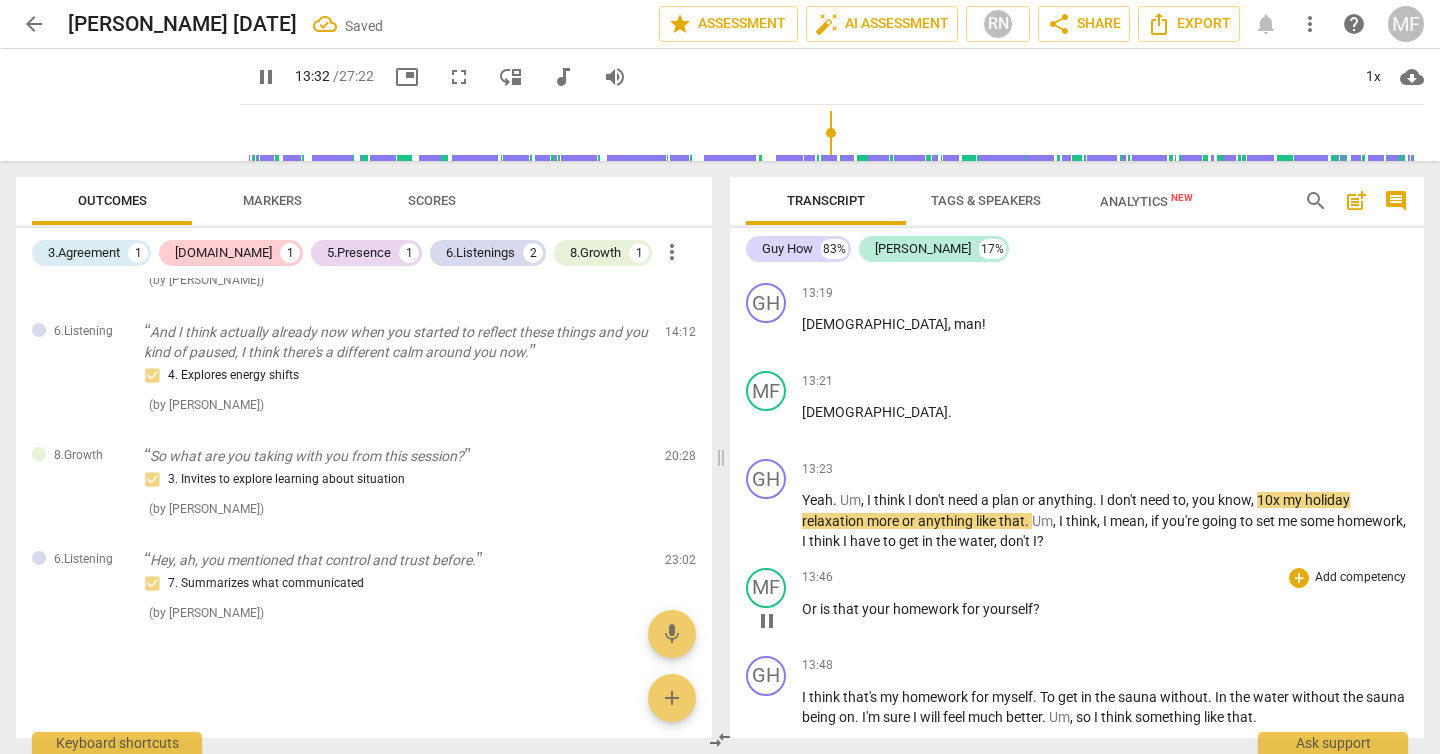click on "MF play_arrow pause 13:46 + Add competency keyboard_arrow_right Or   is   that   your   homework   for   yourself ?" at bounding box center (1077, 604) 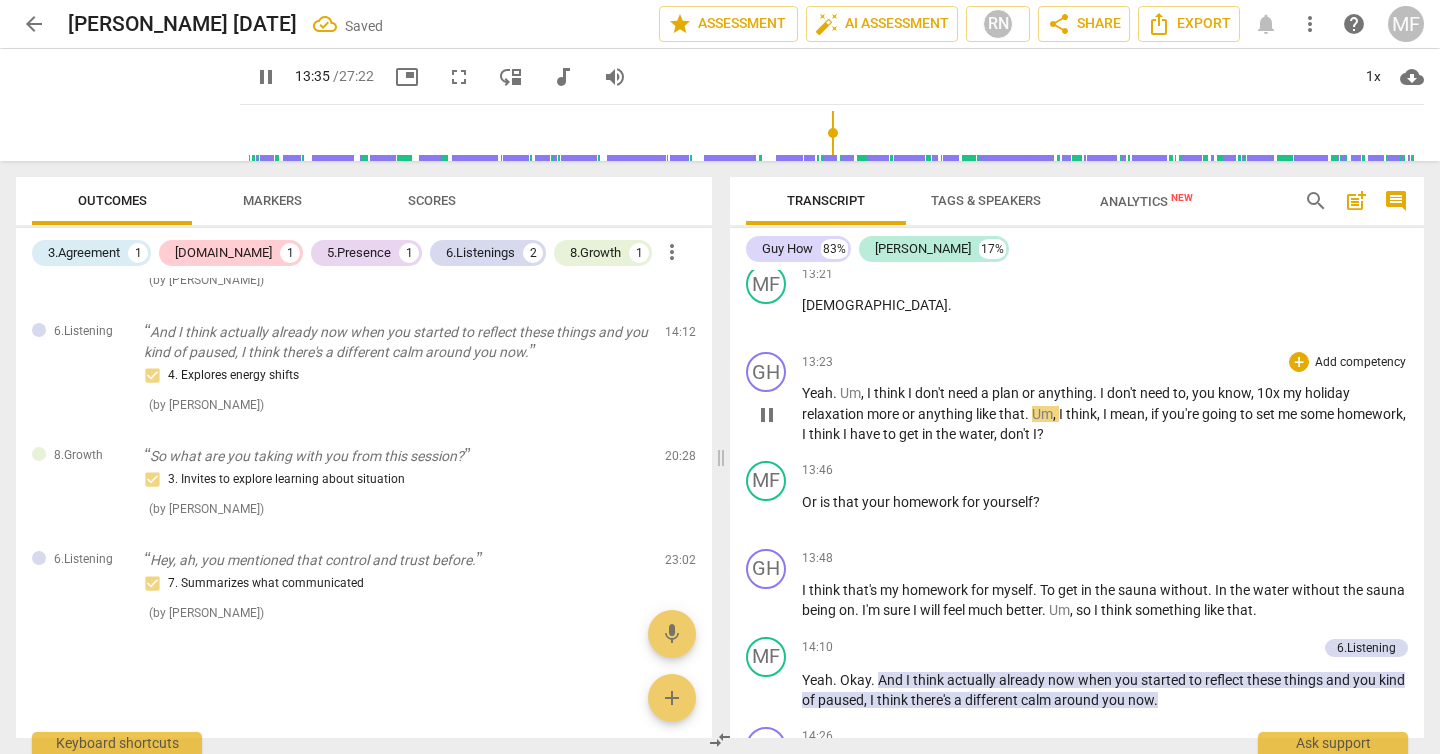 scroll, scrollTop: 4415, scrollLeft: 0, axis: vertical 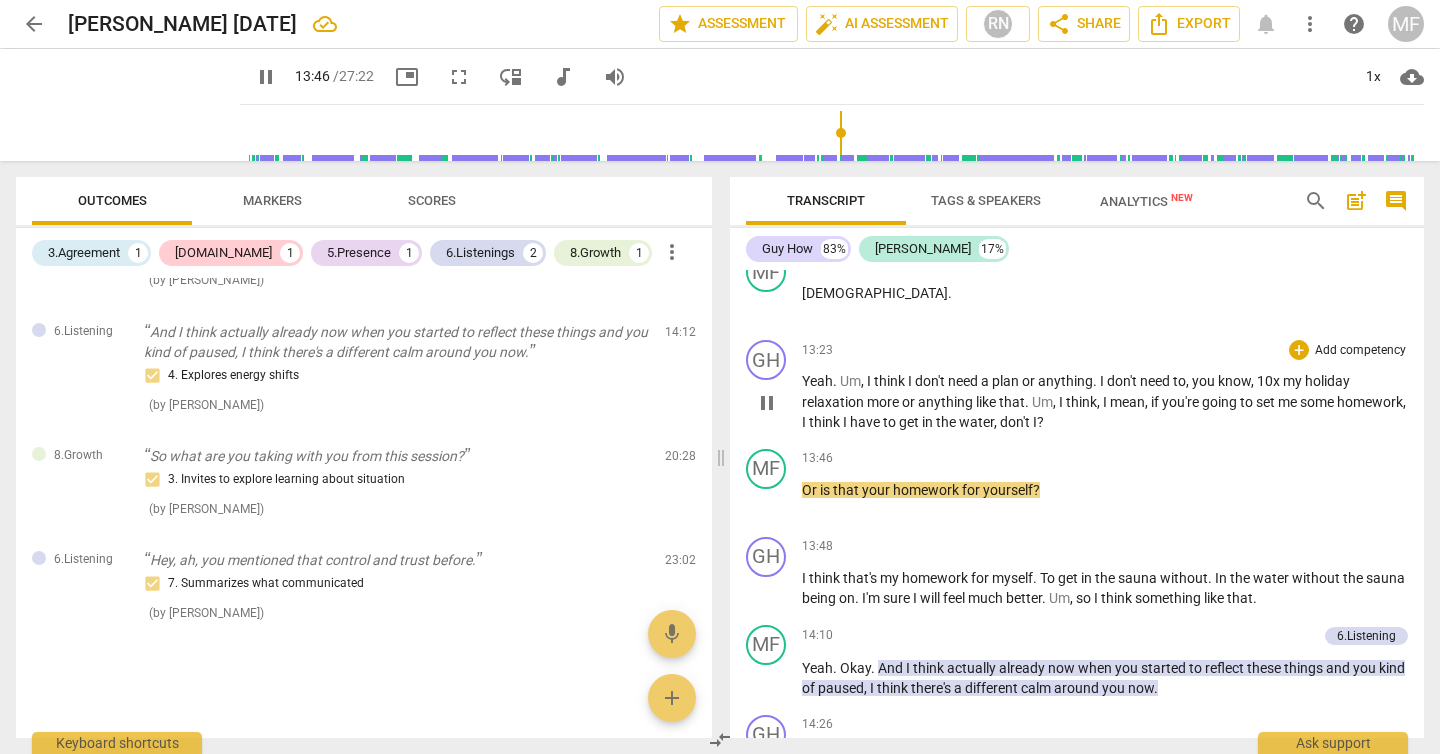 click on "13:48 + Add competency keyboard_arrow_right I   think   that's   my   homework   for   myself .   To   get   in   the   sauna   without .   In   the   water   without   the   sauna   being   on .   I'm   sure   I   will   feel   much   better .   Um ,   so   I   think   something   like   that ." at bounding box center [1105, 573] 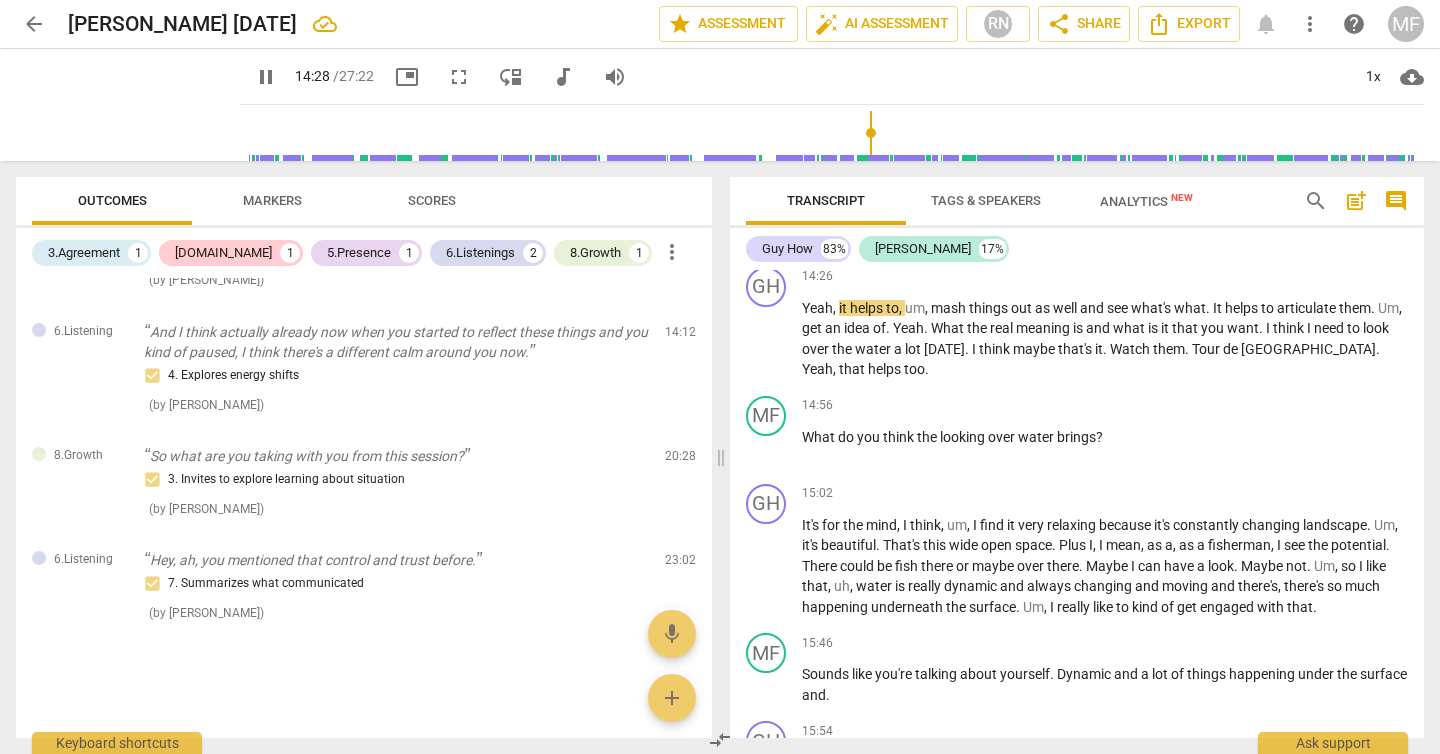 scroll, scrollTop: 4870, scrollLeft: 0, axis: vertical 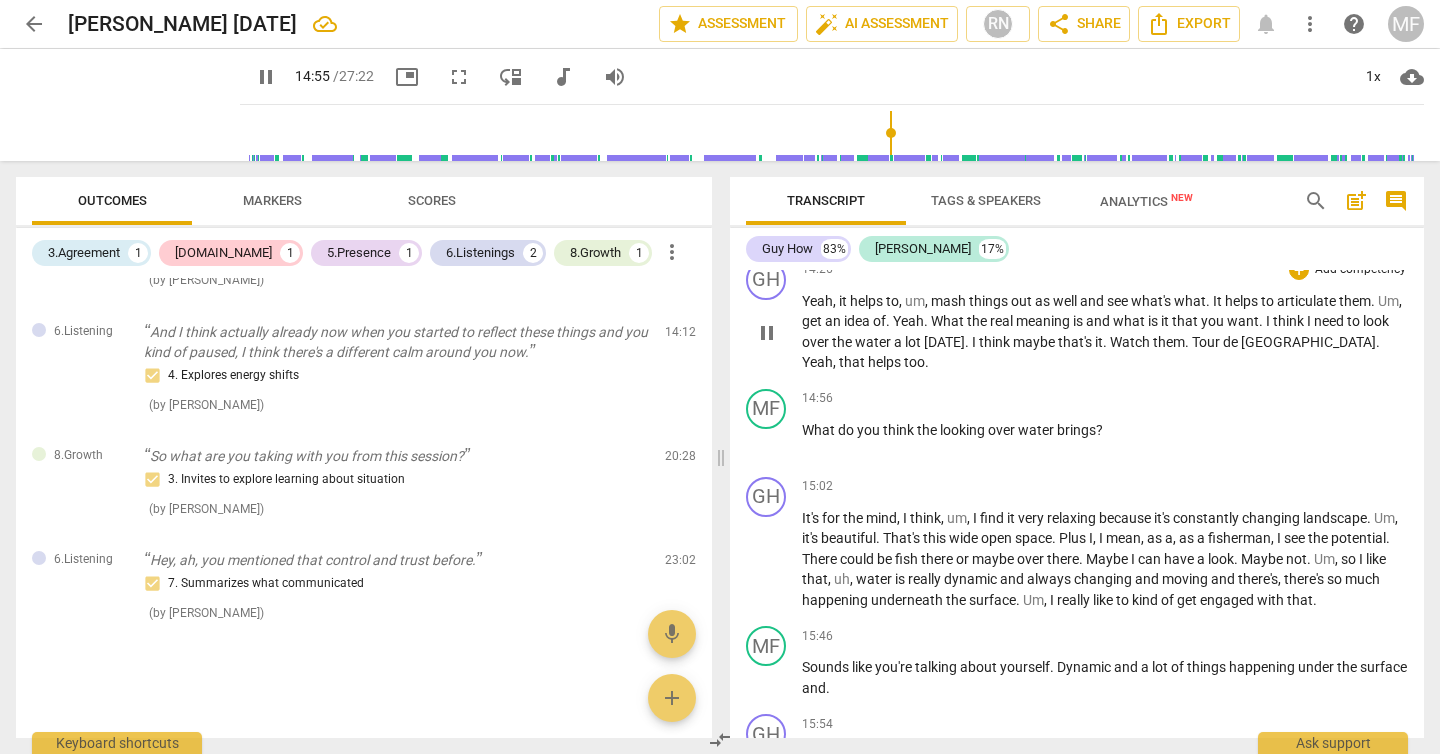 click on "Tour" at bounding box center (1207, 342) 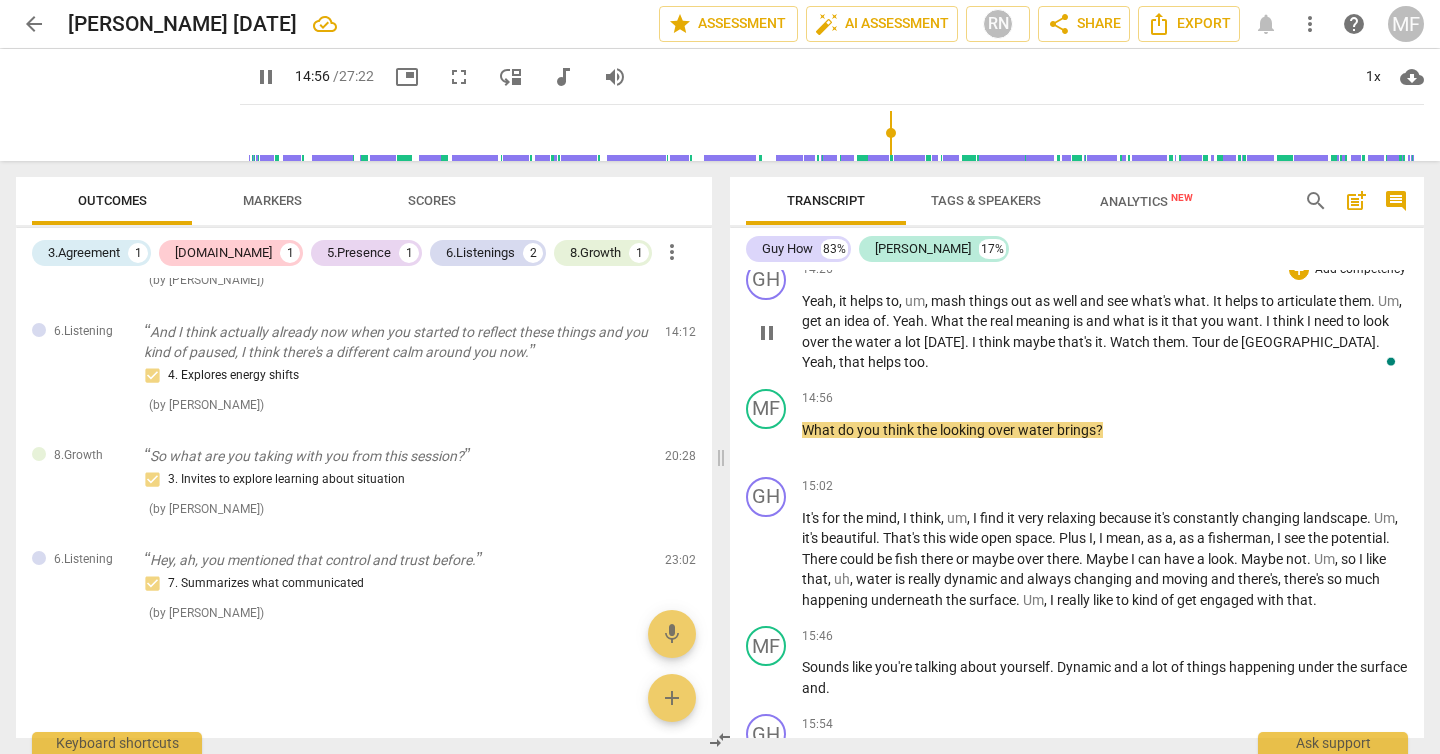 type on "897" 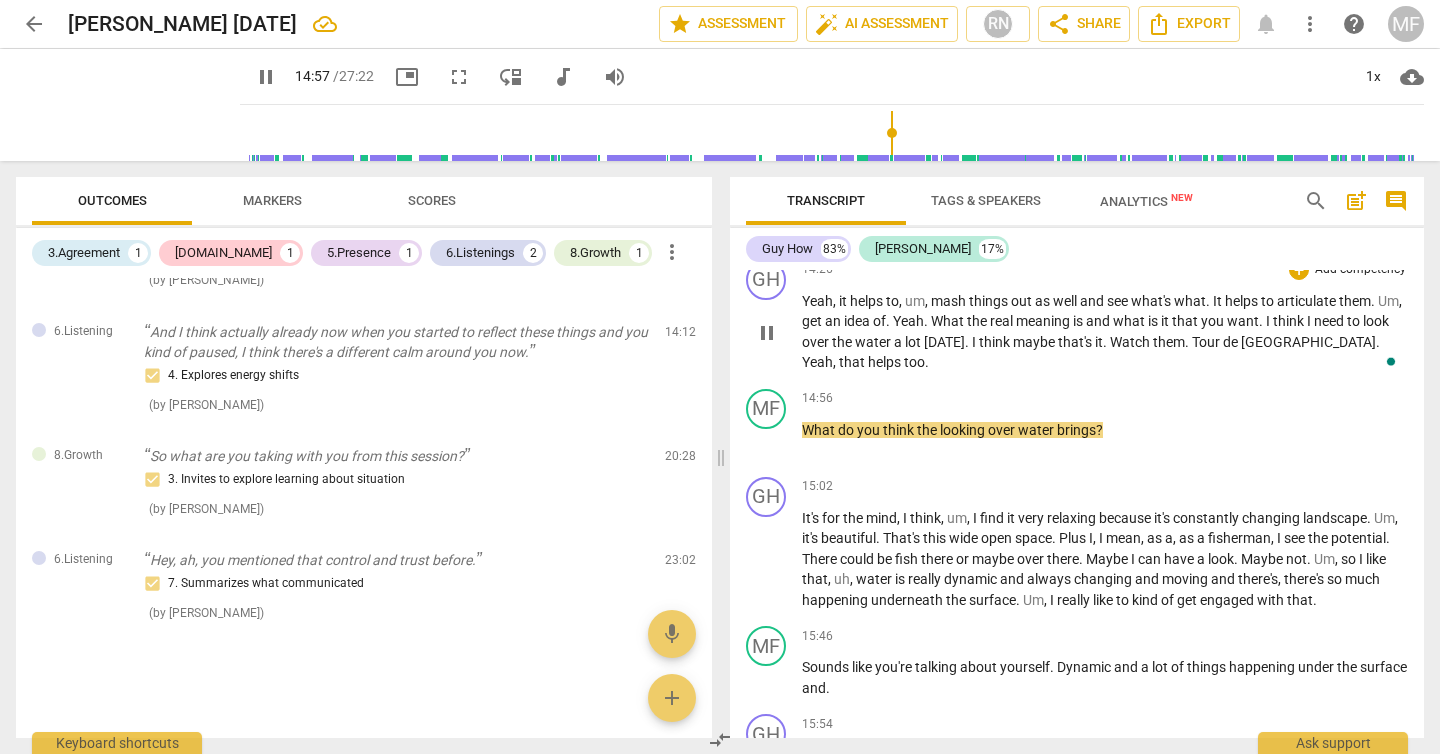 type 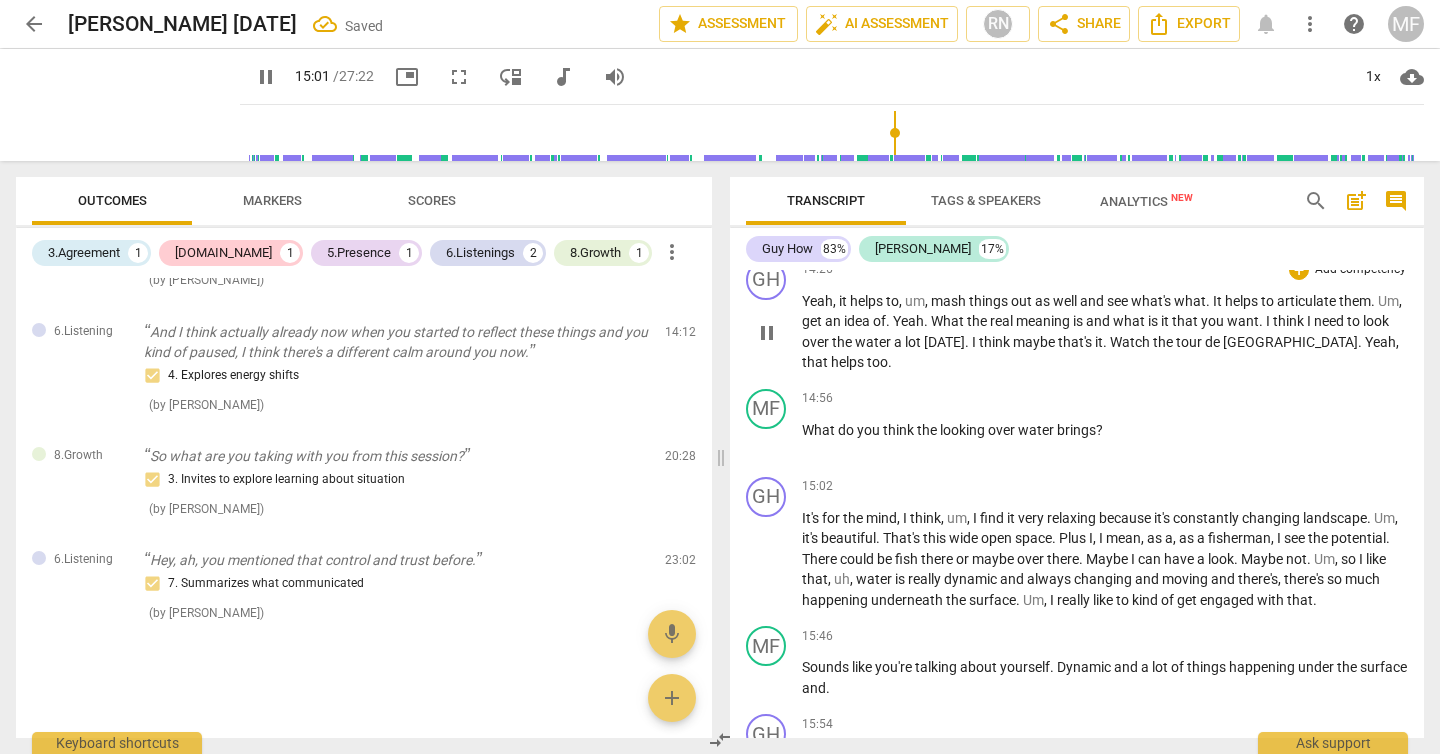 click on "tour" at bounding box center (1190, 342) 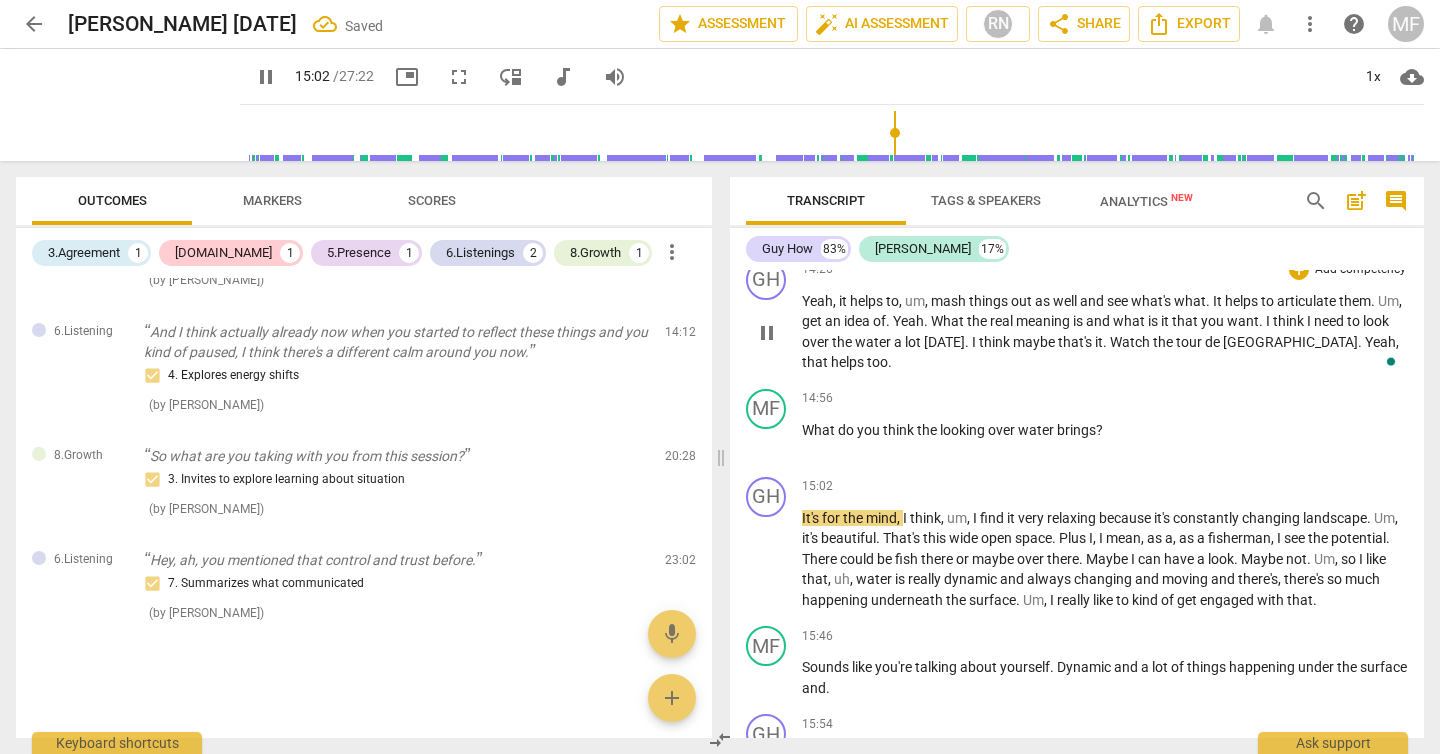 type on "903" 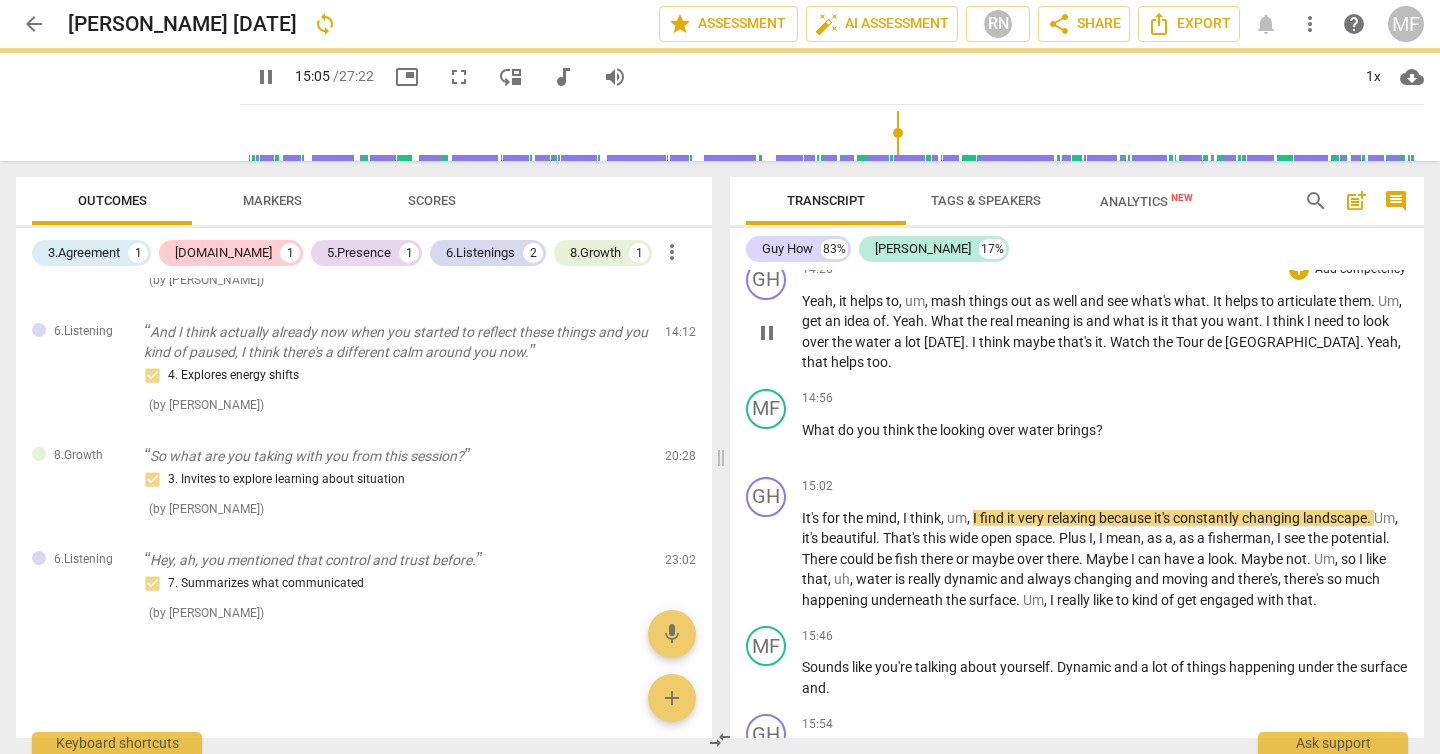 click on "GH play_arrow pause 14:26 + Add competency keyboard_arrow_right Yeah ,   it   helps   to ,   um ,   mash   things   out   as   well   and   see   what's   what .   It   helps   to   articulate   them .   Um ,   get   an   idea   of .   Yeah .   What   the   real   meaning   is   and   what   is   it   that   you   want .   I   think   I   need   to   look   over   the   water   a   lot   today .   I   think   maybe   that's   it .   Watch   the   Tour   de   France .   Yeah ,   that   helps   too ." at bounding box center [1077, 316] 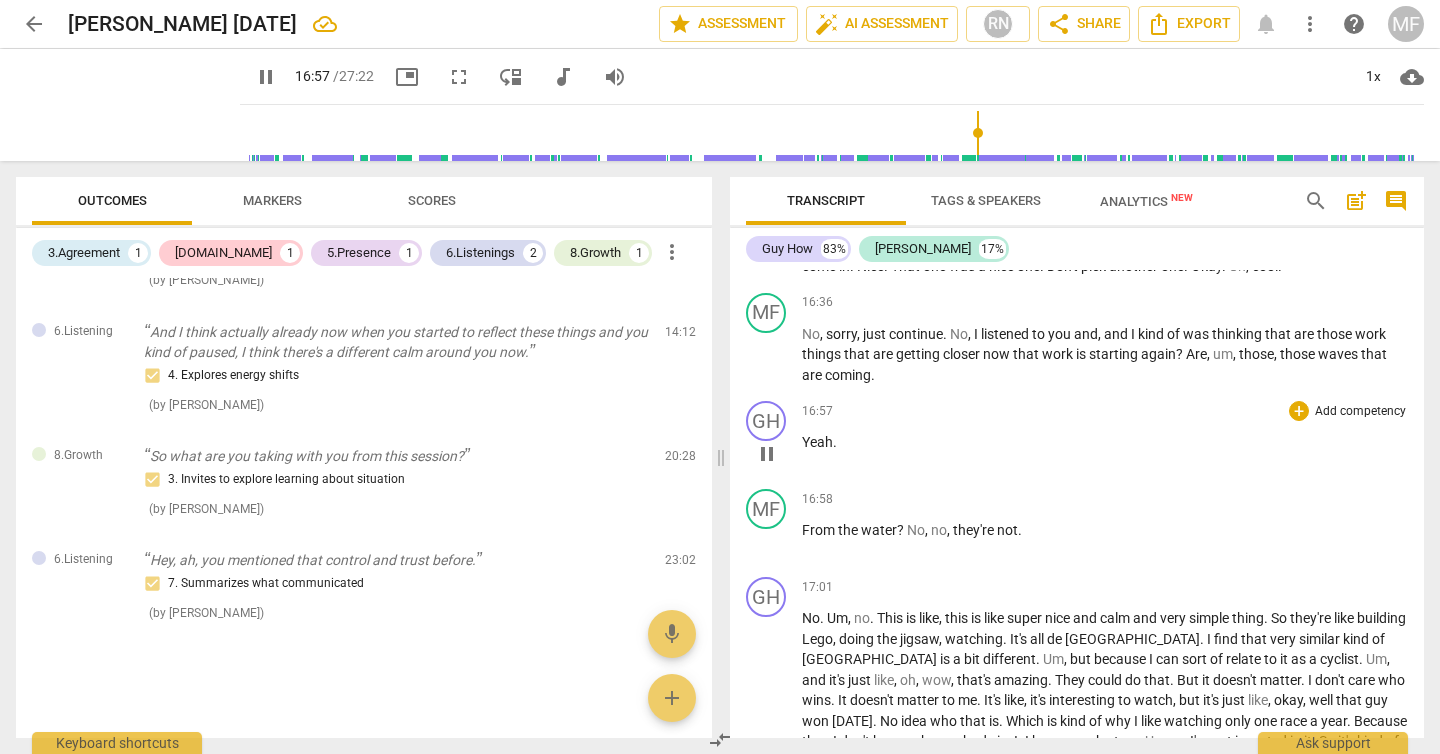 scroll, scrollTop: 5598, scrollLeft: 0, axis: vertical 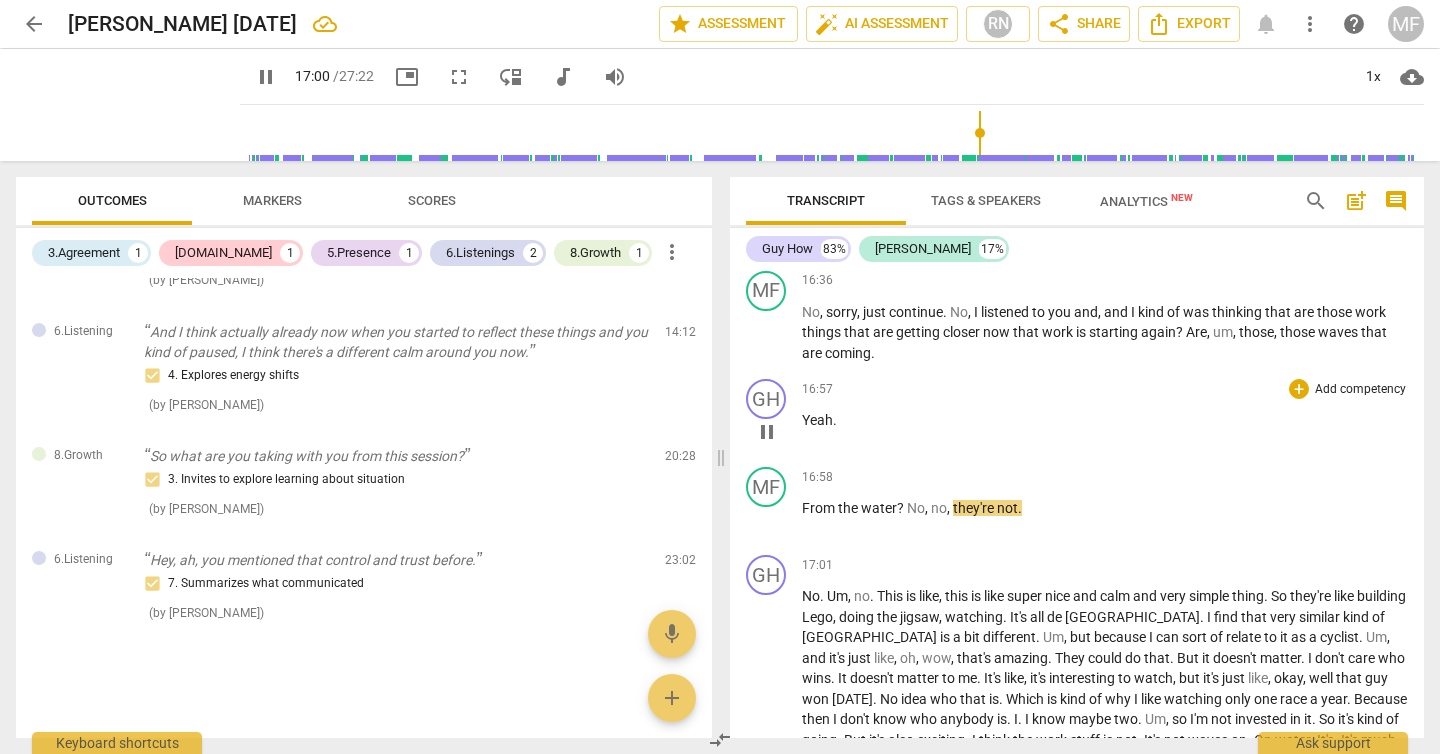 click on "Yeah ." at bounding box center (1105, 420) 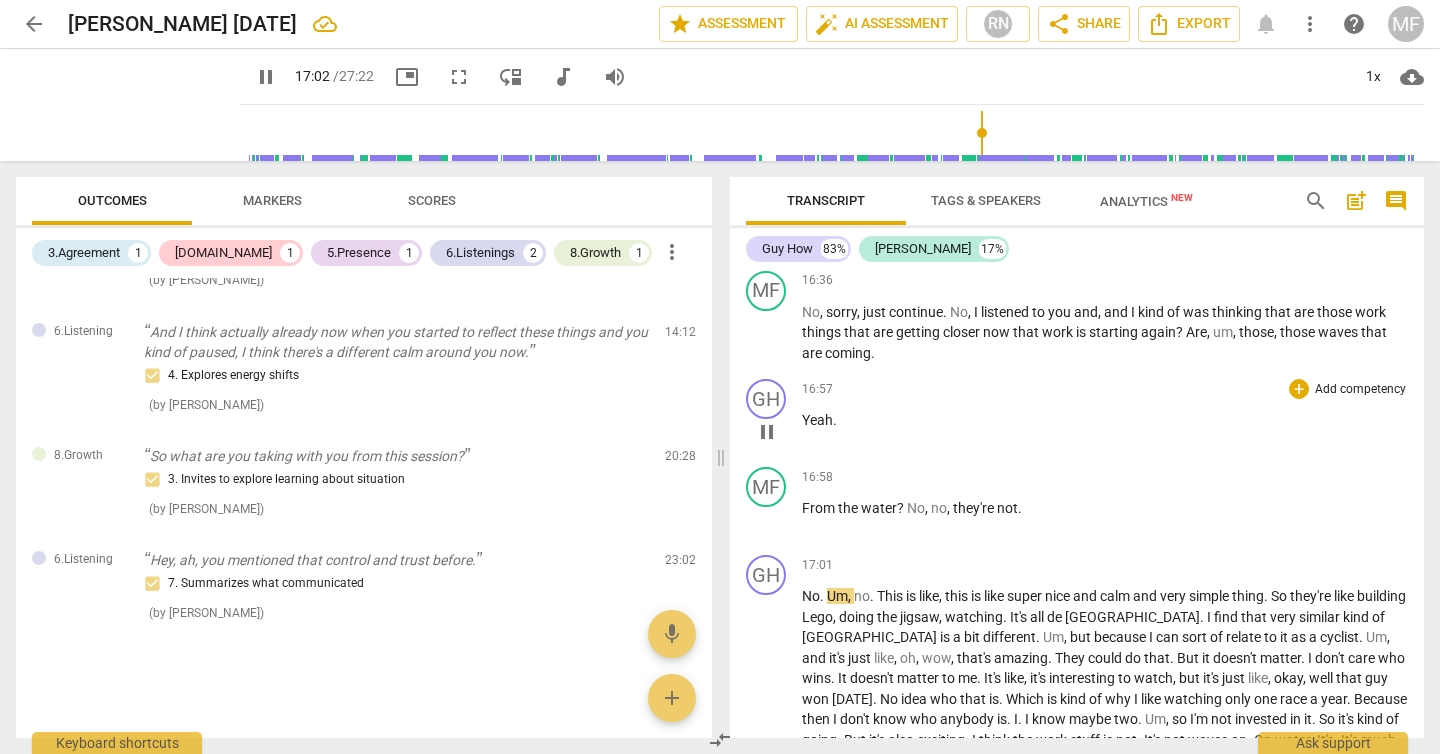 click on "Yeah ." at bounding box center (1105, 420) 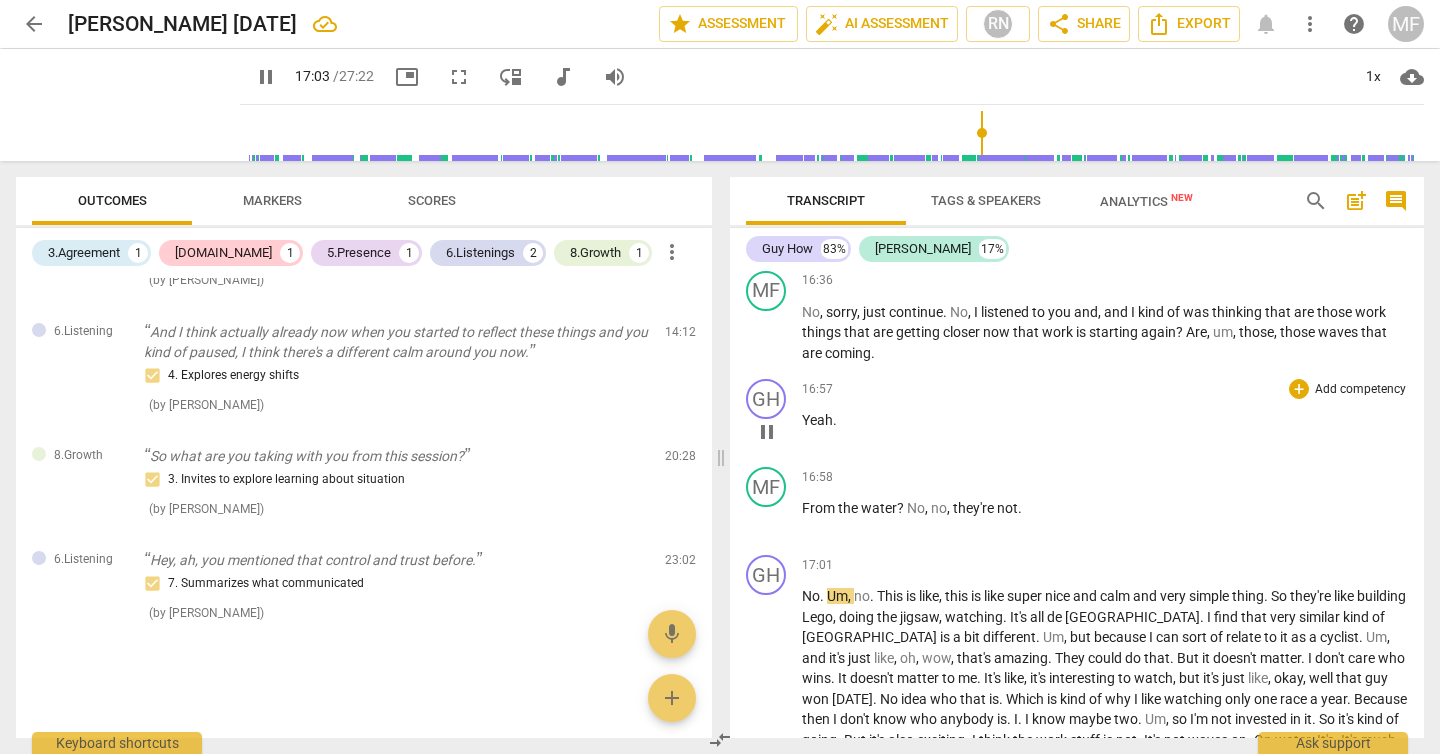 type on "1024" 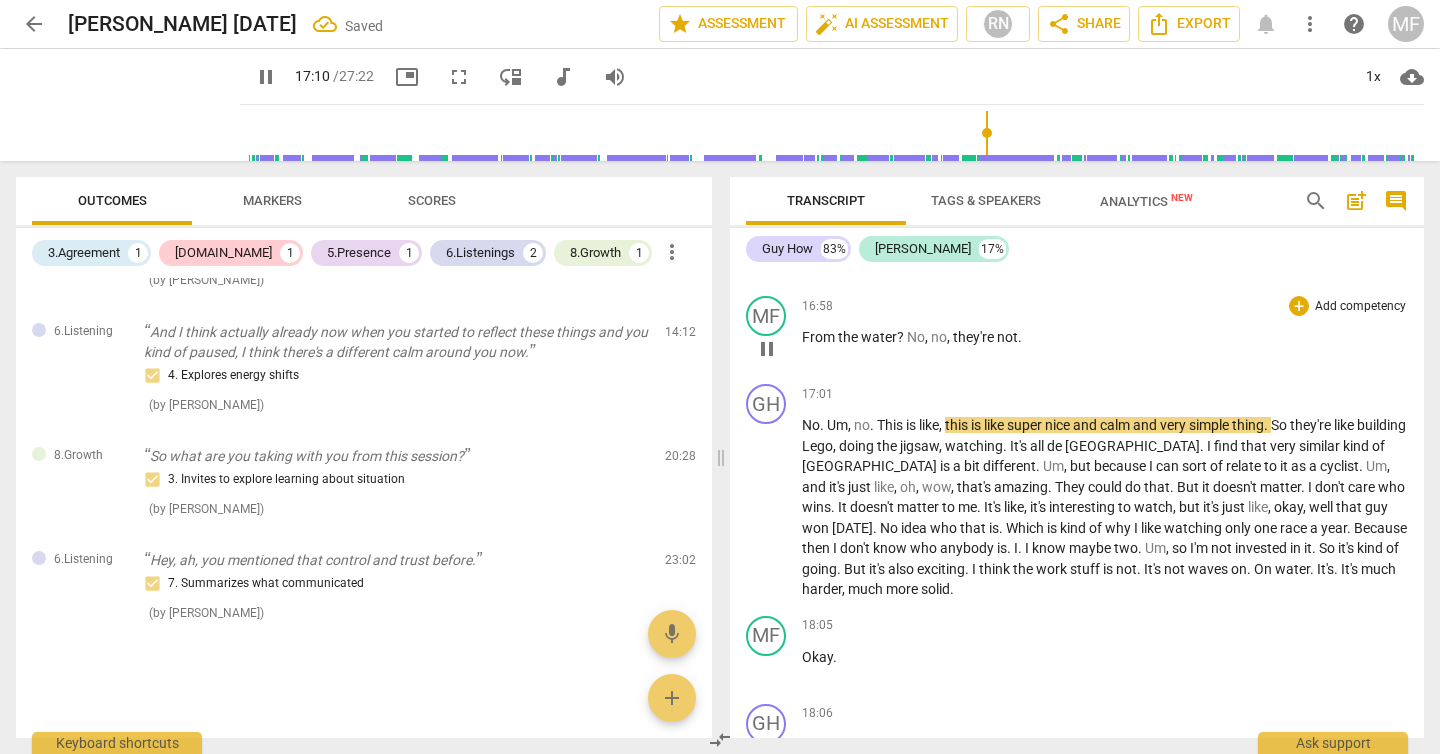 scroll, scrollTop: 5773, scrollLeft: 0, axis: vertical 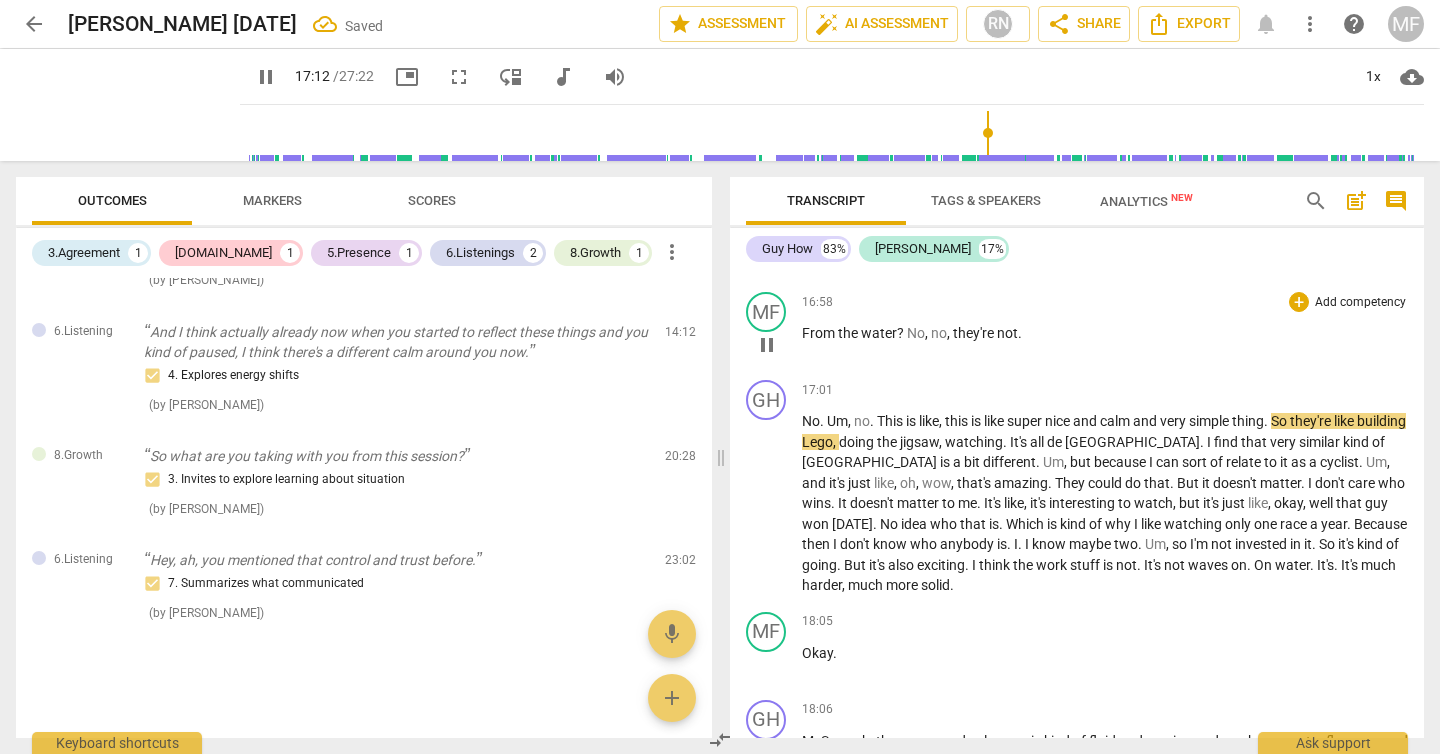 click on "From   the   water ?   No ,   no ,   they're   not ." at bounding box center [1105, 333] 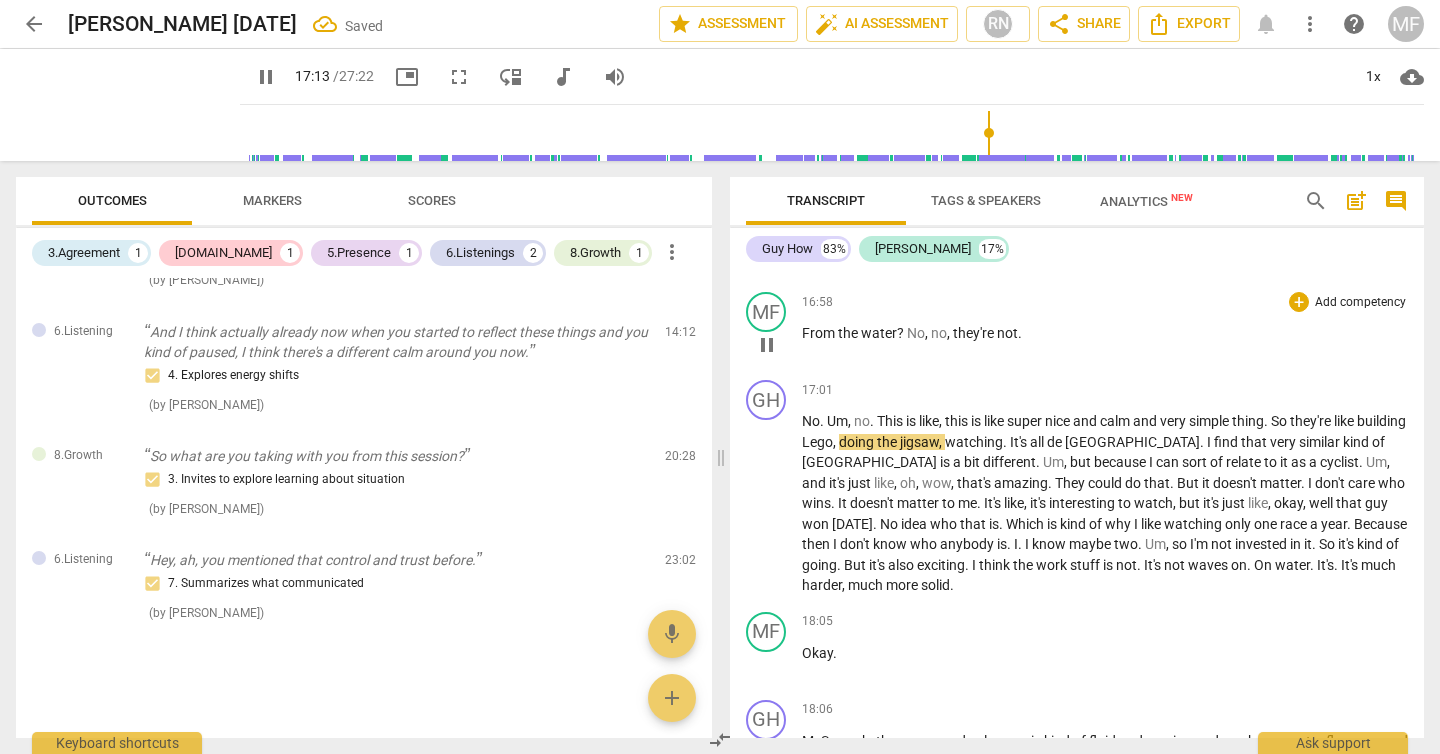 type on "1034" 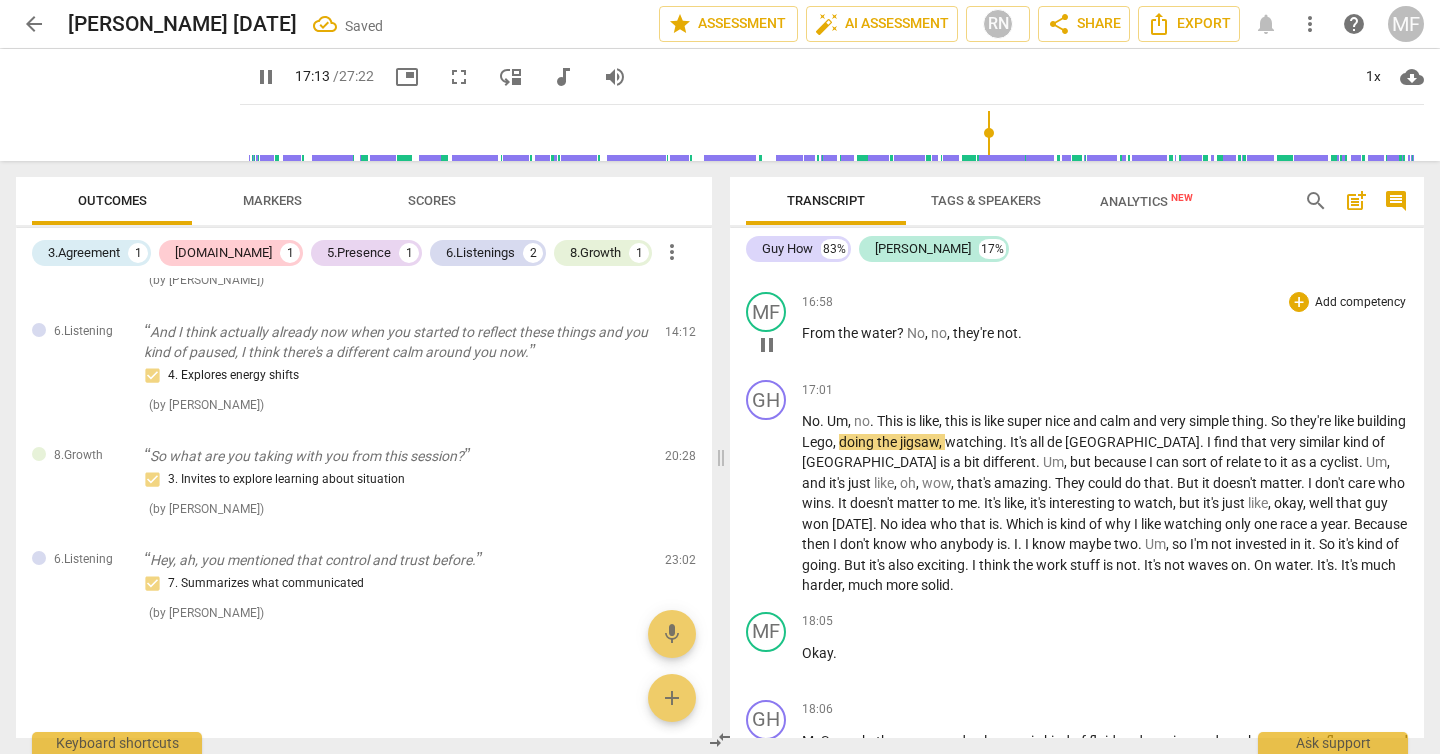 type 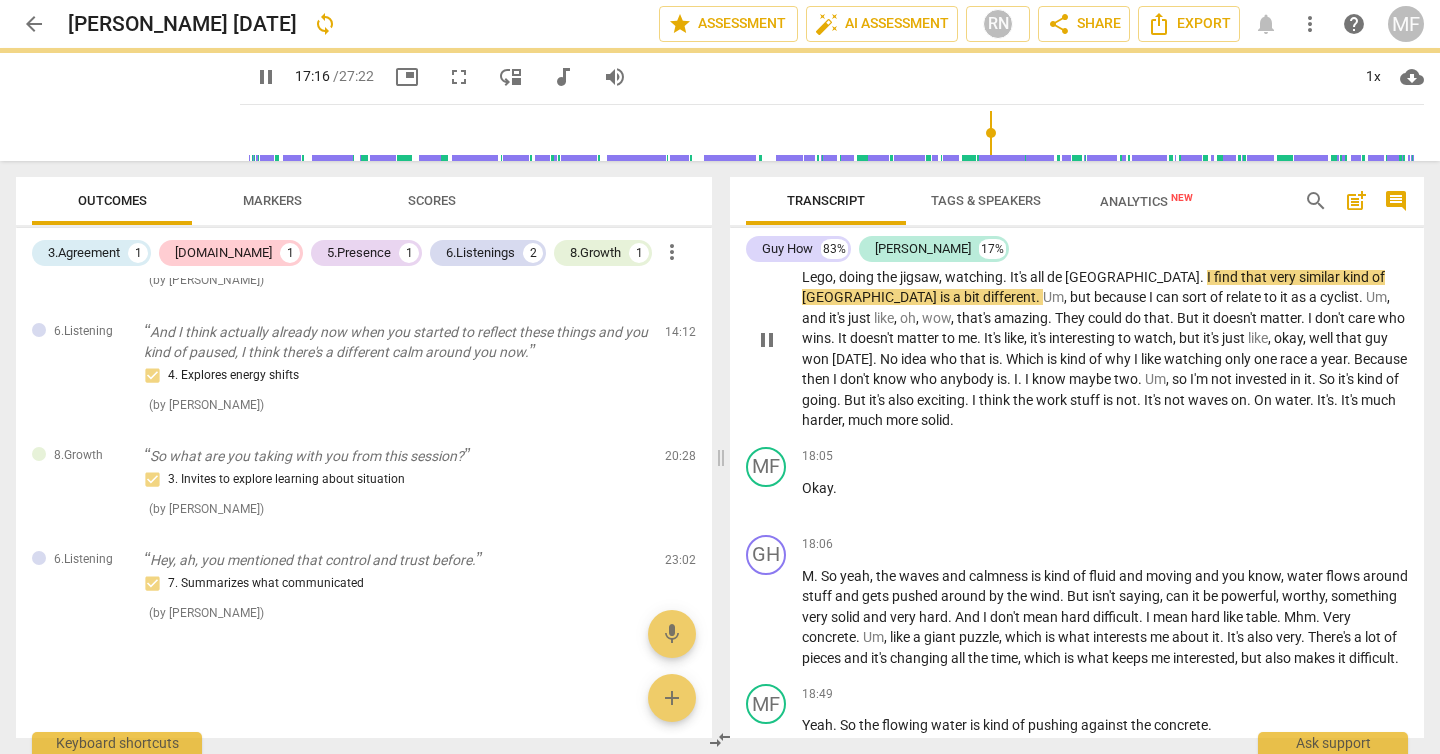 scroll, scrollTop: 5946, scrollLeft: 0, axis: vertical 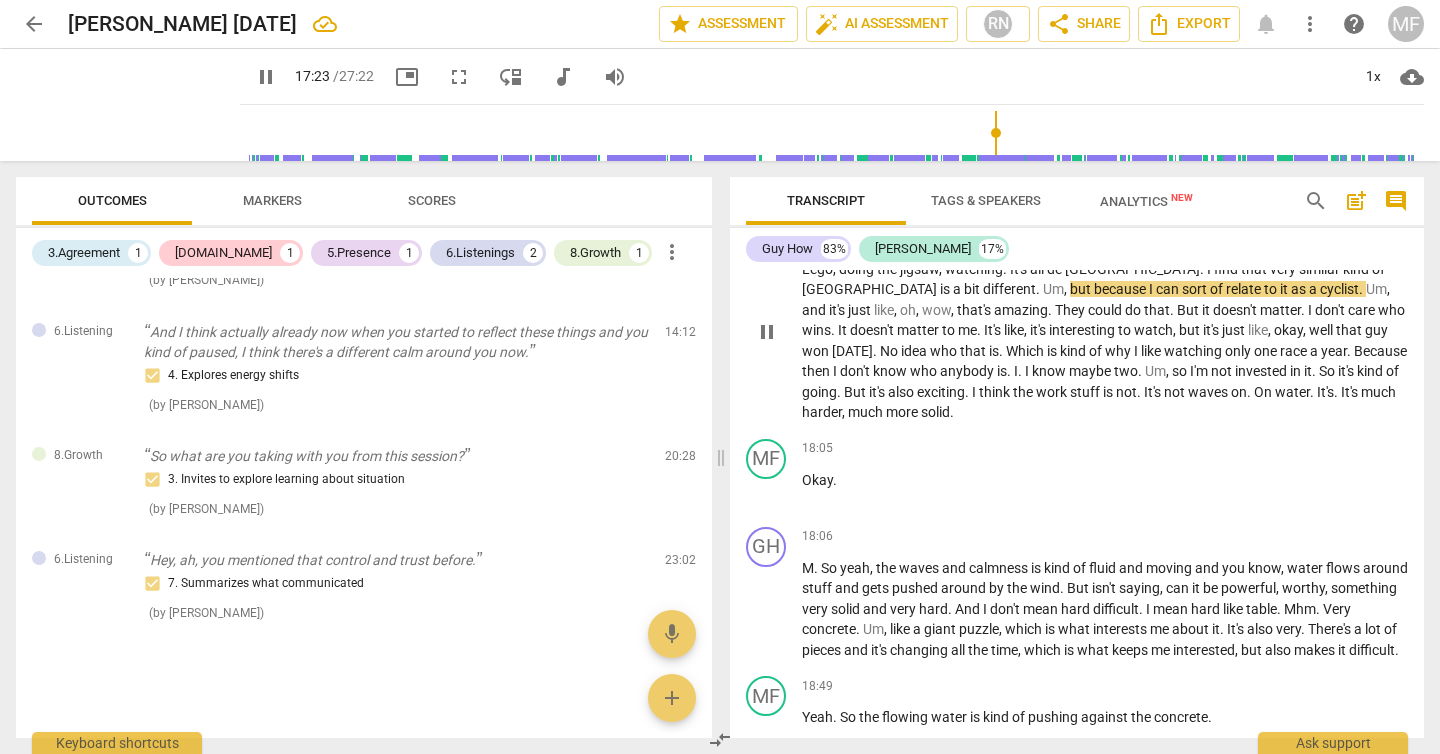 click on "all" at bounding box center (1038, 269) 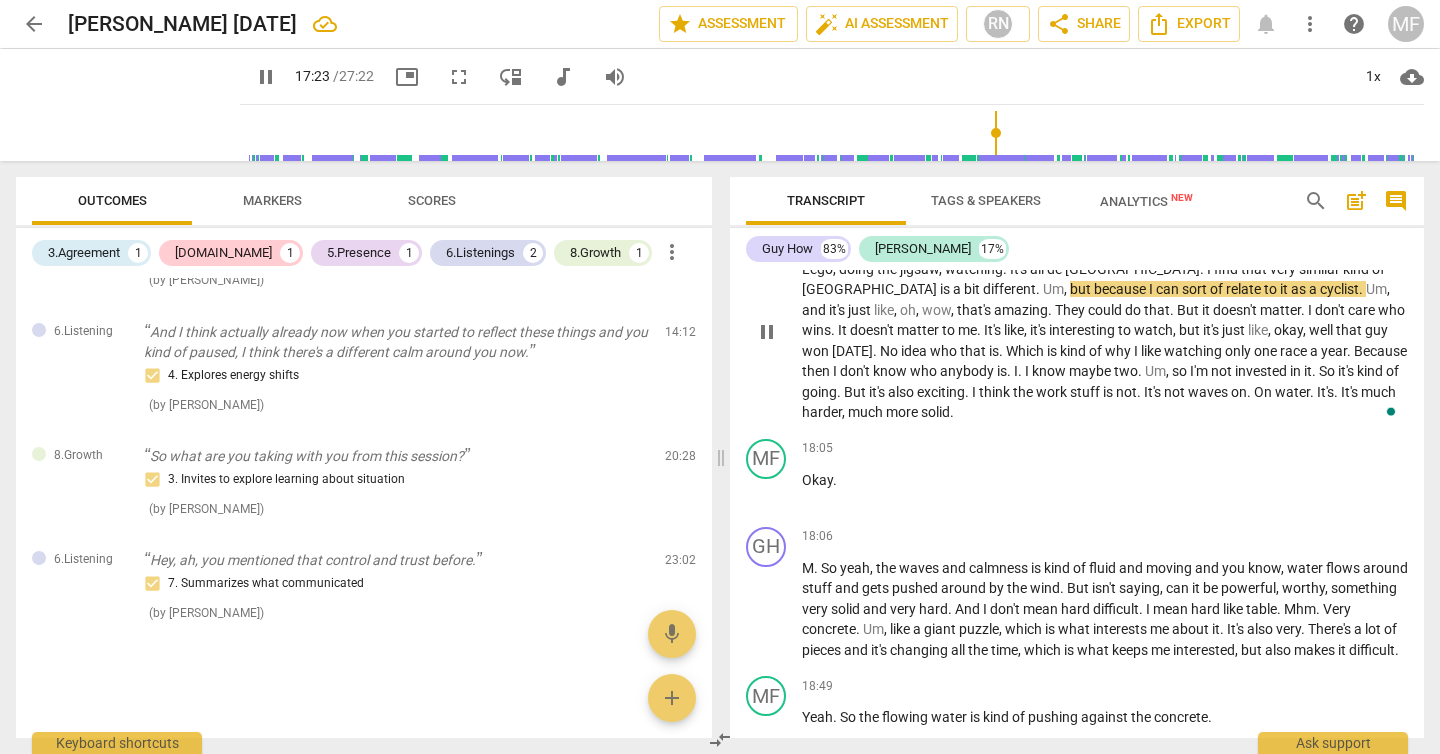 type on "1044" 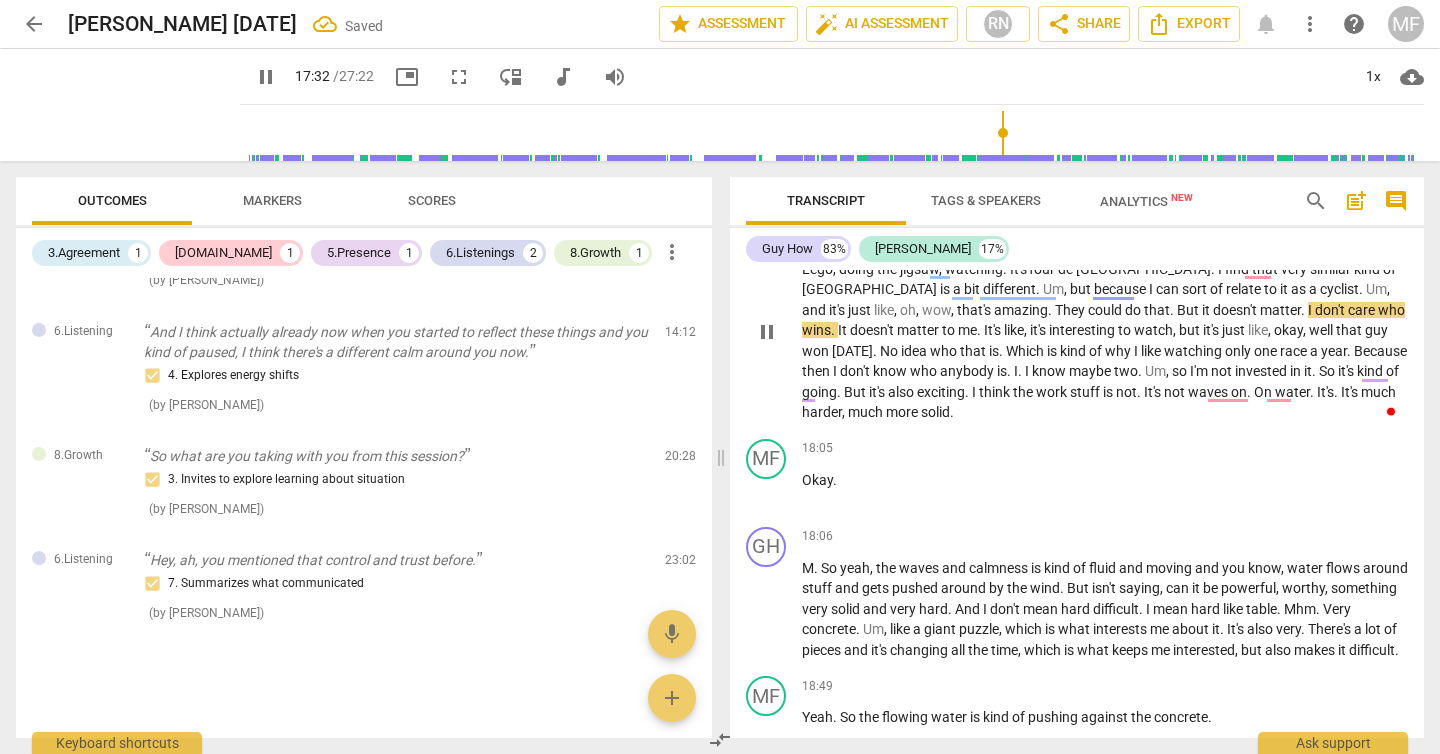 click on "watch" at bounding box center (1153, 330) 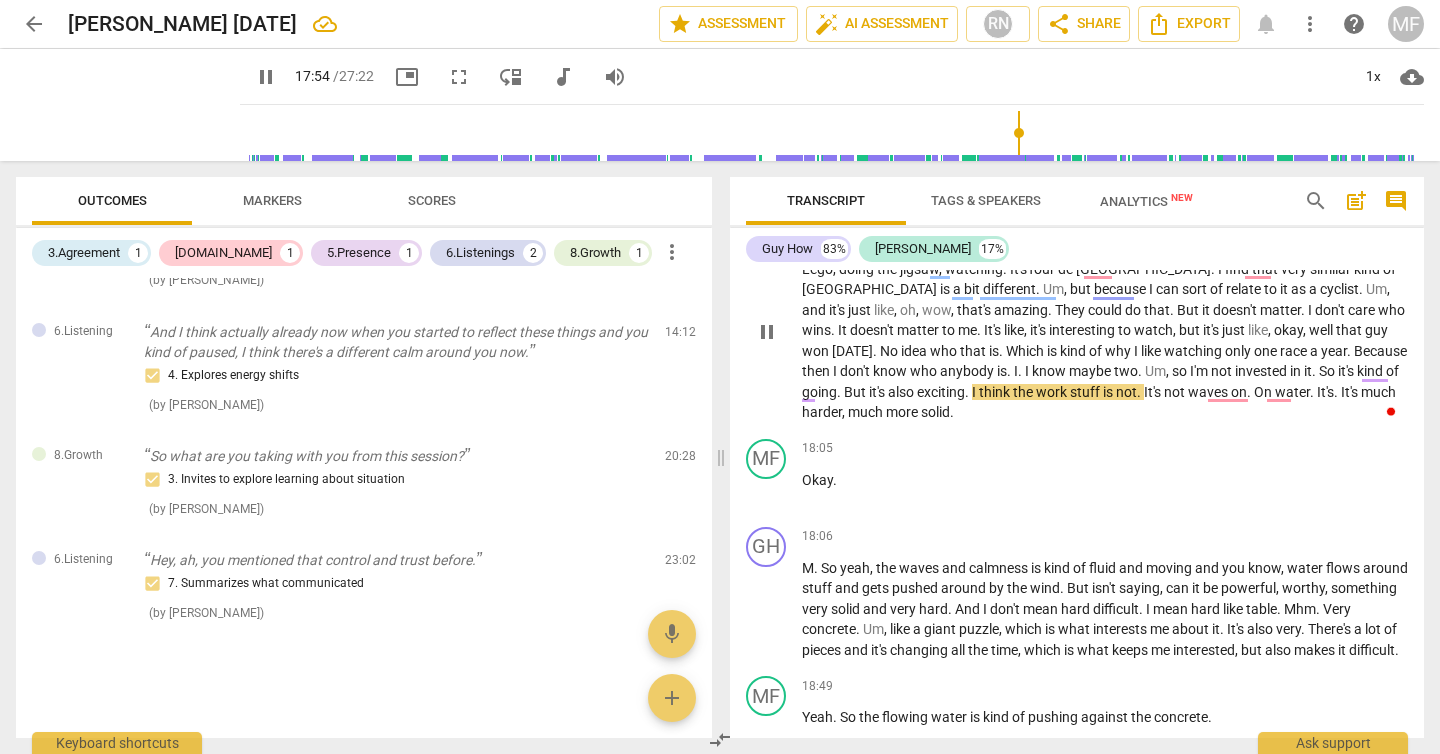 click on "going" at bounding box center [819, 392] 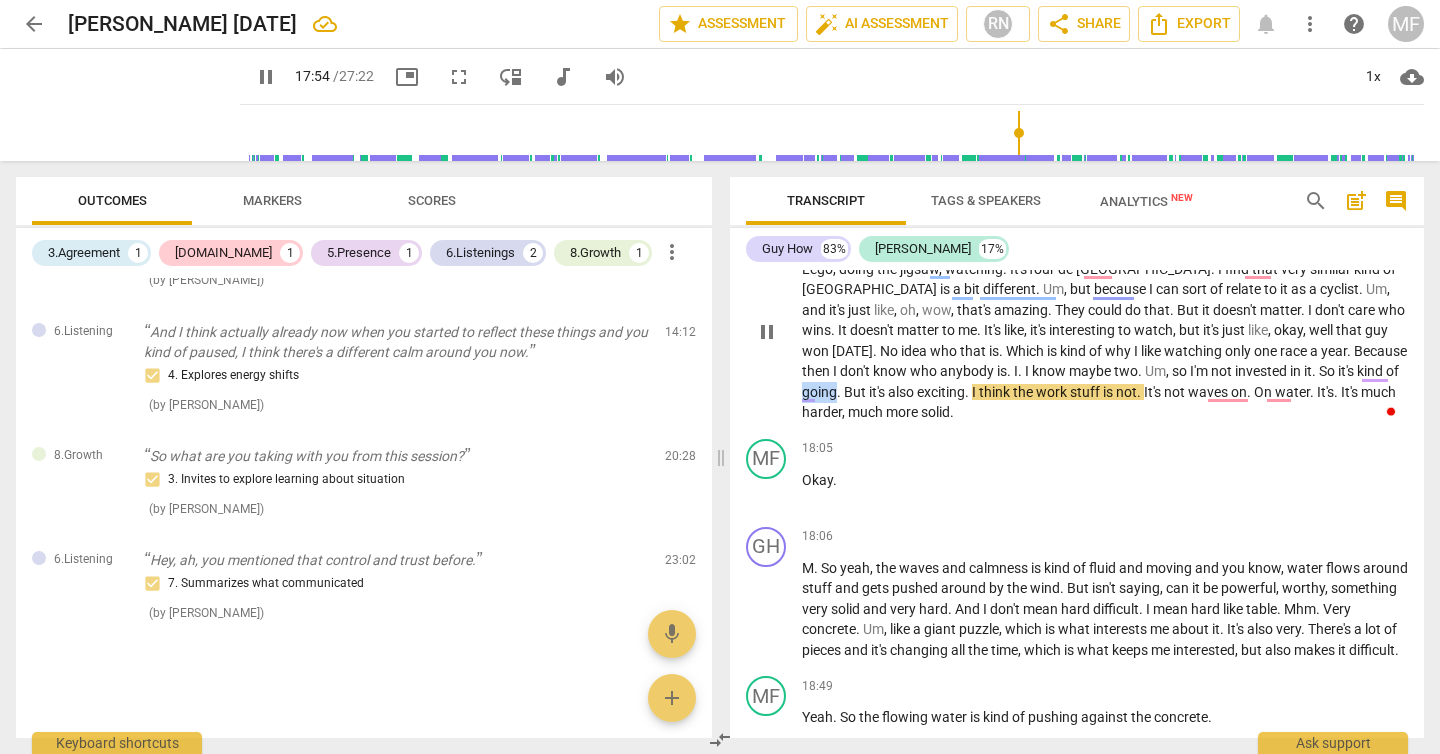 click on "going" at bounding box center (819, 392) 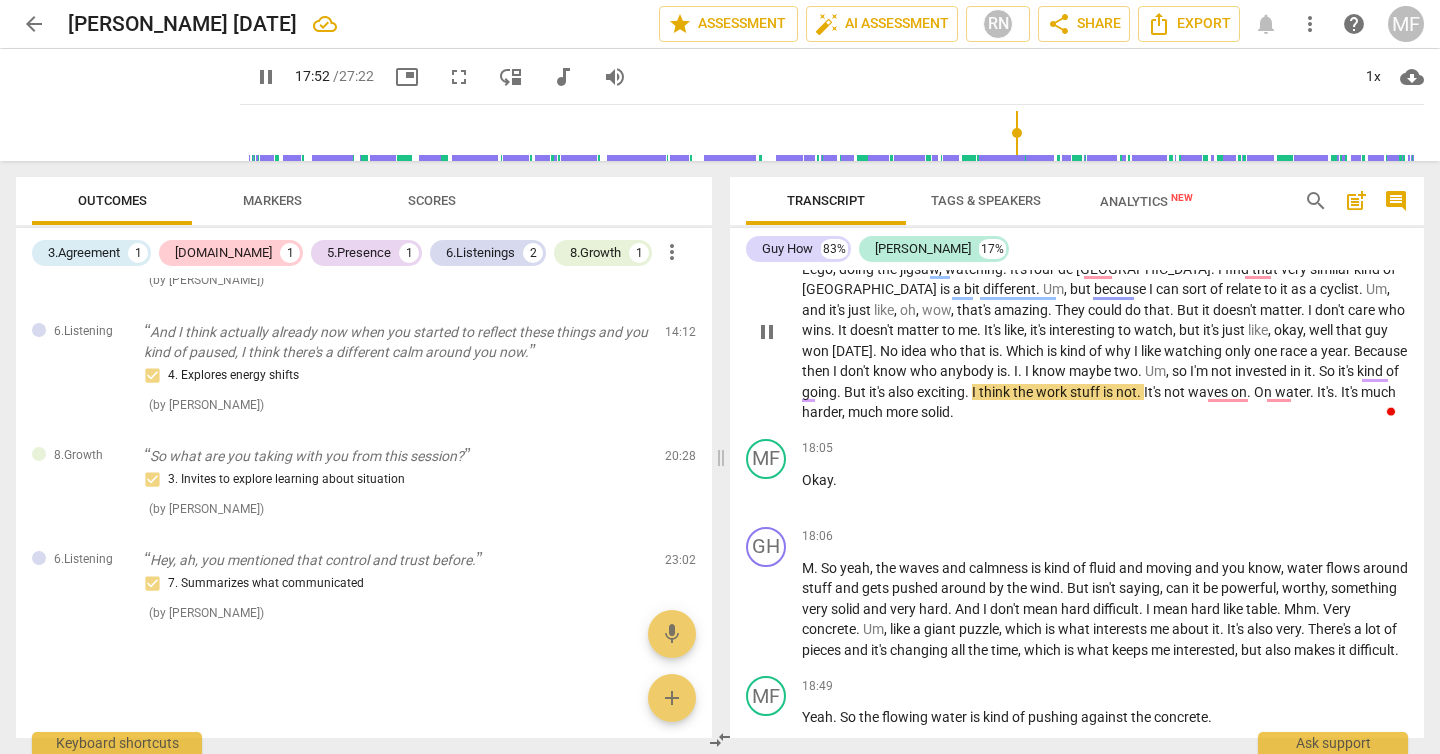 click on "going" at bounding box center [819, 392] 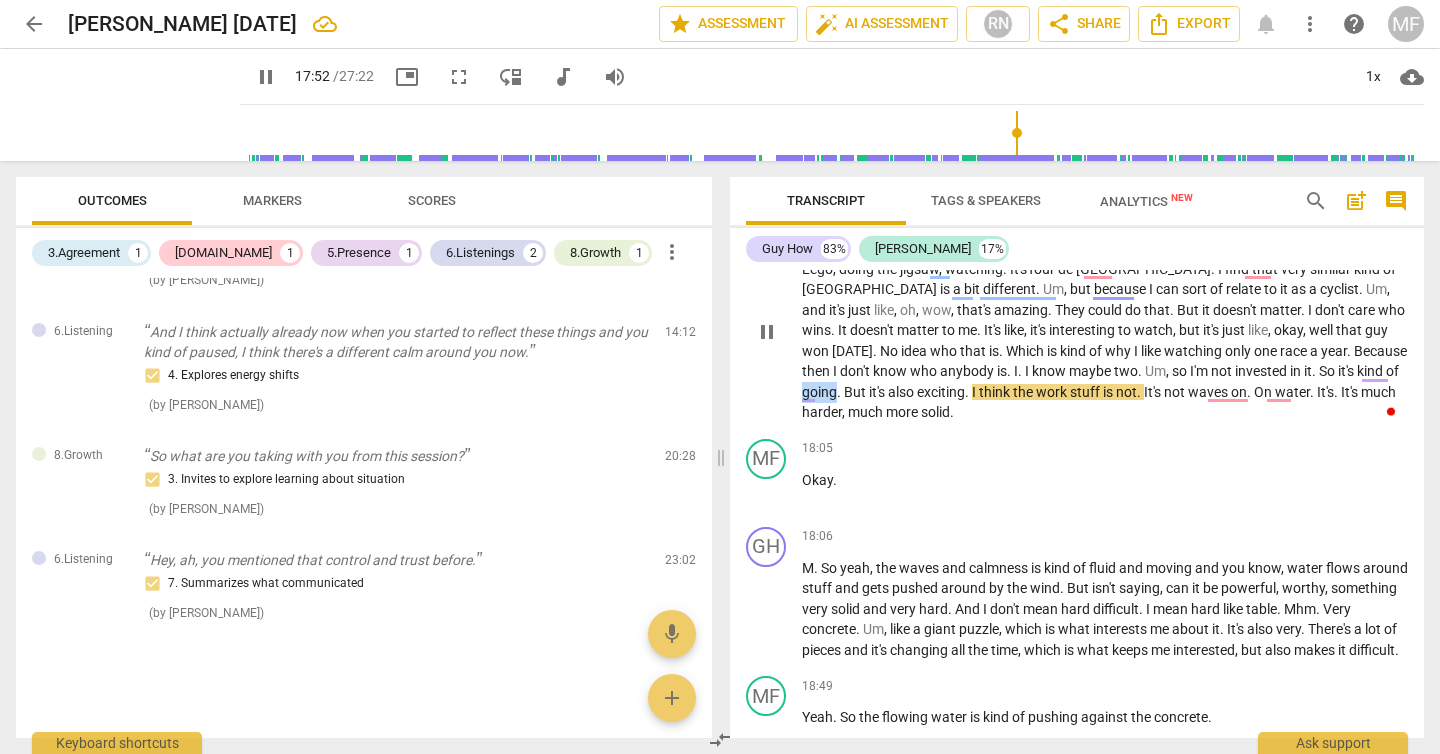 click on "going" at bounding box center [819, 392] 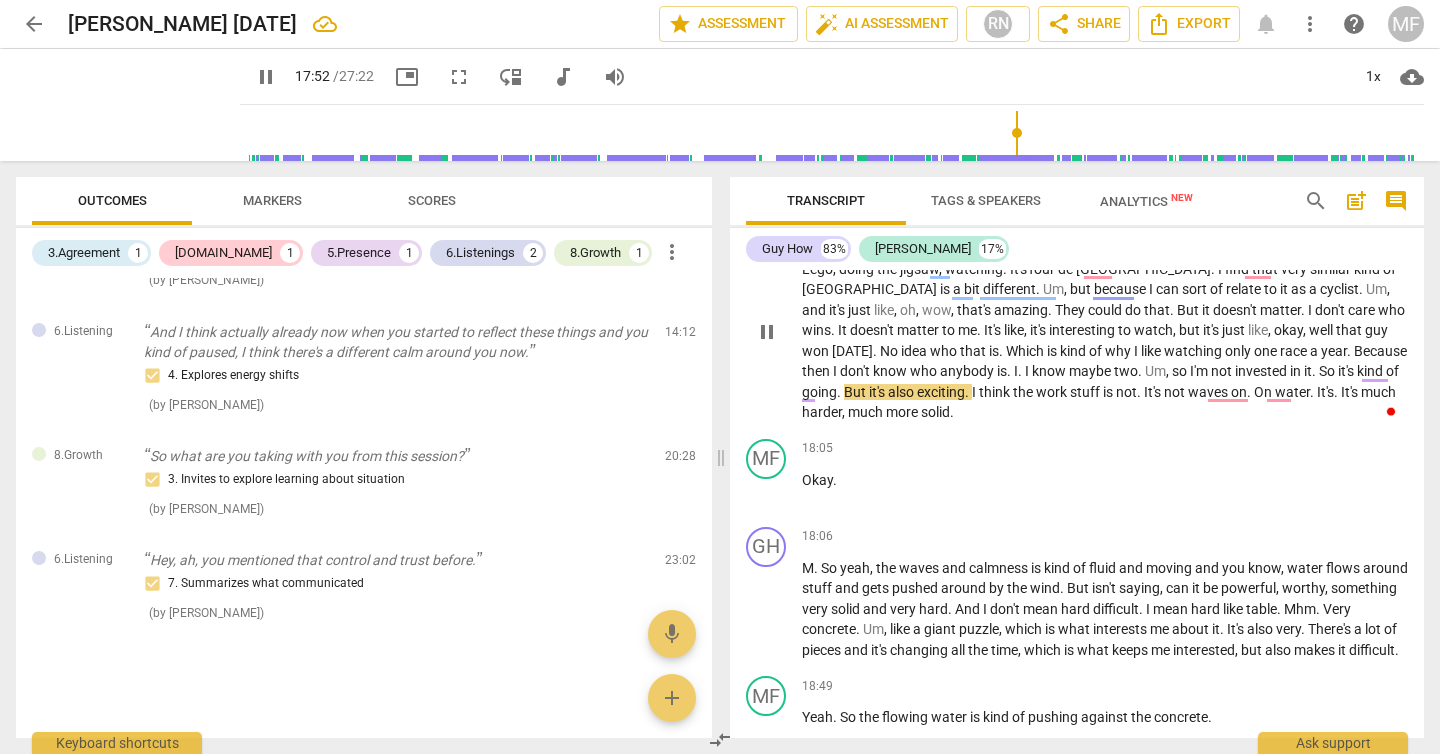 click on "going" at bounding box center [819, 392] 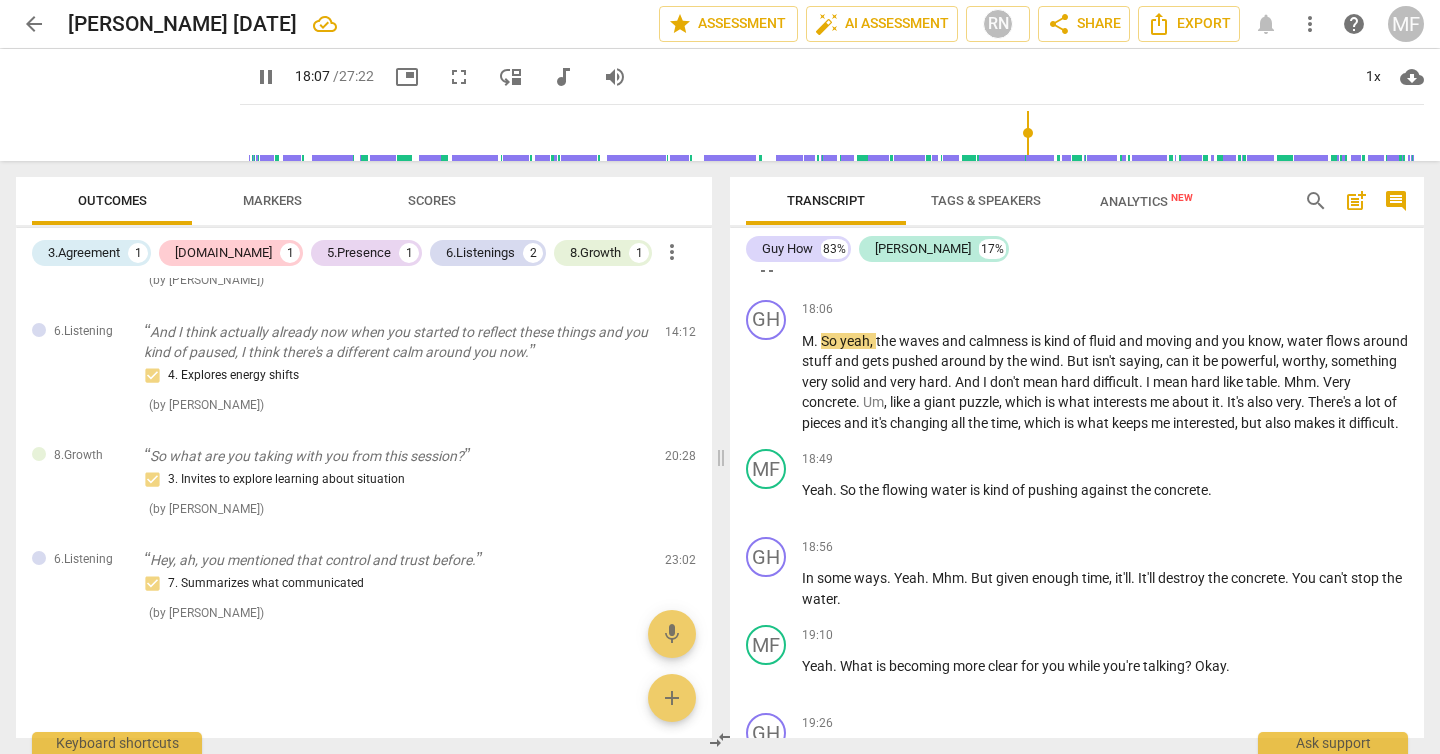 scroll, scrollTop: 6184, scrollLeft: 0, axis: vertical 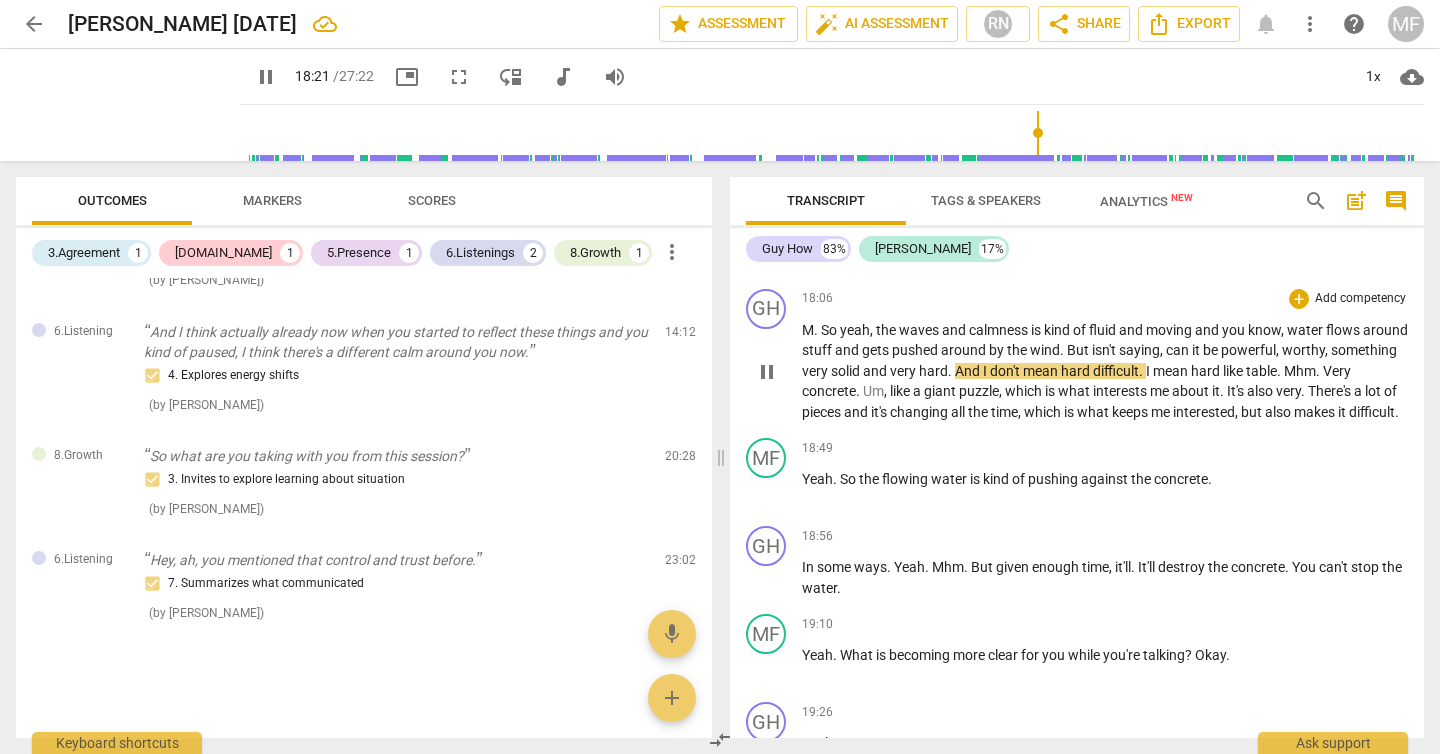 click on "," at bounding box center [1328, 350] 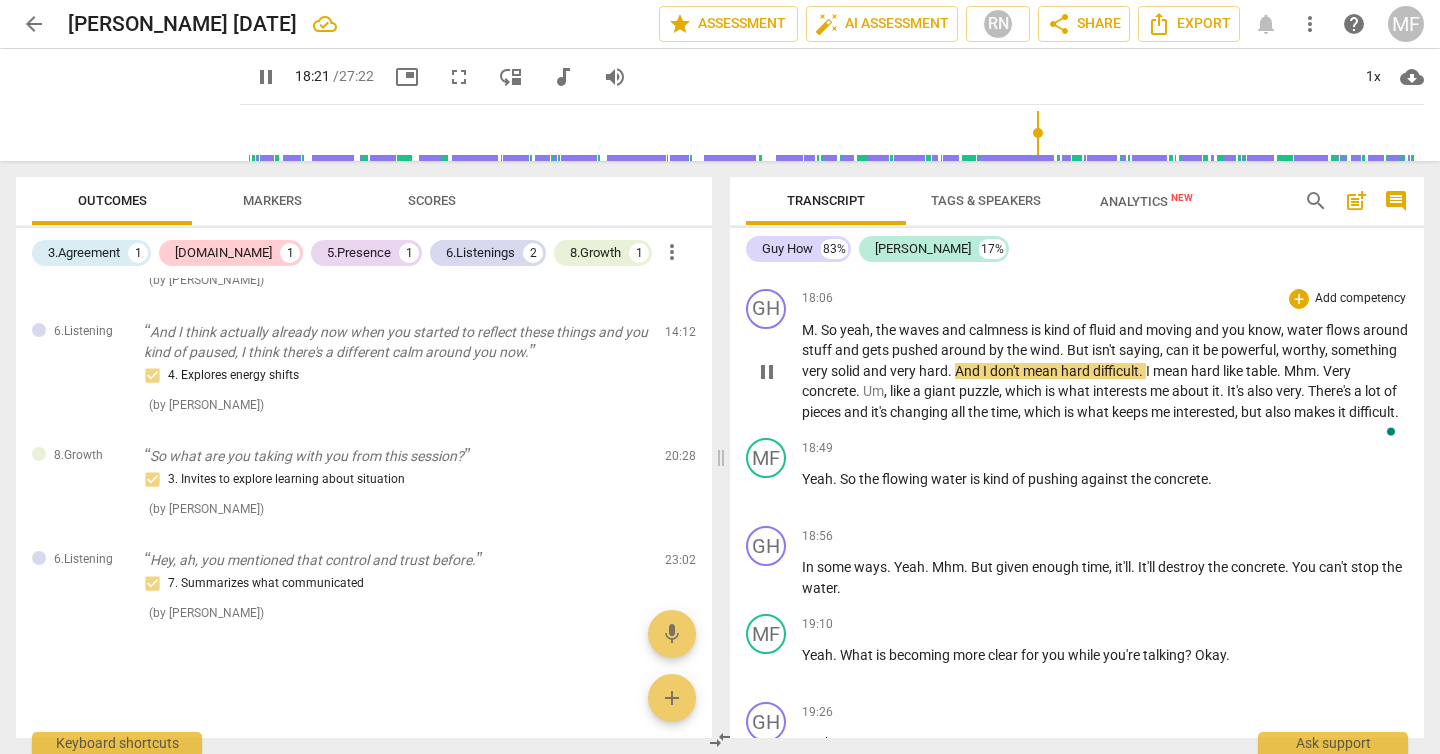 type on "1102" 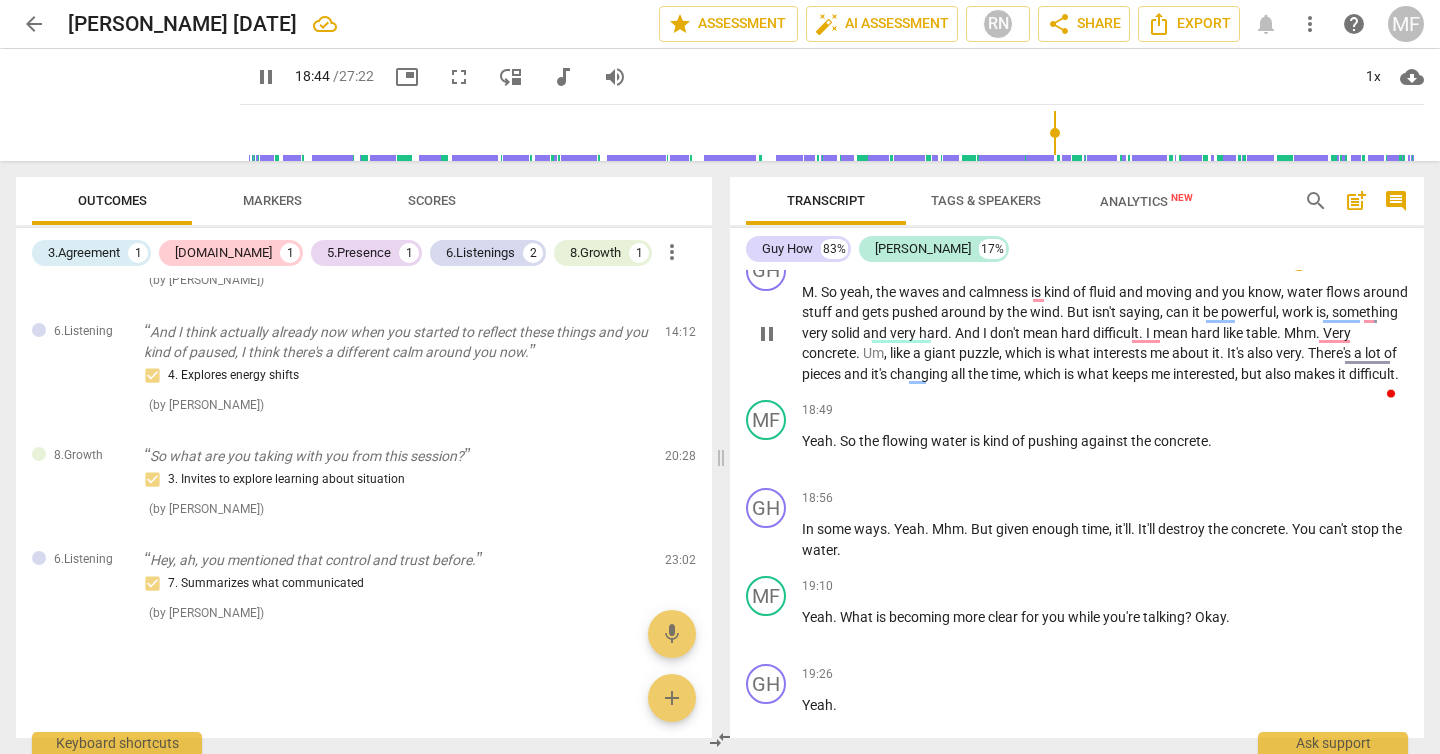 scroll, scrollTop: 6237, scrollLeft: 0, axis: vertical 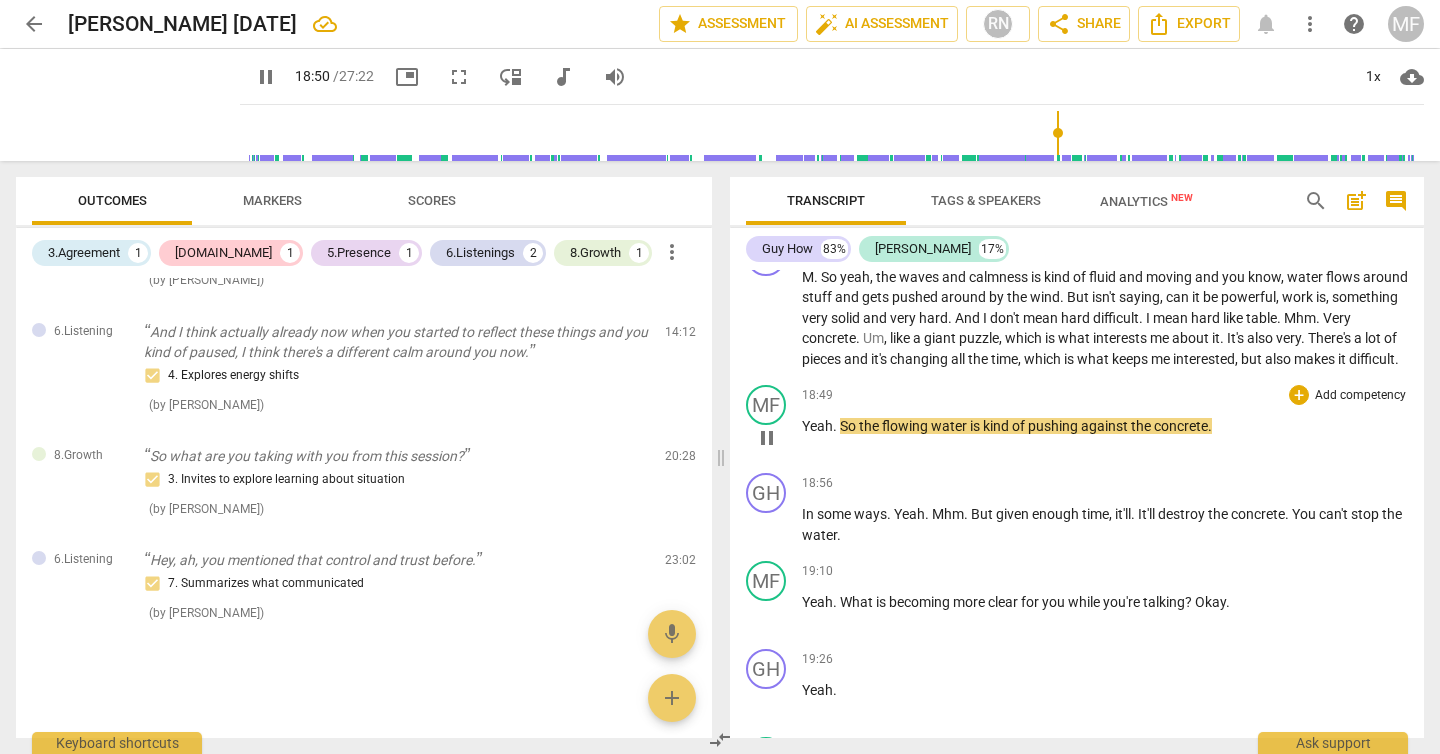 click on "Yeah .   So   the   flowing   water   is   kind   of   pushing   against   the   concrete ." at bounding box center [1105, 426] 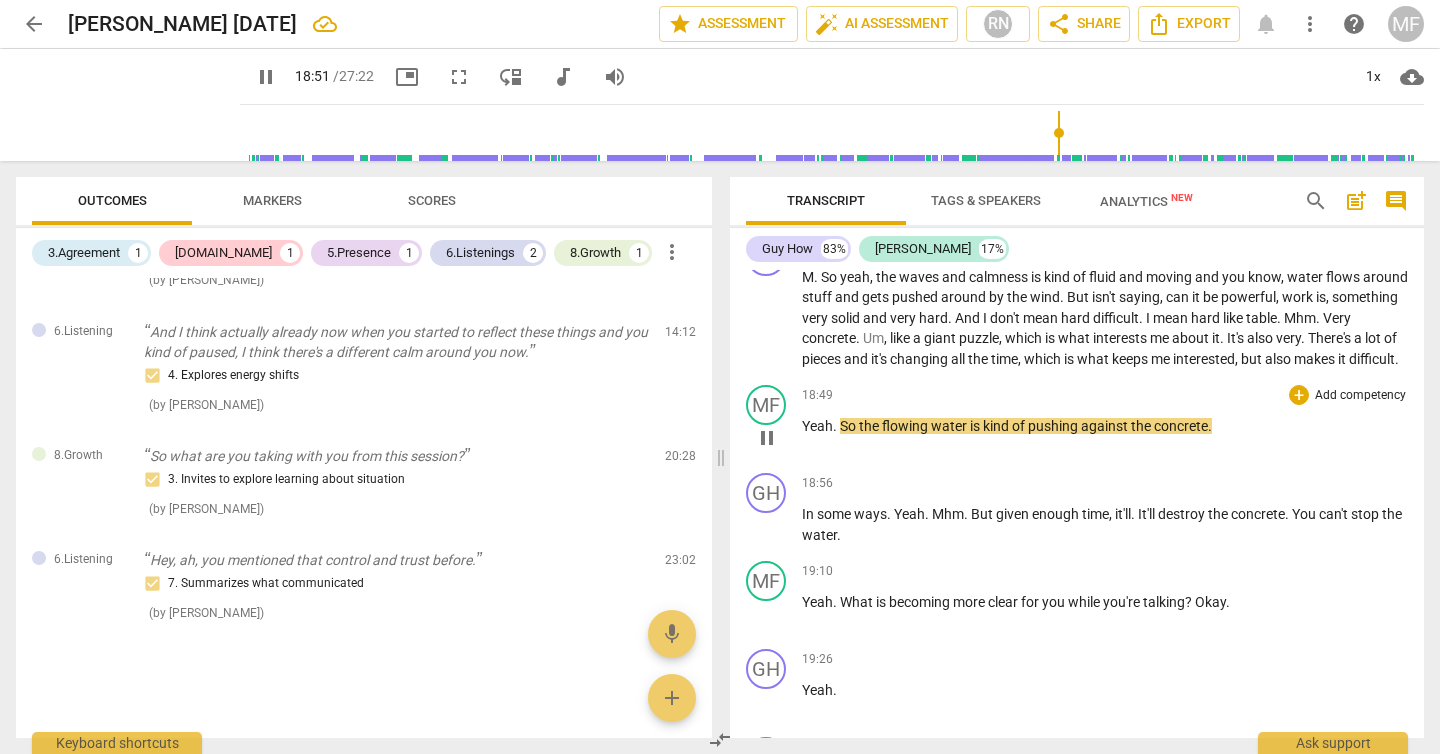 type on "1131" 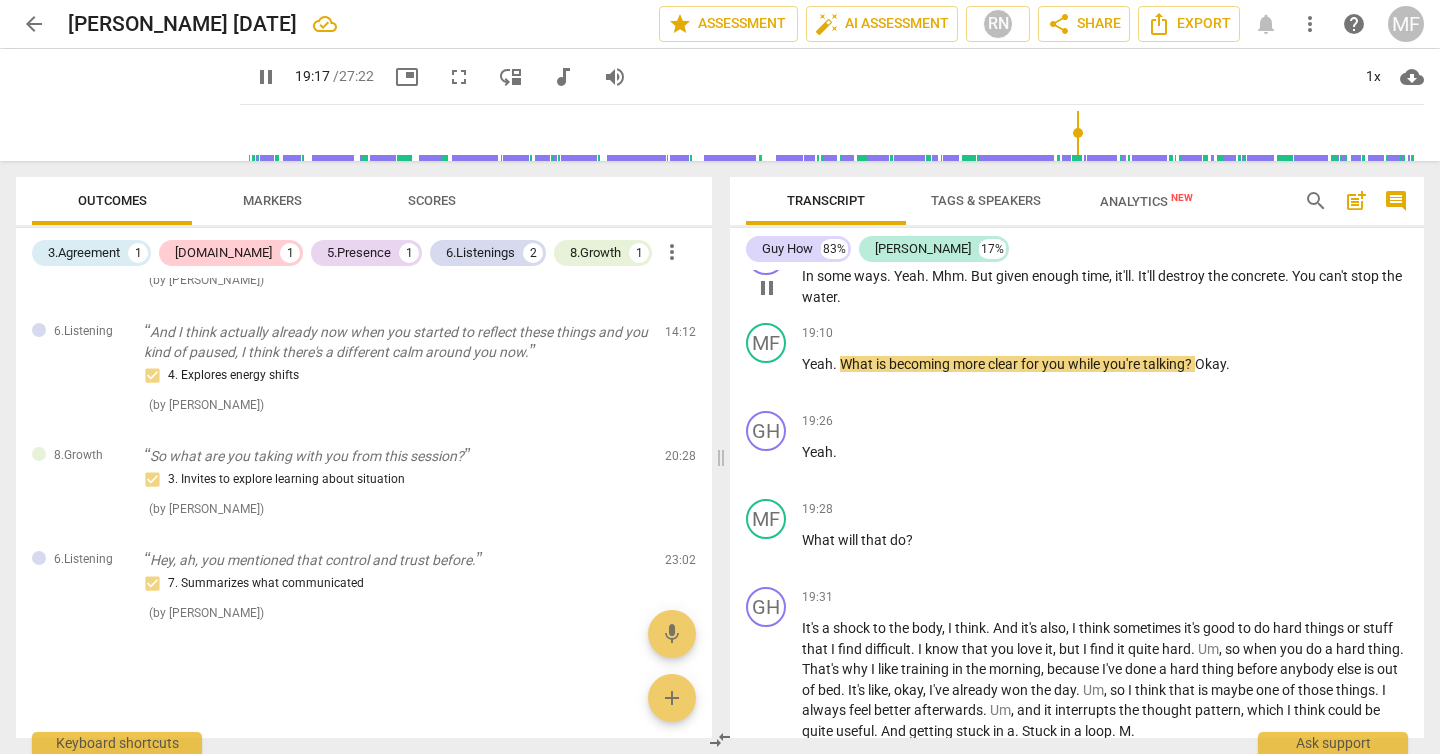 scroll, scrollTop: 6480, scrollLeft: 0, axis: vertical 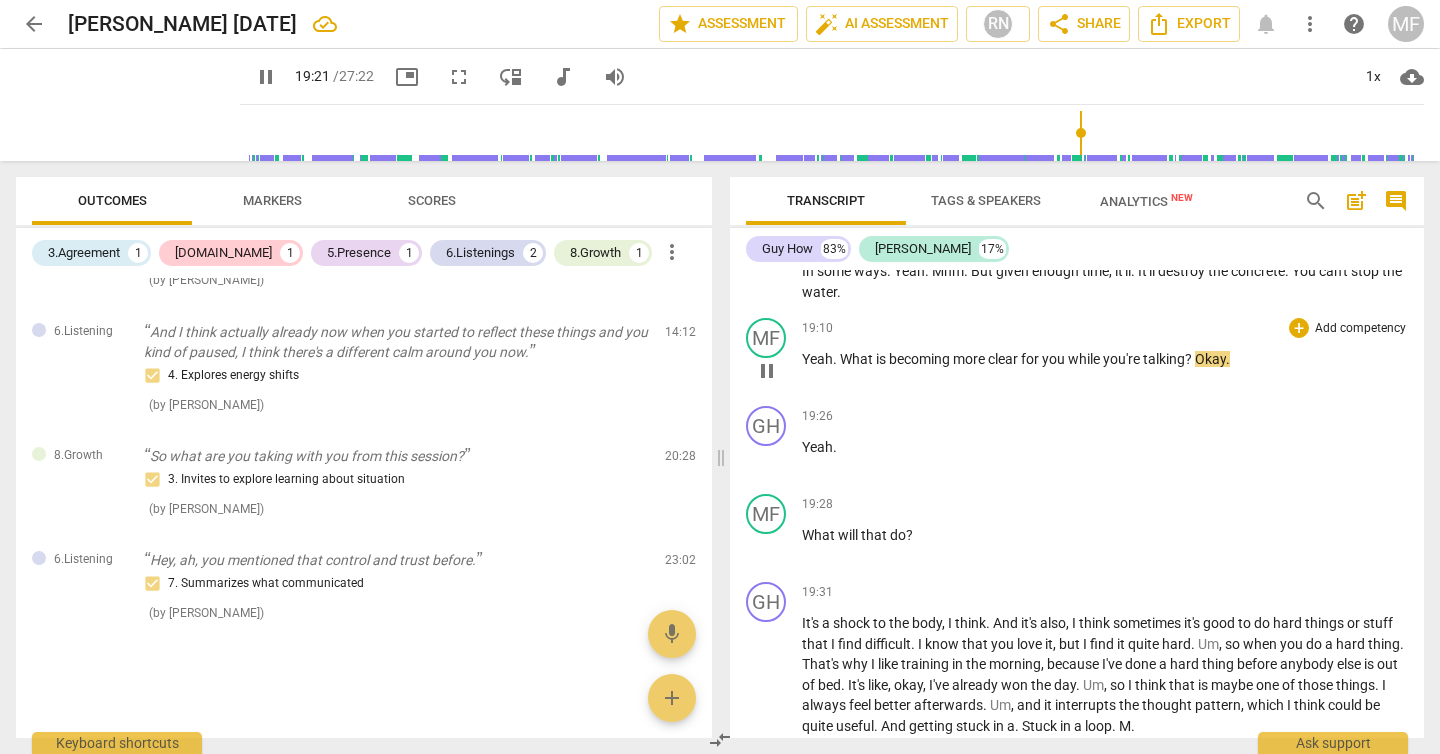 click on "Yeah .   What   is   becoming   more   clear   for   you   while   you're   talking ?   Okay ." at bounding box center (1105, 359) 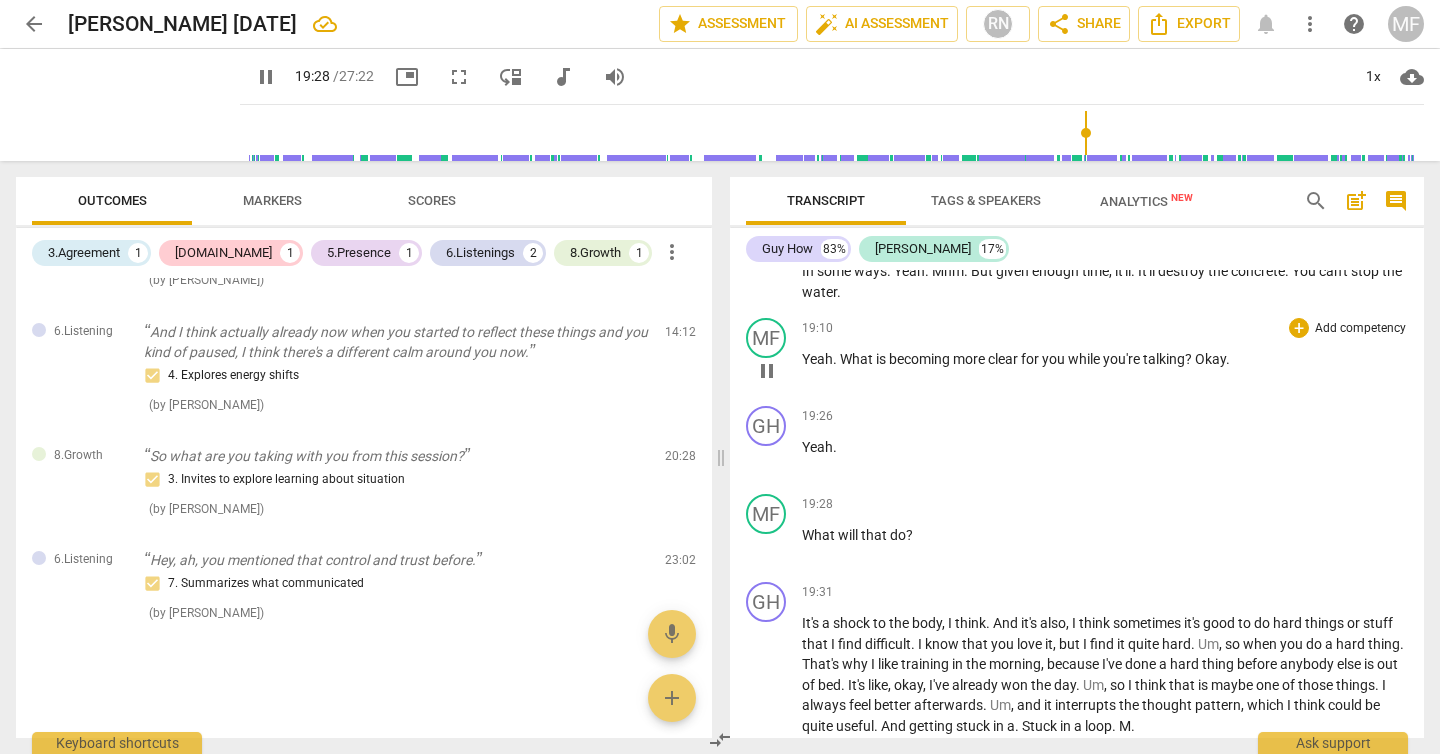 type on "1169" 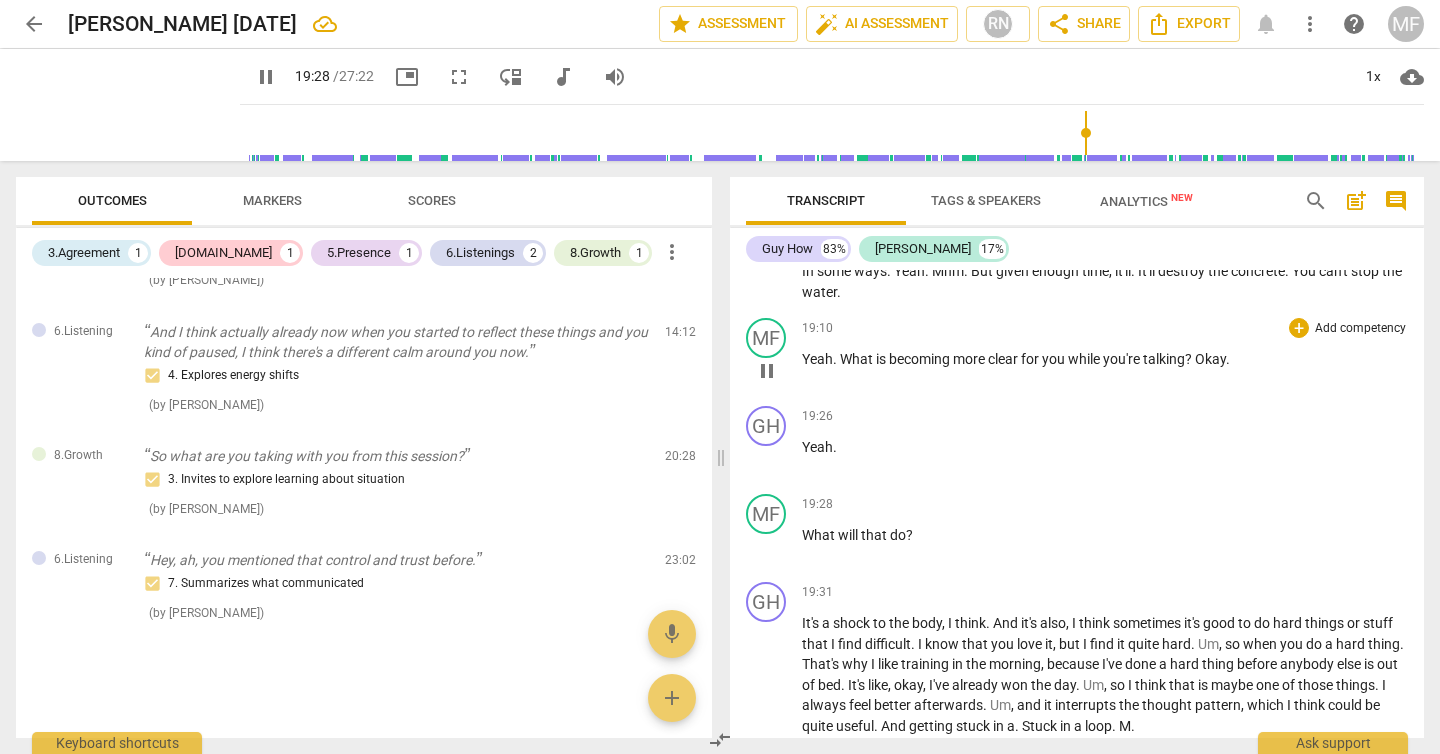 type 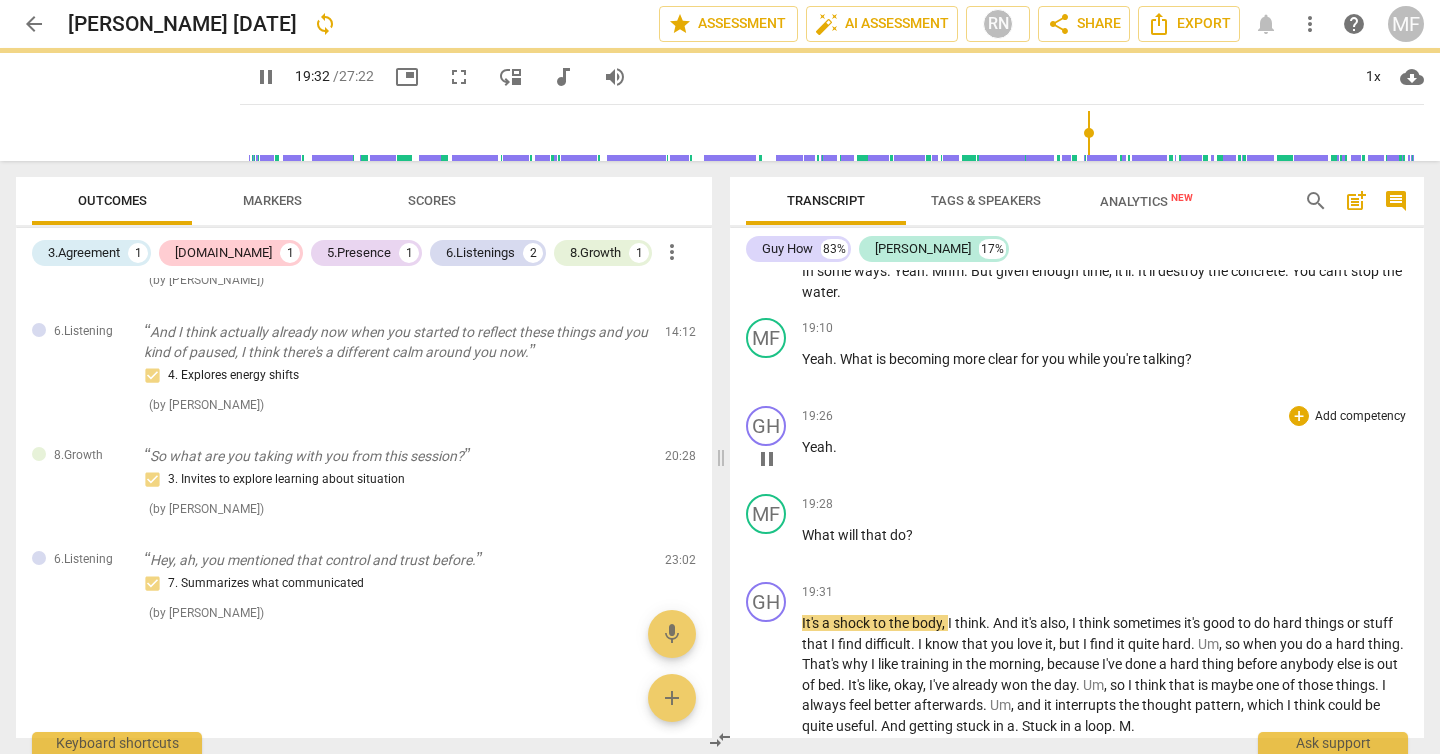 click on "Yeah ." at bounding box center [1105, 447] 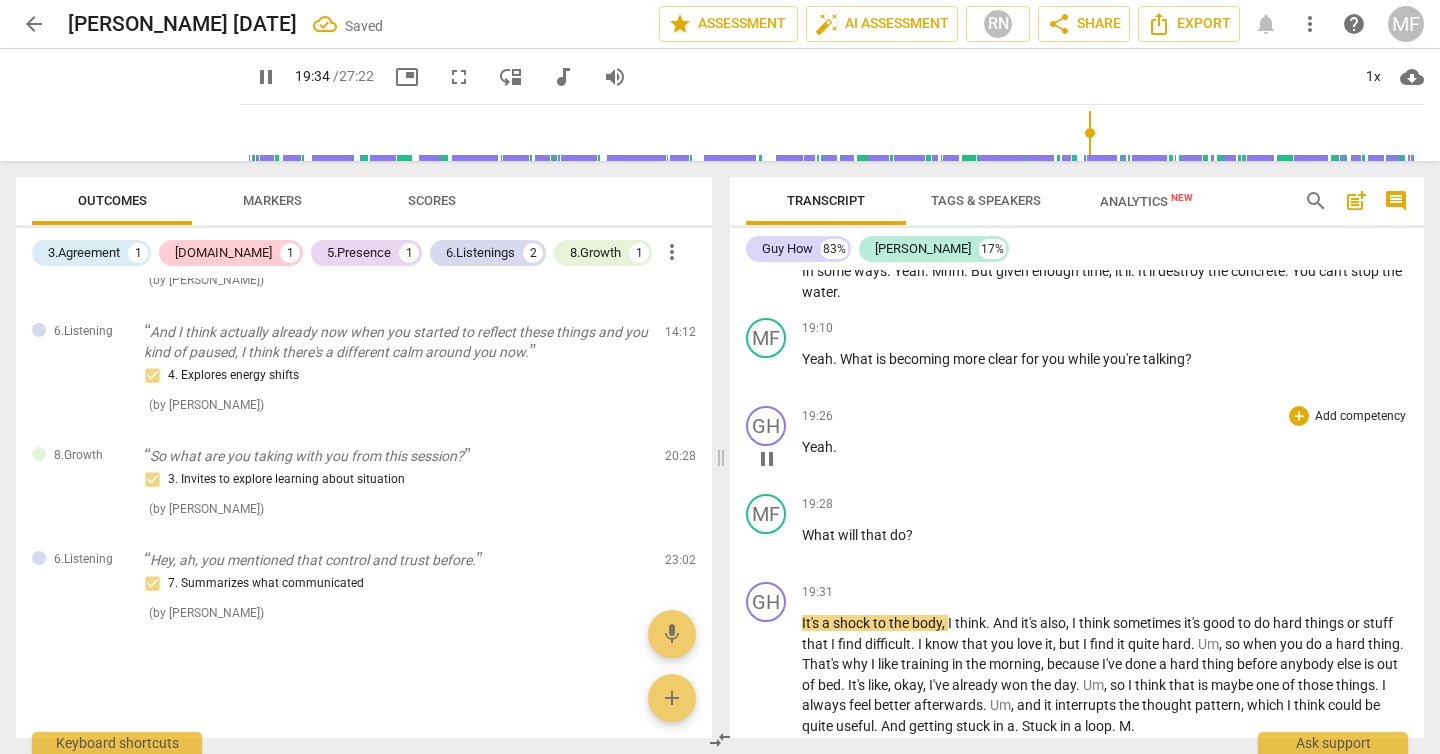 click on "Yeah" at bounding box center (817, 447) 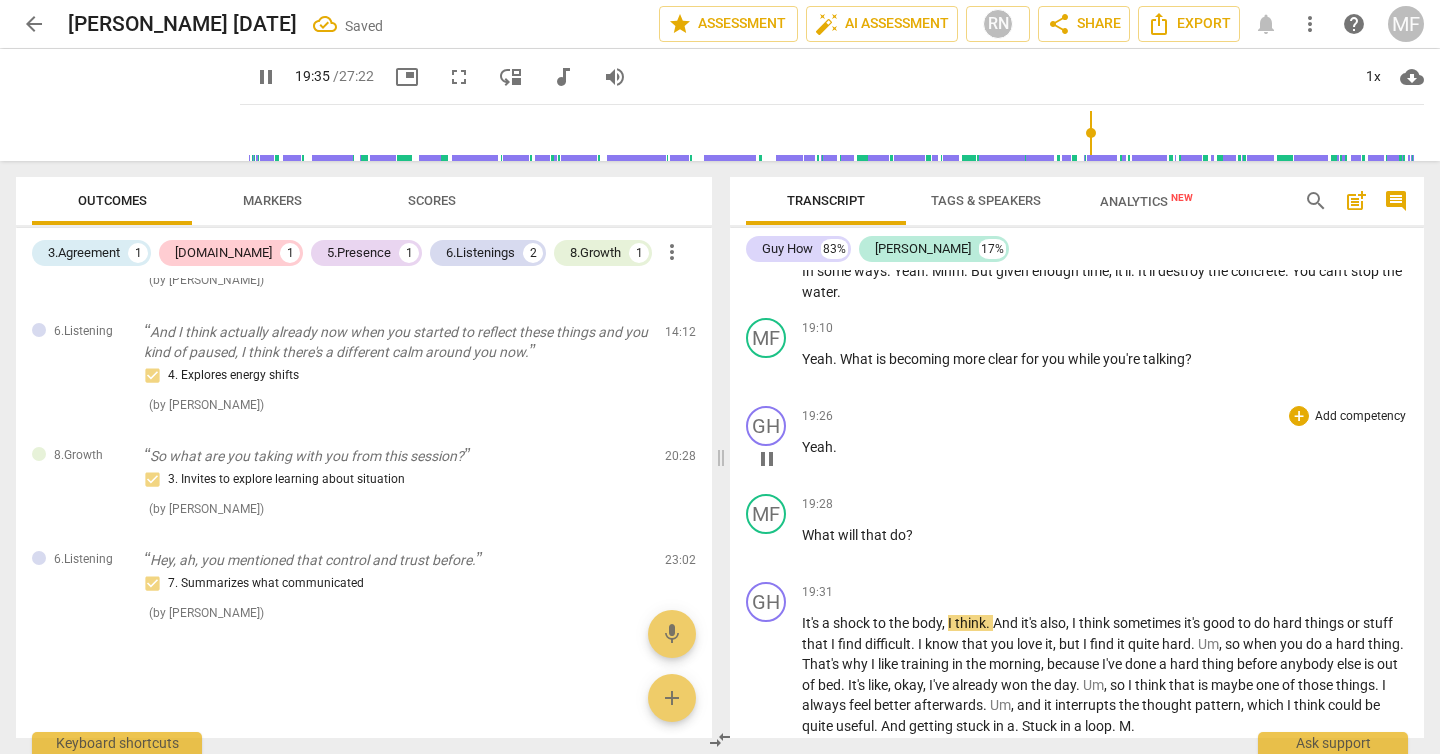 type on "1176" 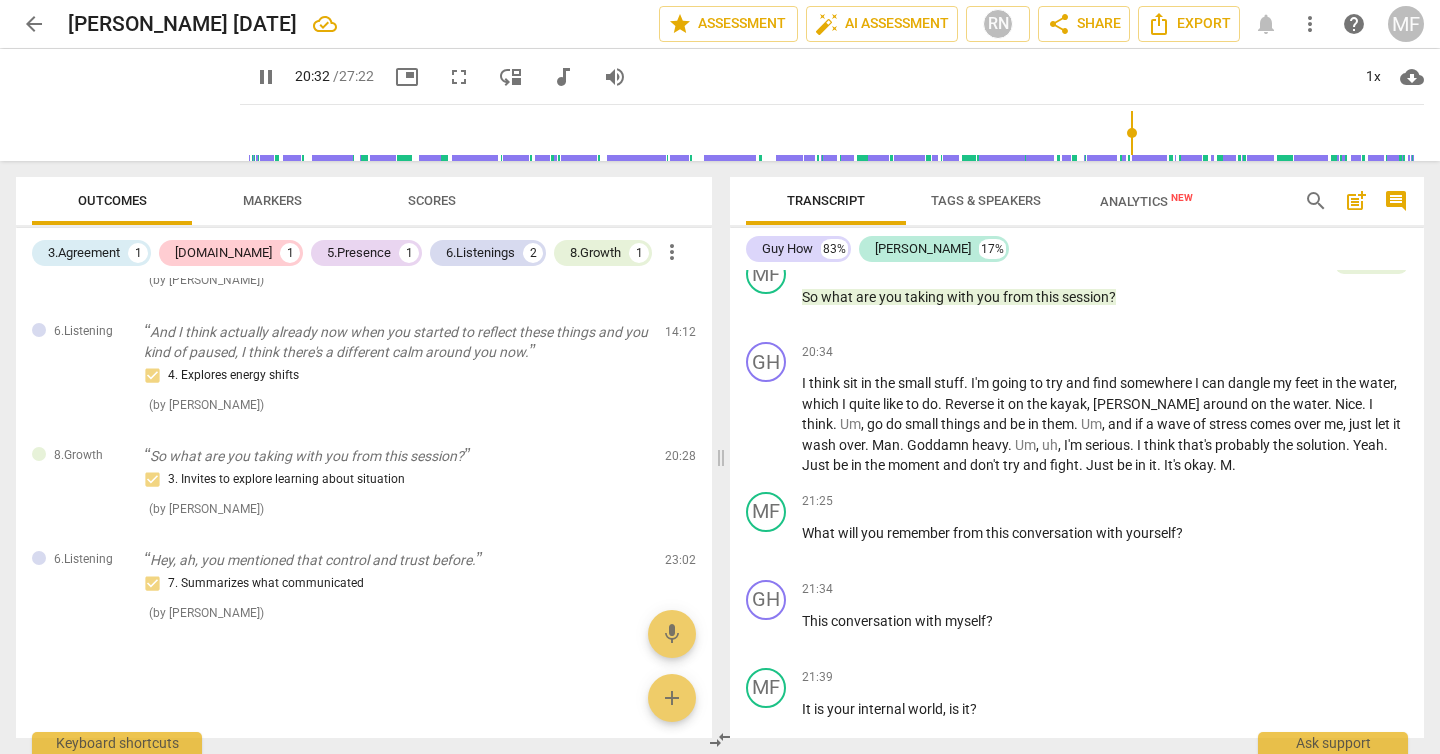 scroll, scrollTop: 7160, scrollLeft: 0, axis: vertical 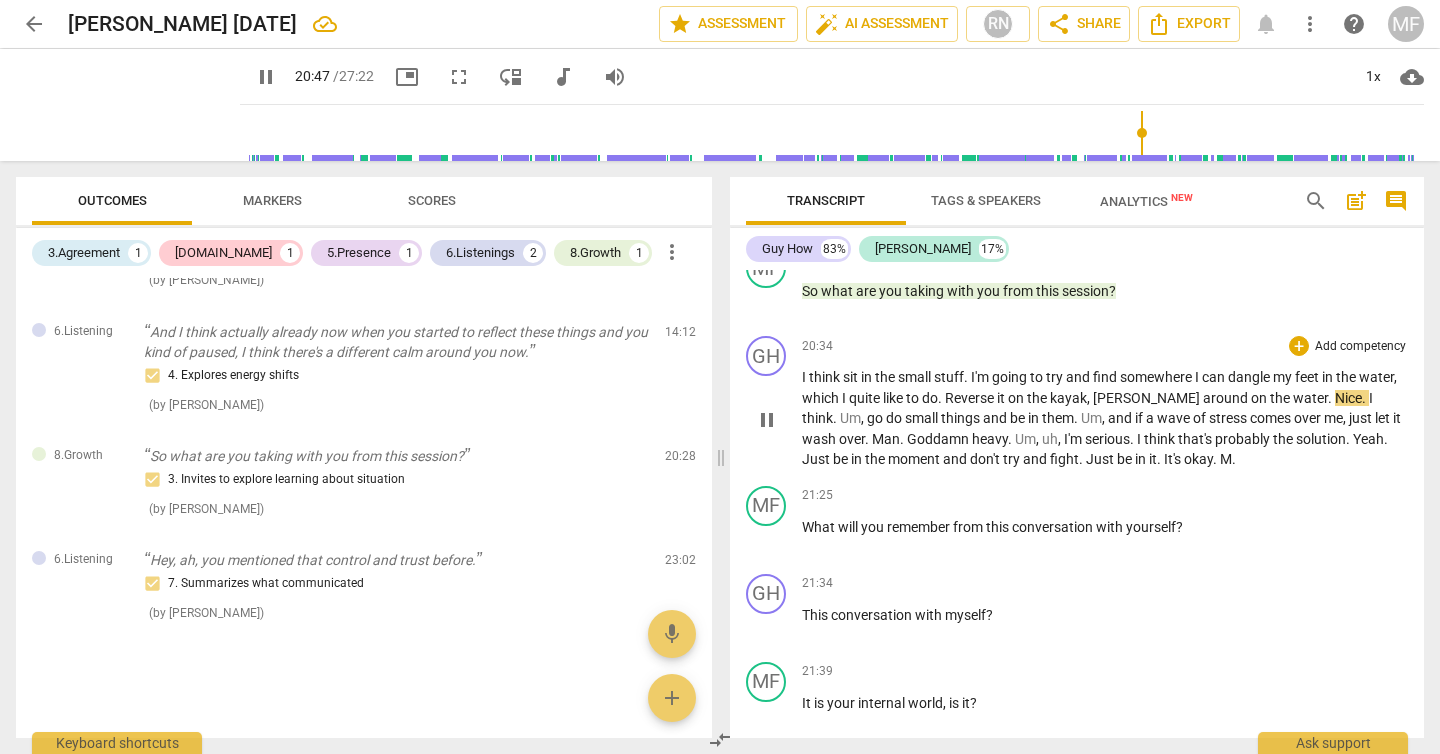 click on "Reverse" at bounding box center (971, 398) 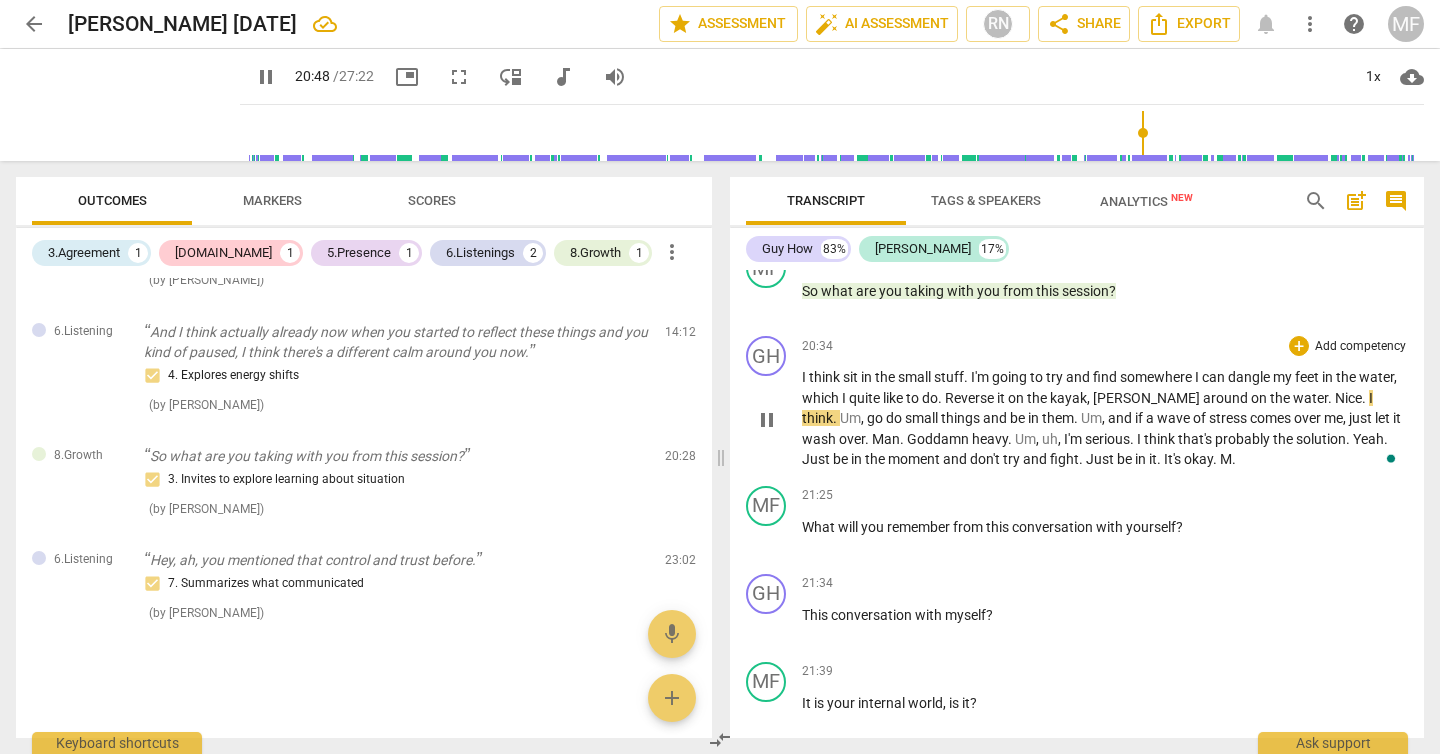 click on "Reverse" at bounding box center (971, 398) 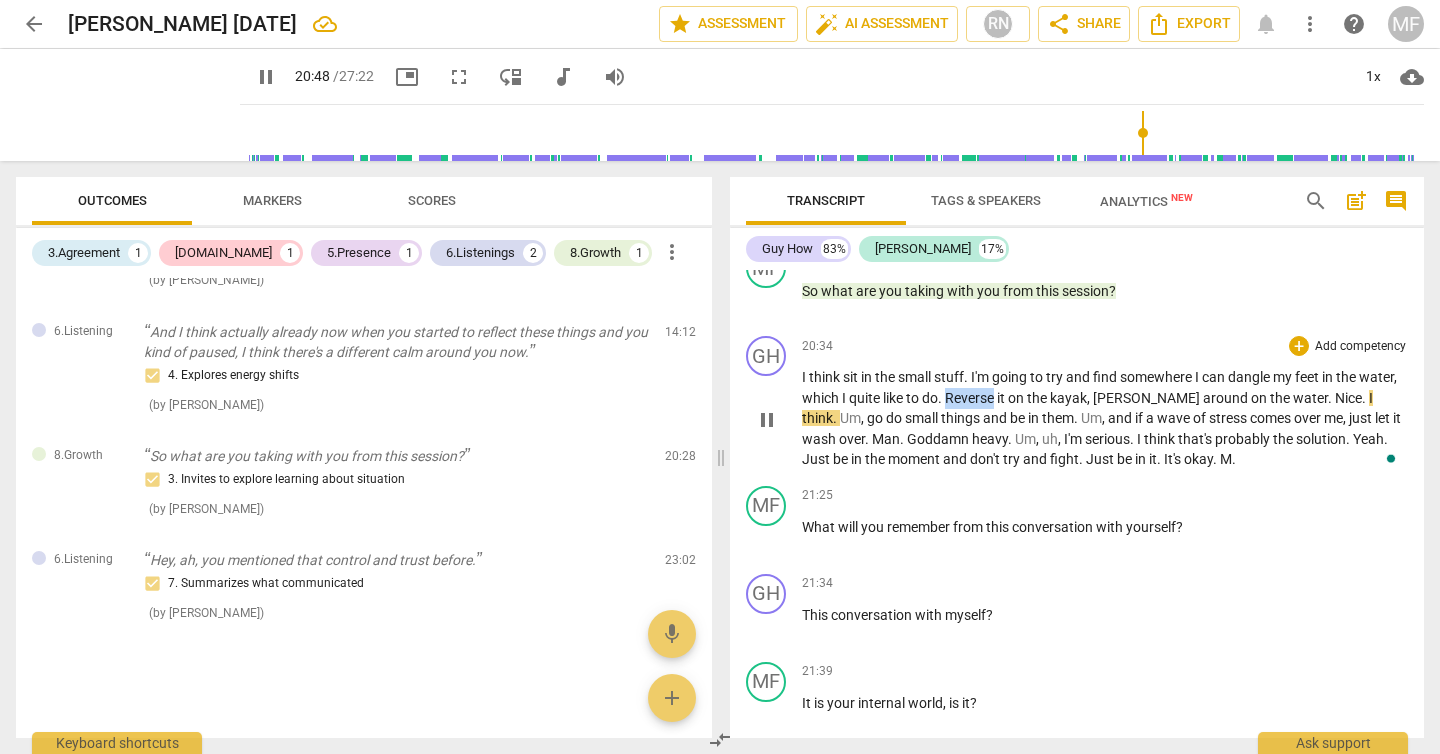click on "Reverse" at bounding box center [971, 398] 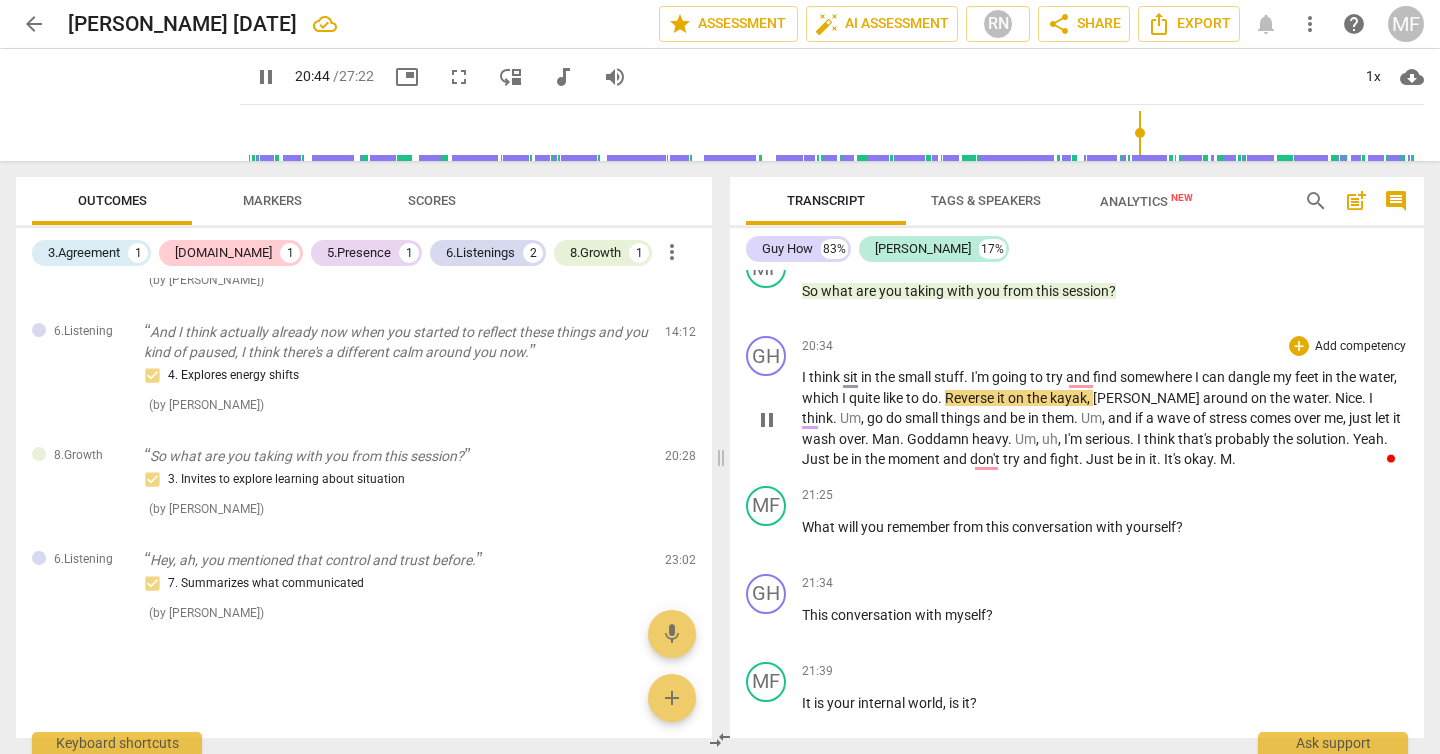 click on "Reverse" at bounding box center (971, 398) 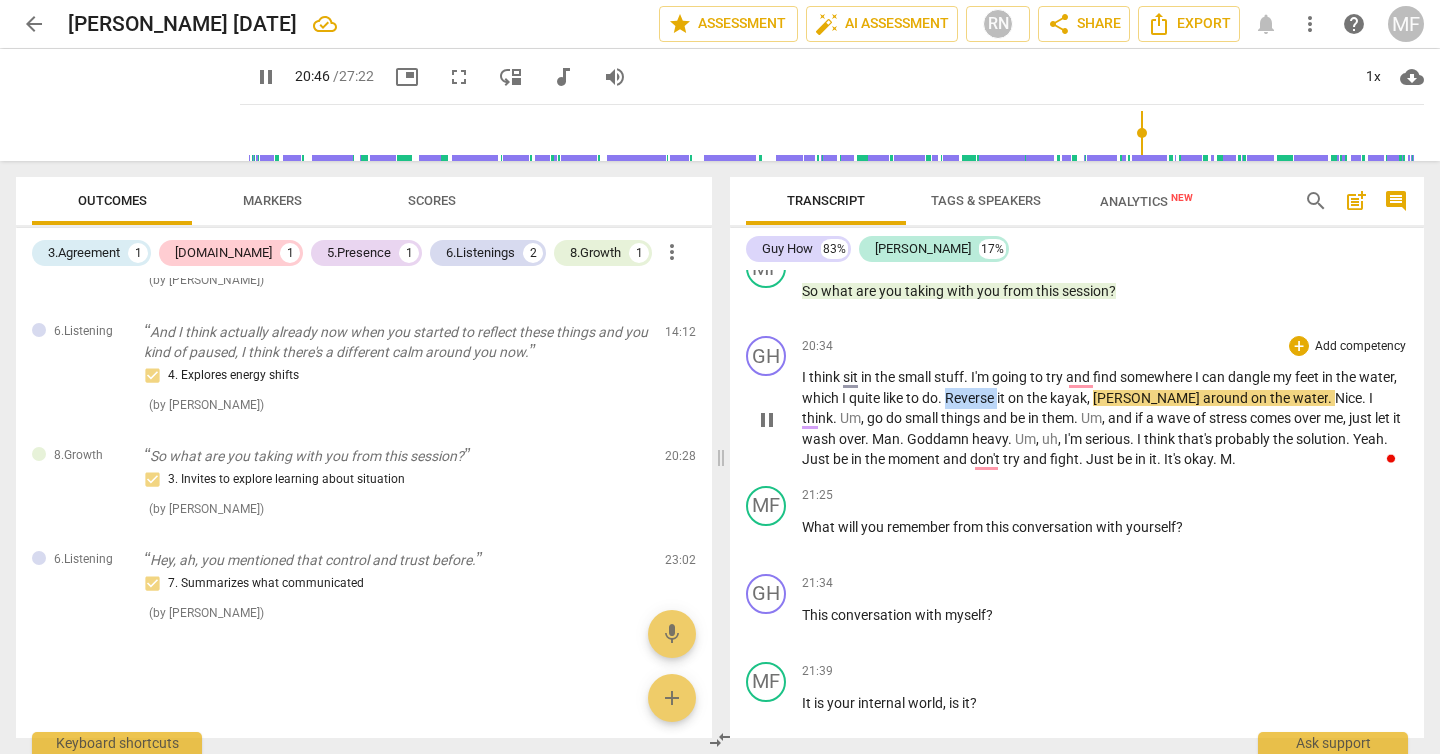 drag, startPoint x: 1040, startPoint y: 461, endPoint x: 987, endPoint y: 461, distance: 53 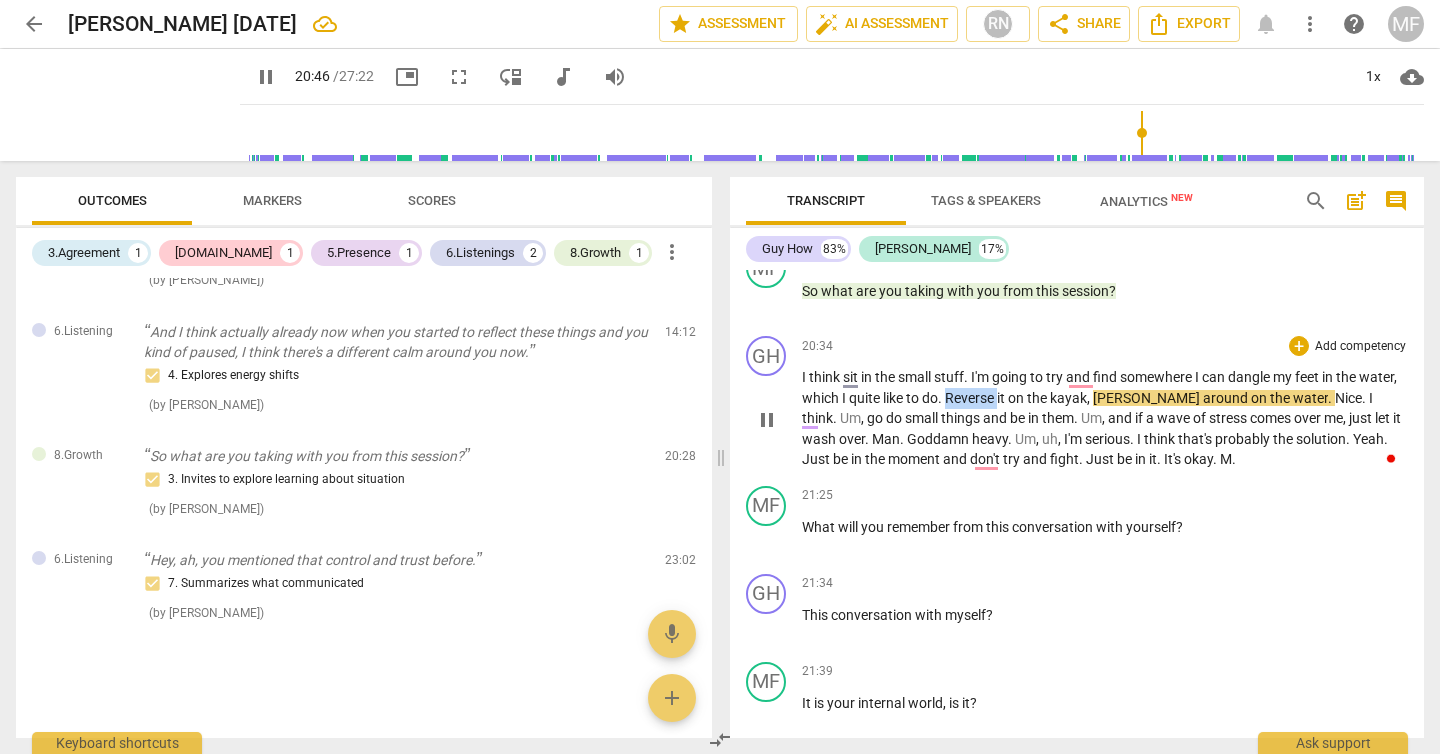 click on "Reverse" at bounding box center (971, 398) 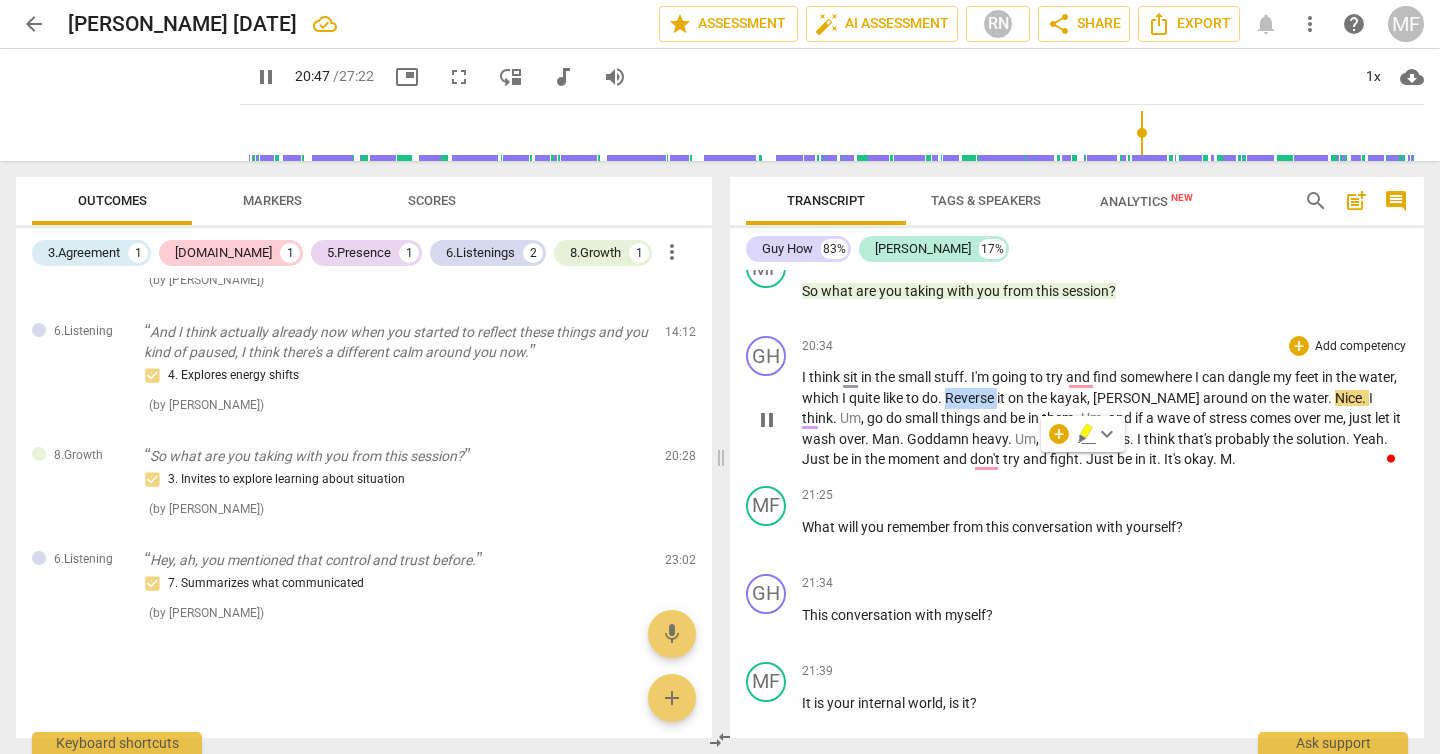 type on "1248" 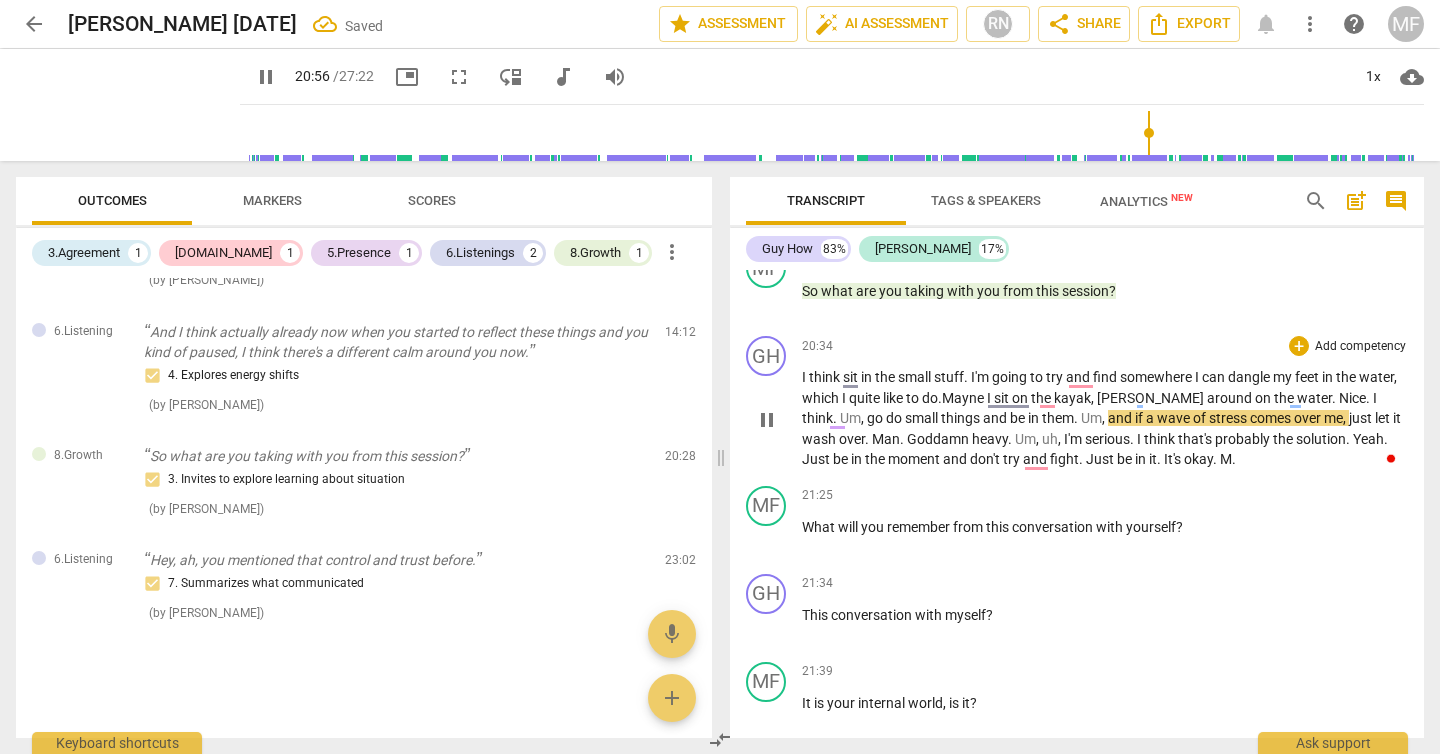click on "bob" at bounding box center (1152, 398) 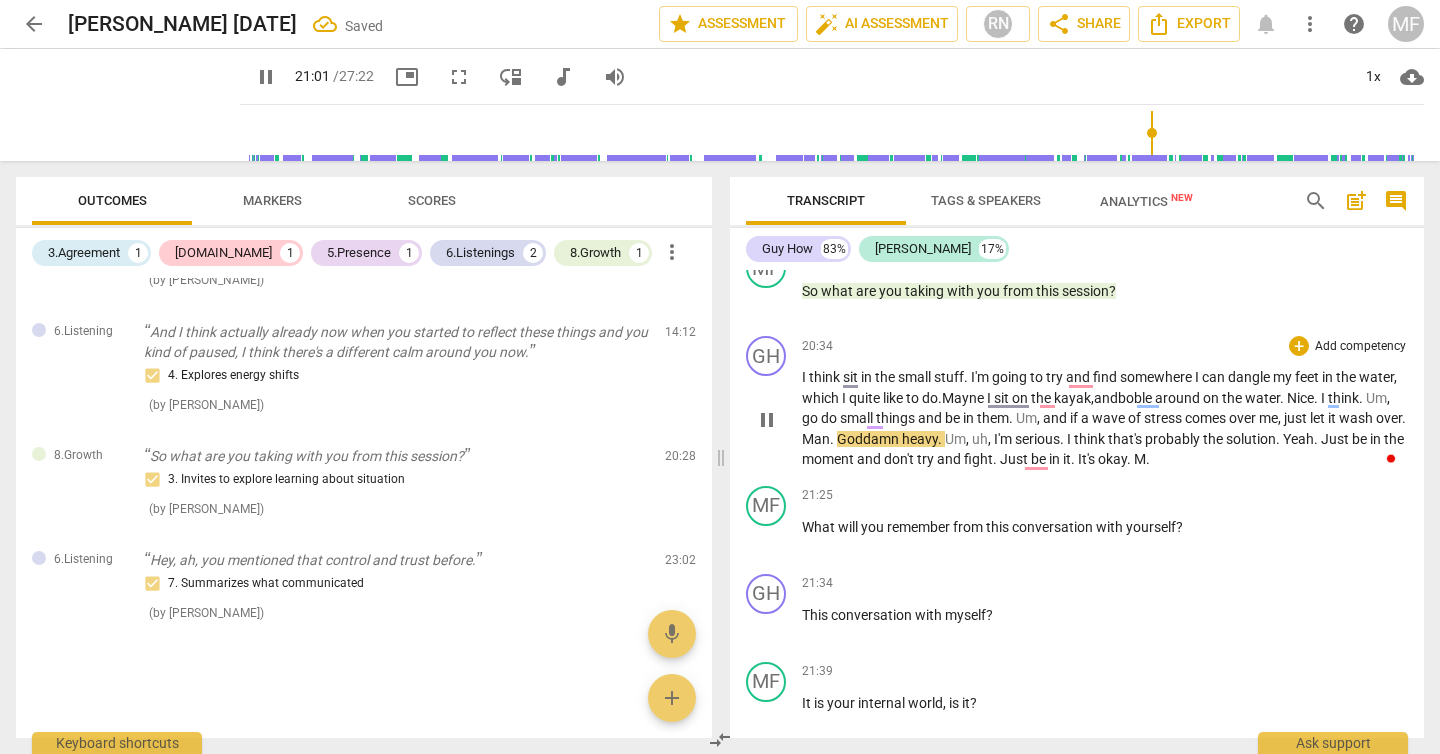 click on "think" at bounding box center (1091, 439) 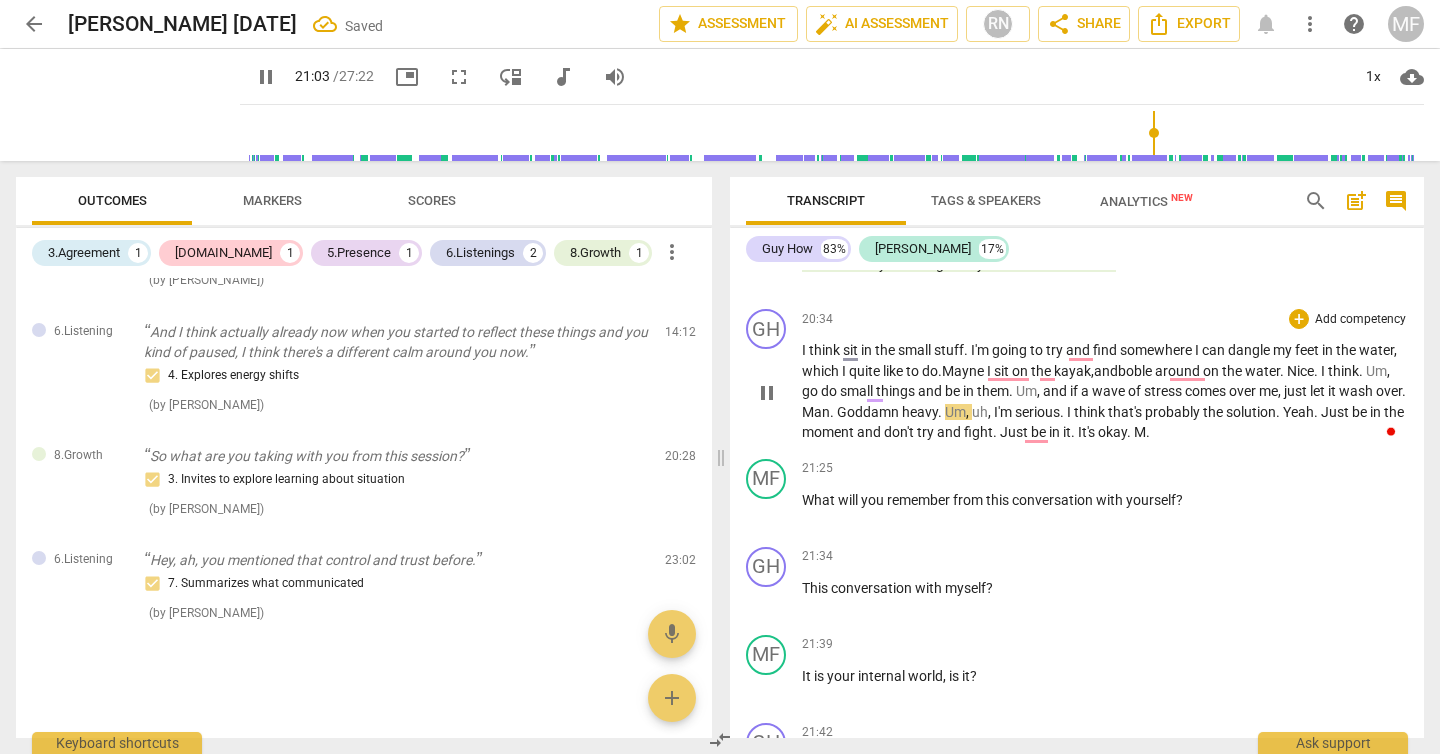 scroll, scrollTop: 7189, scrollLeft: 0, axis: vertical 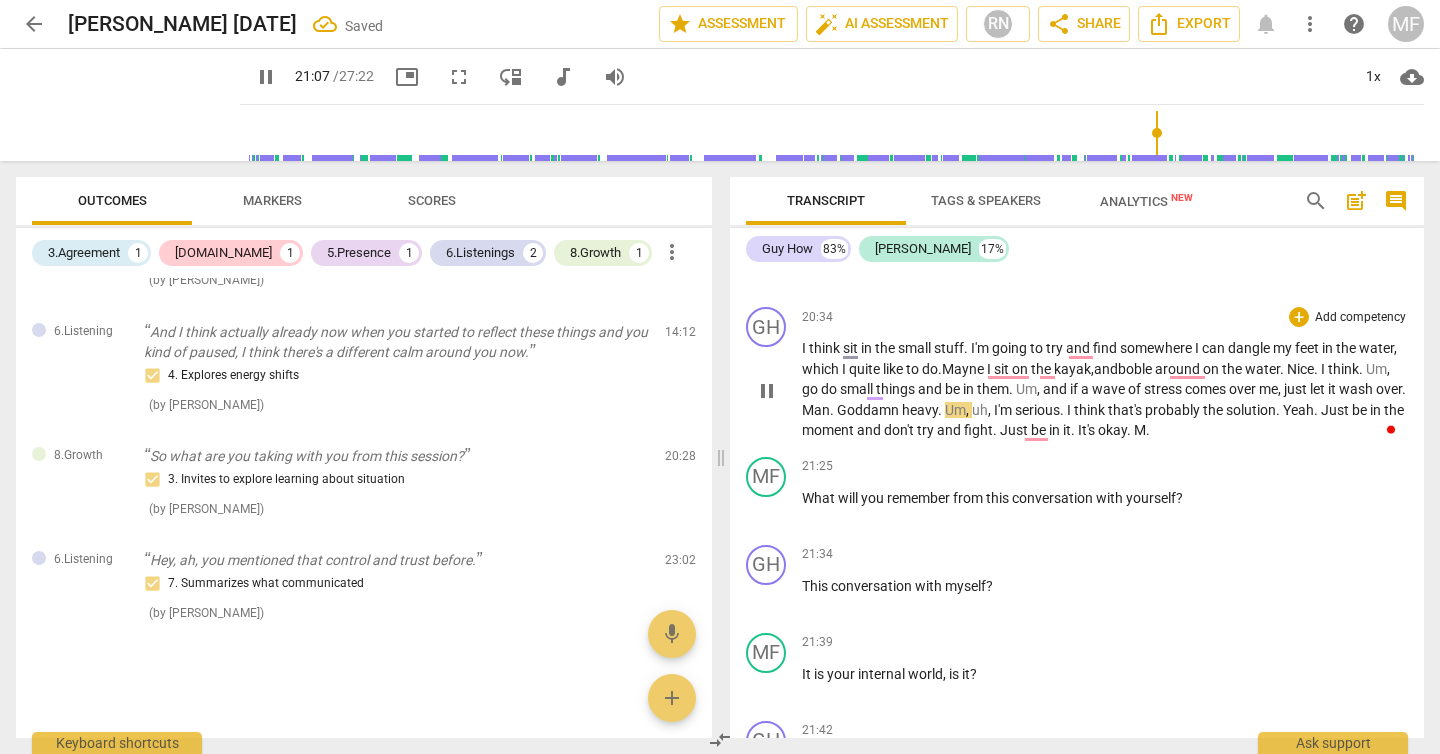 click on "." at bounding box center [941, 410] 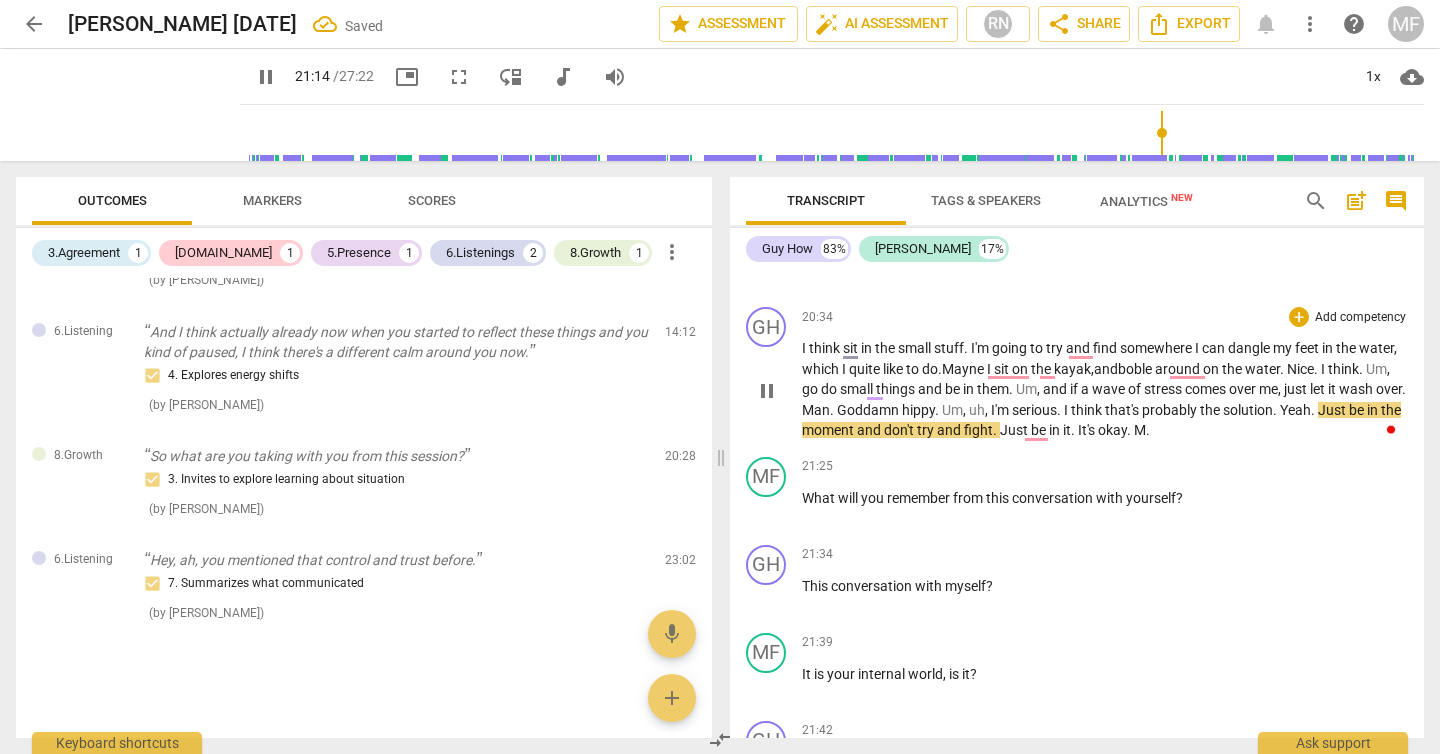click on "be" at bounding box center [1040, 430] 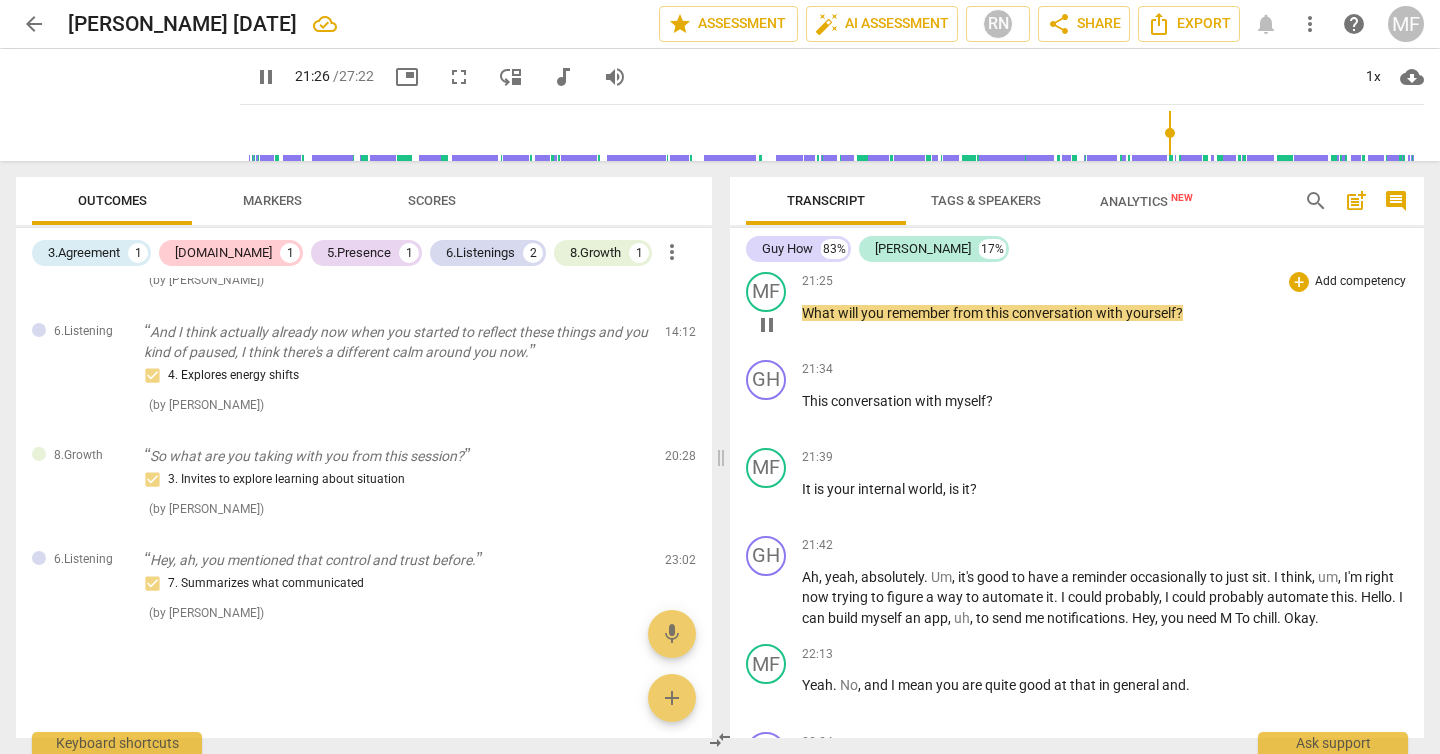 scroll, scrollTop: 7385, scrollLeft: 0, axis: vertical 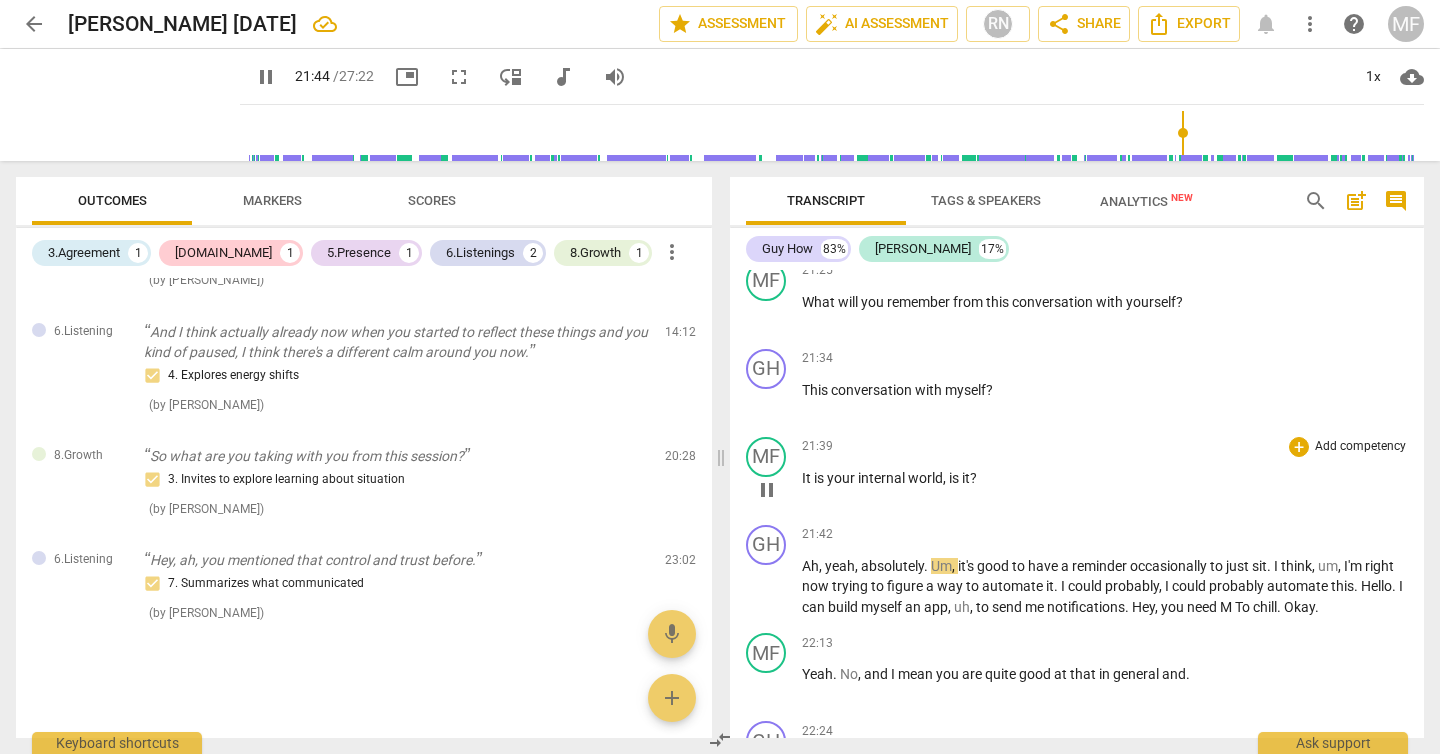 click on "is" at bounding box center [955, 478] 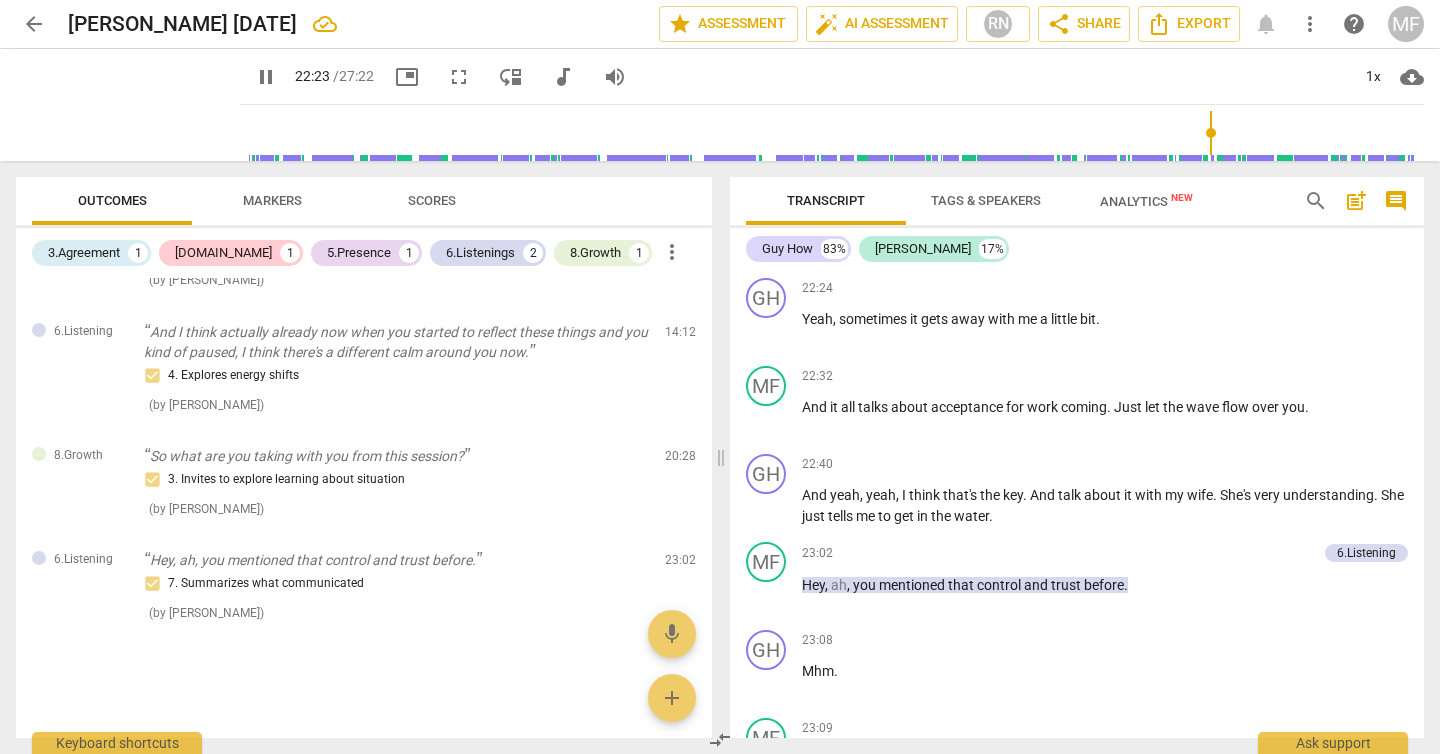scroll, scrollTop: 7831, scrollLeft: 0, axis: vertical 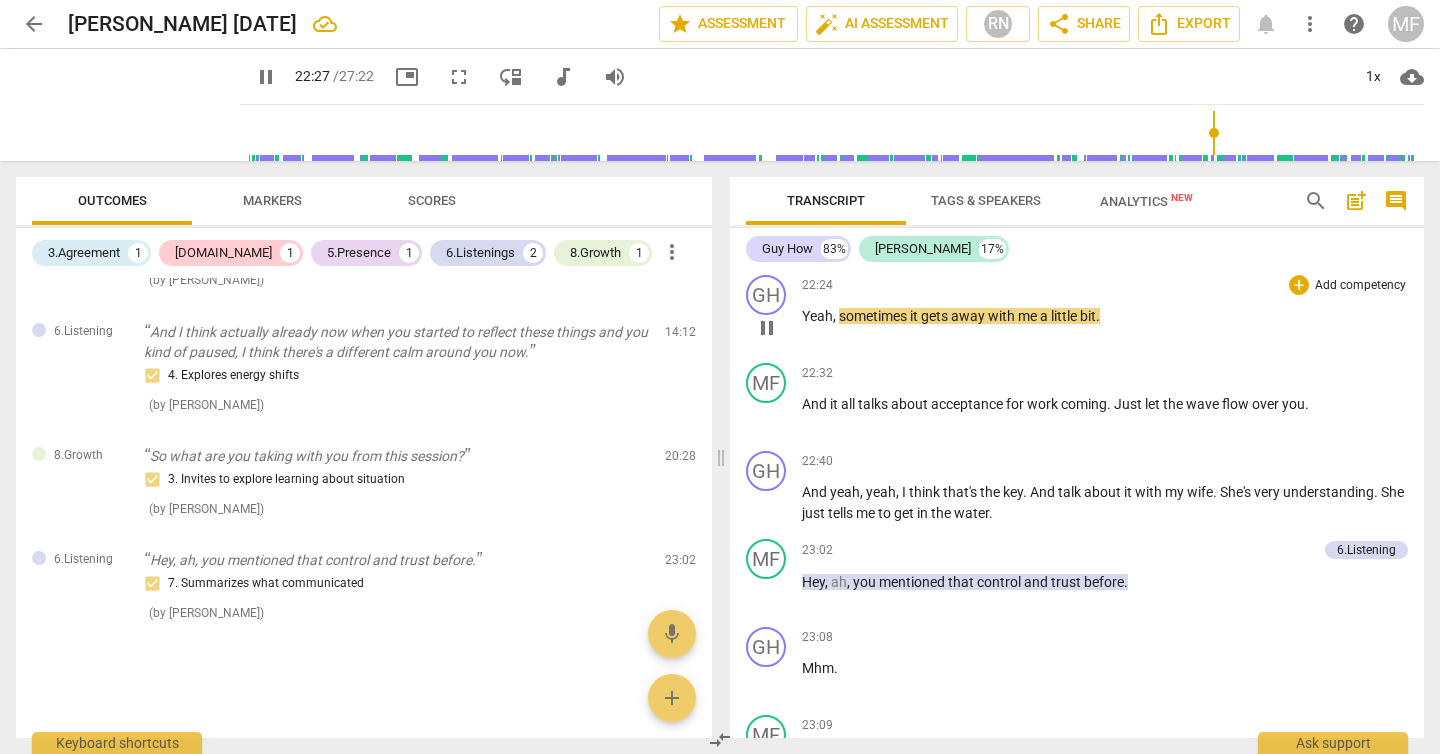 click on "sometimes" at bounding box center (874, 316) 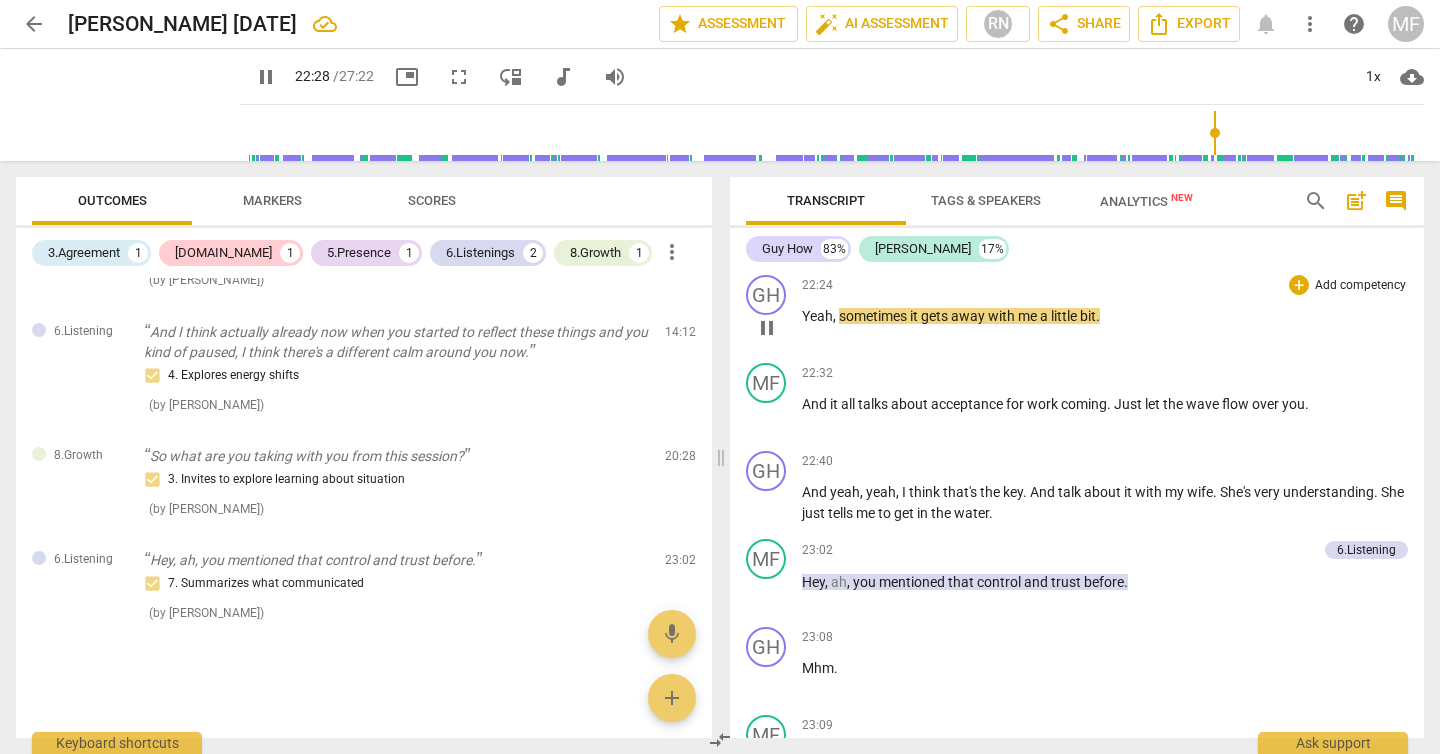type on "1349" 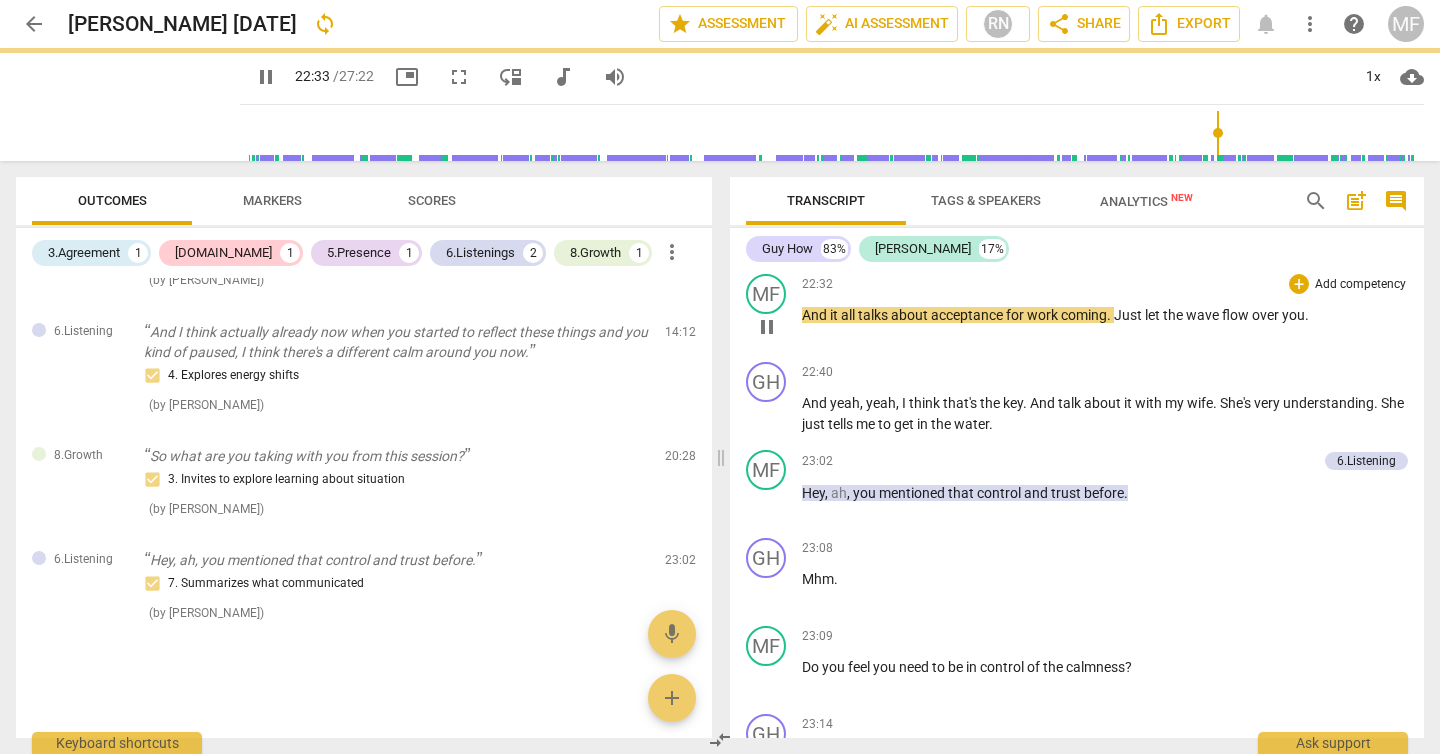 scroll, scrollTop: 7933, scrollLeft: 0, axis: vertical 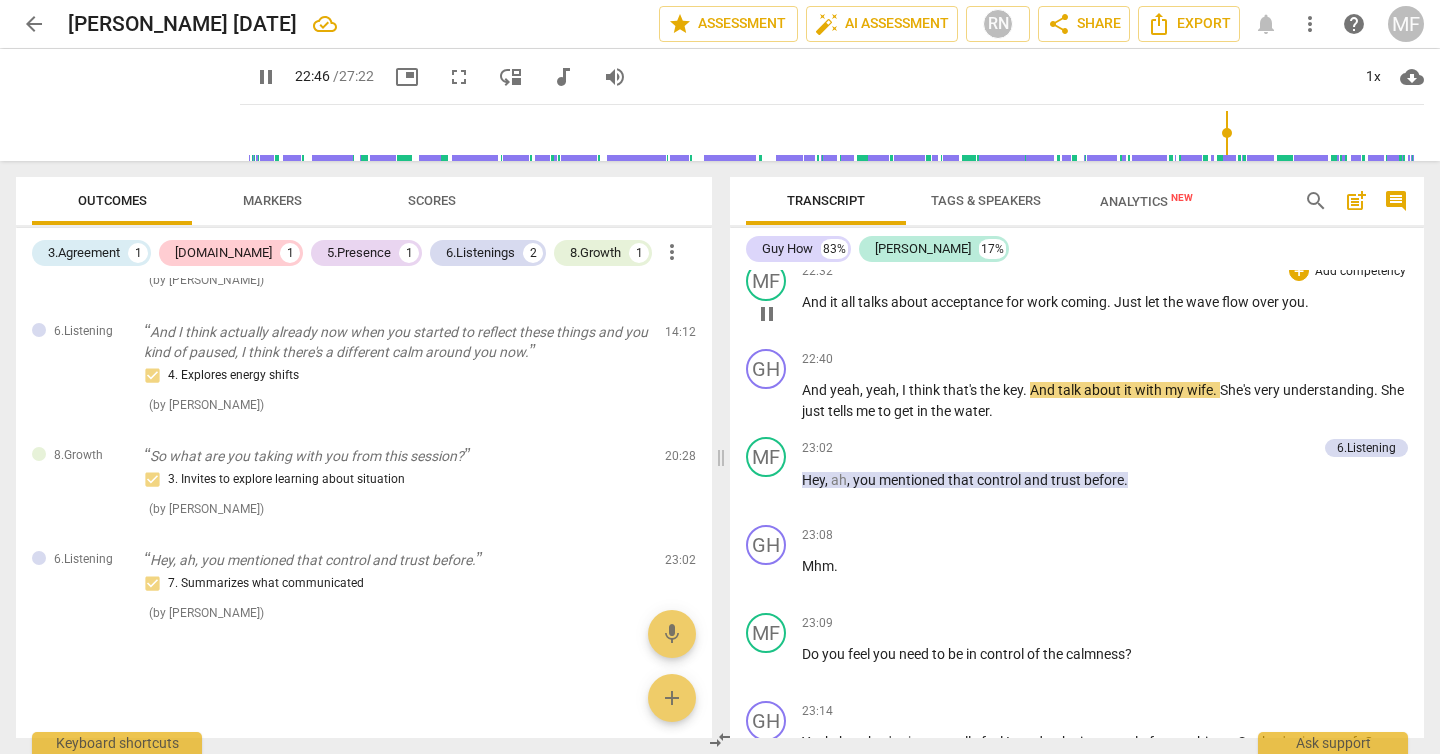 click on "it" at bounding box center (835, 302) 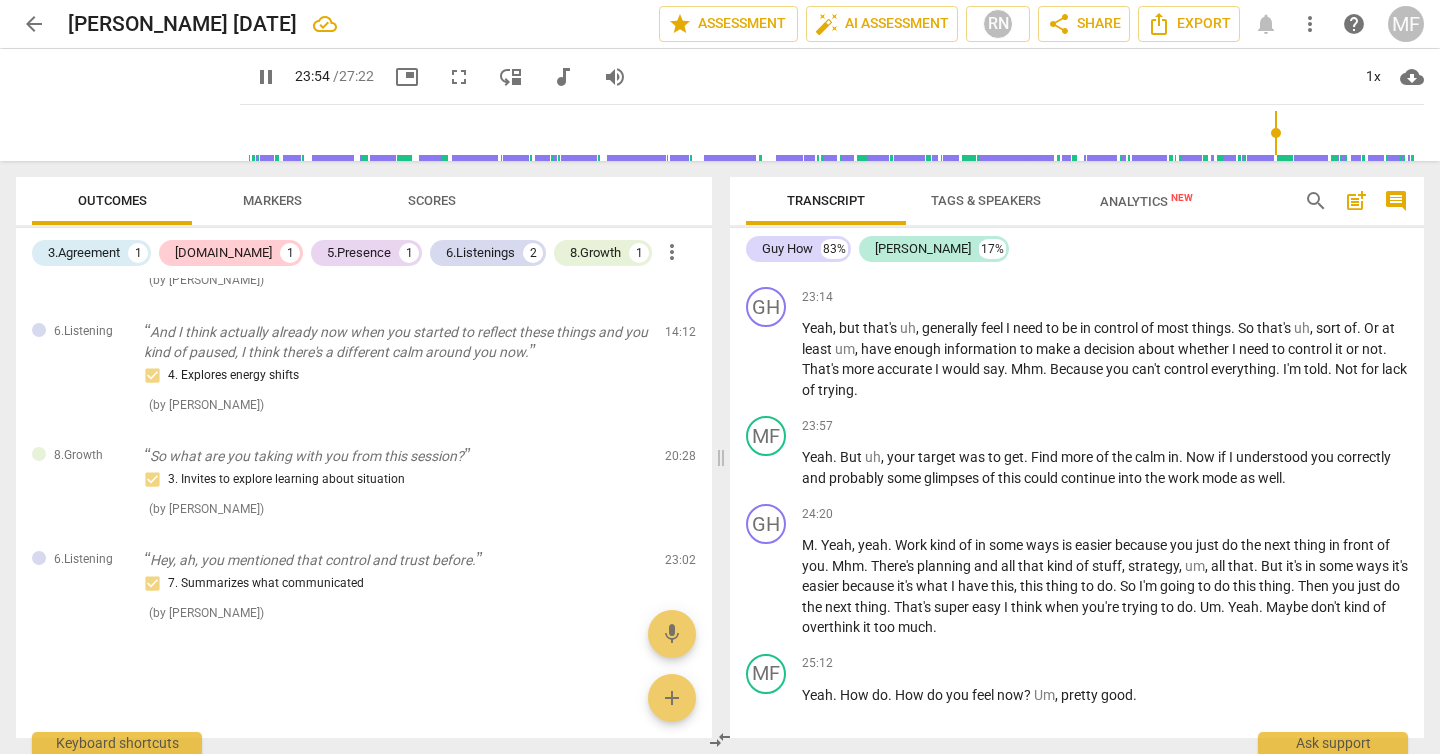 scroll, scrollTop: 8373, scrollLeft: 0, axis: vertical 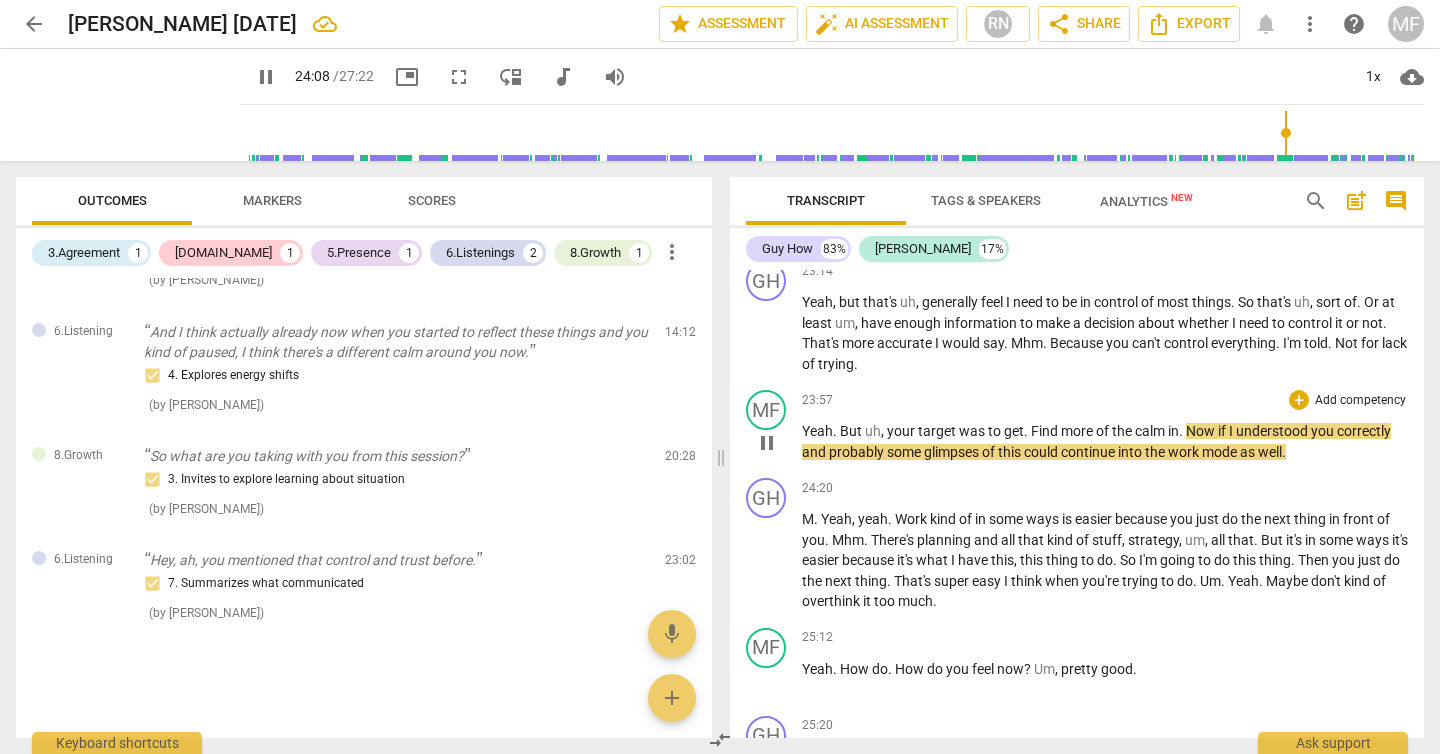 click on "Now" at bounding box center (1202, 431) 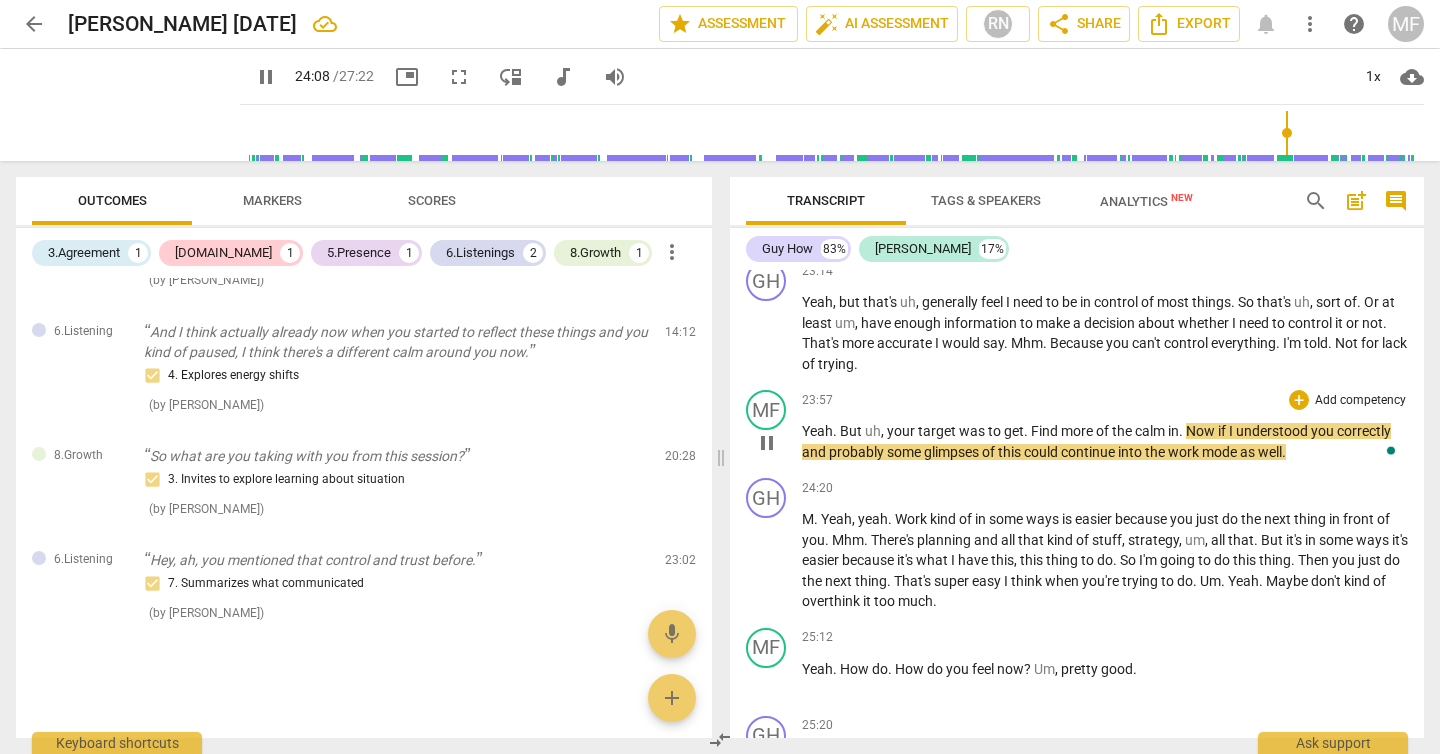 type on "1449" 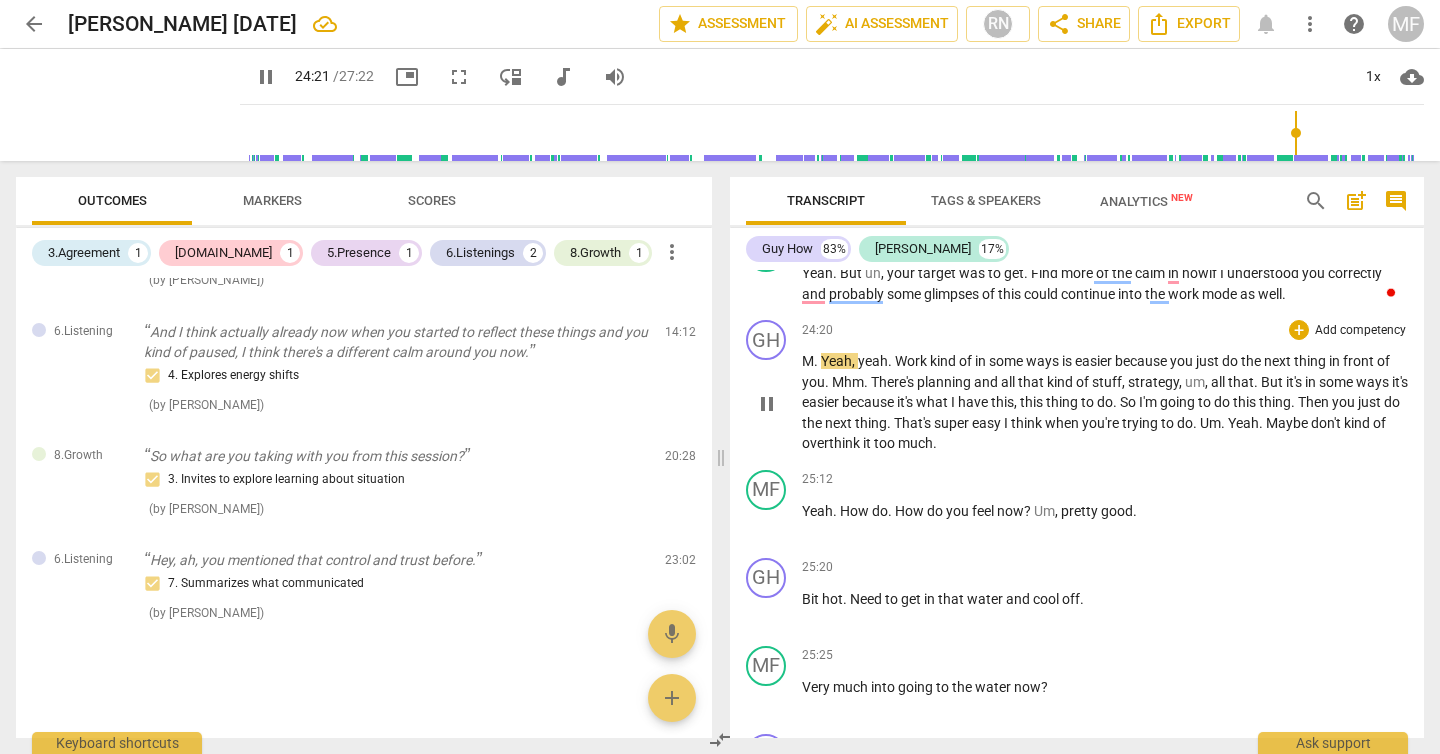 scroll, scrollTop: 8532, scrollLeft: 0, axis: vertical 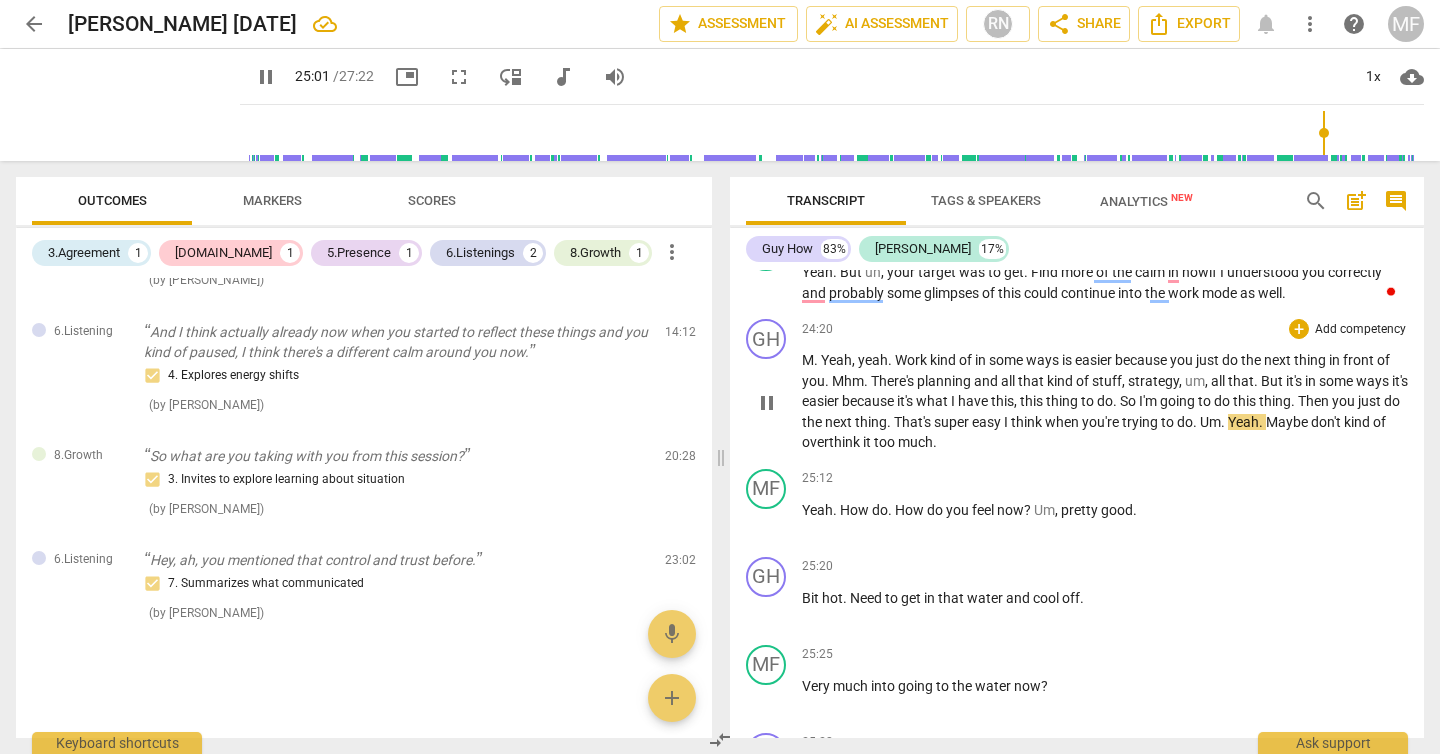 click on "Um" at bounding box center [1210, 422] 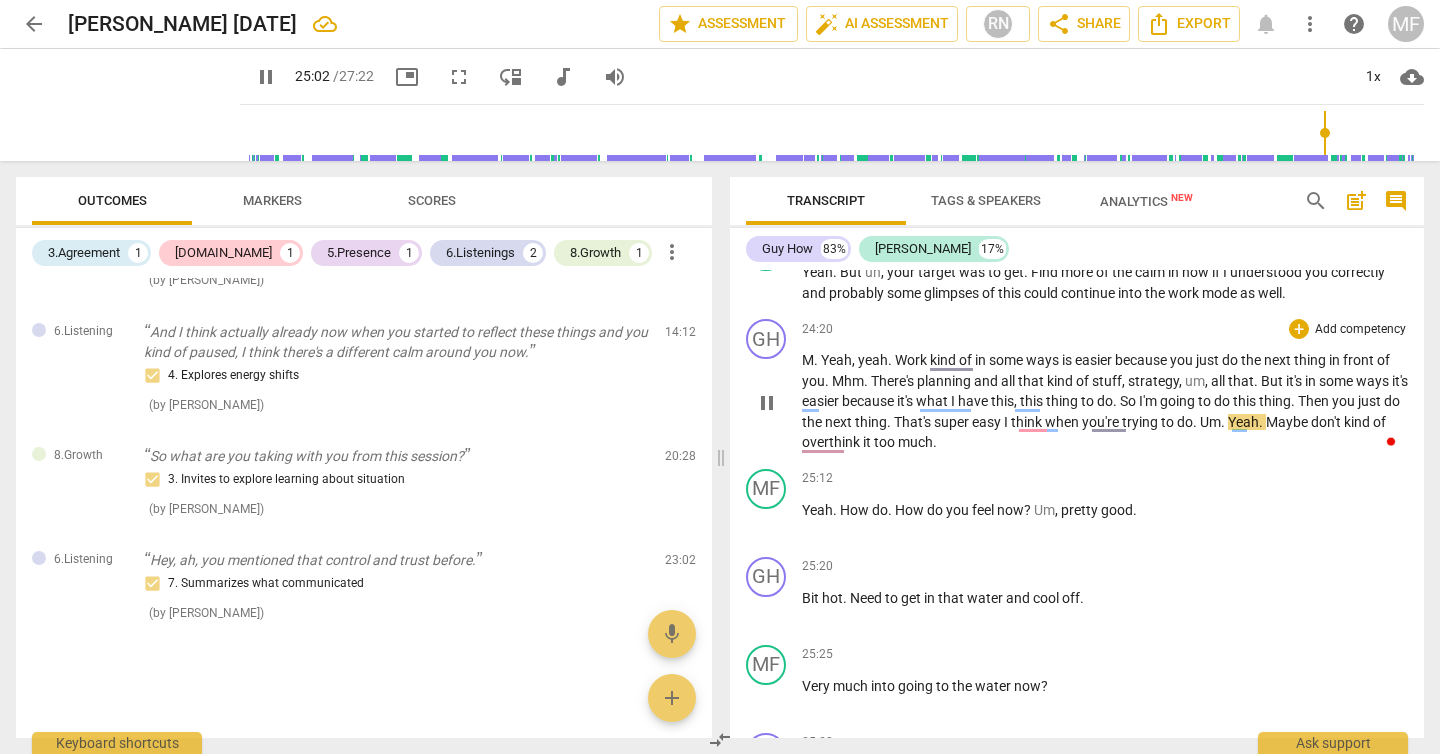 type on "1503" 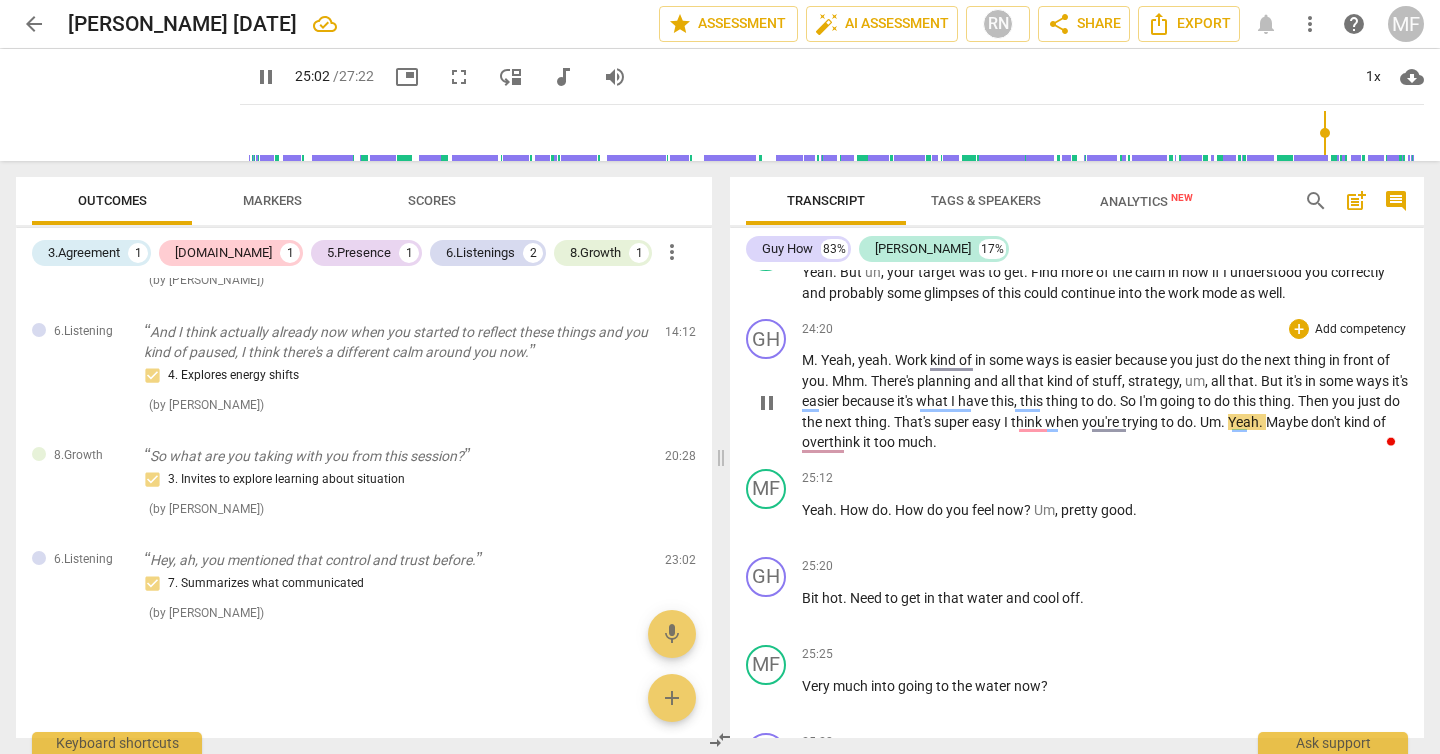 type 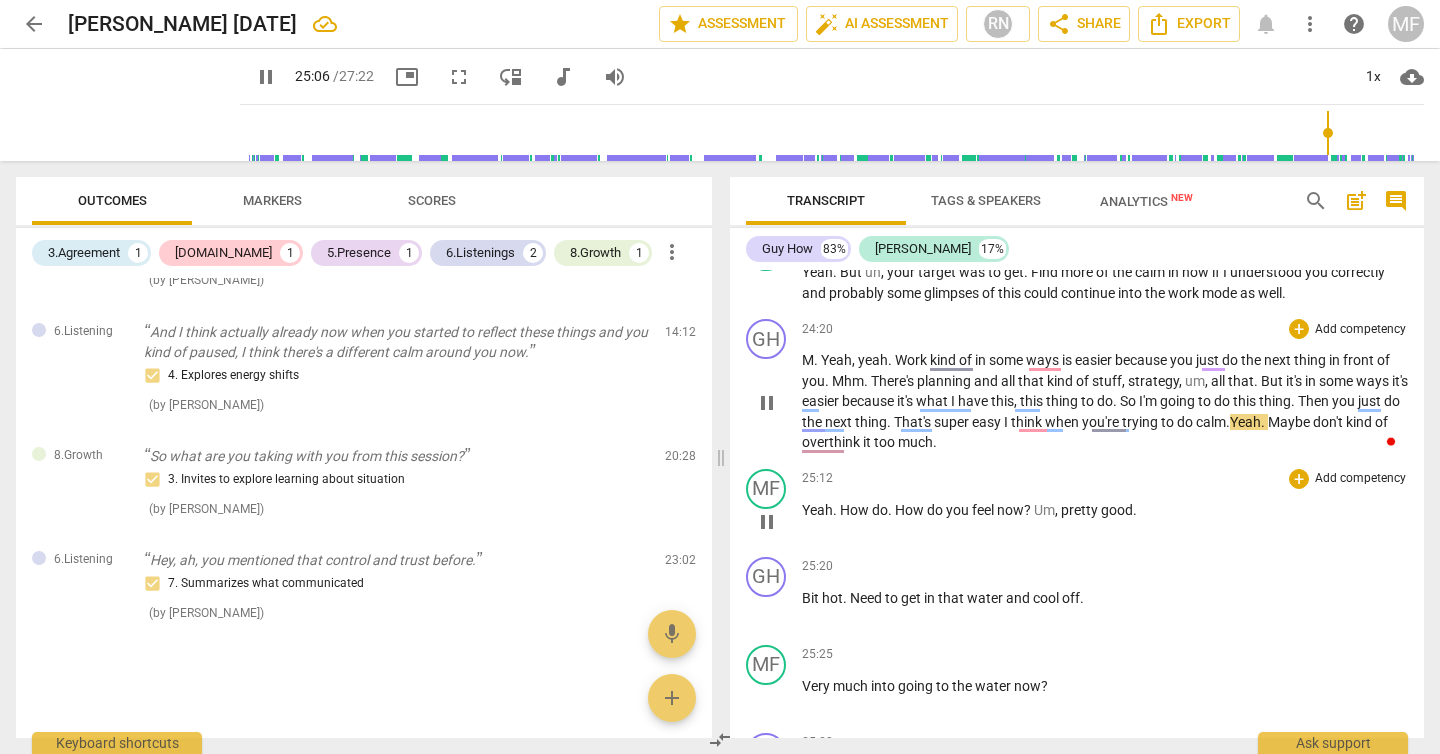click on "25:12 + Add competency keyboard_arrow_right" at bounding box center (1105, 479) 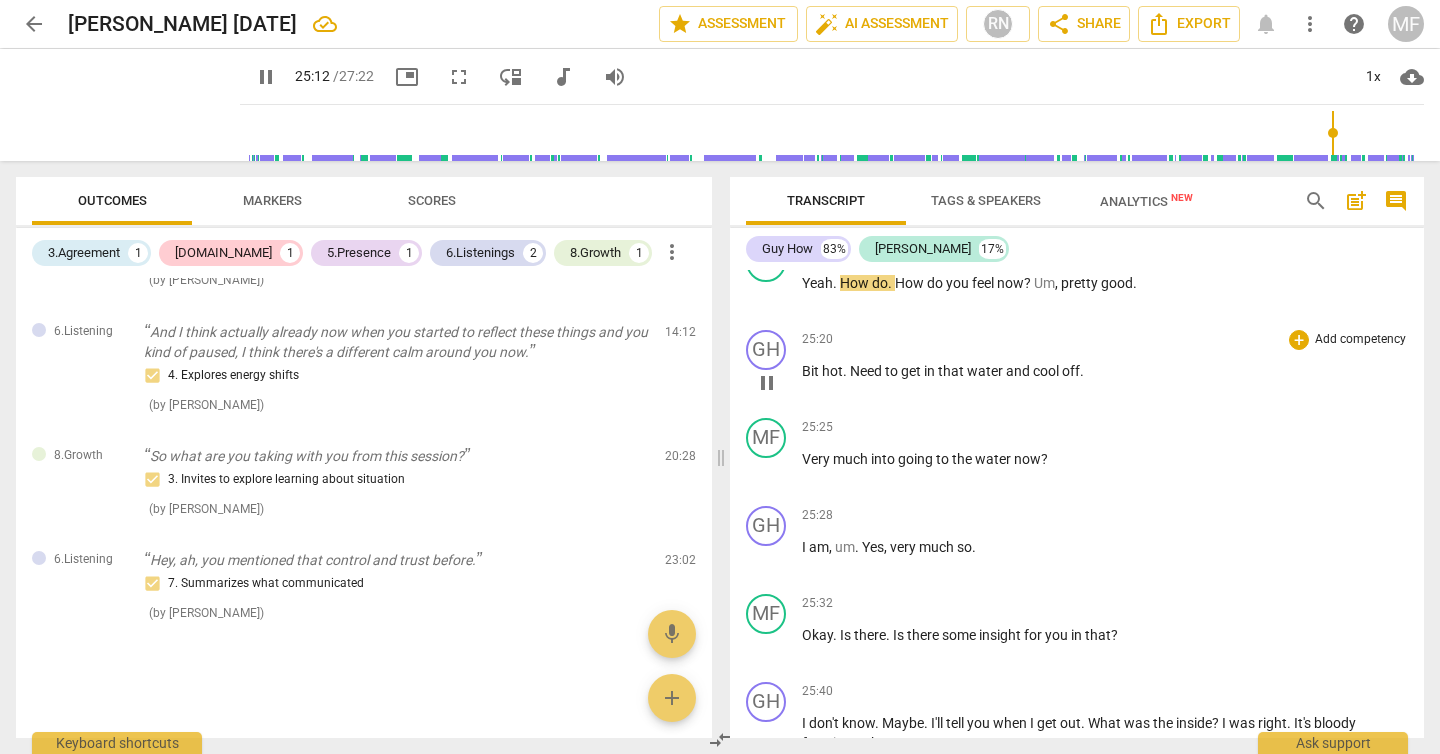scroll, scrollTop: 8762, scrollLeft: 0, axis: vertical 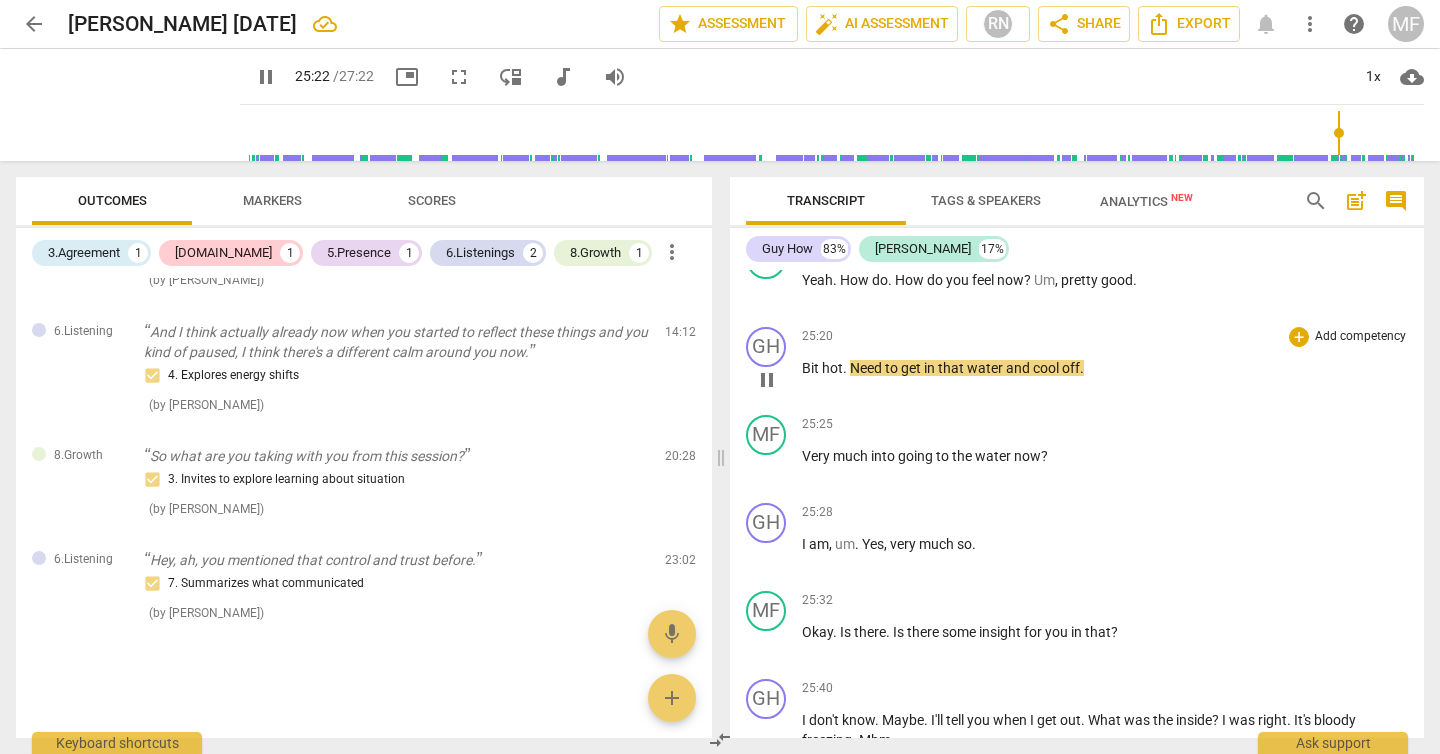 click on "Bit" at bounding box center [812, 368] 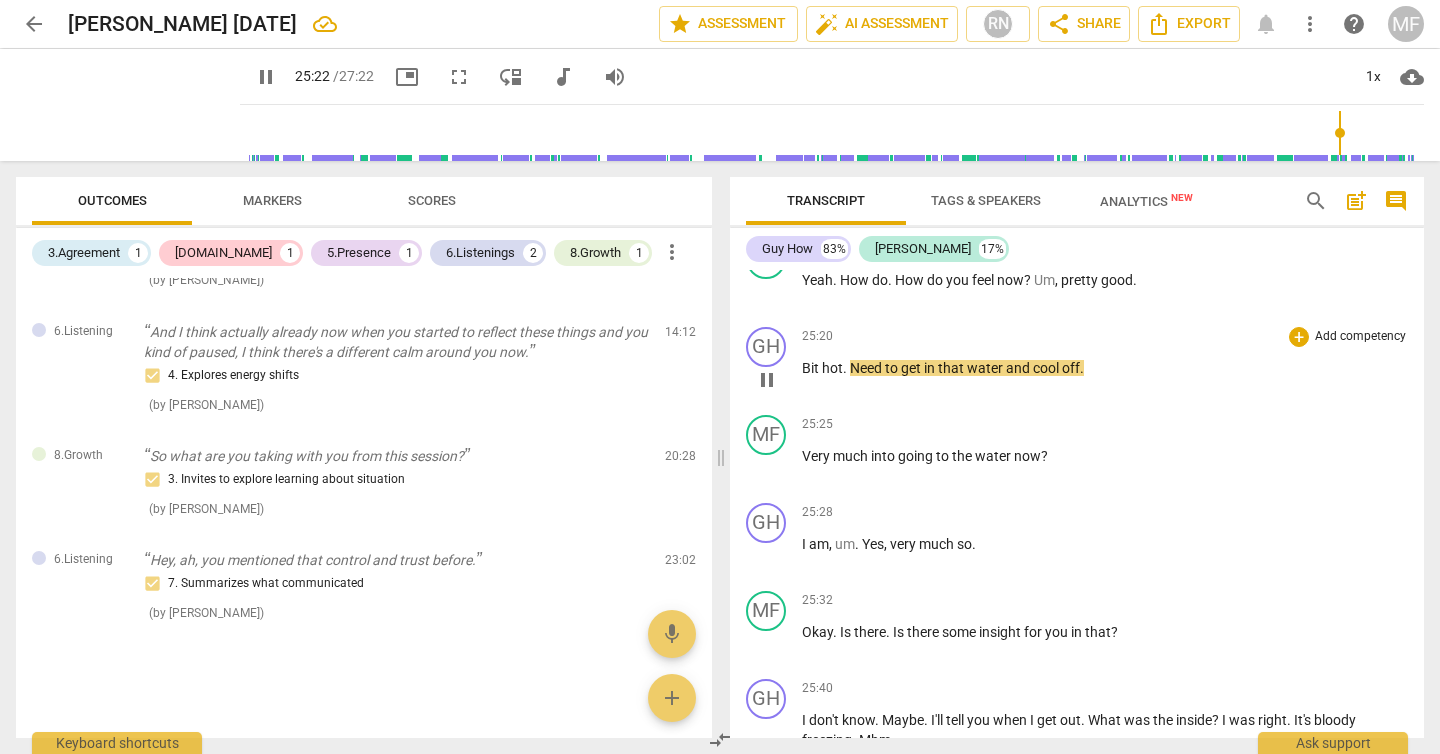 type on "1523" 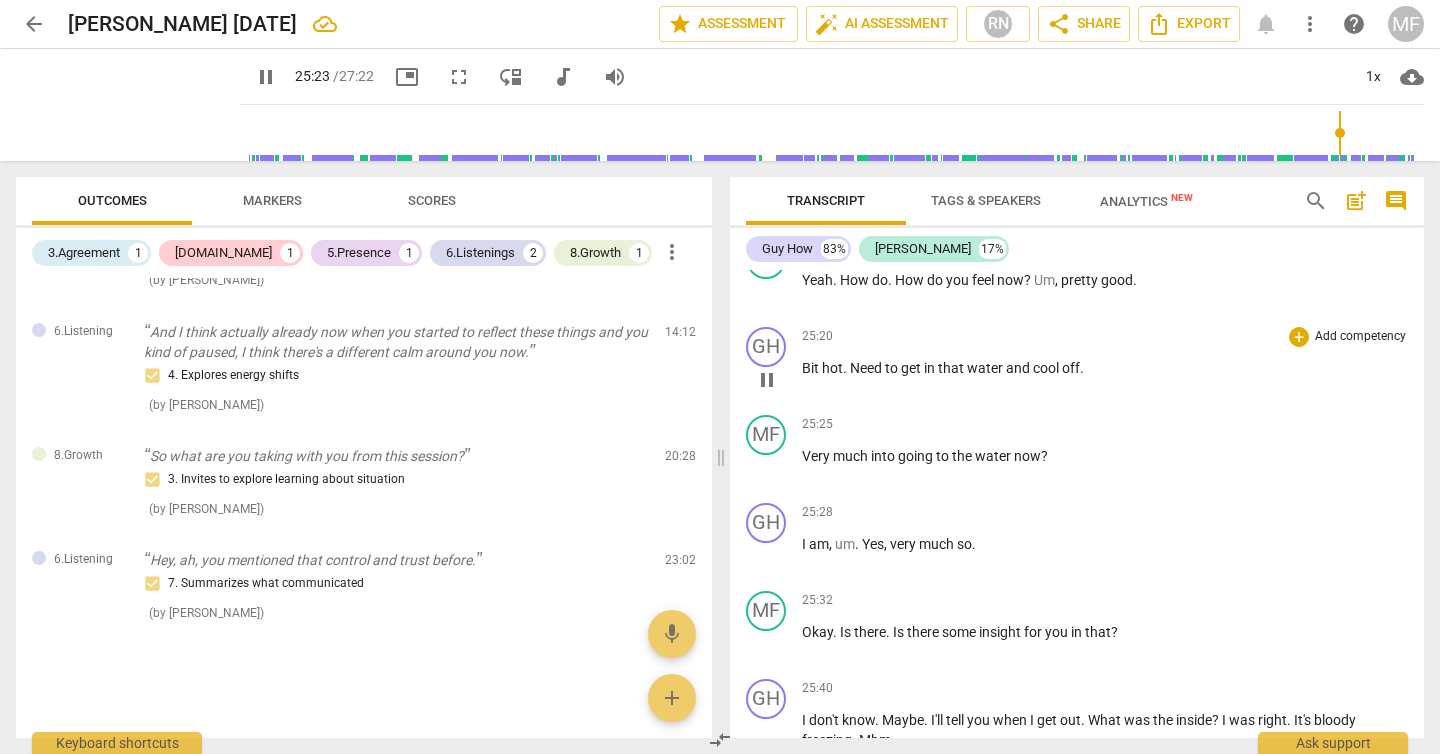 type 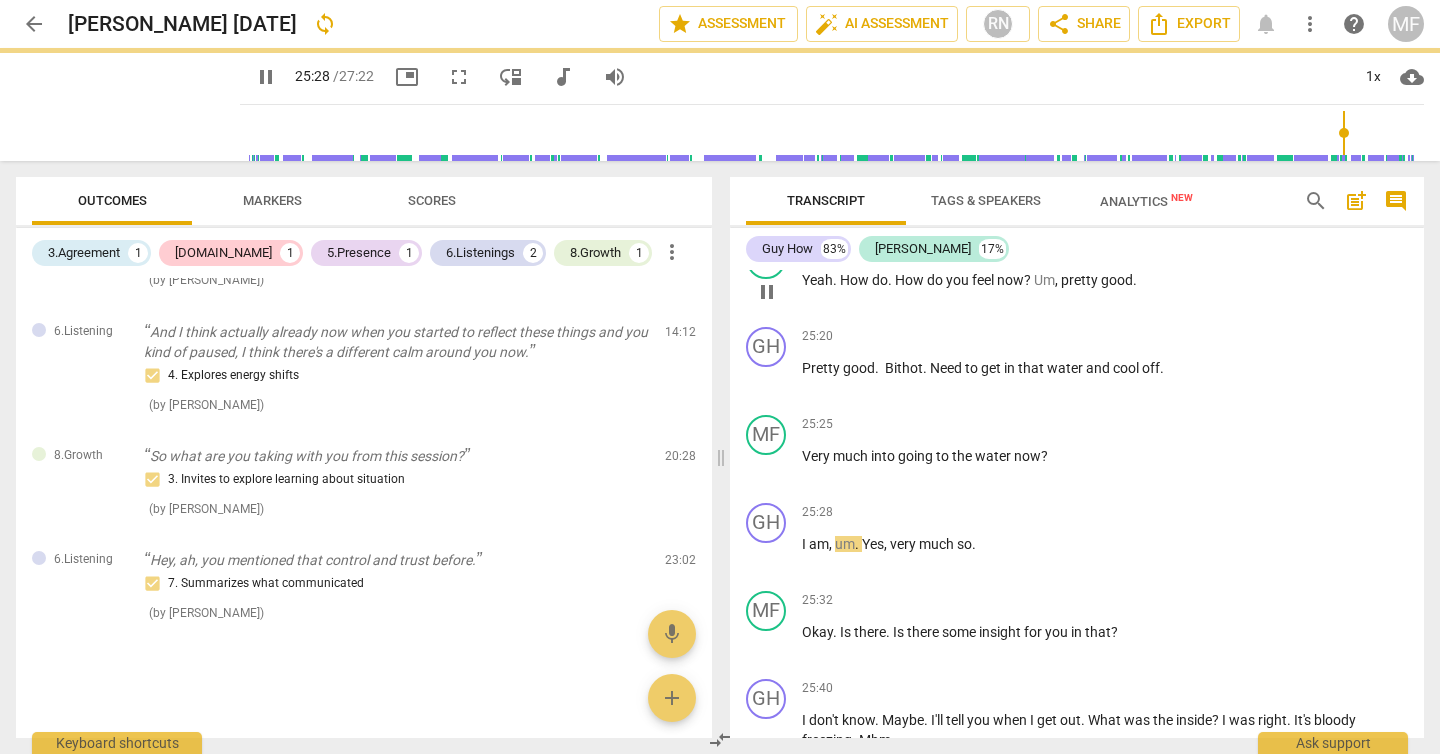 click on "." at bounding box center (1135, 280) 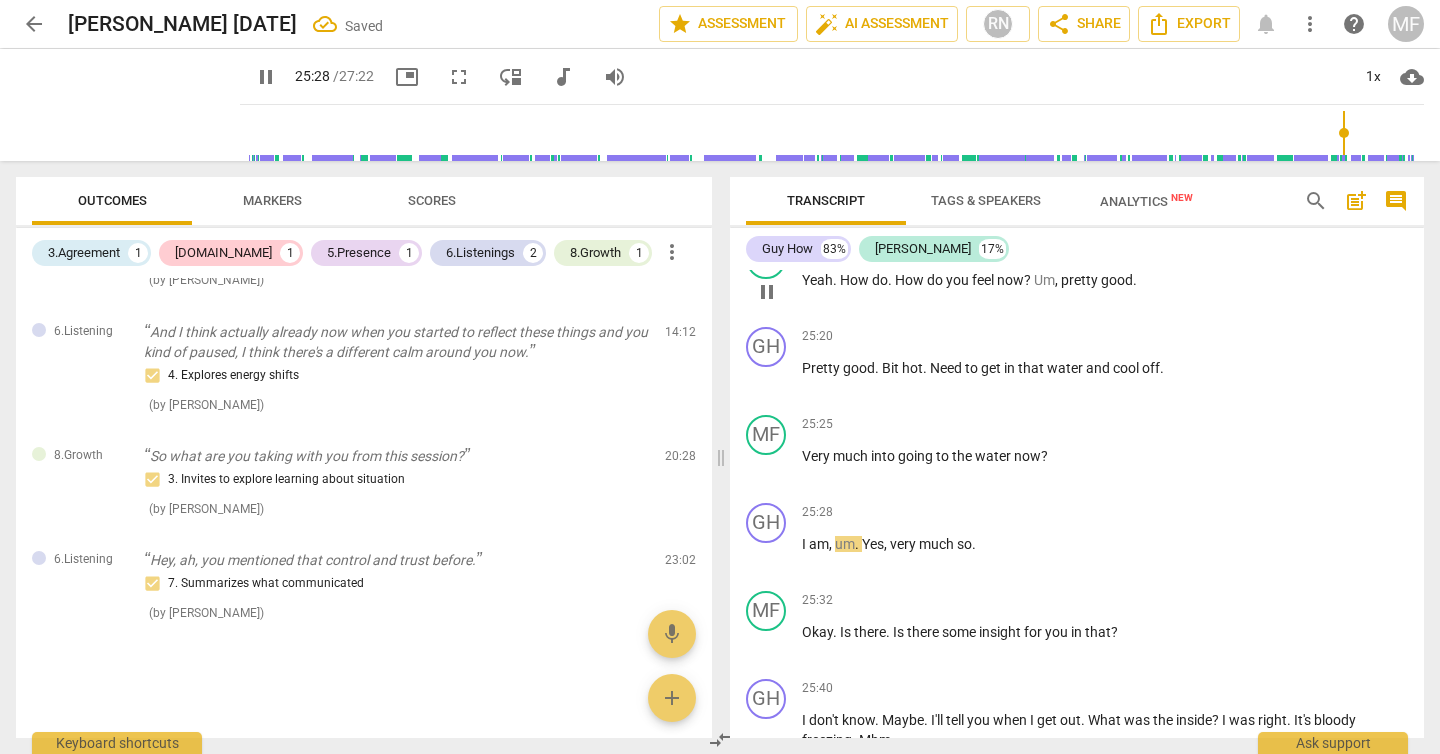 type on "1529" 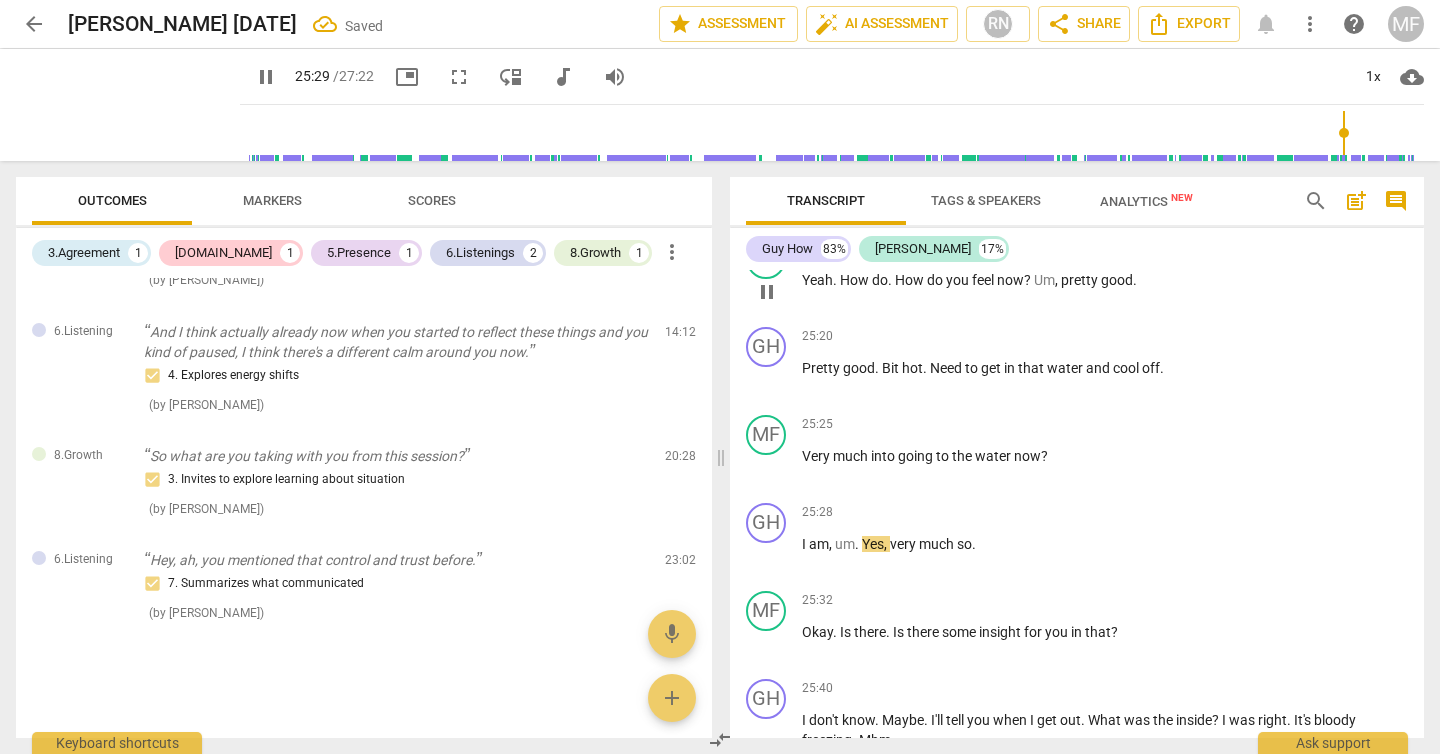 type 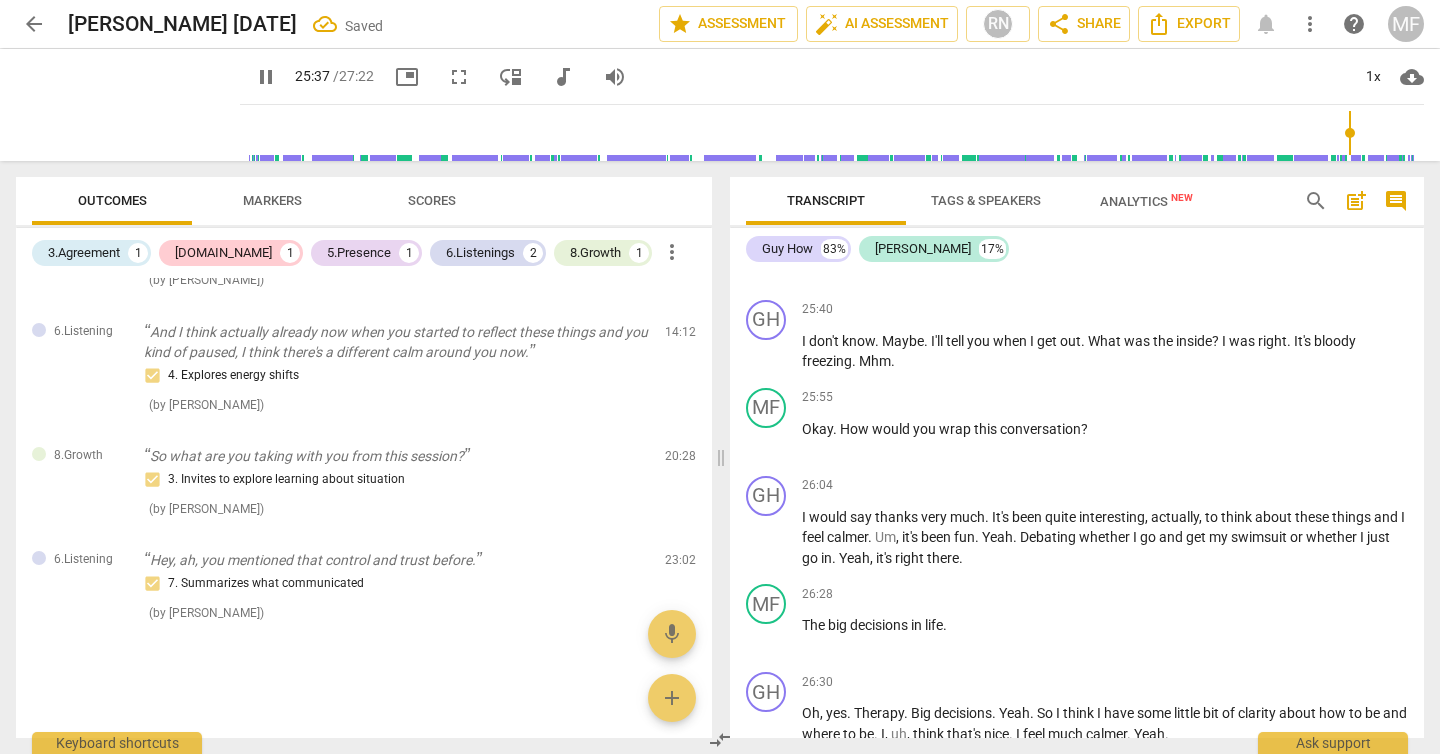scroll, scrollTop: 9142, scrollLeft: 0, axis: vertical 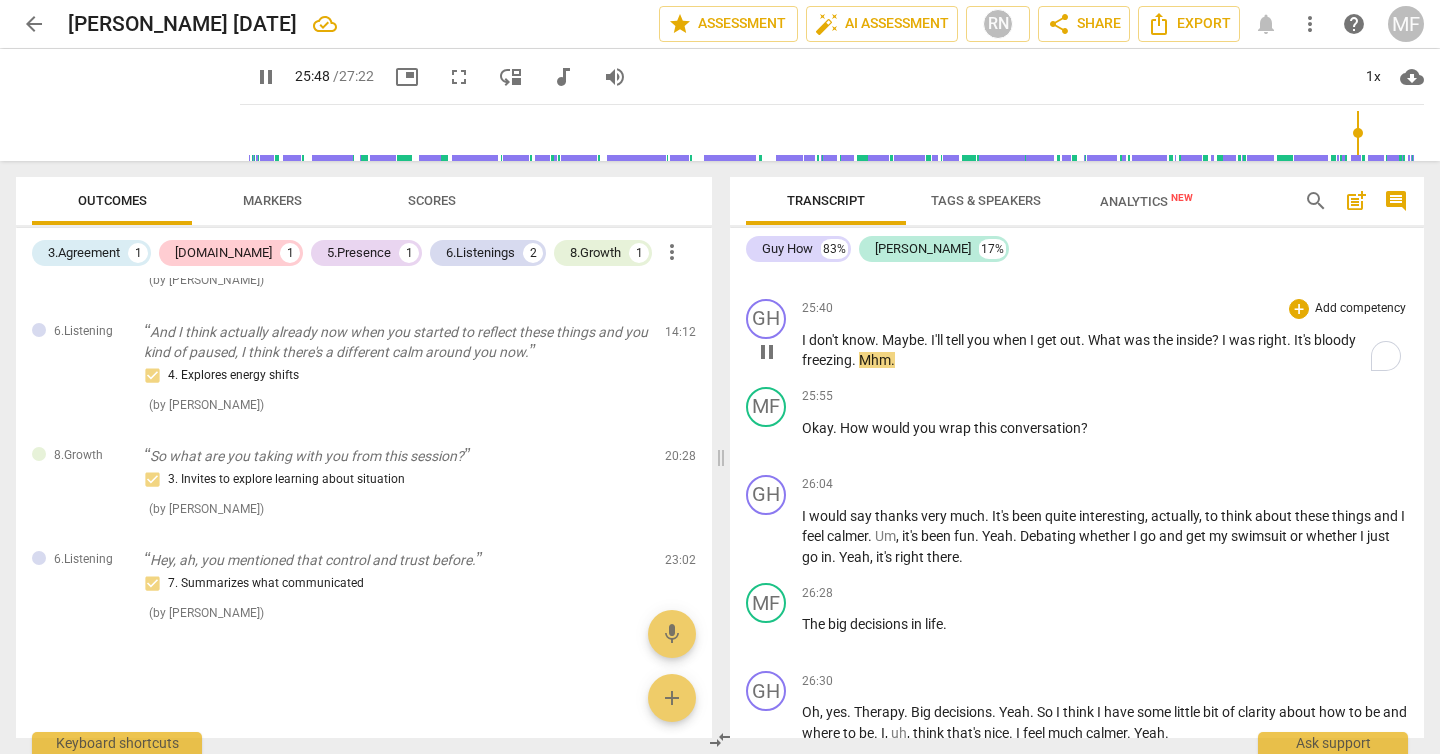 click on "inside" at bounding box center [1194, 340] 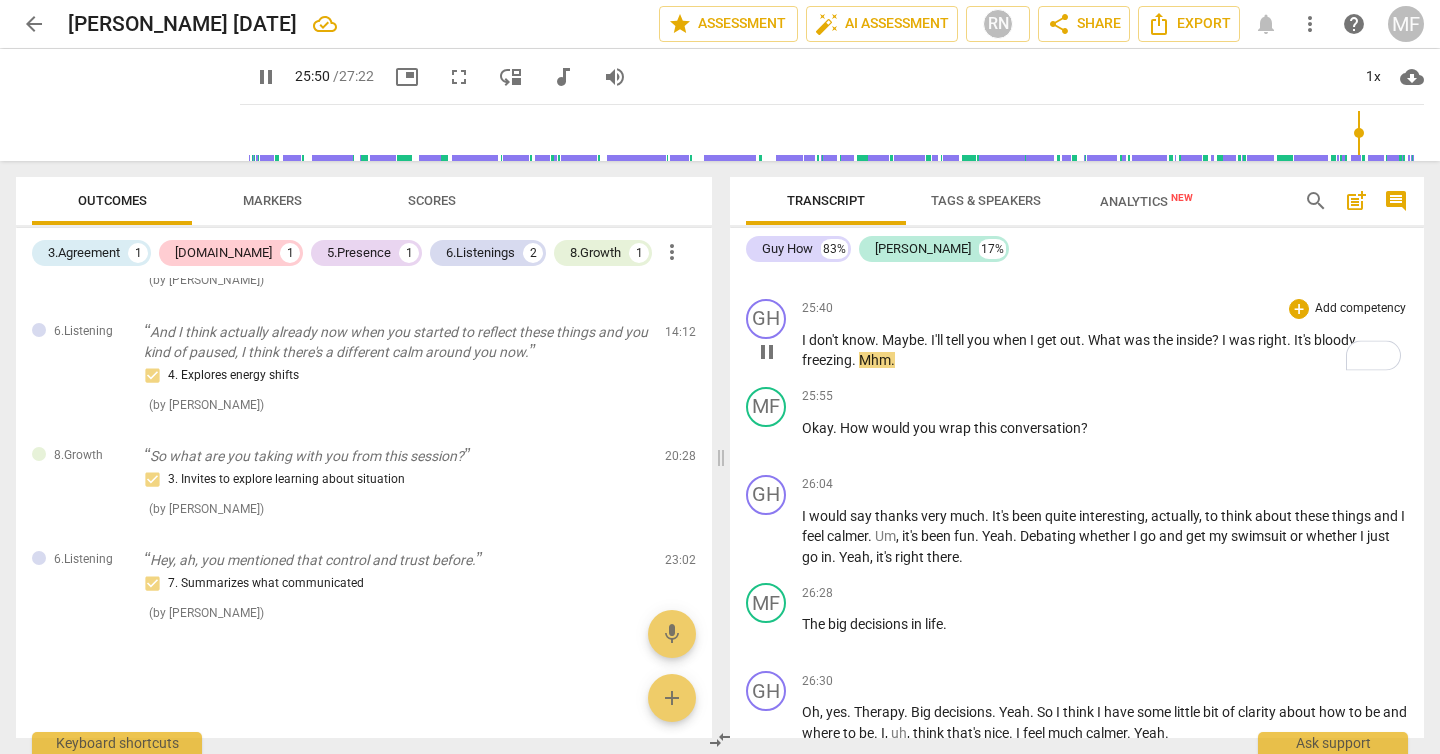 type on "1550" 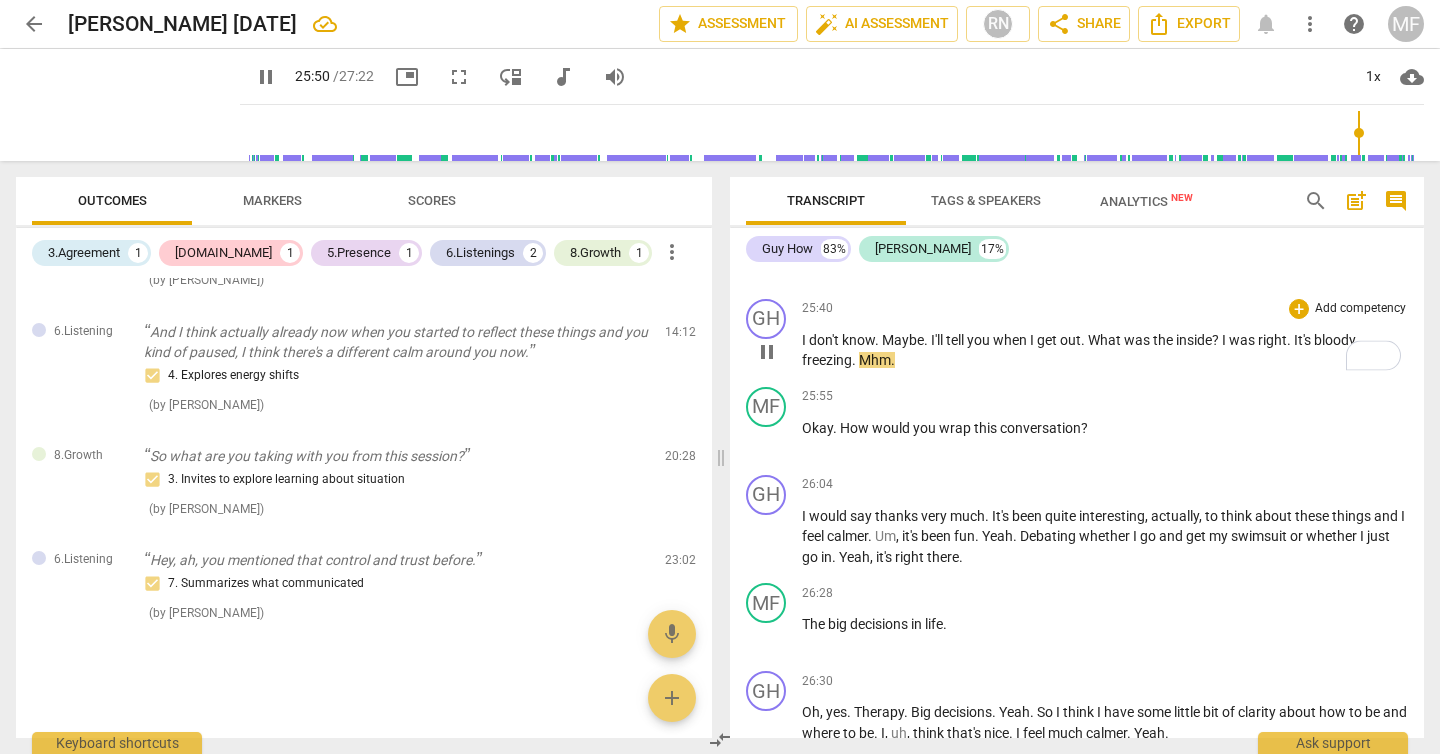 type 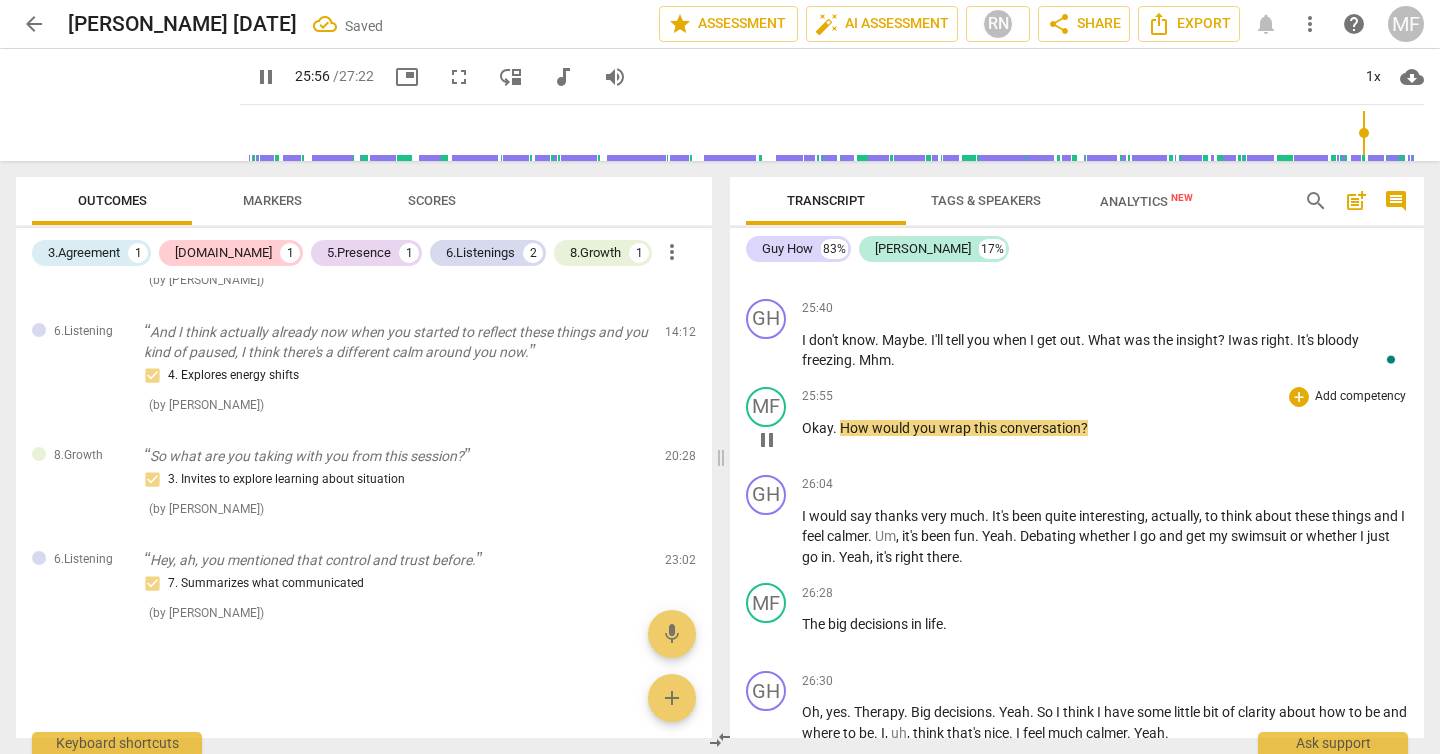 type on "1557" 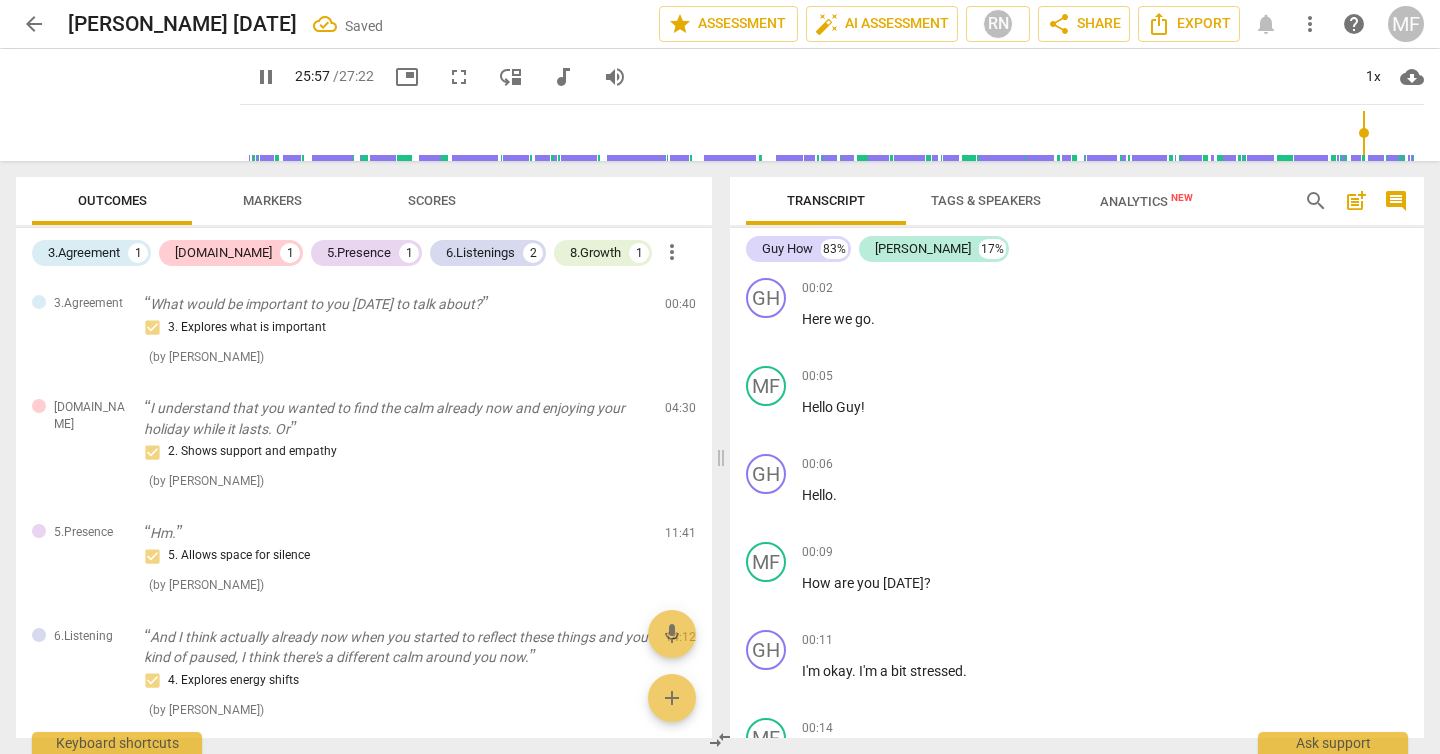 scroll, scrollTop: 0, scrollLeft: 0, axis: both 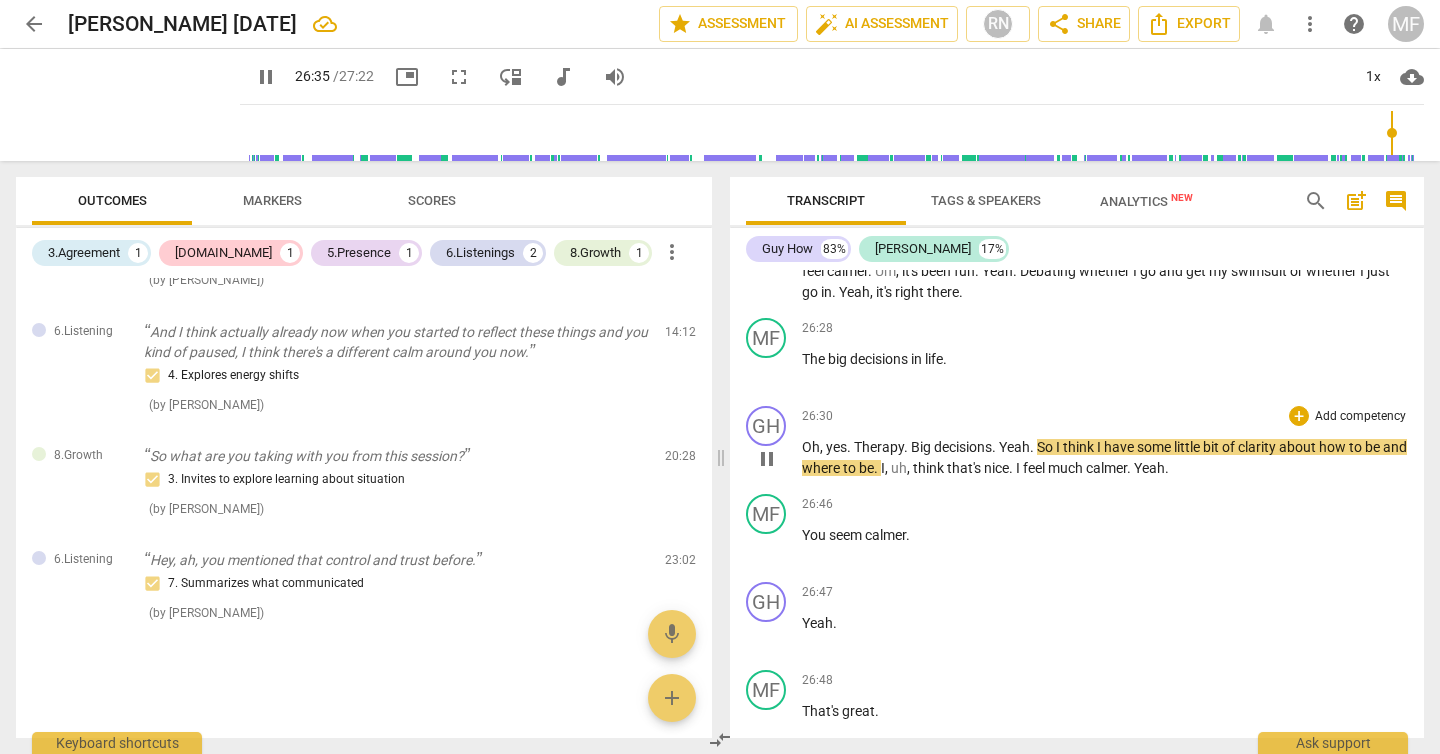 click on "." at bounding box center [907, 447] 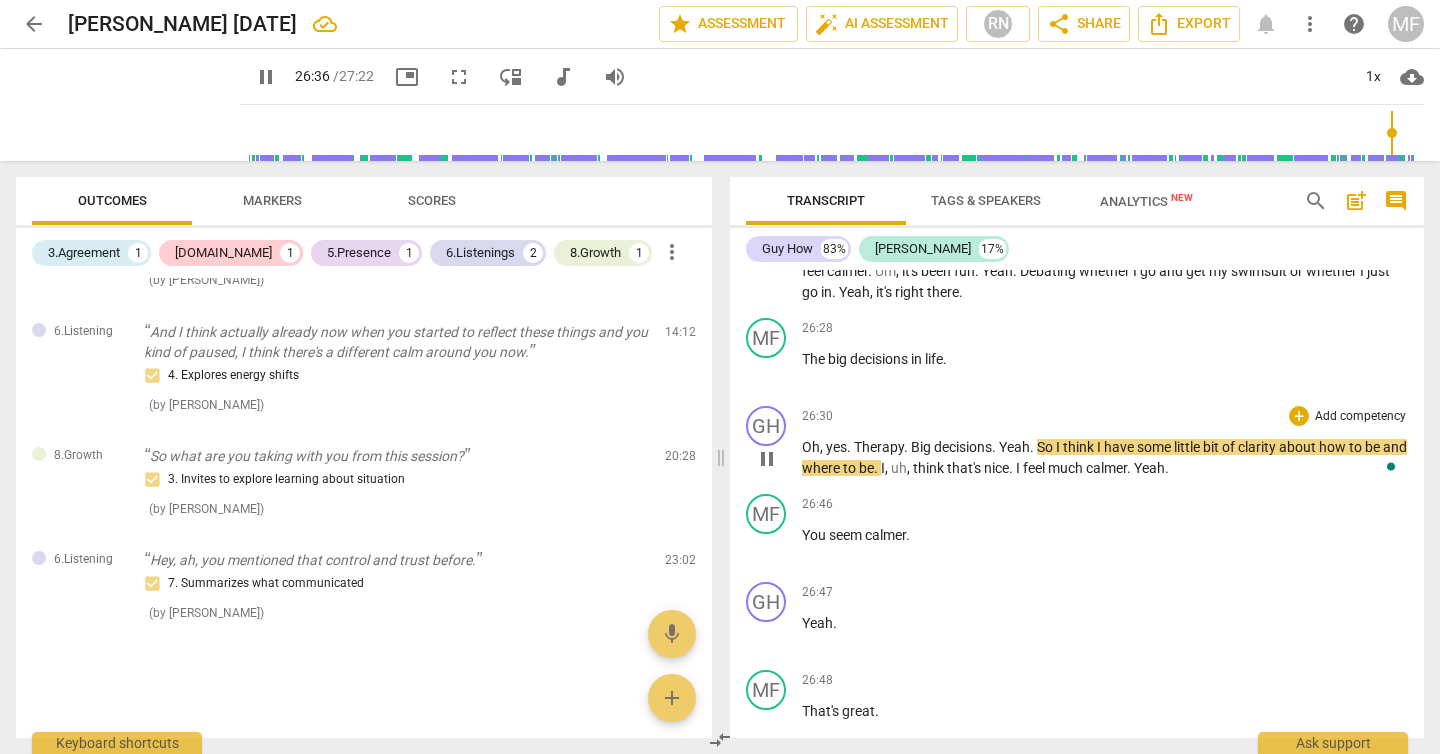type on "1596" 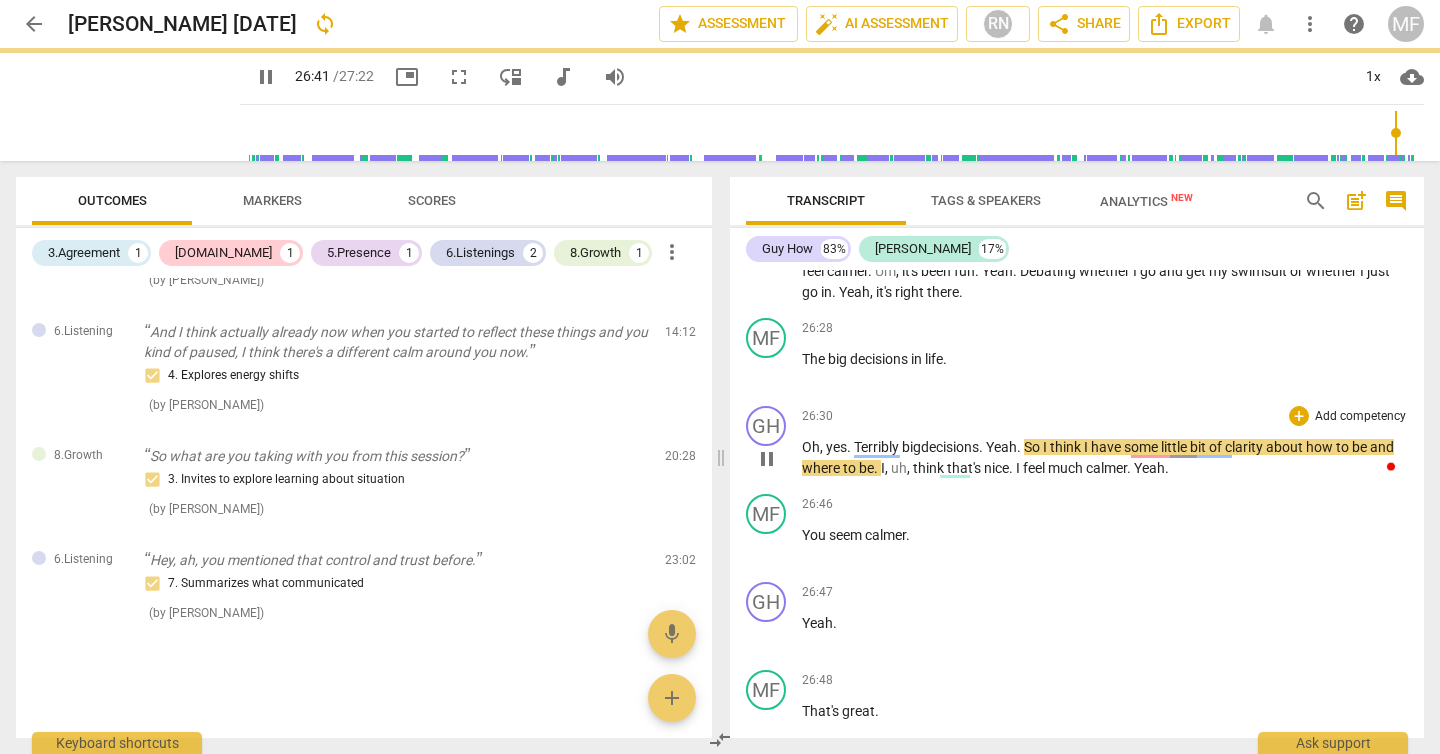 click on "Oh ,   yes .   Terribly   big  decisions .   Yeah .   So   I   think   I   have   some   little   bit   of   clarity   about   how   to   be   and   where   to   be .   I ,   uh ,   think   that's   nice .   I   feel   much   calmer .   Yeah ." at bounding box center (1105, 457) 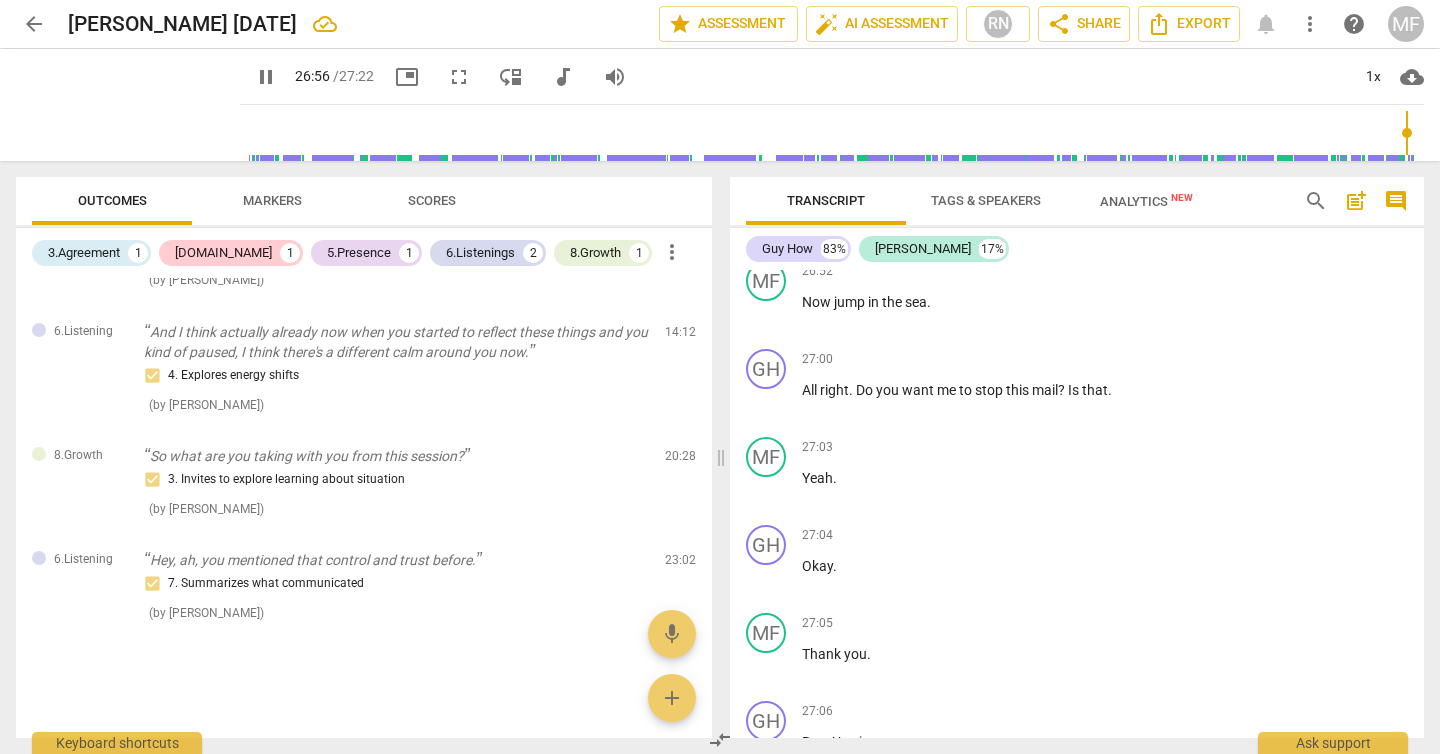 scroll, scrollTop: 10171, scrollLeft: 0, axis: vertical 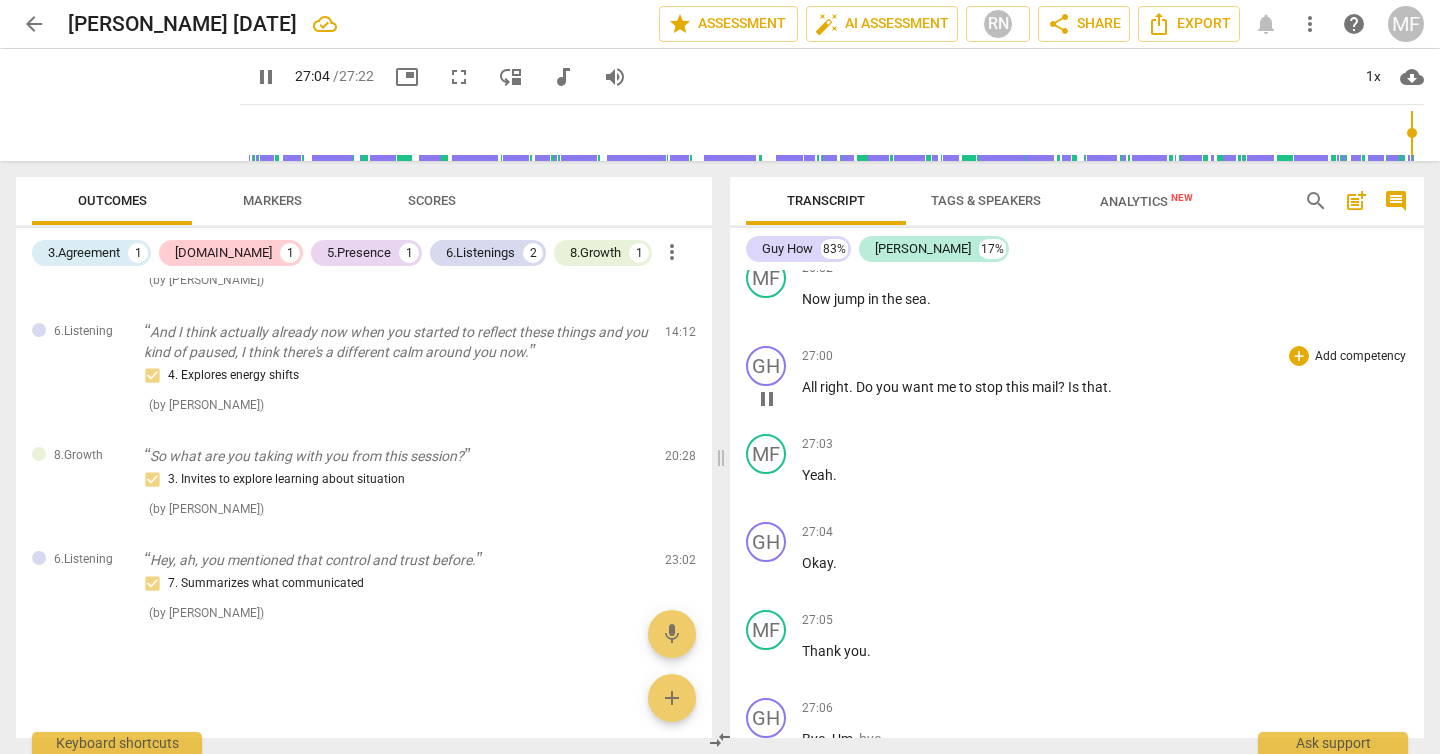 click on "All" at bounding box center (811, 387) 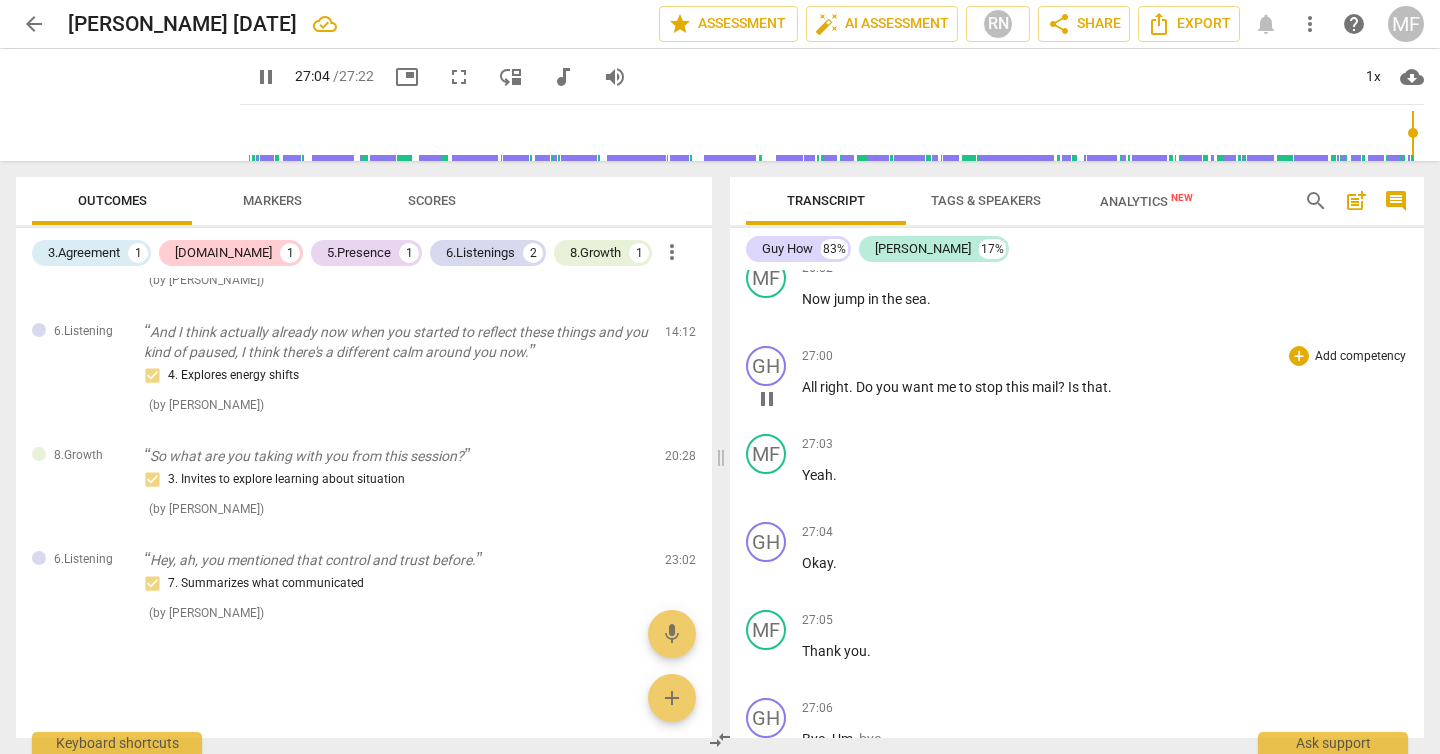 type on "1625" 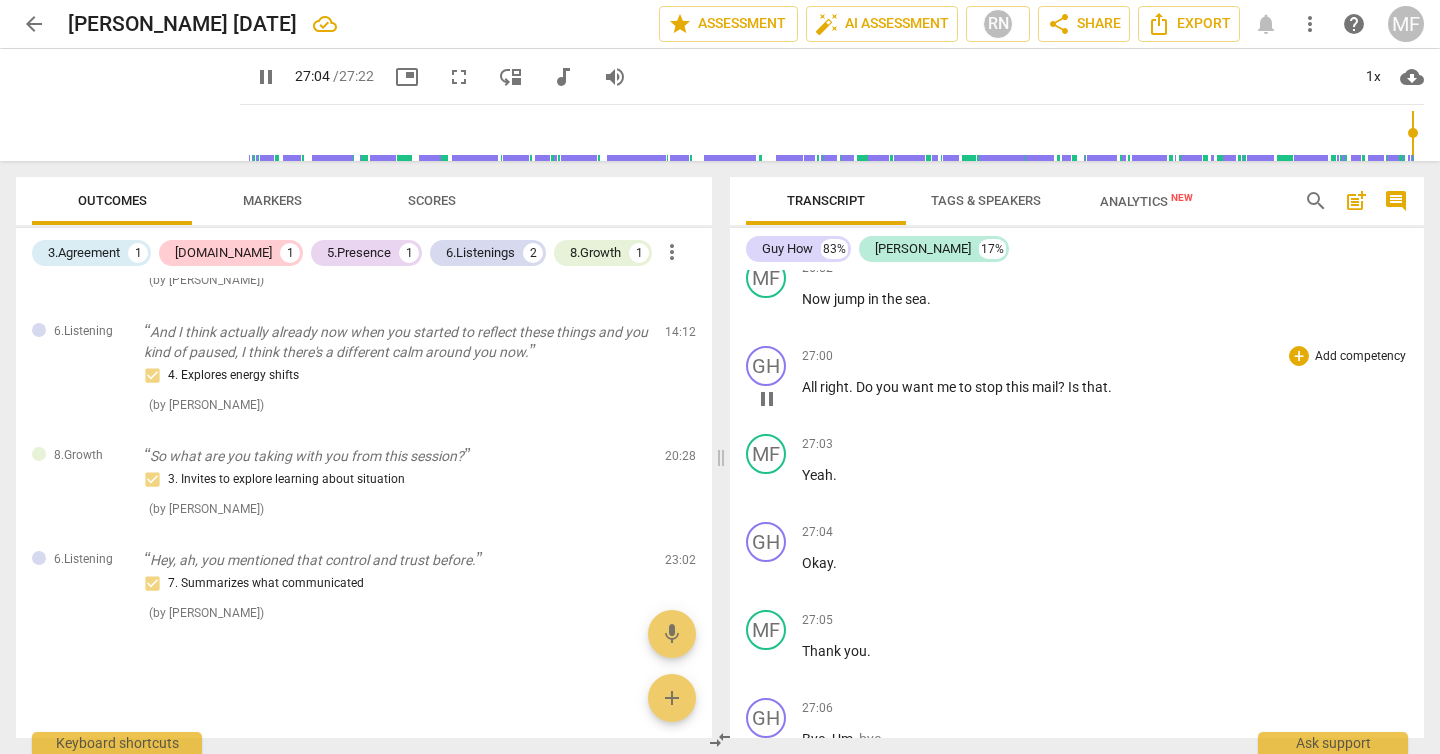 type 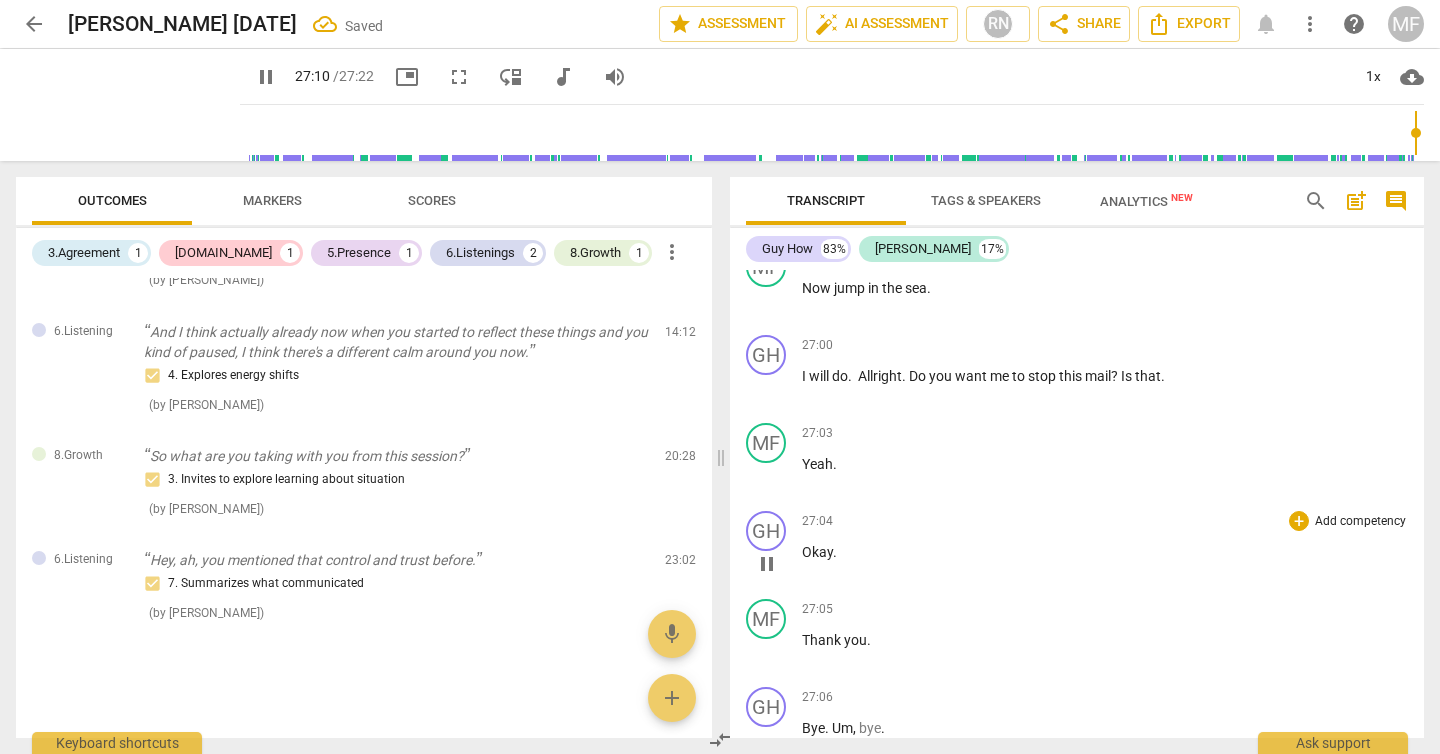 scroll, scrollTop: 10189, scrollLeft: 0, axis: vertical 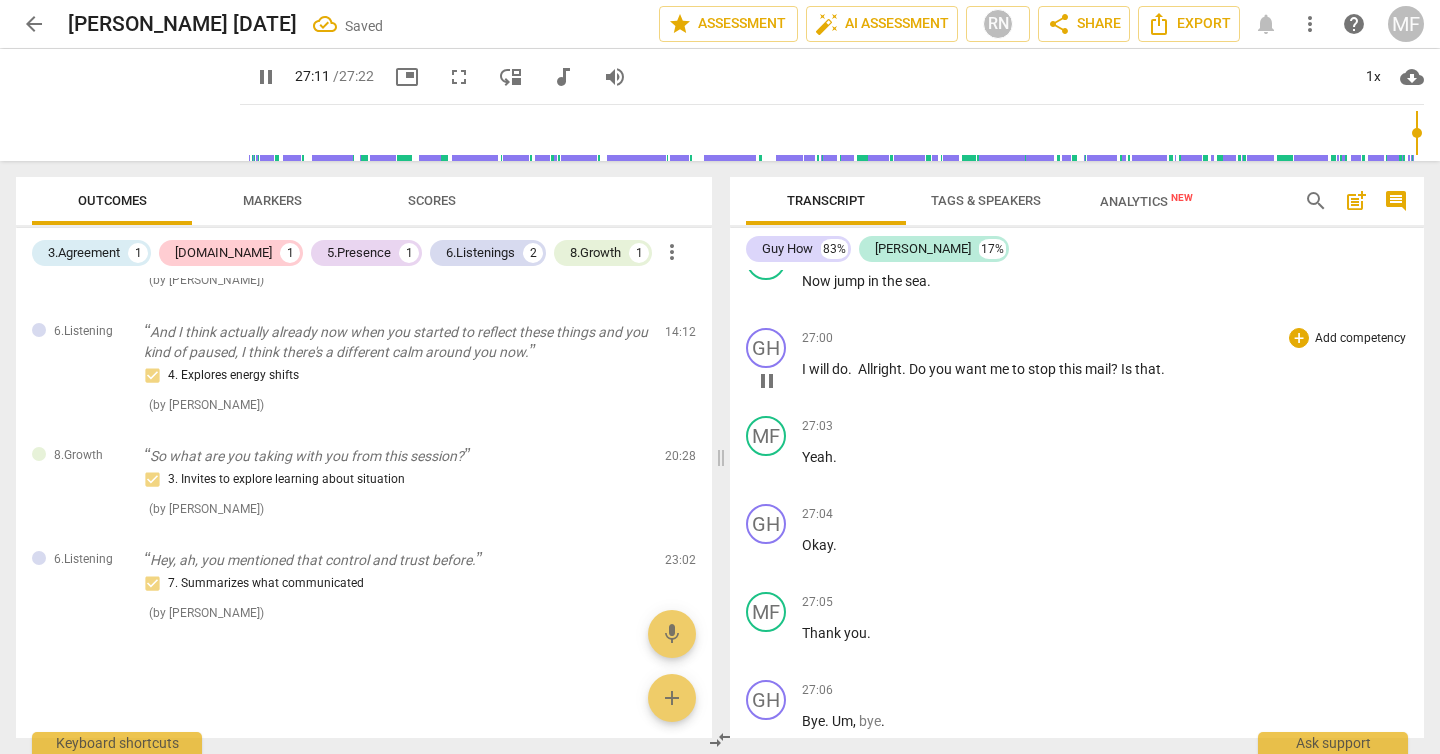 click on "?" at bounding box center (1116, 369) 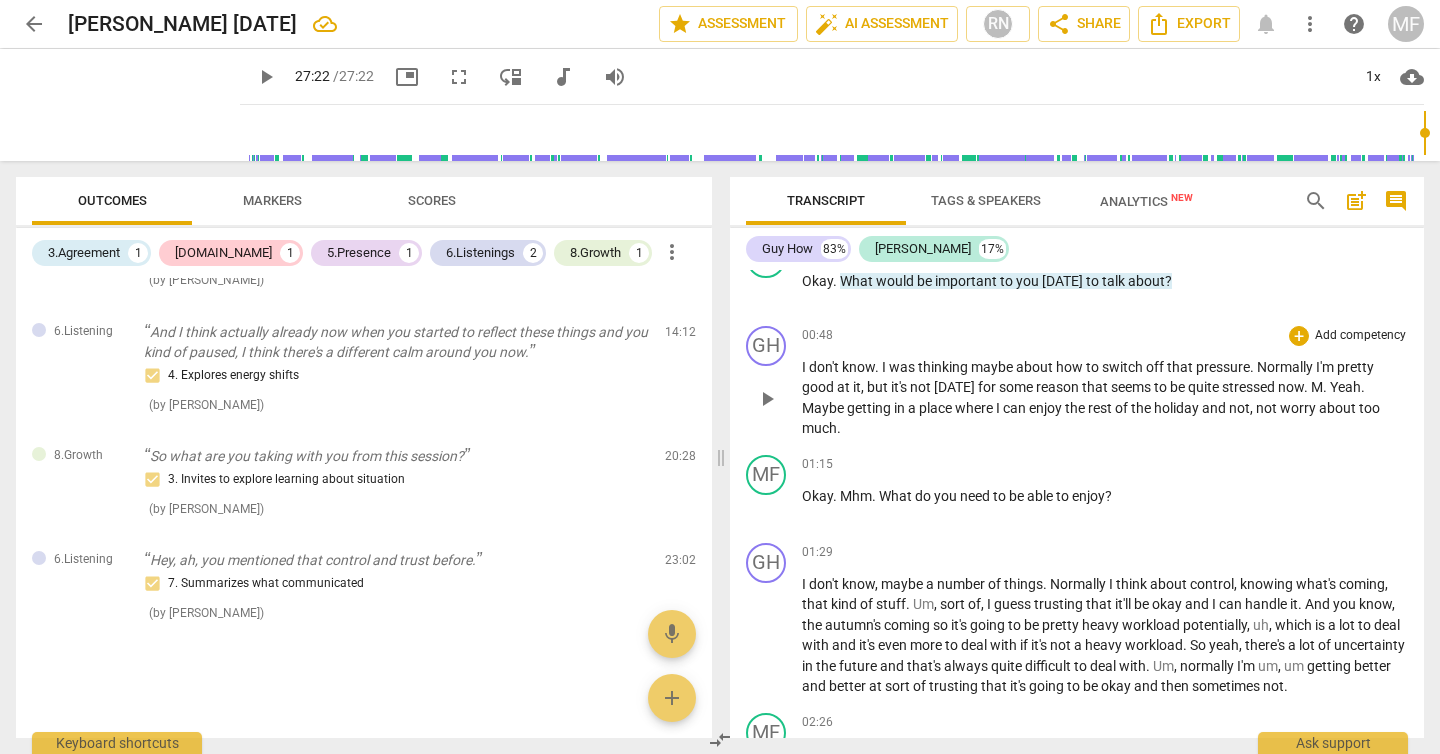 scroll, scrollTop: 688, scrollLeft: 0, axis: vertical 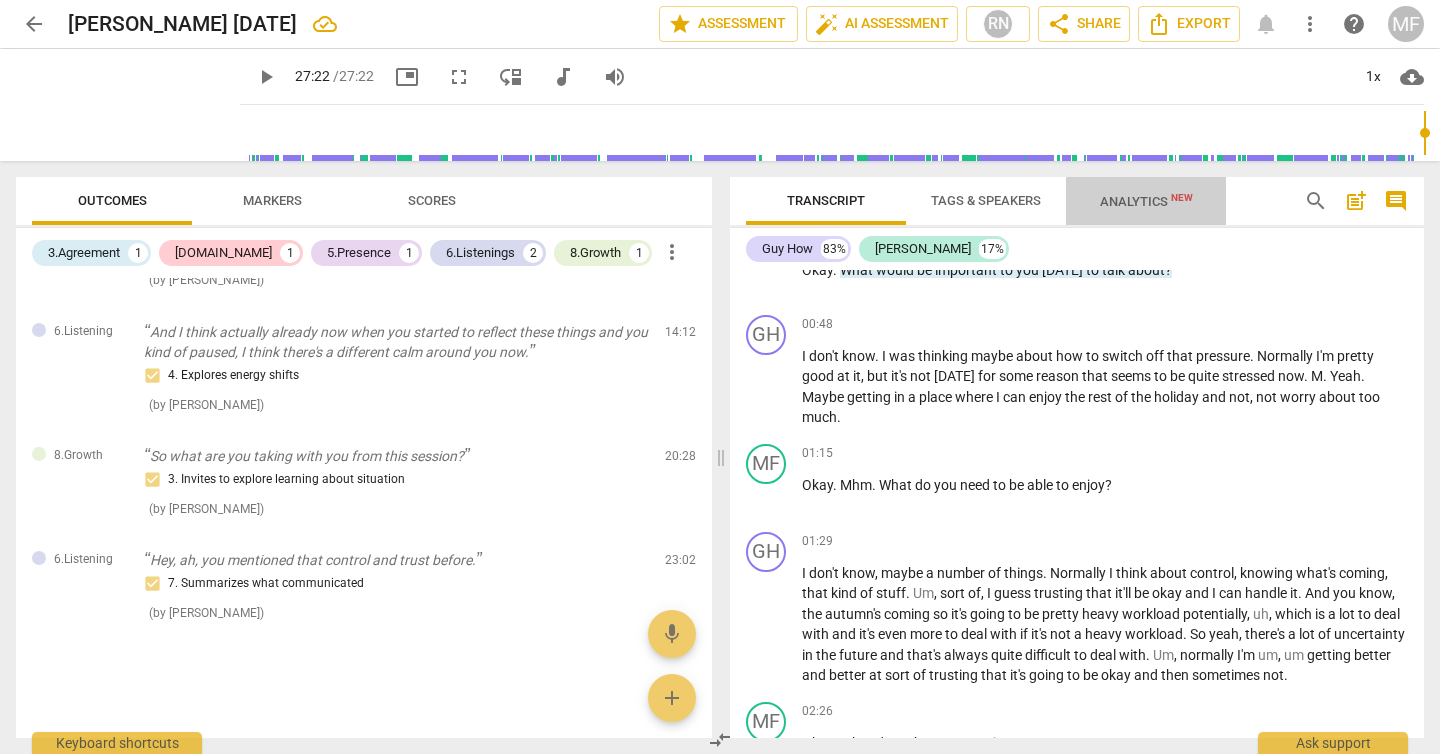 click on "Analytics   New" at bounding box center (1146, 201) 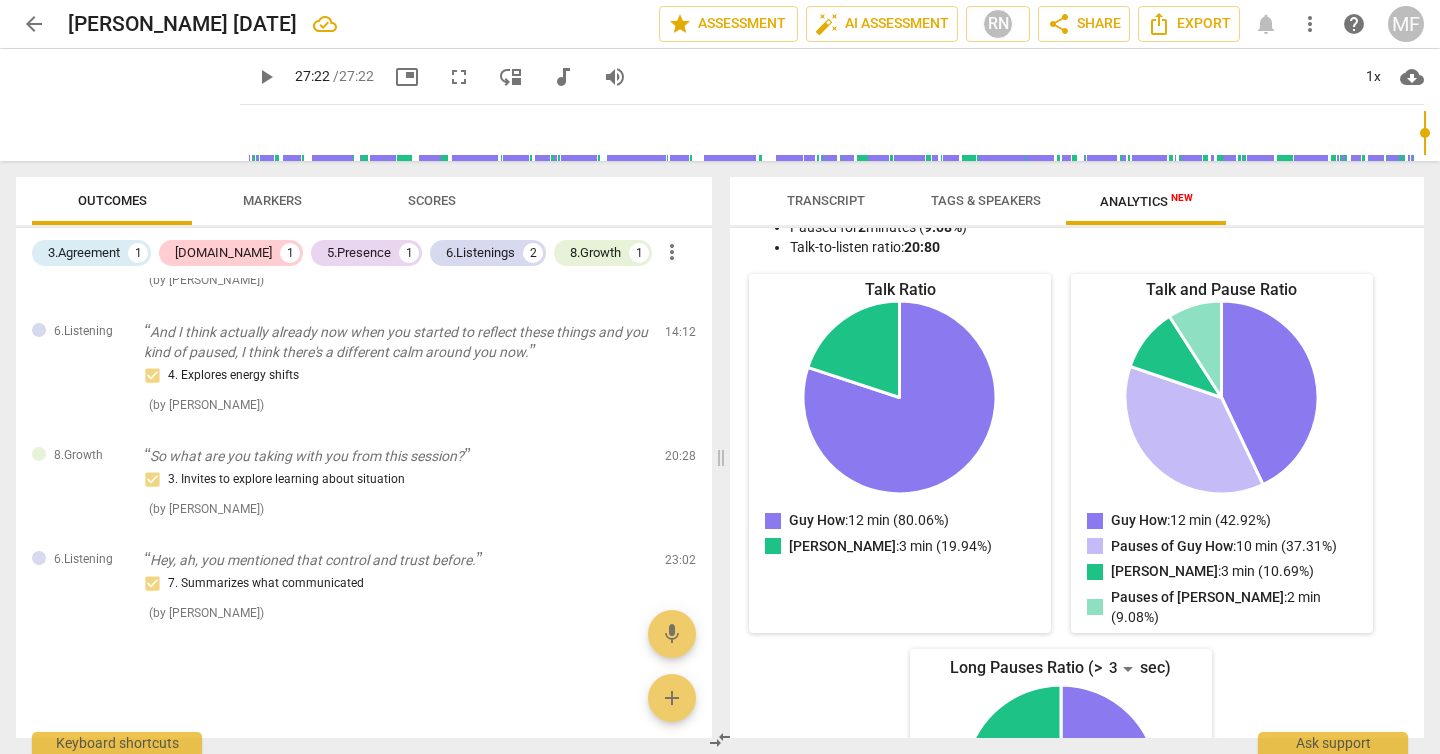 scroll, scrollTop: 0, scrollLeft: 0, axis: both 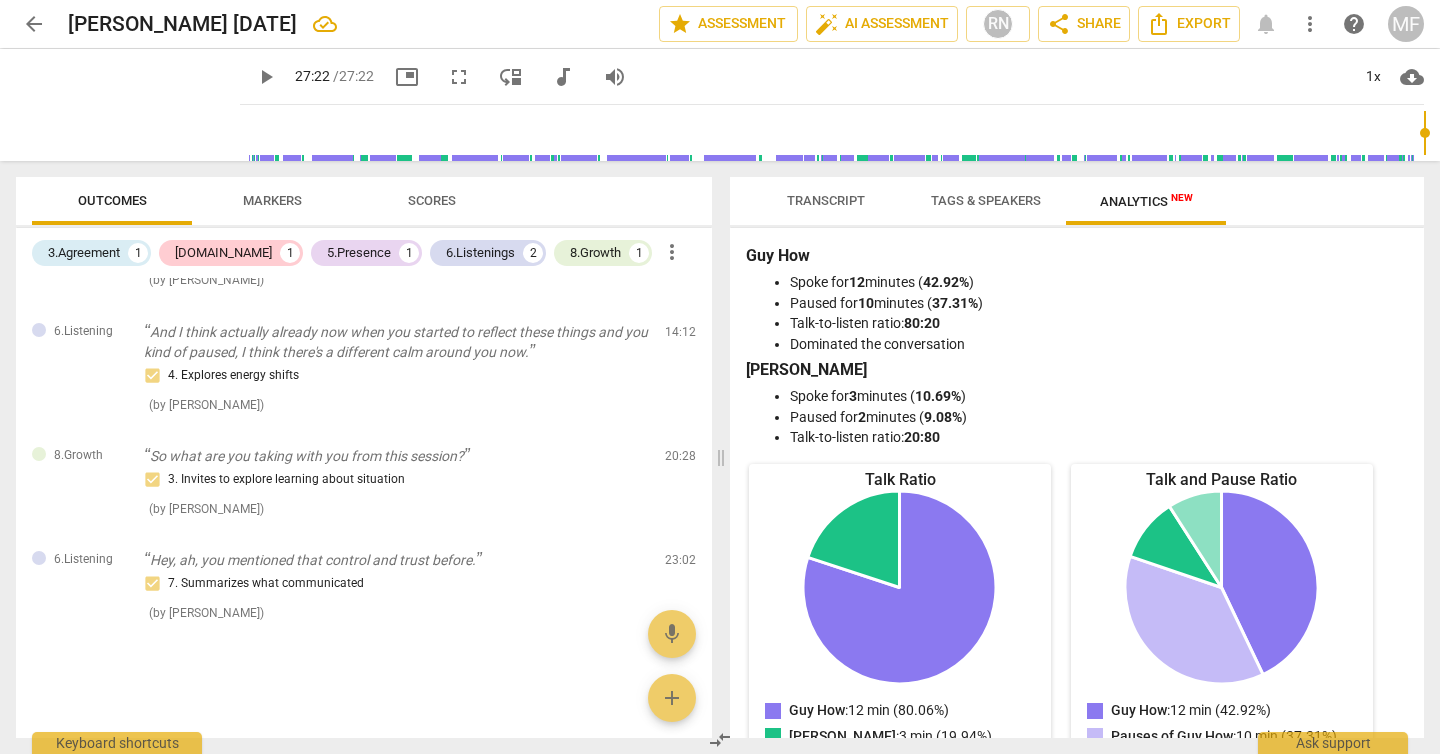 click on "Tags & Speakers" at bounding box center (986, 200) 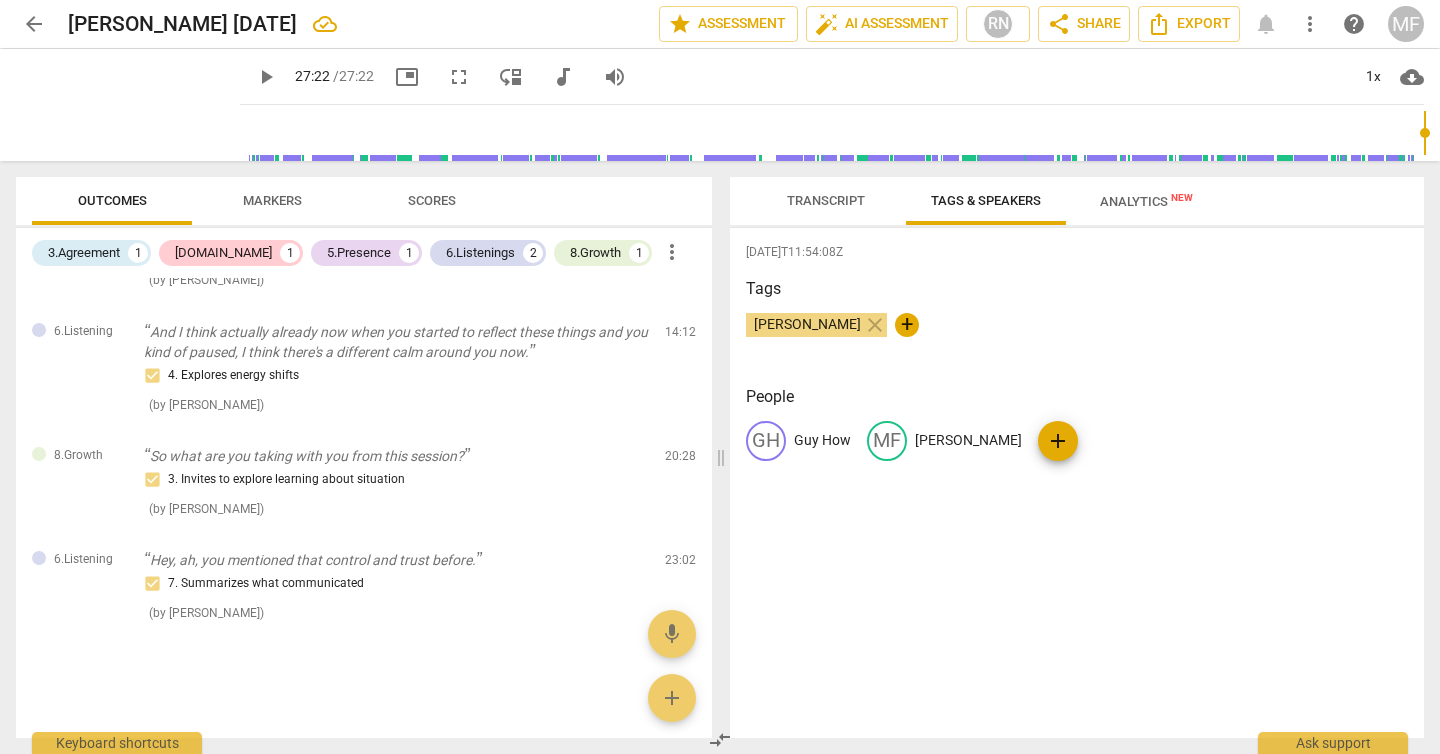 click on "Transcript" at bounding box center (826, 200) 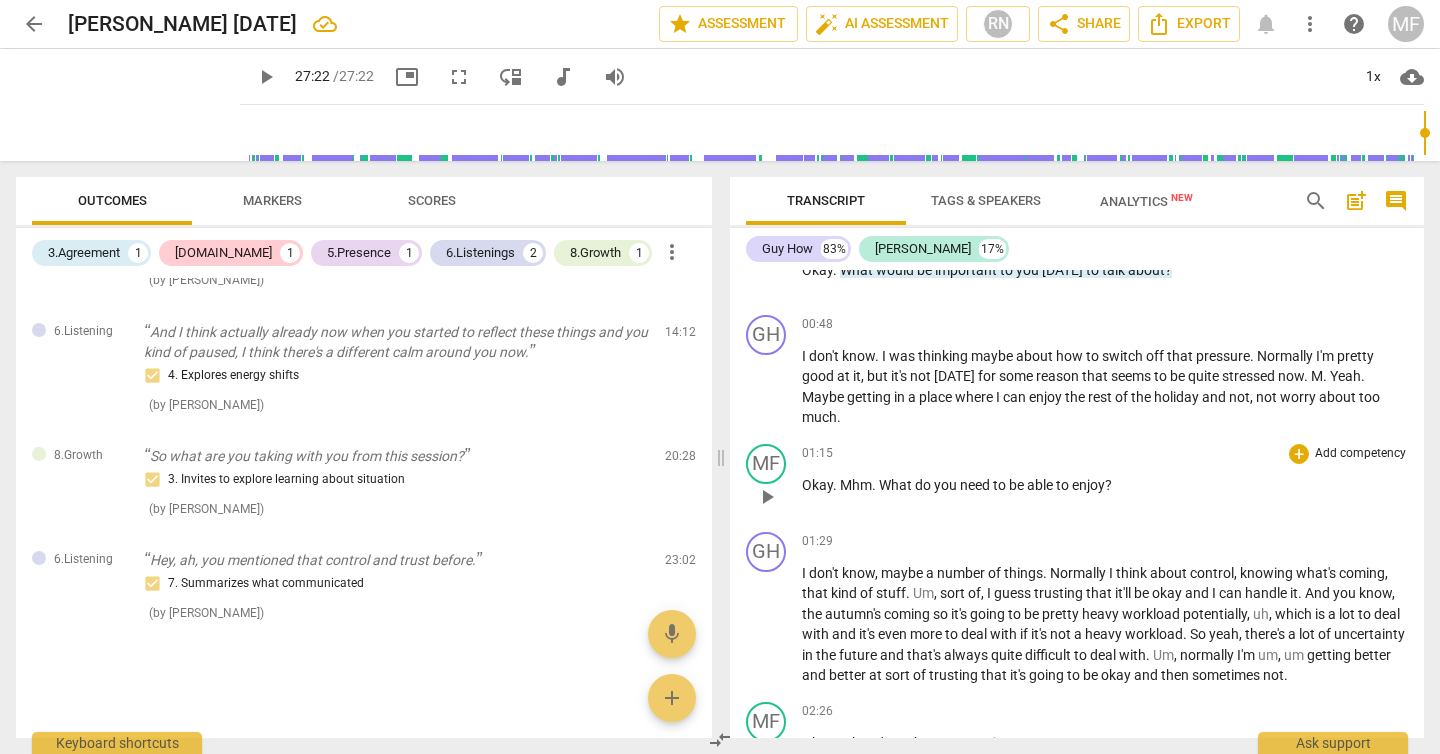 scroll, scrollTop: 0, scrollLeft: 0, axis: both 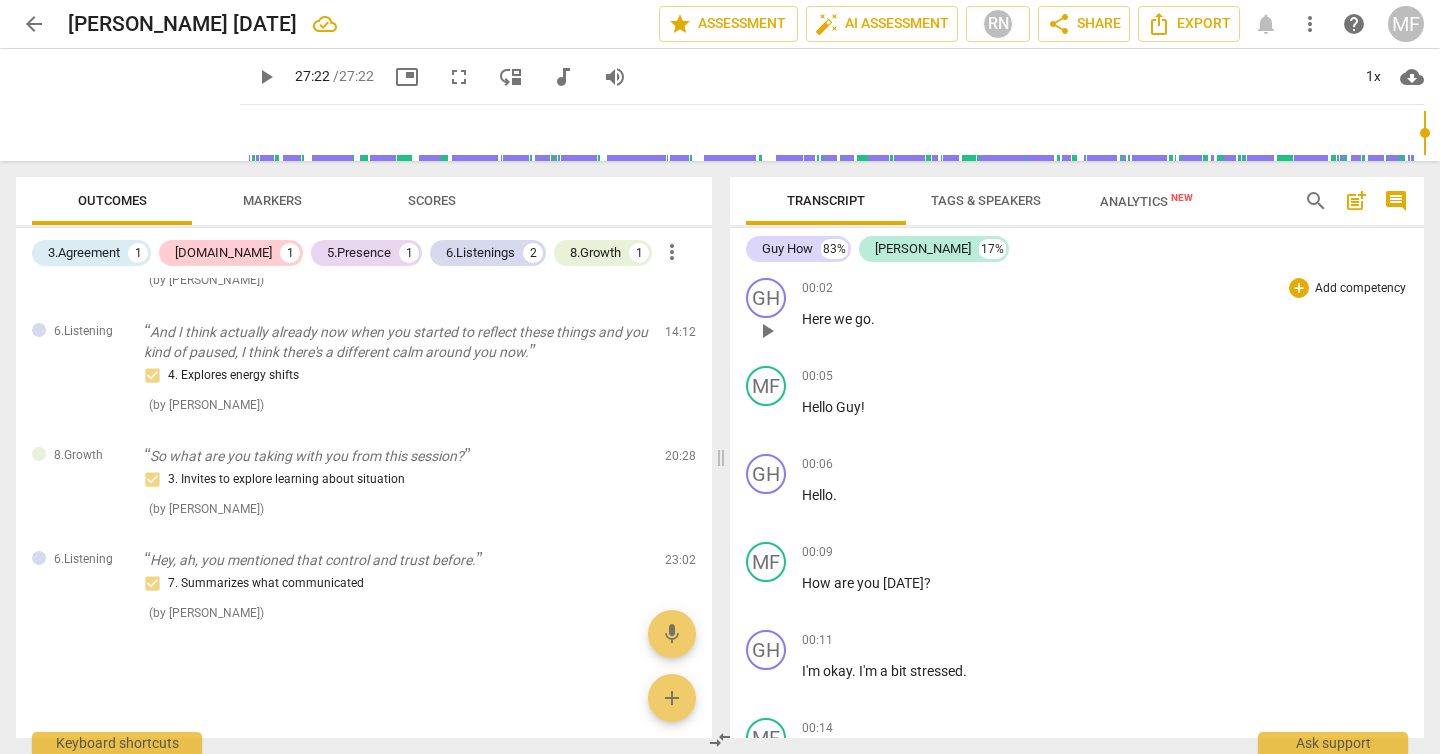click on "play_arrow" at bounding box center (767, 331) 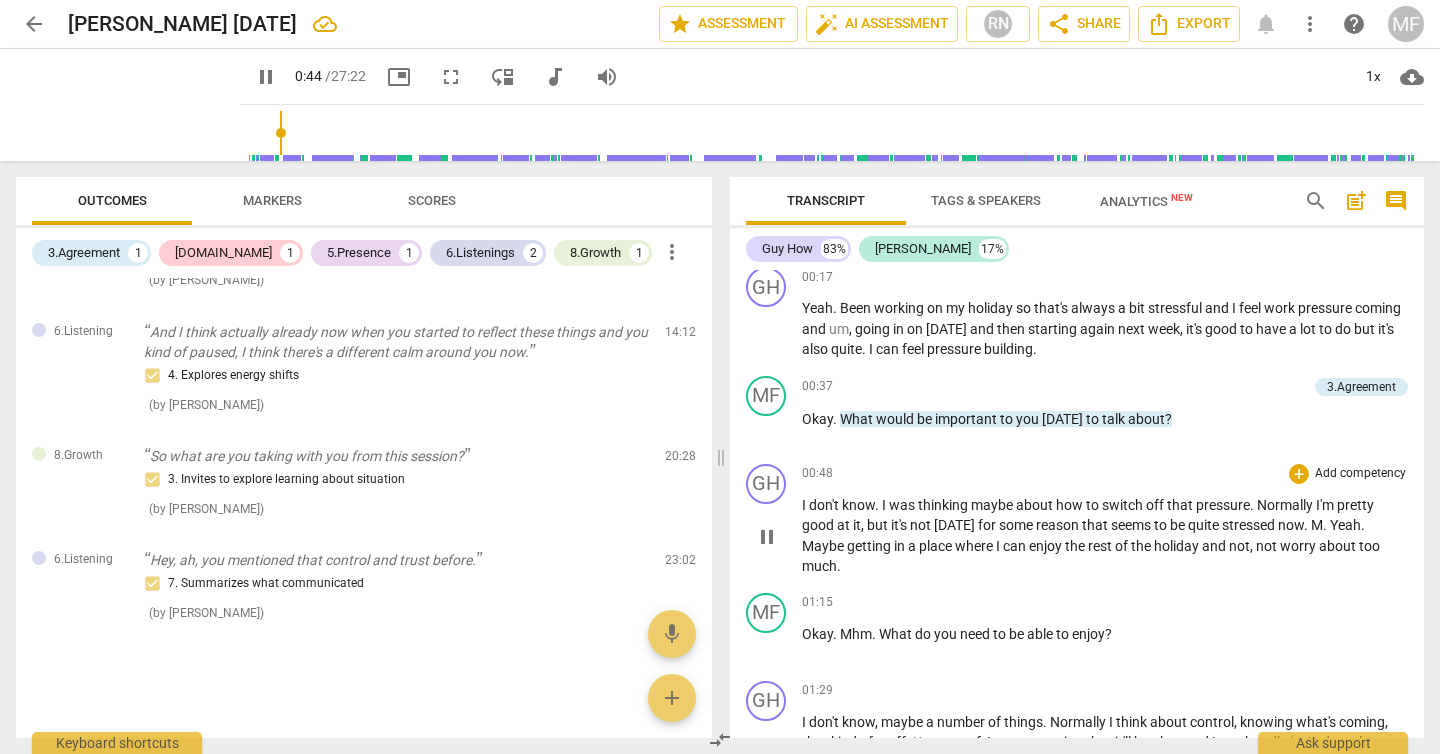 scroll, scrollTop: 545, scrollLeft: 0, axis: vertical 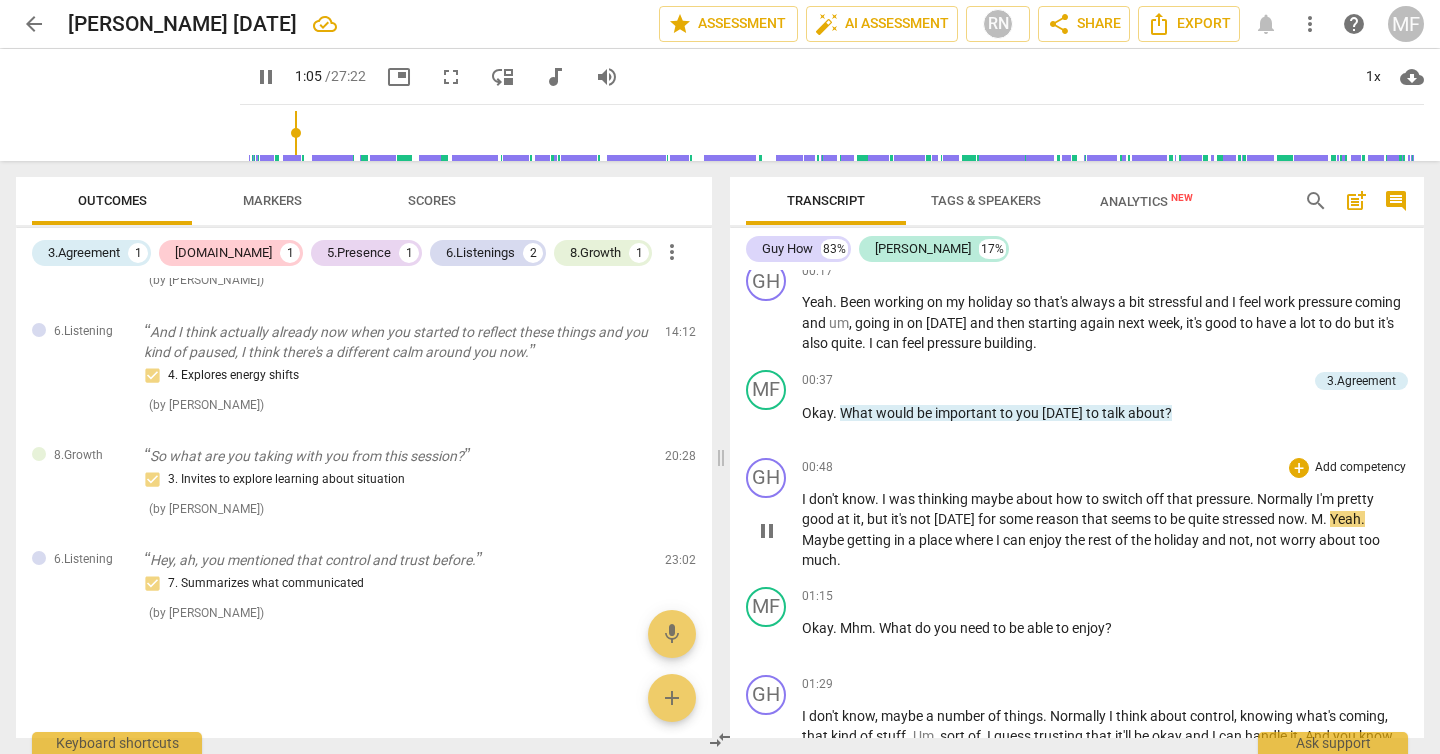 click on "that" at bounding box center (1096, 519) 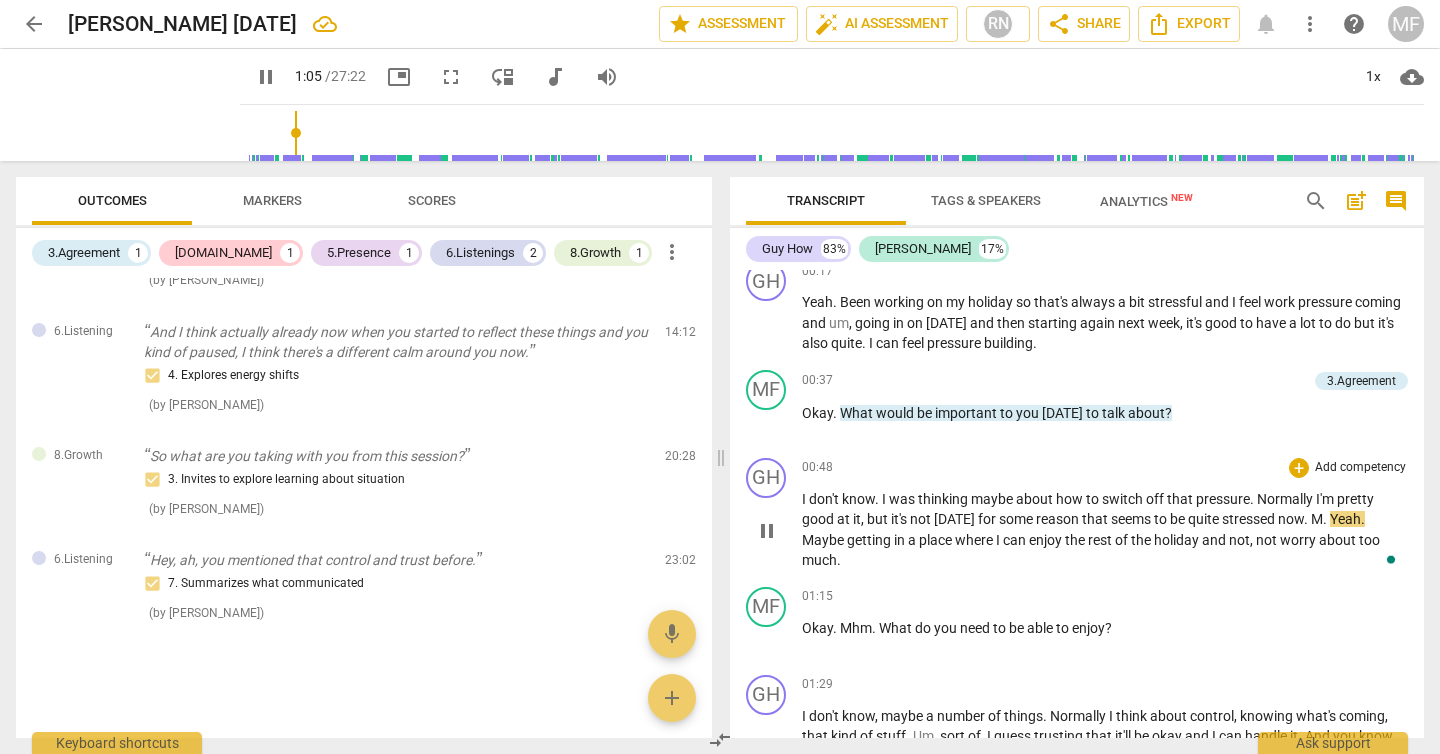 type on "66" 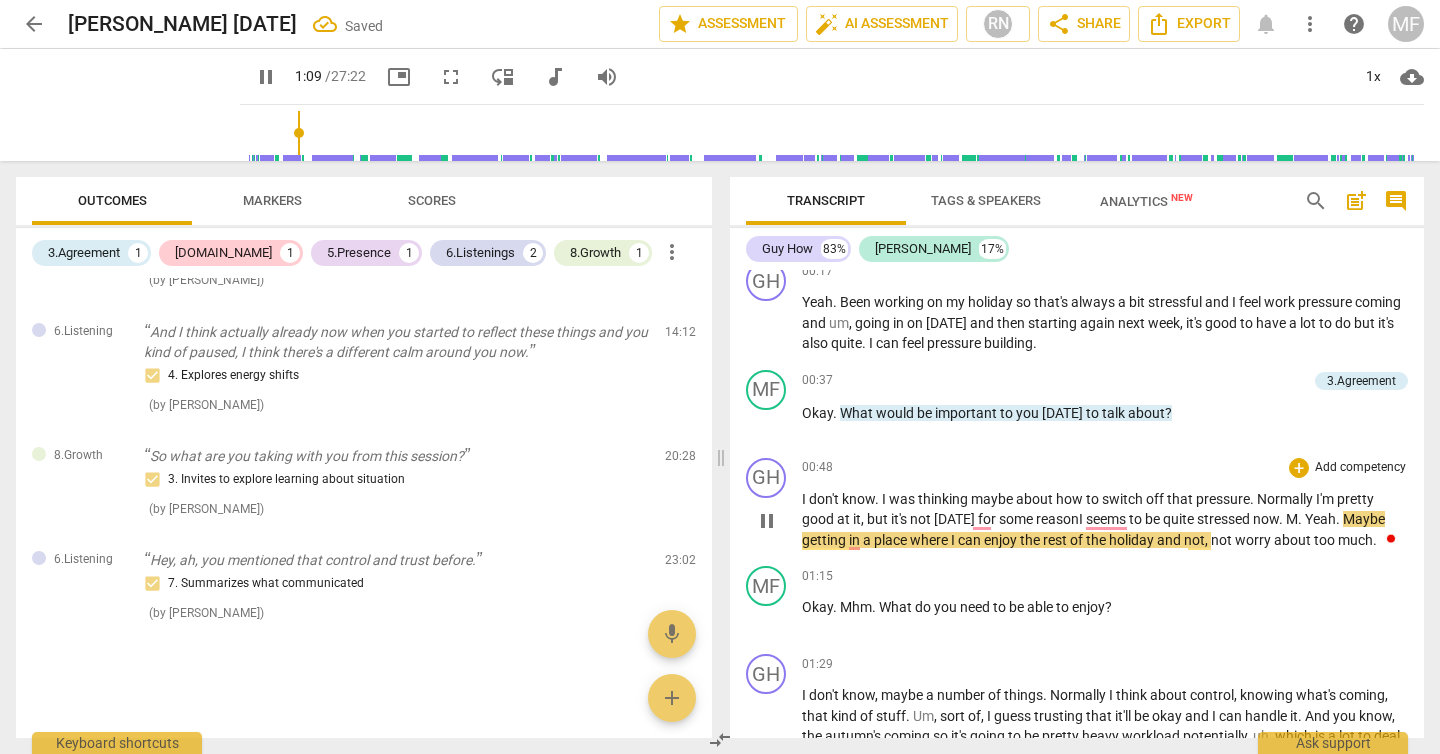 click on "reason  I" at bounding box center (1059, 519) 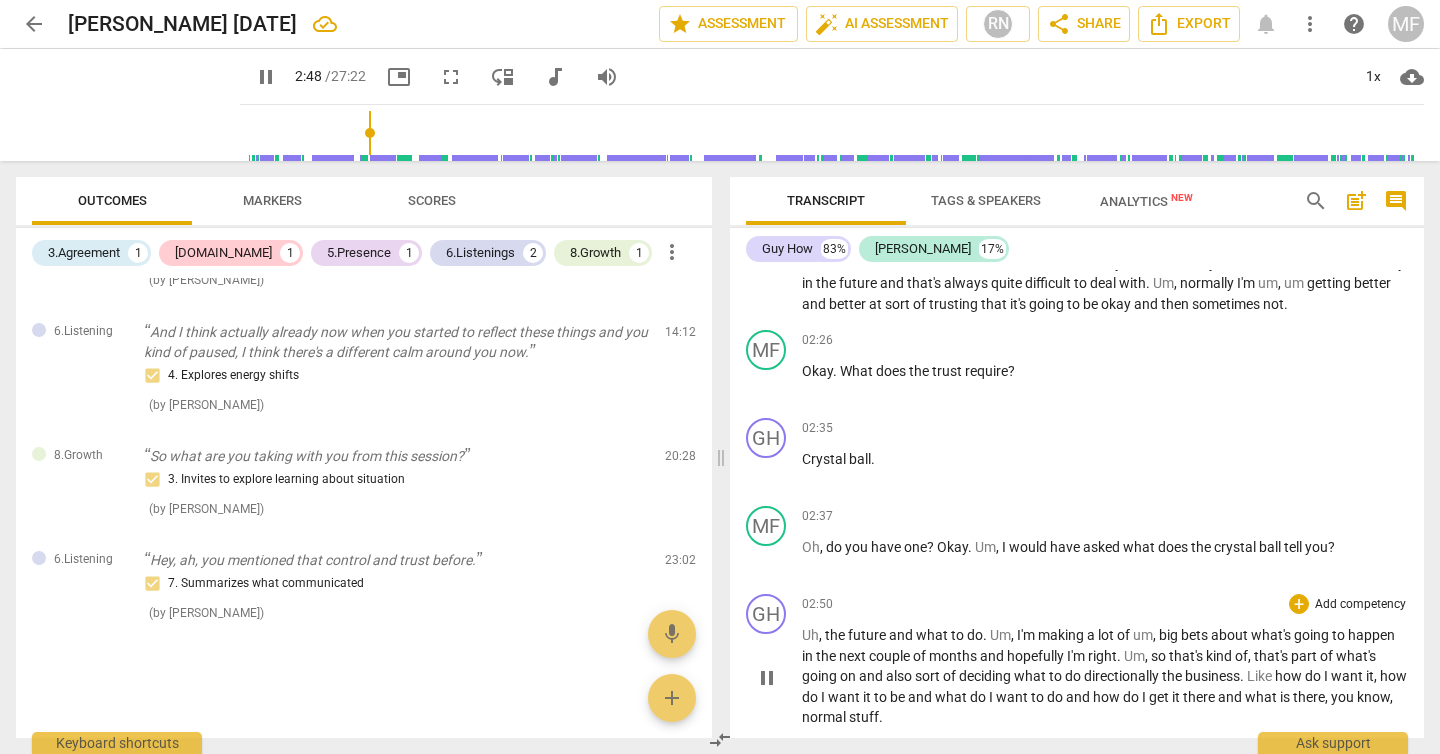 scroll, scrollTop: 1042, scrollLeft: 0, axis: vertical 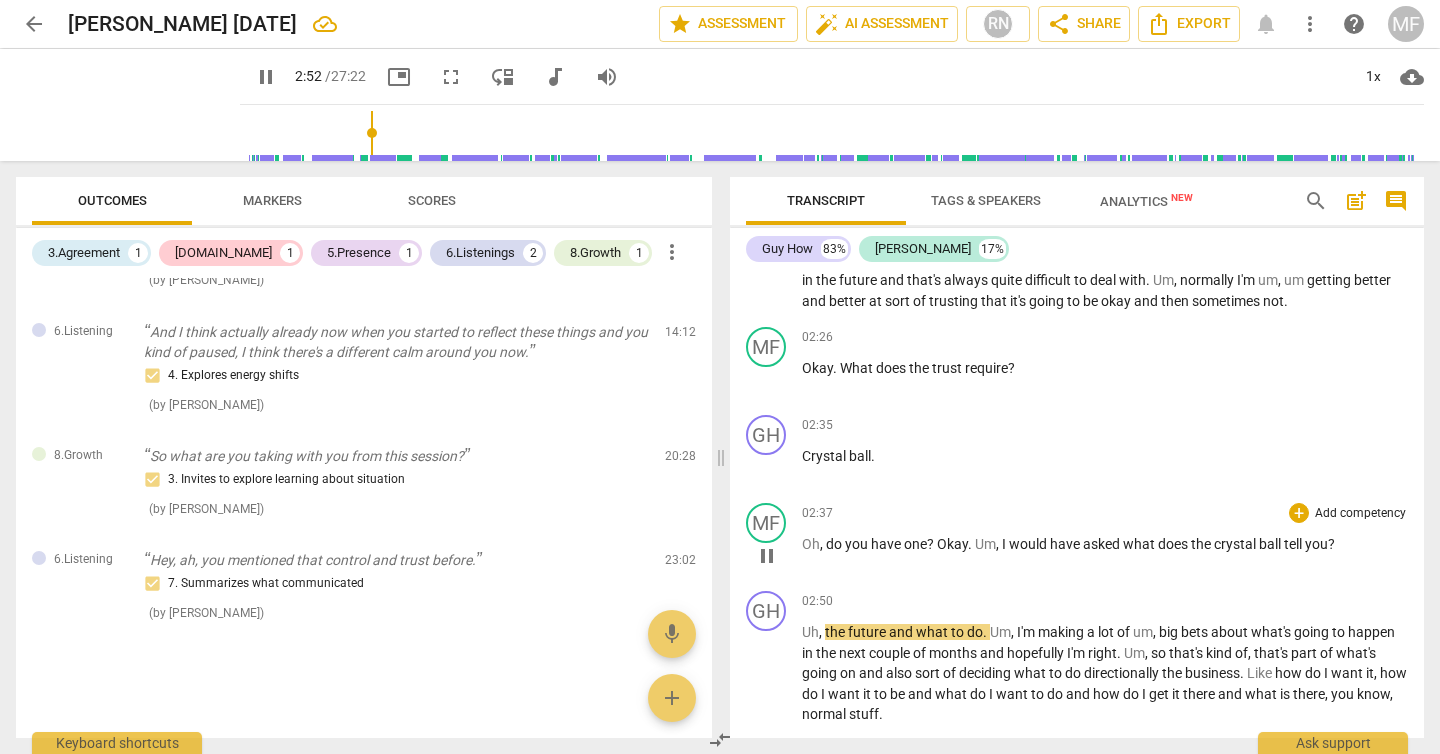 click on "Okay" at bounding box center [952, 544] 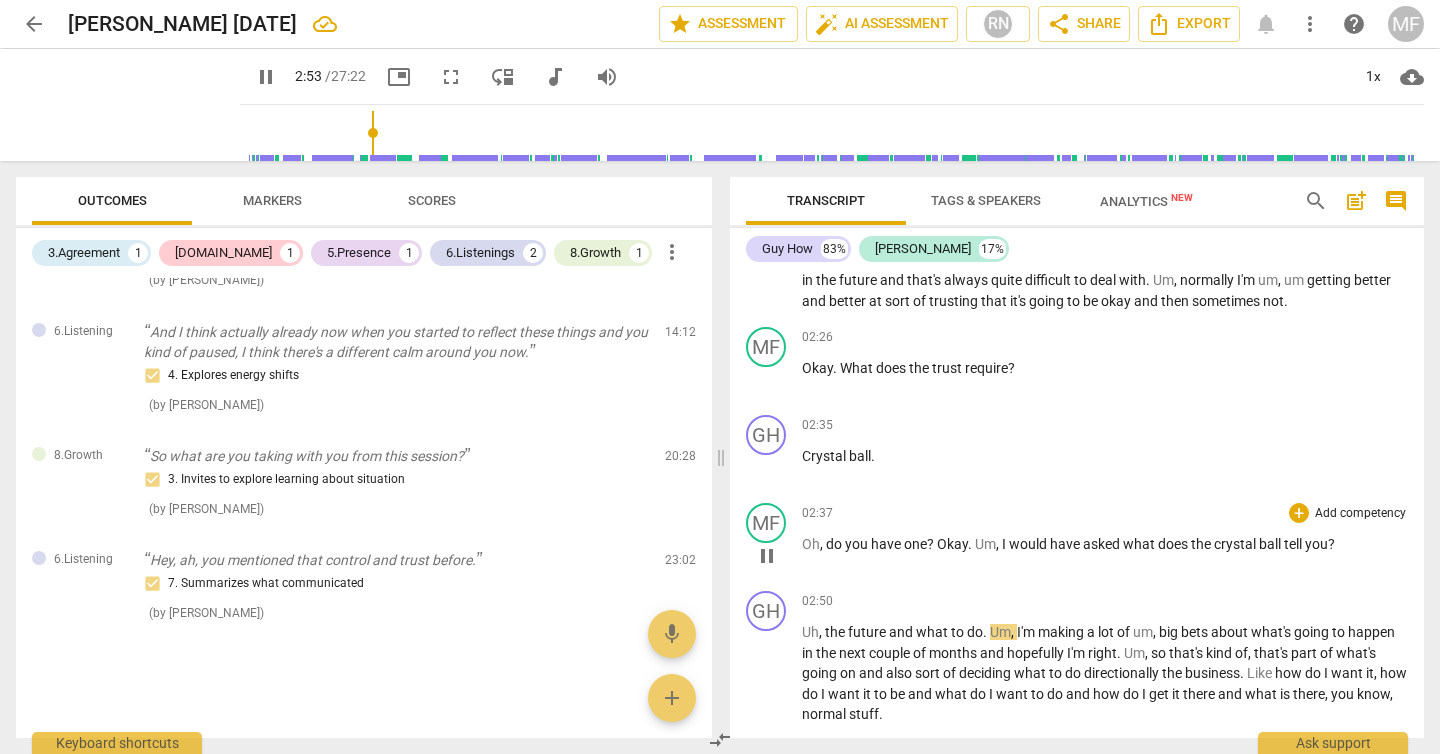 type on "173" 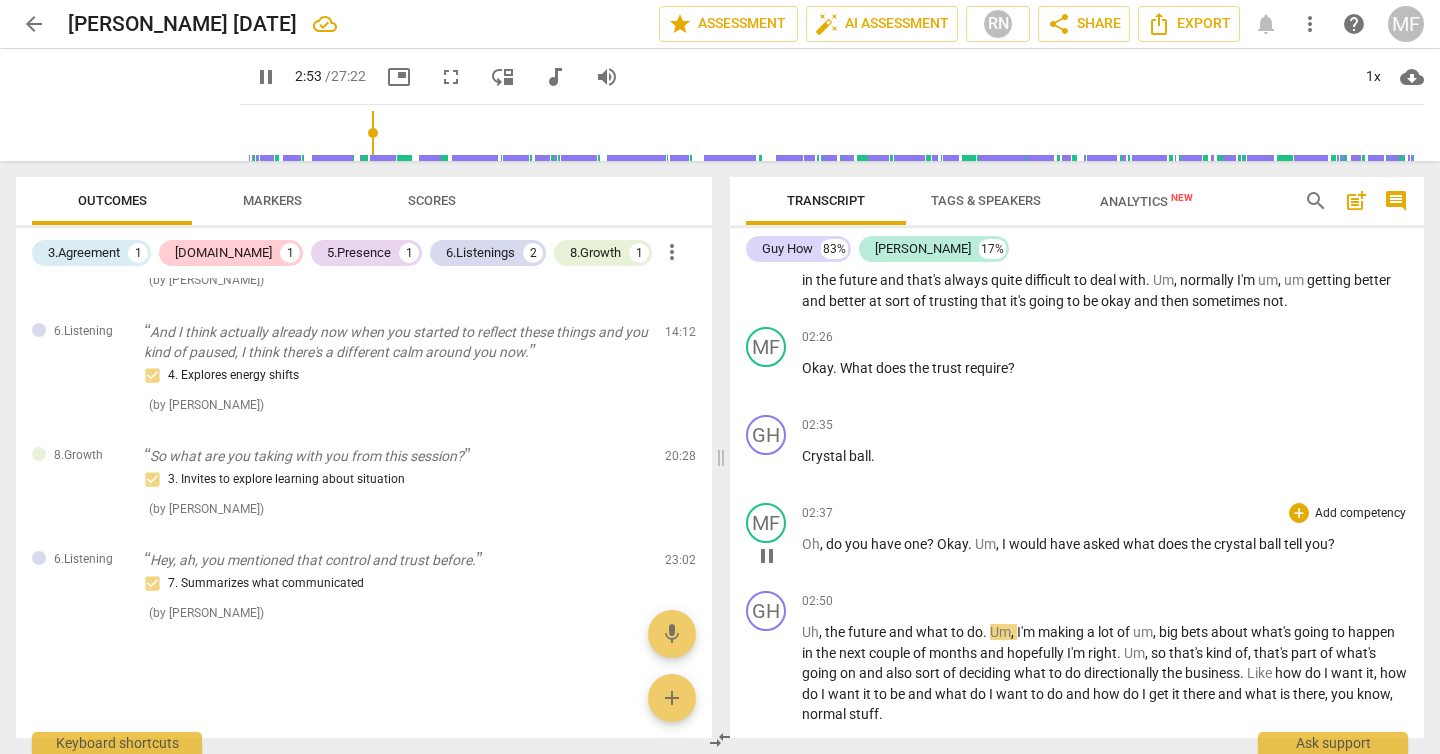 type 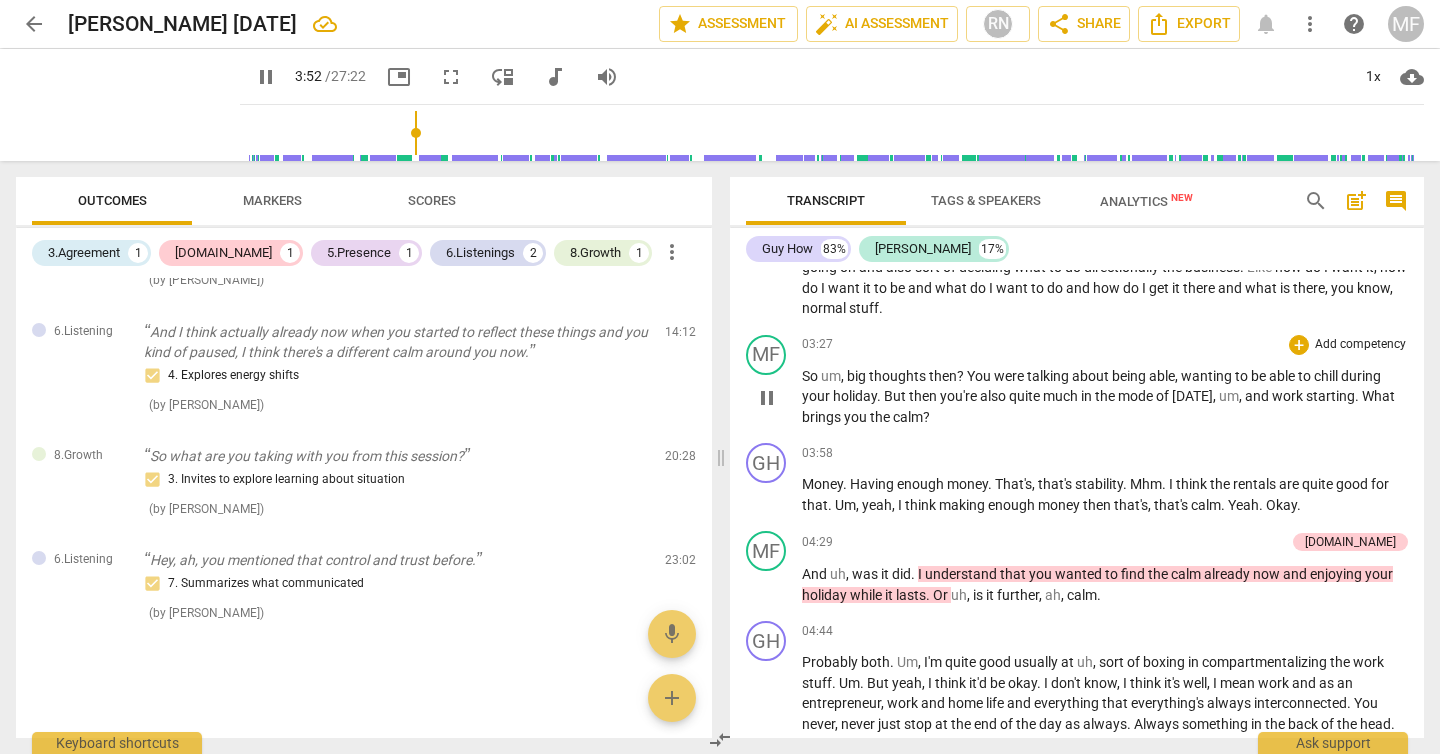 scroll, scrollTop: 1451, scrollLeft: 0, axis: vertical 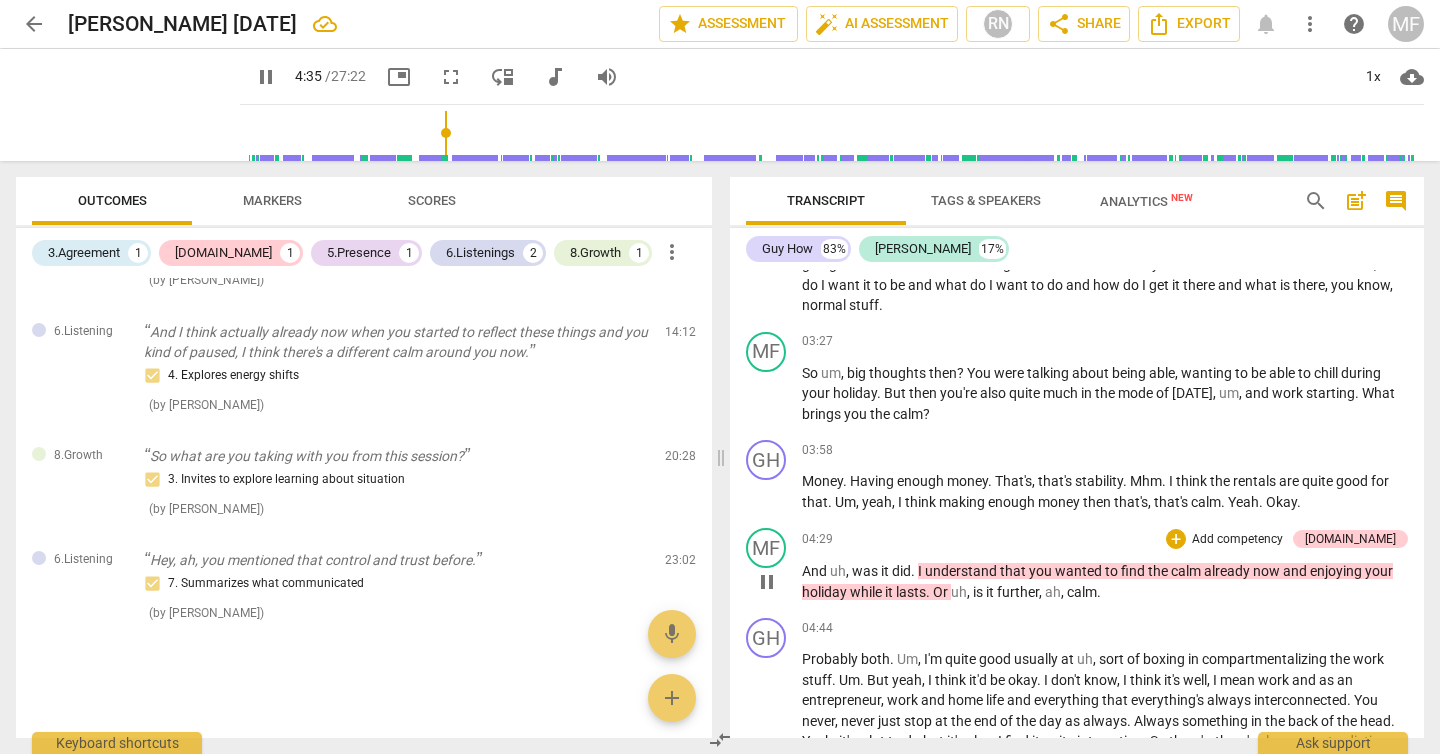 click on "it" at bounding box center (886, 571) 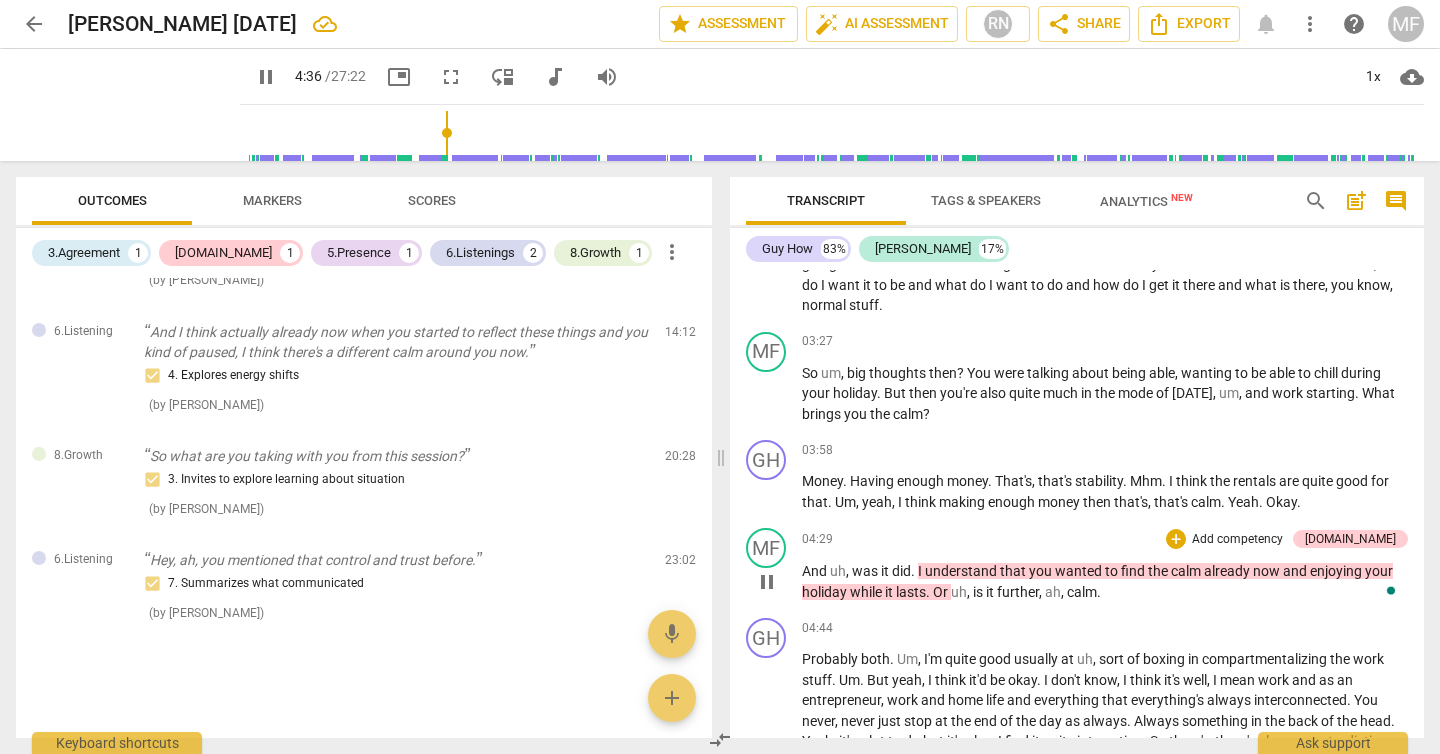 type on "276" 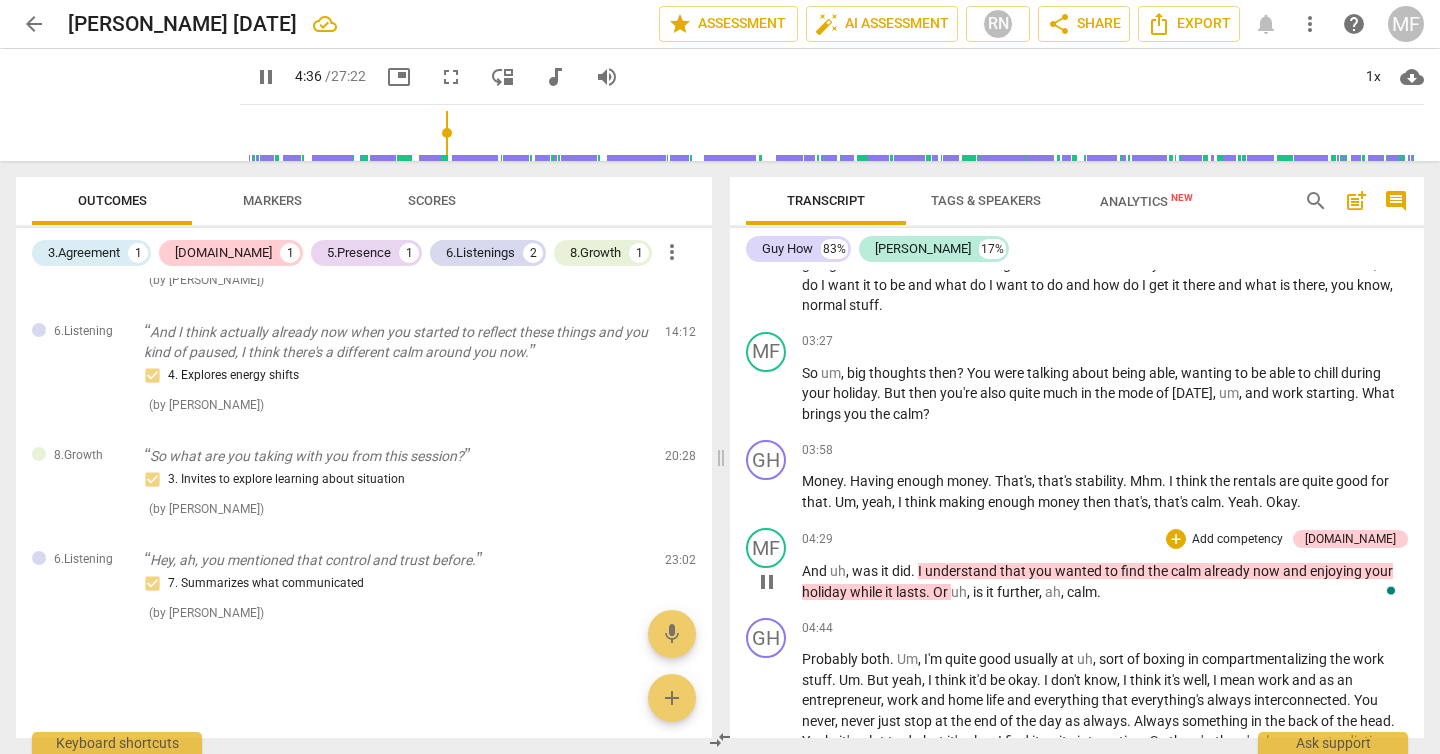 type 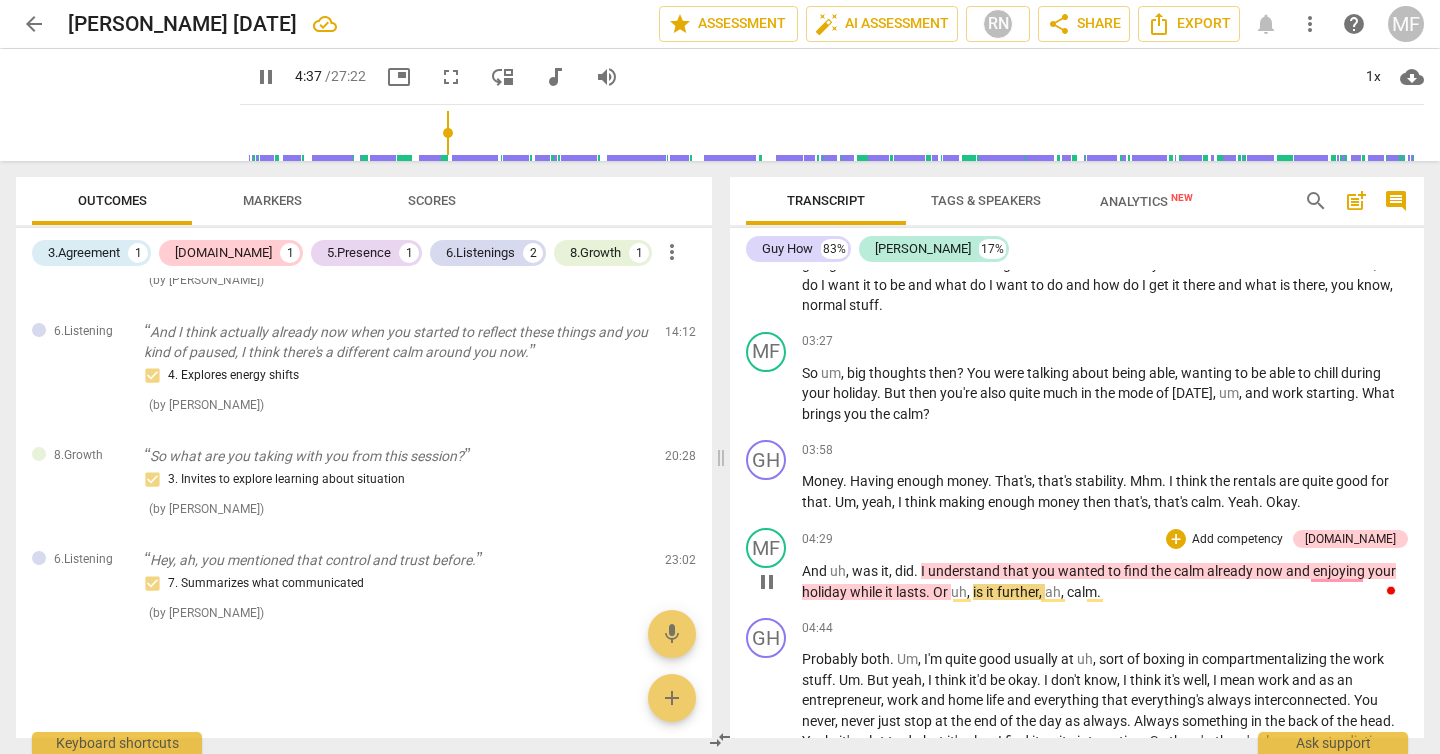 click on "." at bounding box center (917, 571) 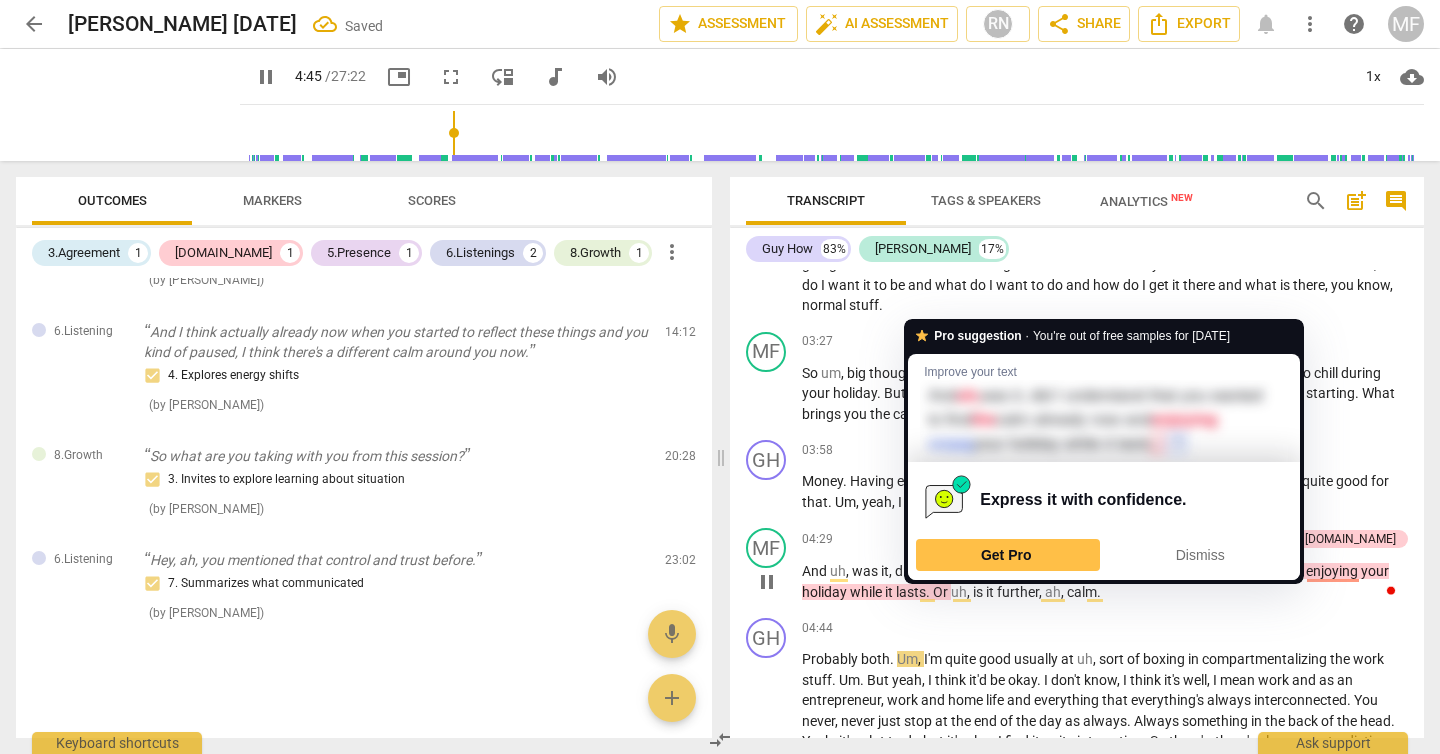 click on "And   uh ,   was   it,   did  I   understand   that   you   wanted   to   find   the   calm   already   now   and   enjoying   your   holiday   while   it   lasts .   Or   uh ,   is   it   further ,   ah ,   calm ." at bounding box center [1105, 581] 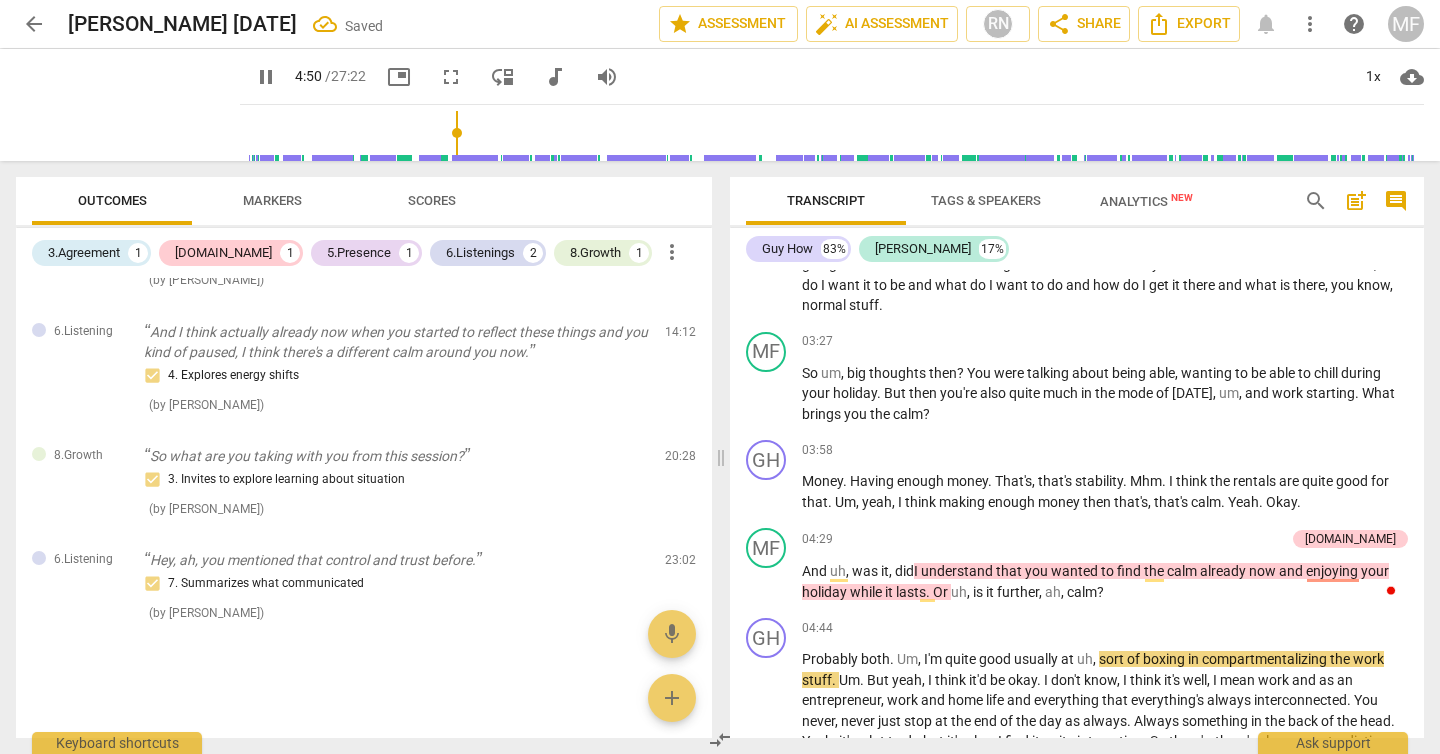 click on "Or" at bounding box center (942, 592) 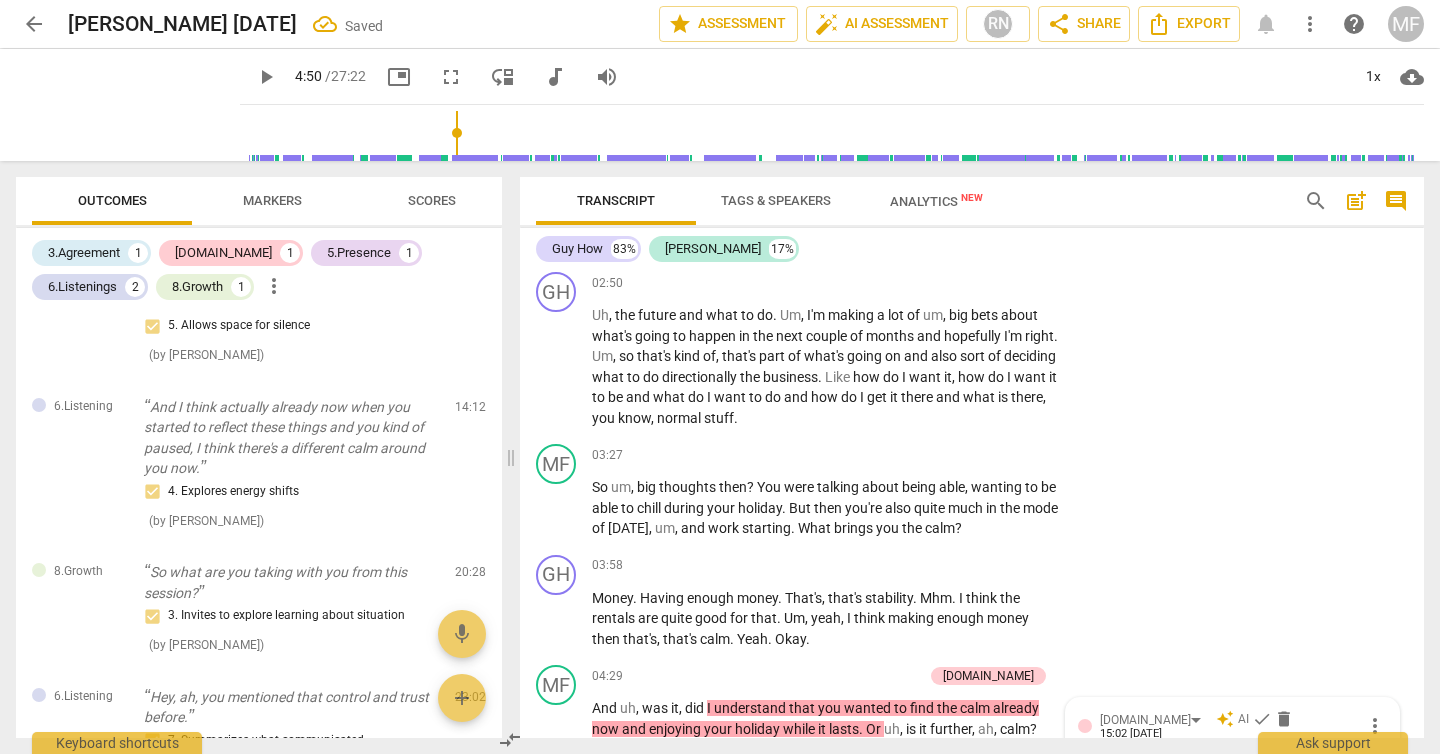 scroll, scrollTop: 1848, scrollLeft: 0, axis: vertical 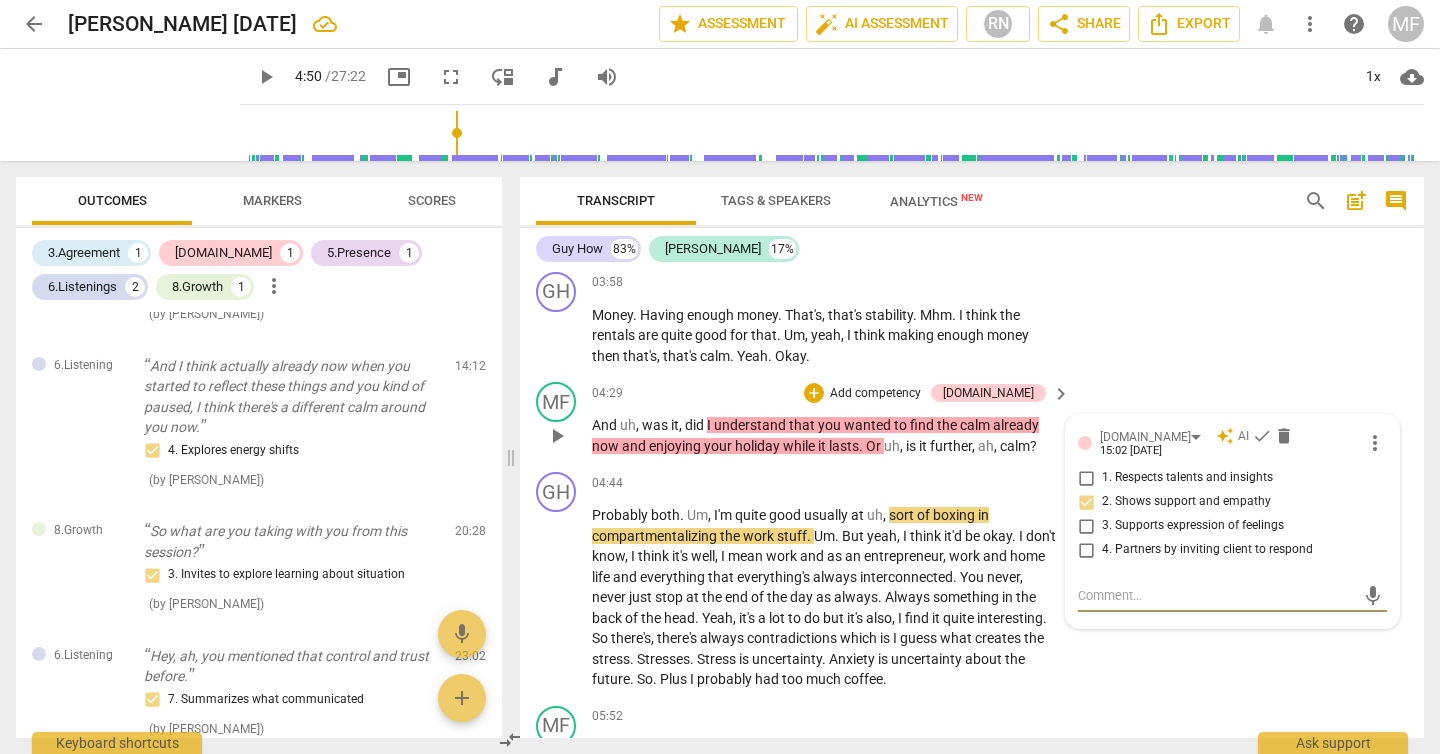 click on "Or" at bounding box center (875, 446) 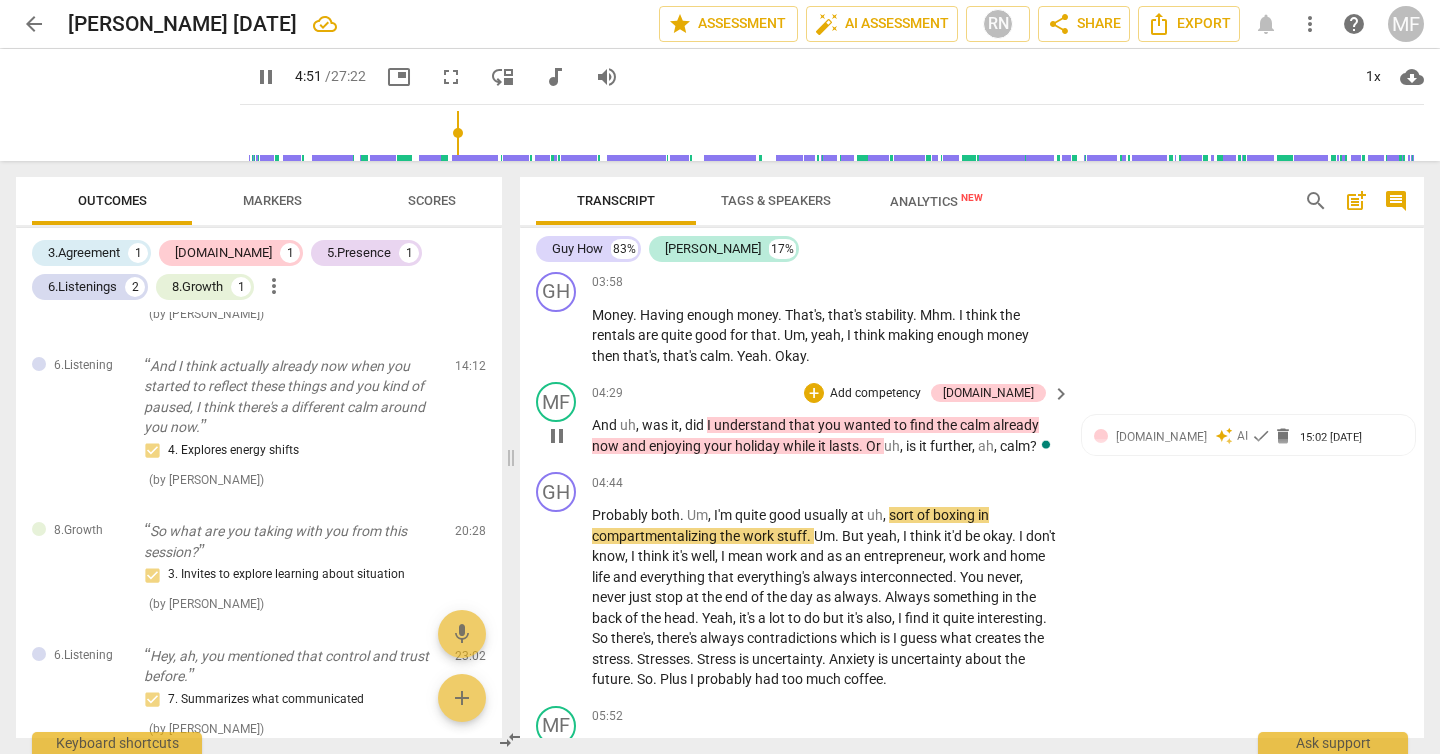 type on "292" 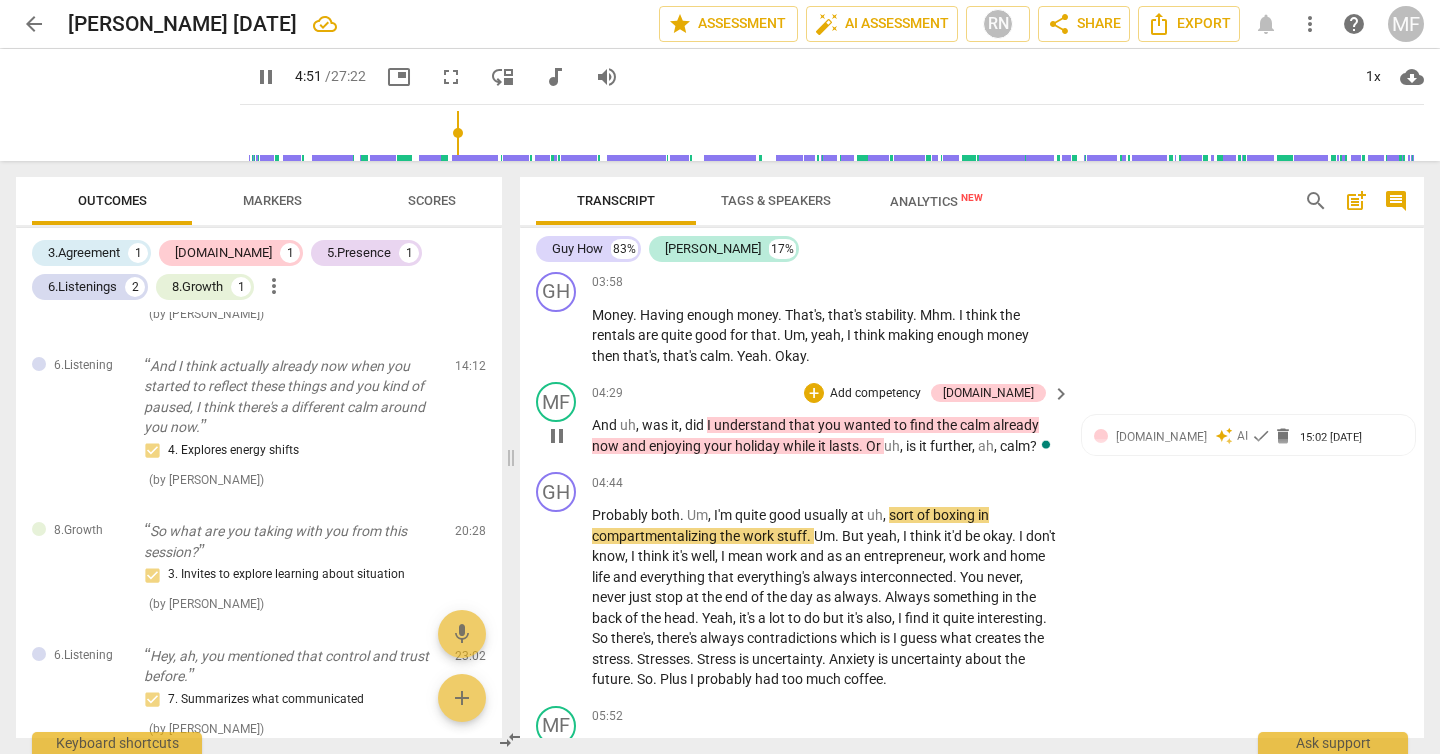 type 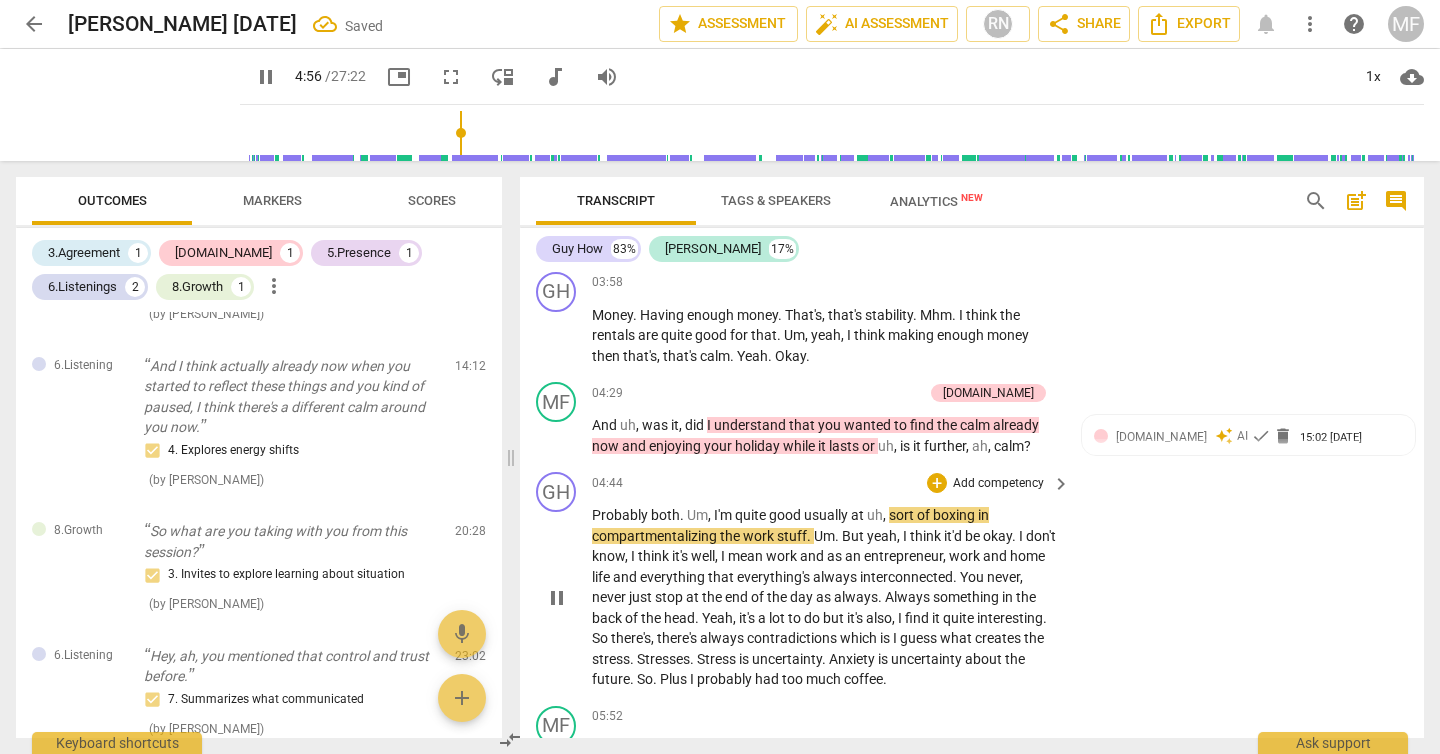 click on "but" at bounding box center [835, 618] 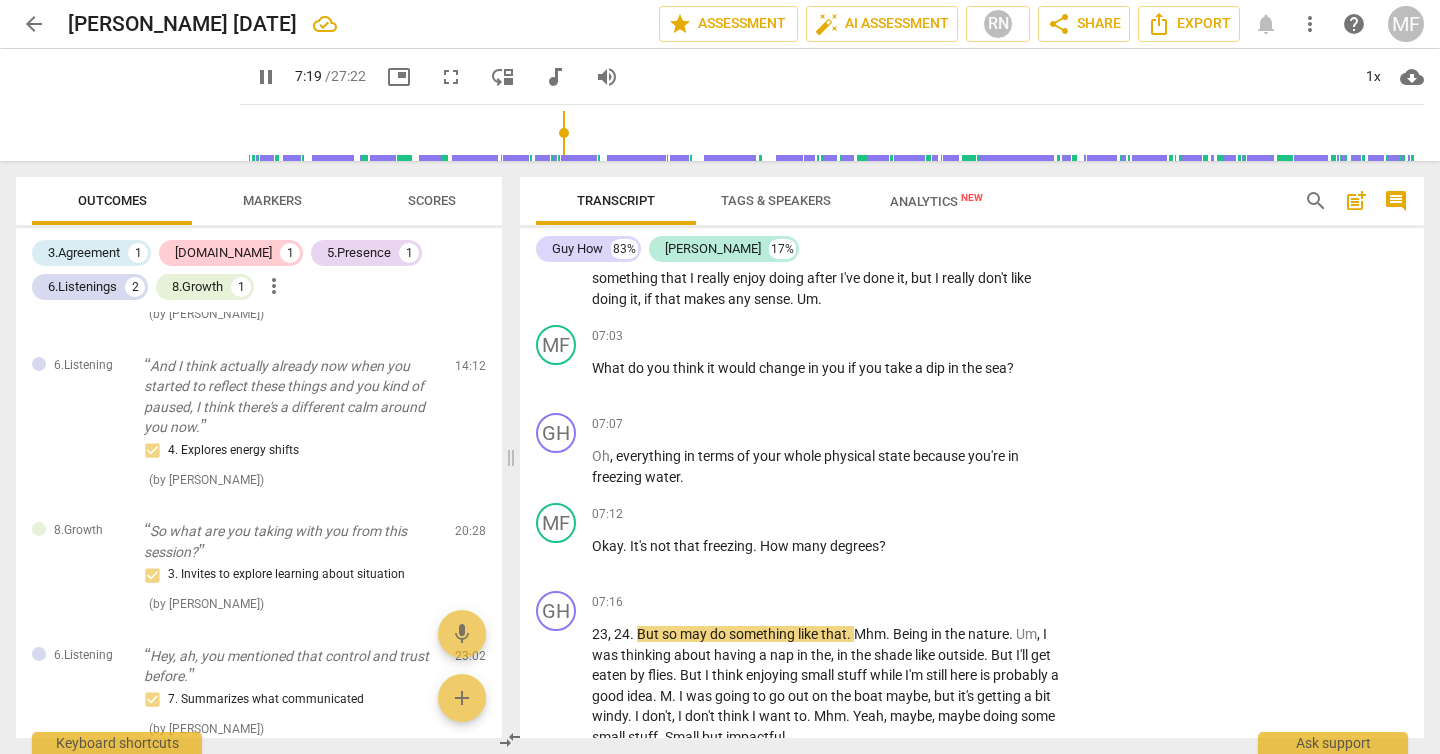 scroll, scrollTop: 2574, scrollLeft: 0, axis: vertical 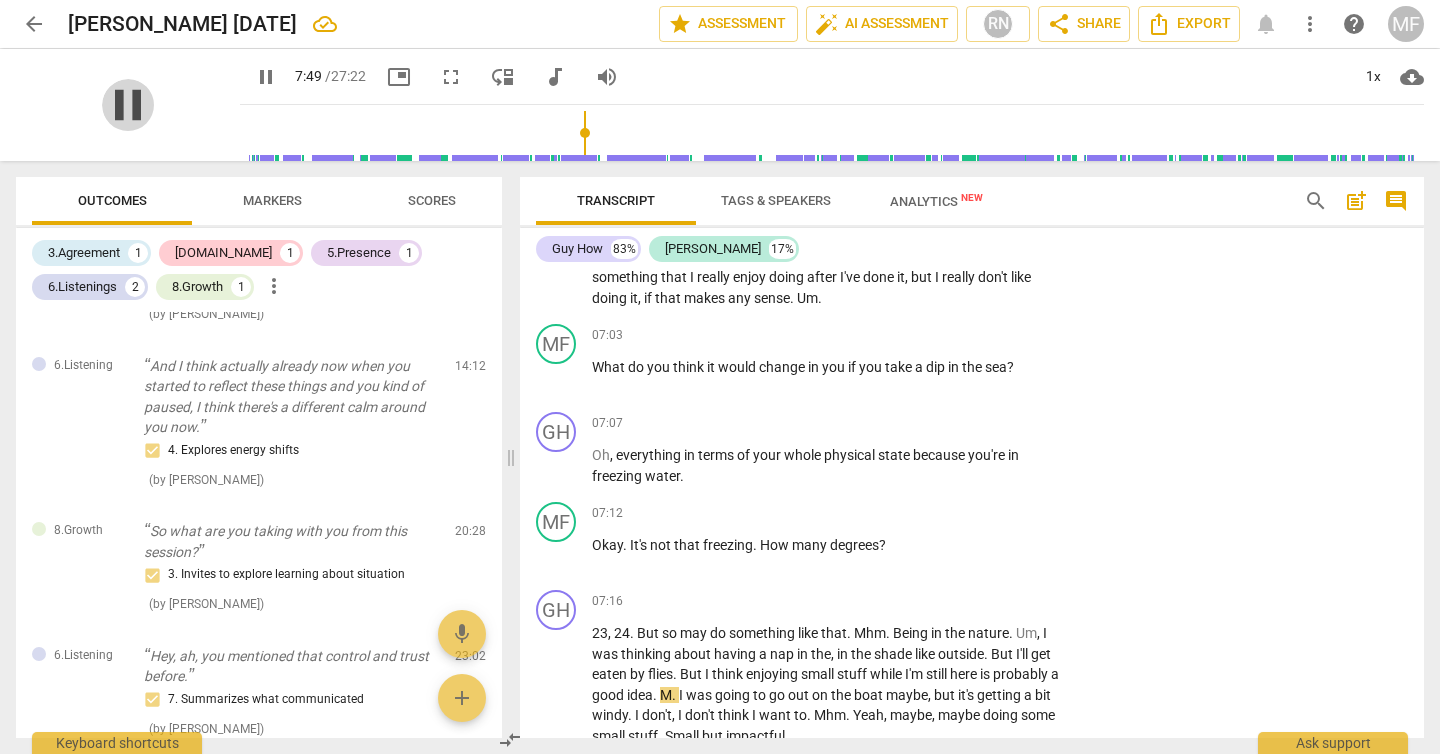 click on "pause" at bounding box center [128, 105] 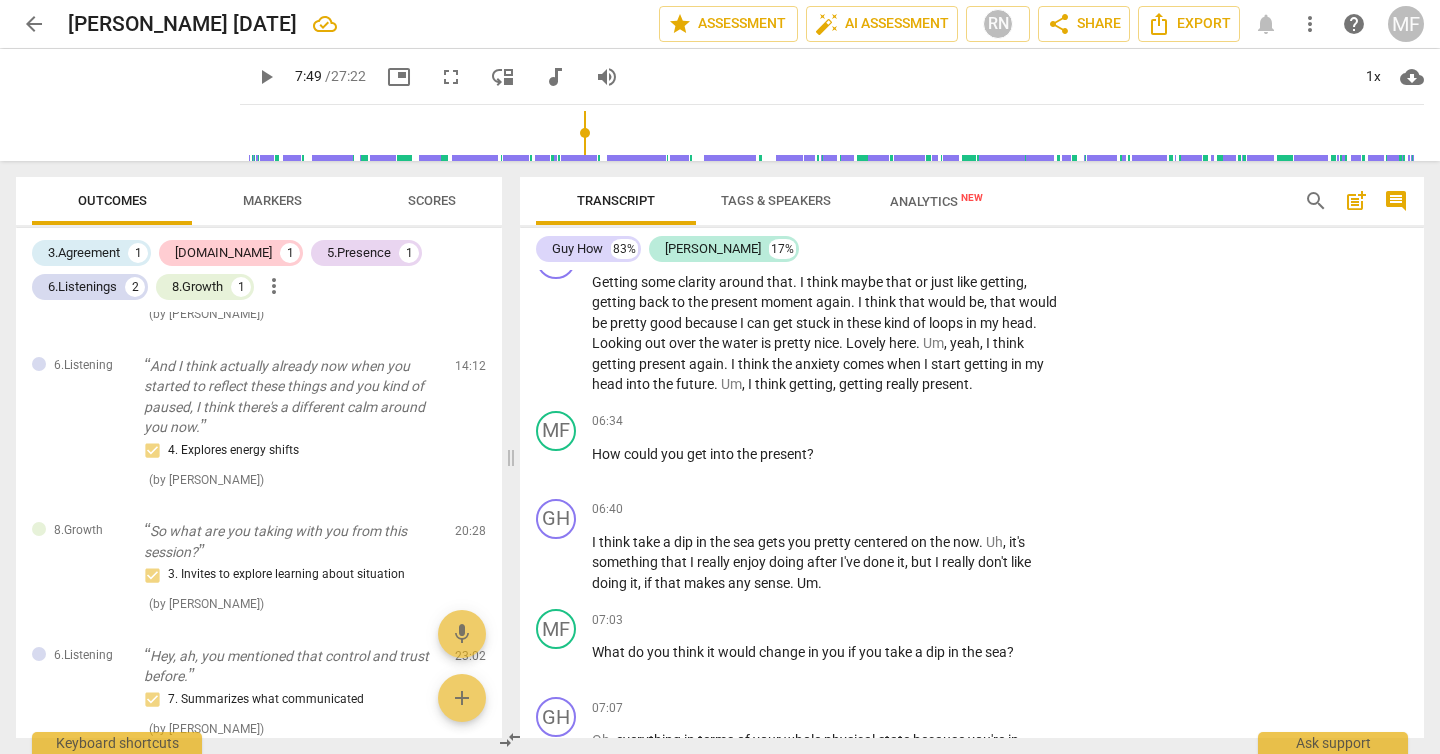 scroll, scrollTop: 2285, scrollLeft: 0, axis: vertical 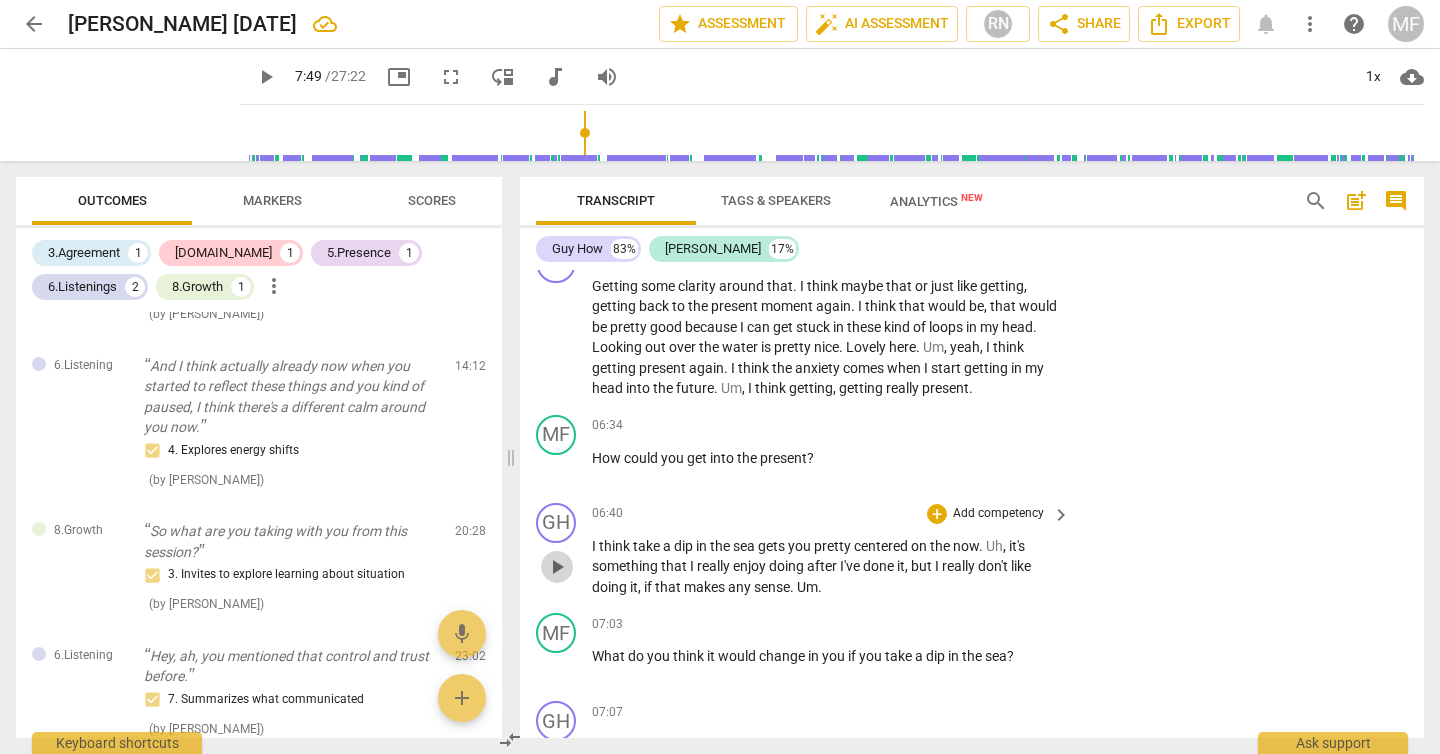 click on "play_arrow" at bounding box center (557, 567) 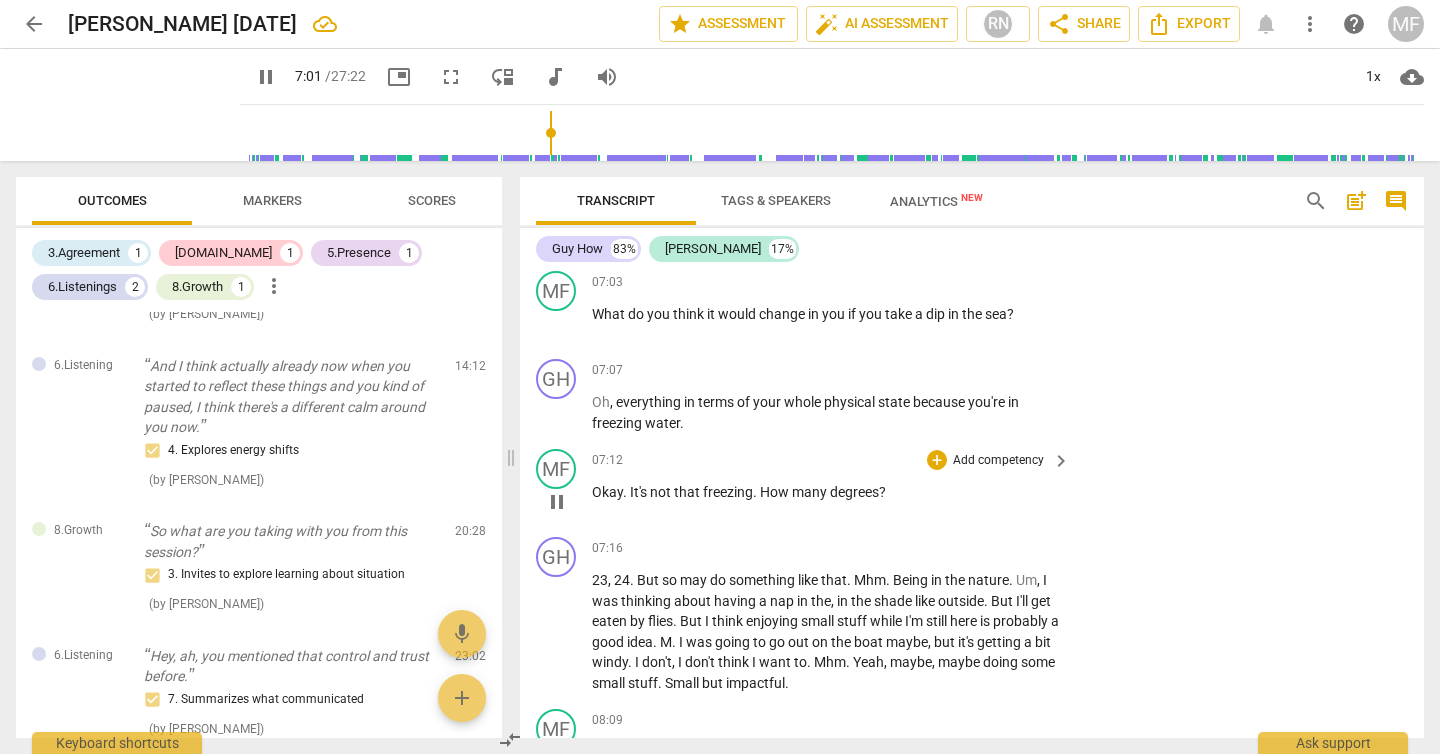 scroll, scrollTop: 2629, scrollLeft: 0, axis: vertical 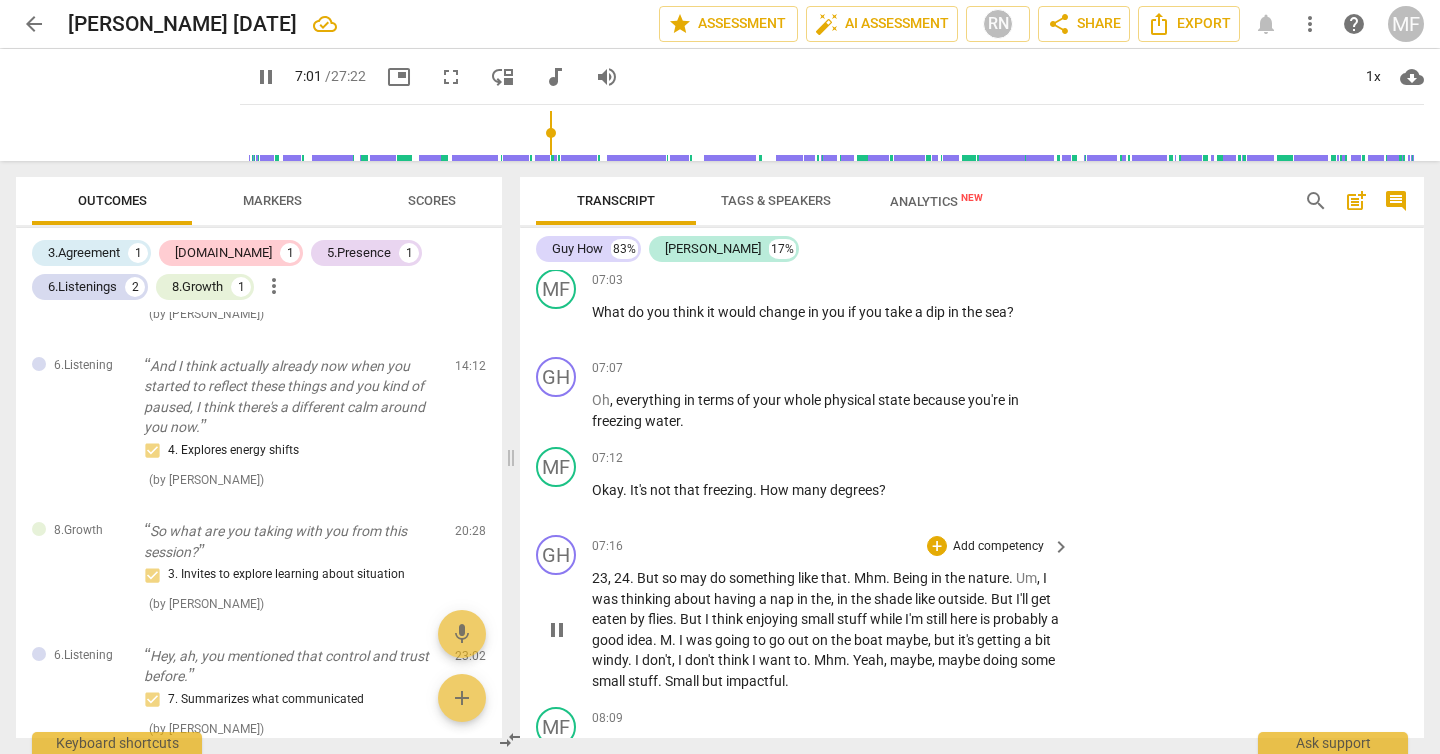 click on "eaten" at bounding box center (611, 619) 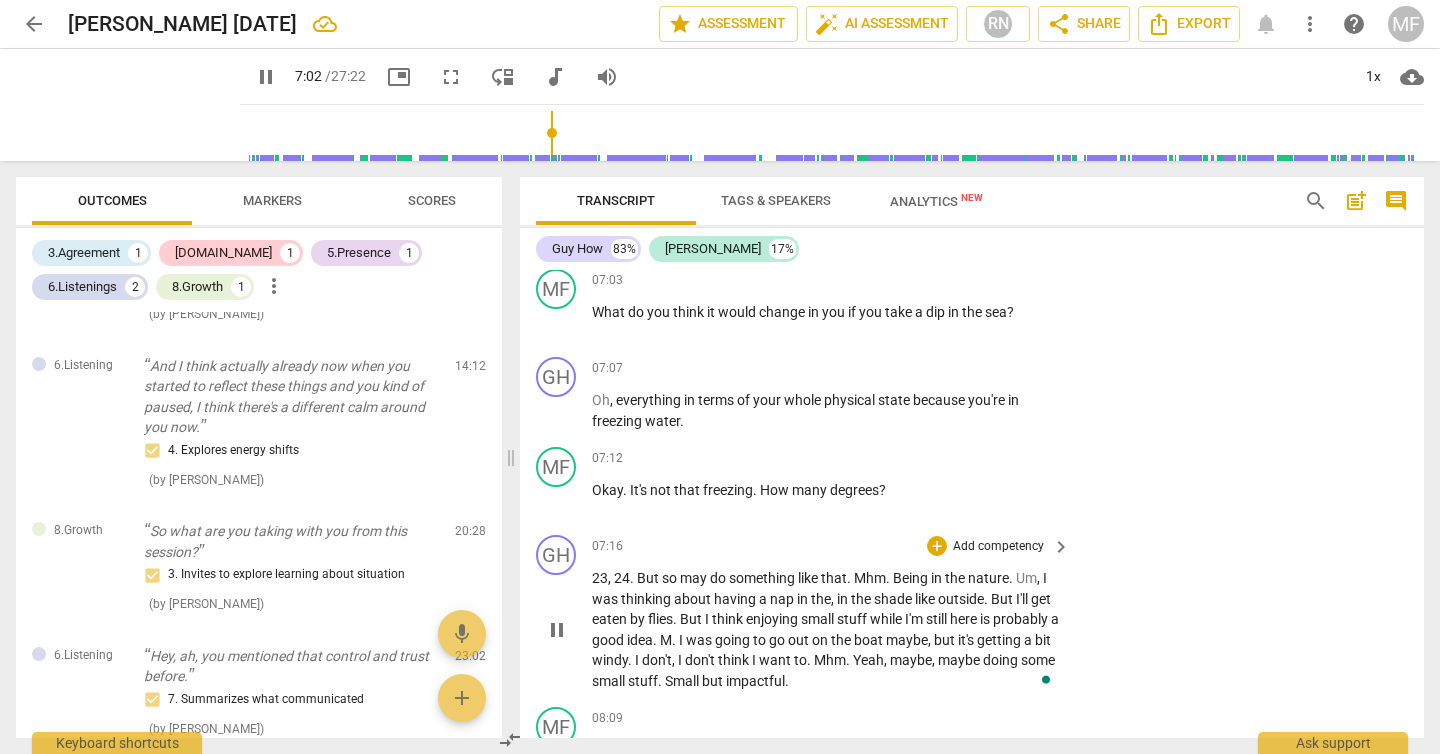 click on "pause" at bounding box center [557, 630] 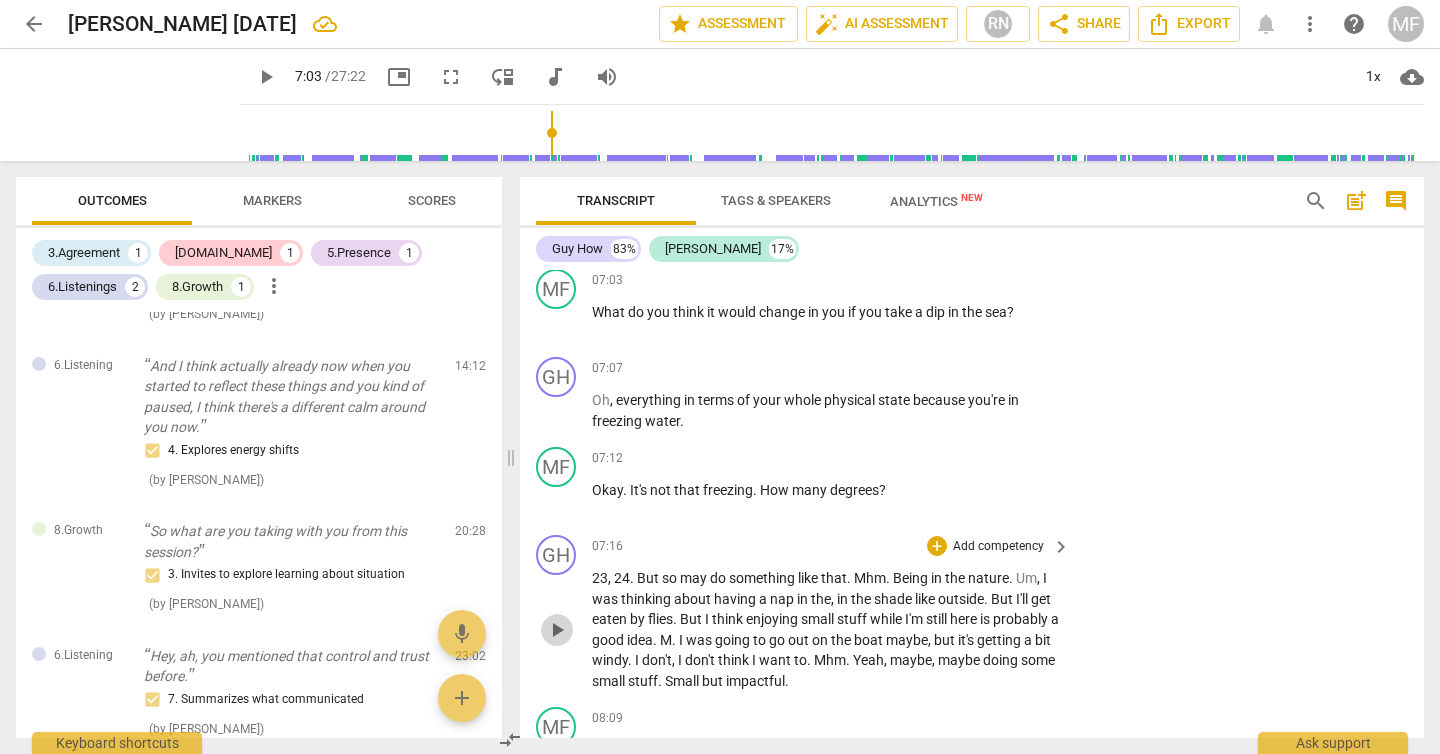 click on "play_arrow" at bounding box center [557, 630] 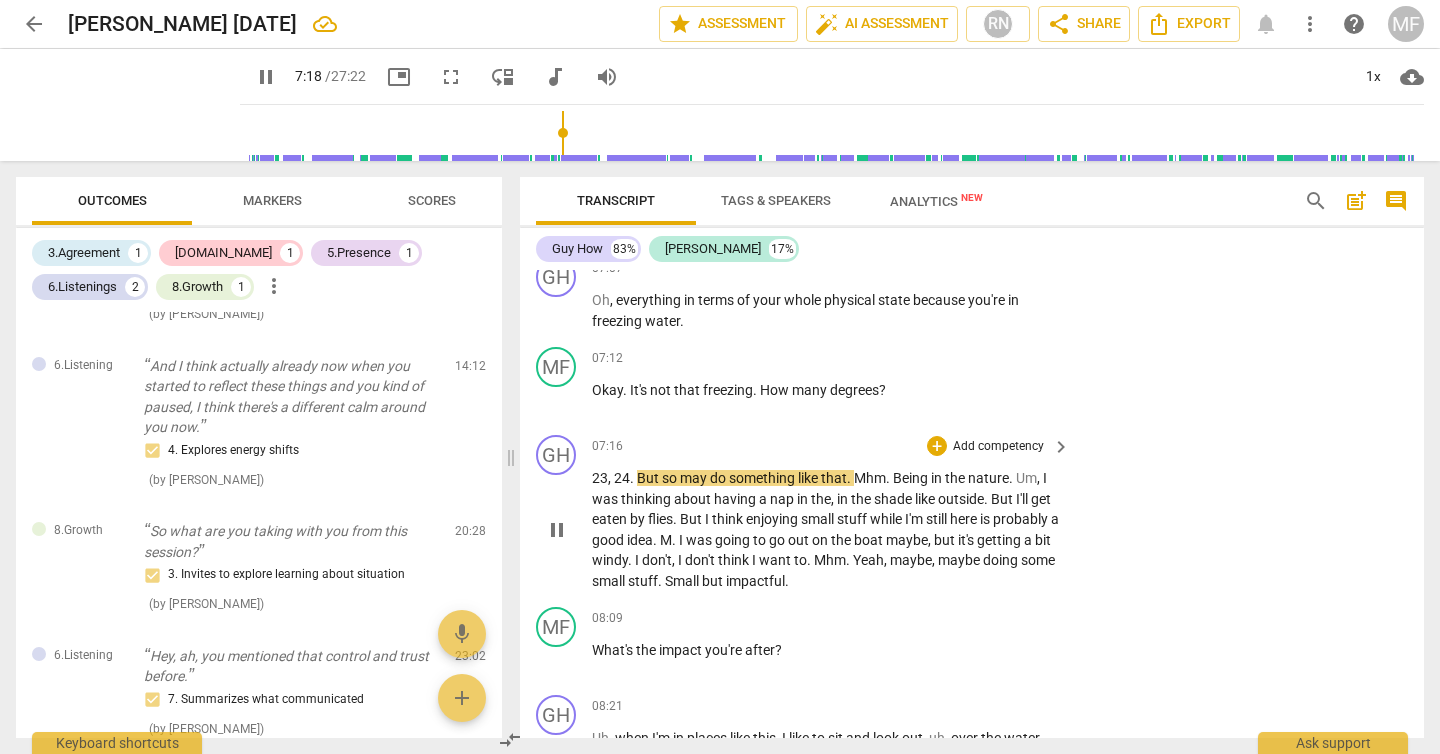 scroll, scrollTop: 2753, scrollLeft: 0, axis: vertical 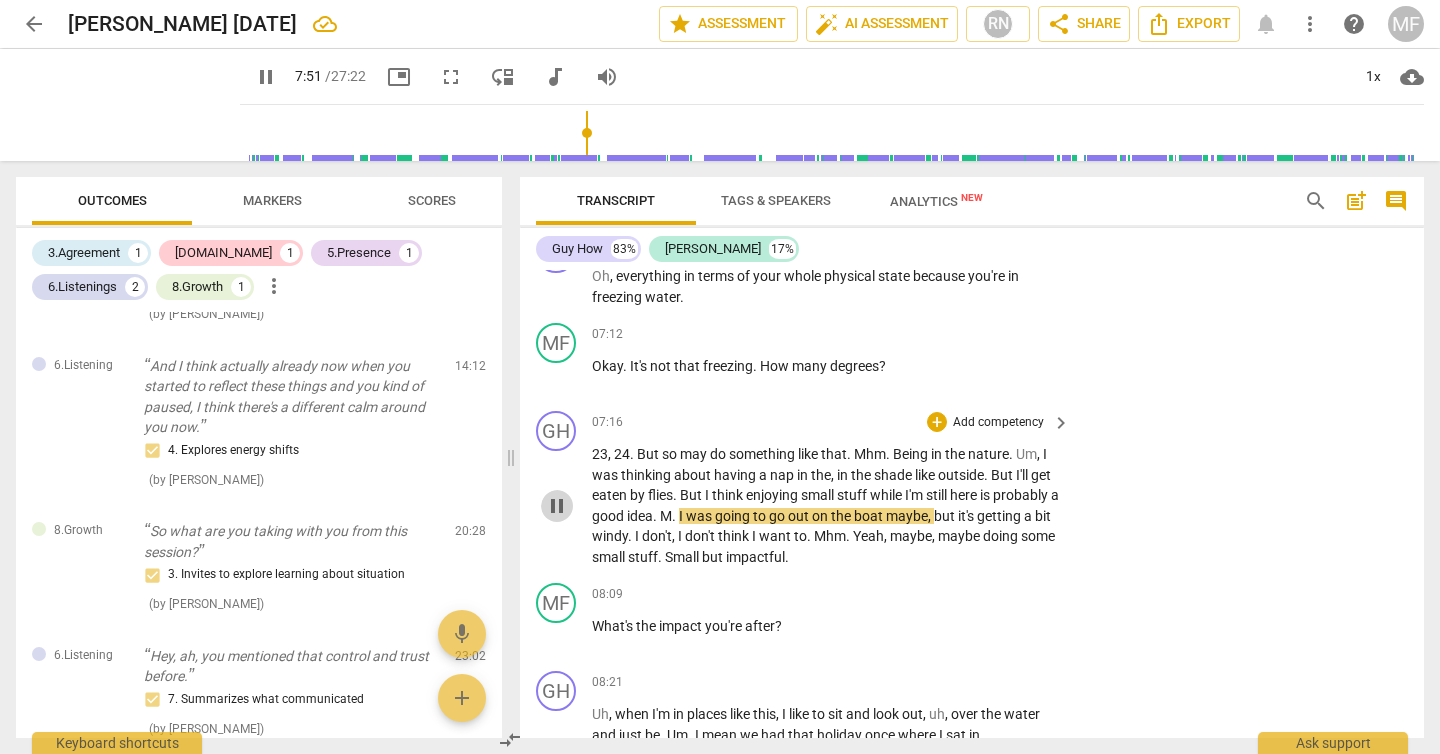 click on "pause" at bounding box center [557, 506] 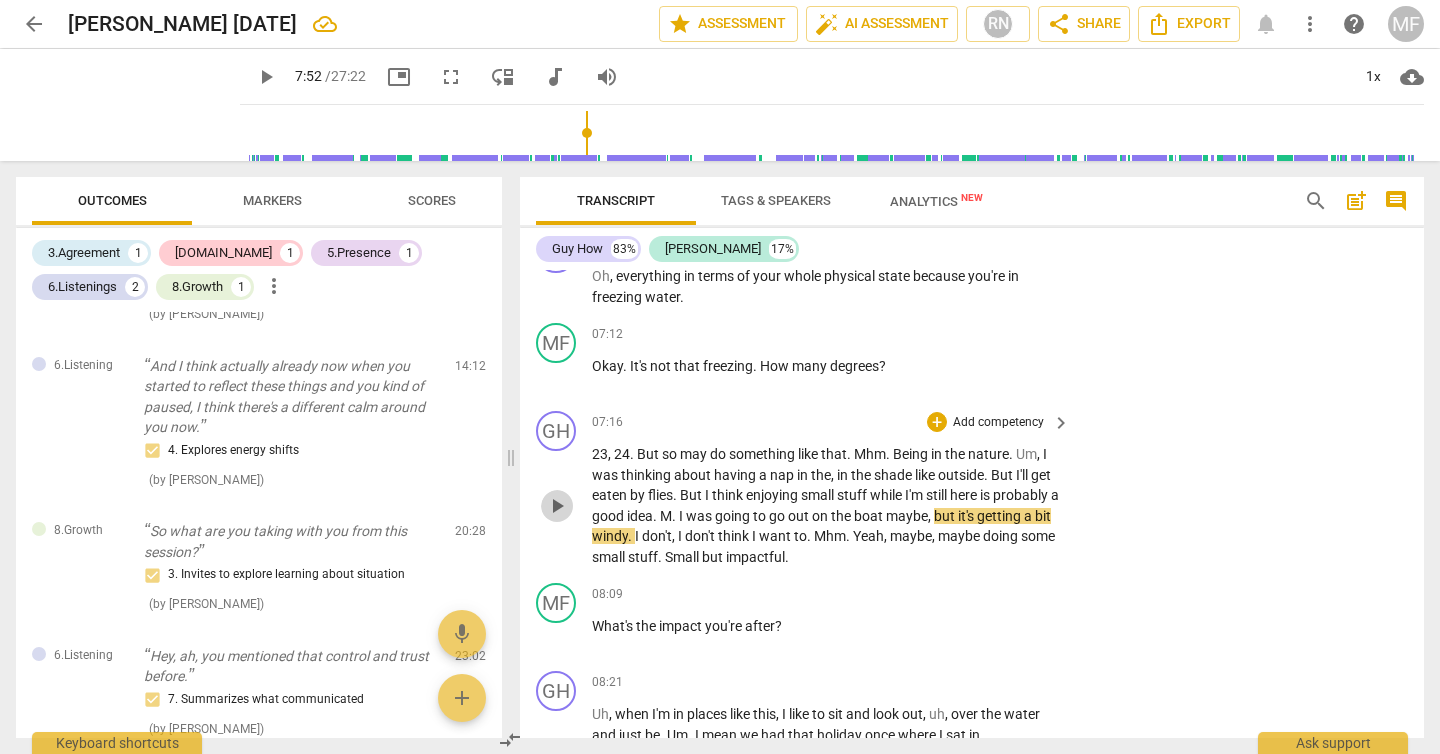 click on "play_arrow" at bounding box center (557, 506) 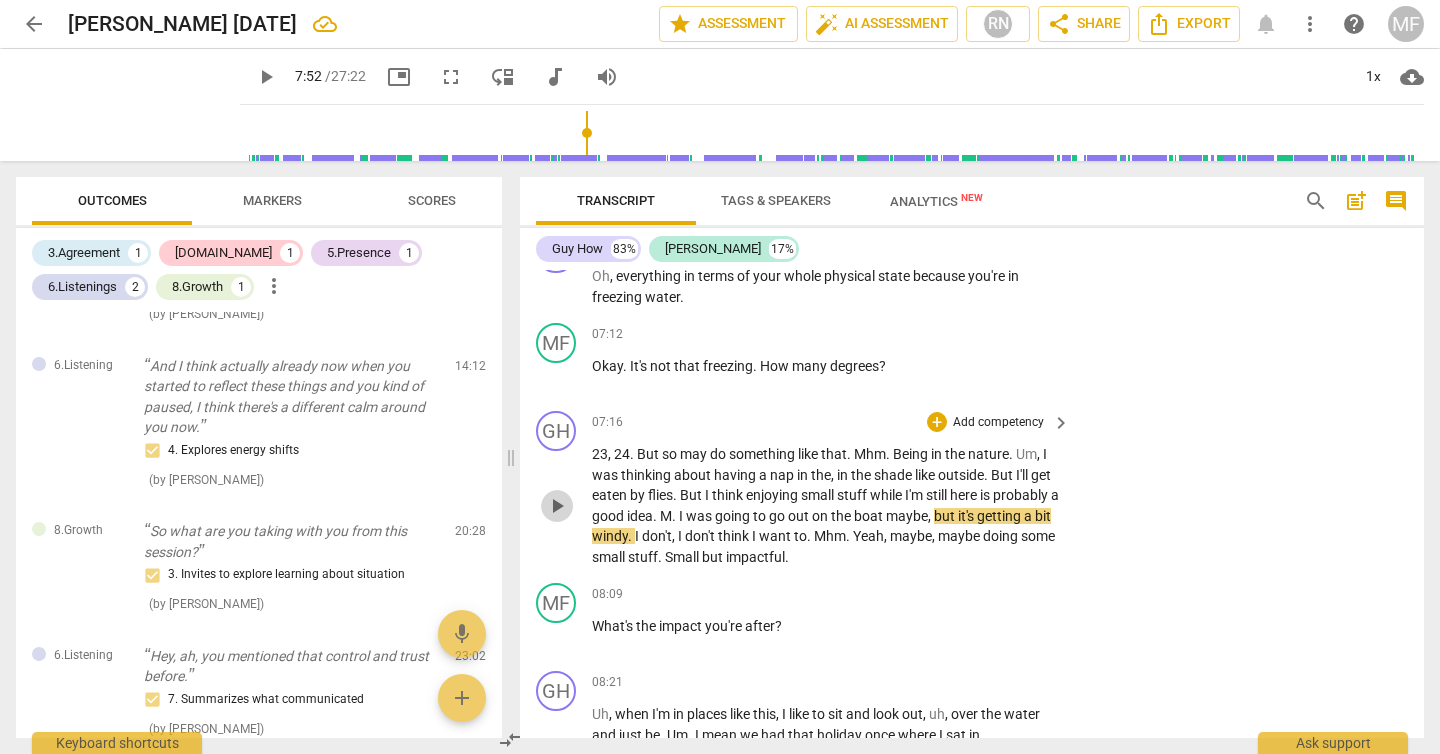 type on "472" 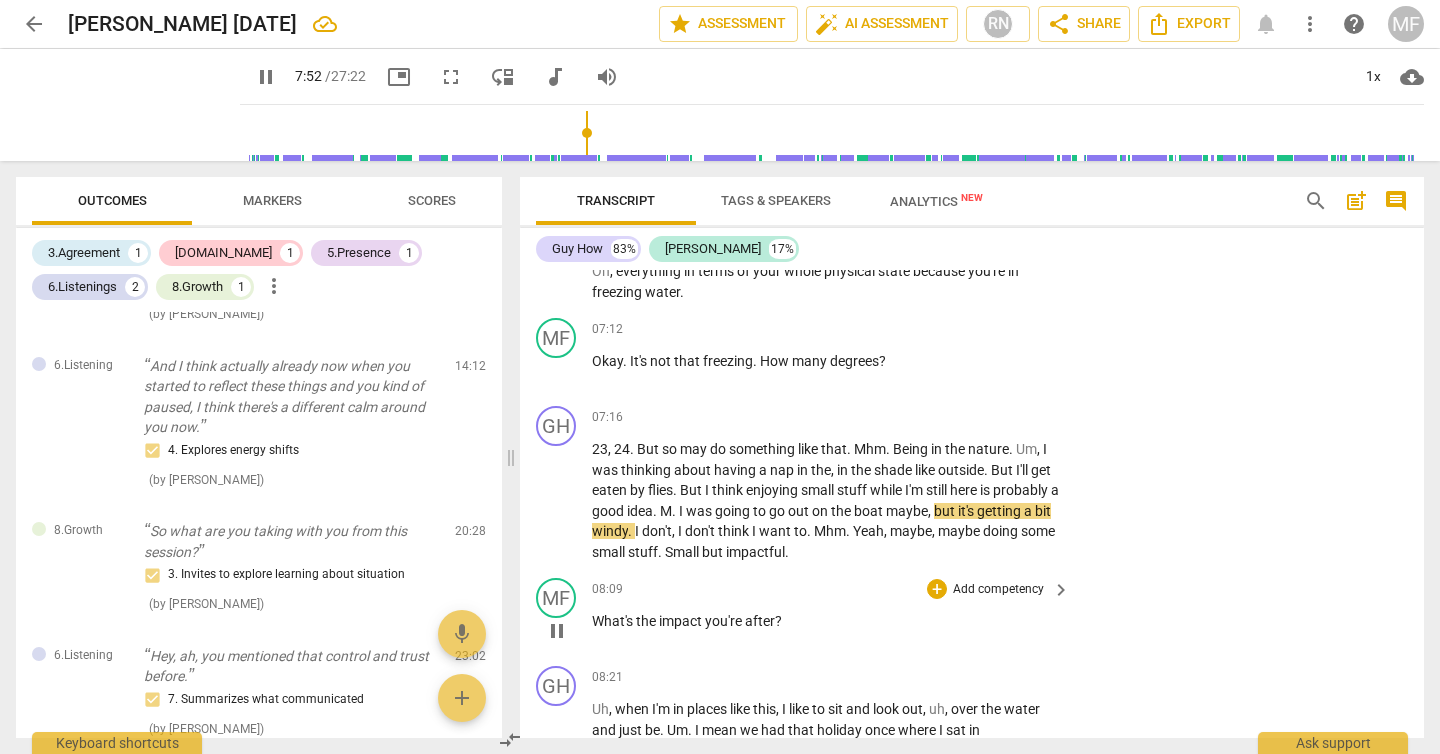 scroll, scrollTop: 2764, scrollLeft: 0, axis: vertical 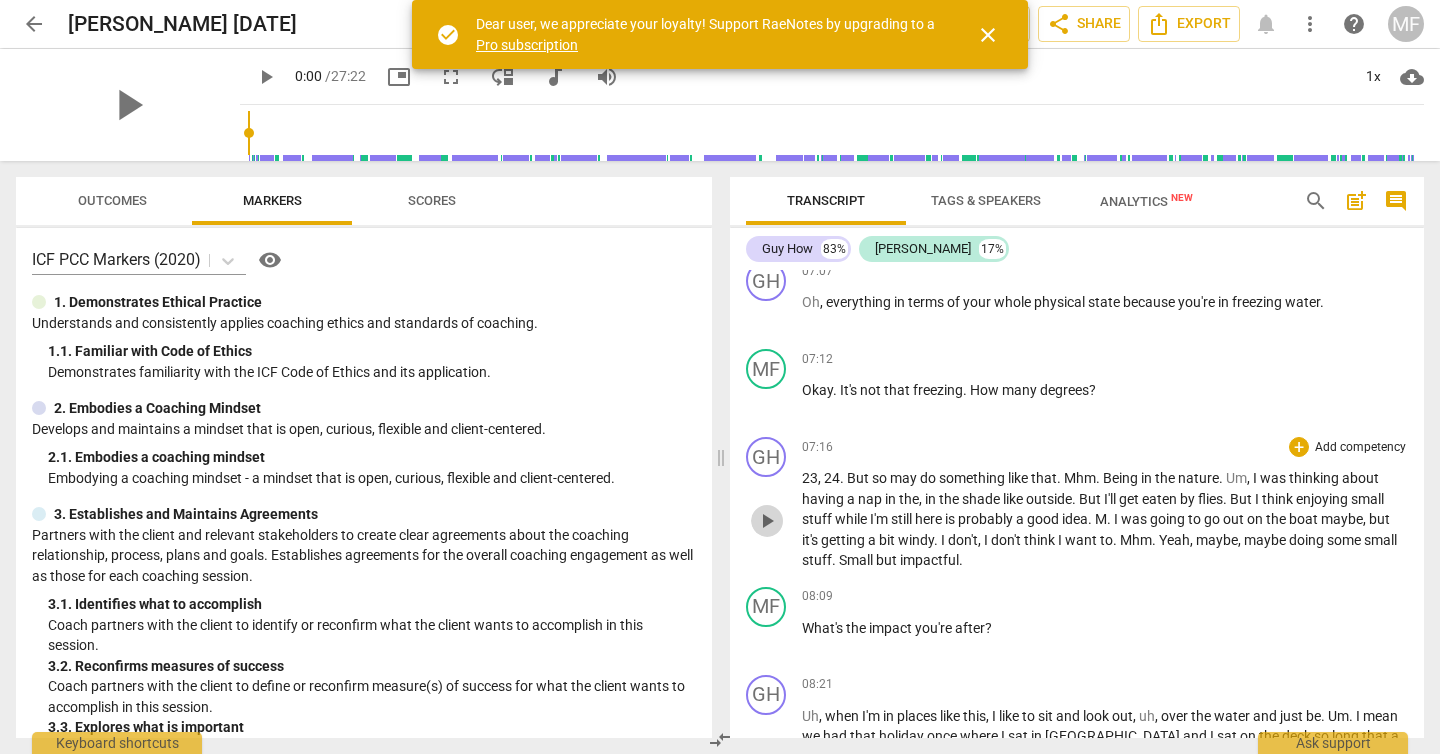 click on "play_arrow" at bounding box center [767, 521] 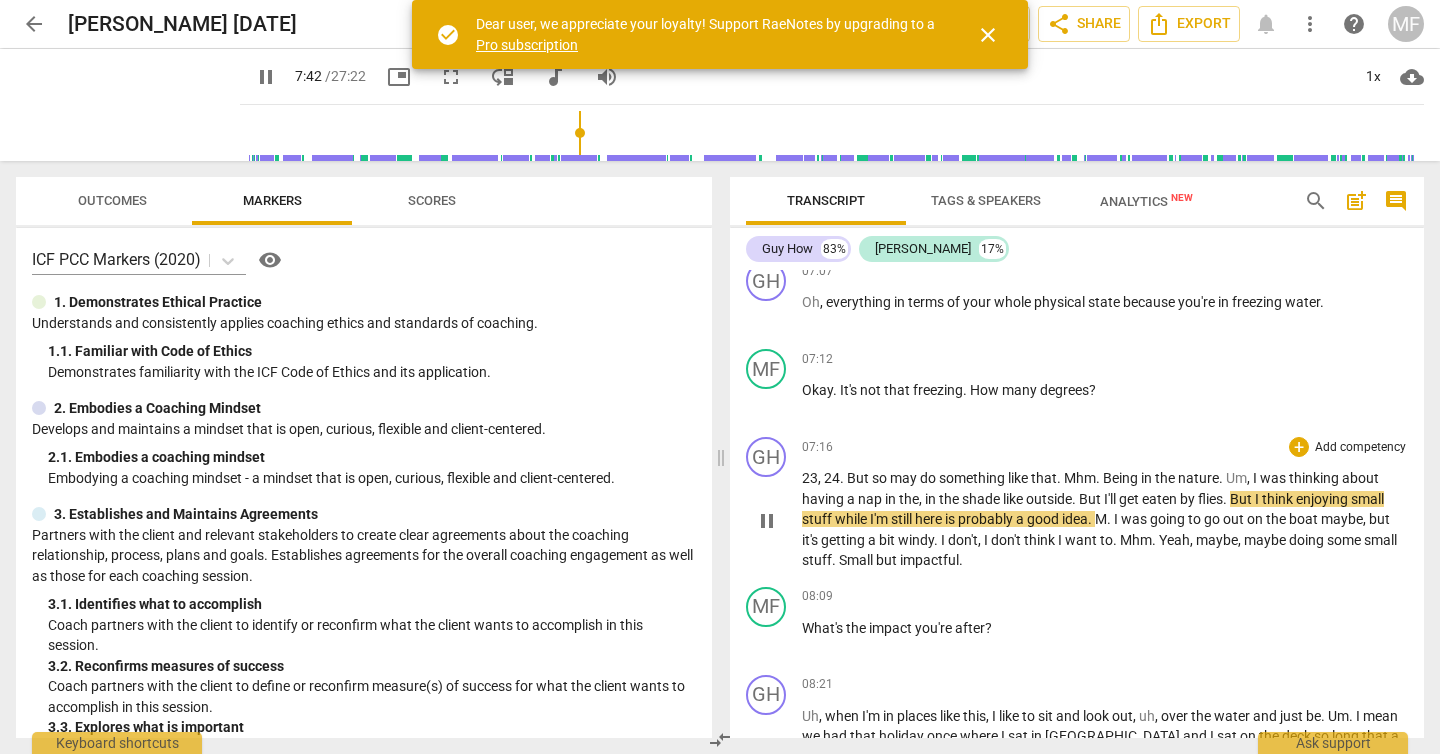 click on "." at bounding box center [1226, 499] 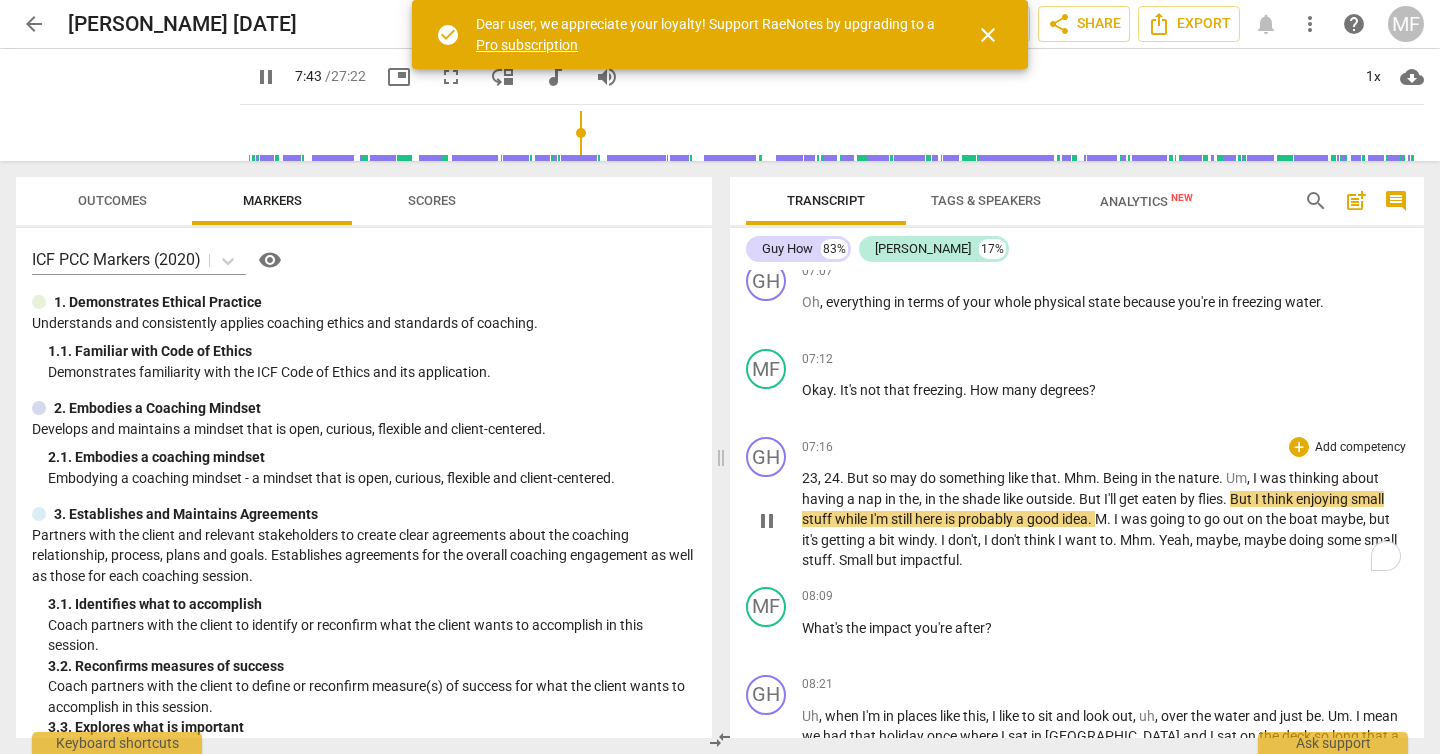 type on "463" 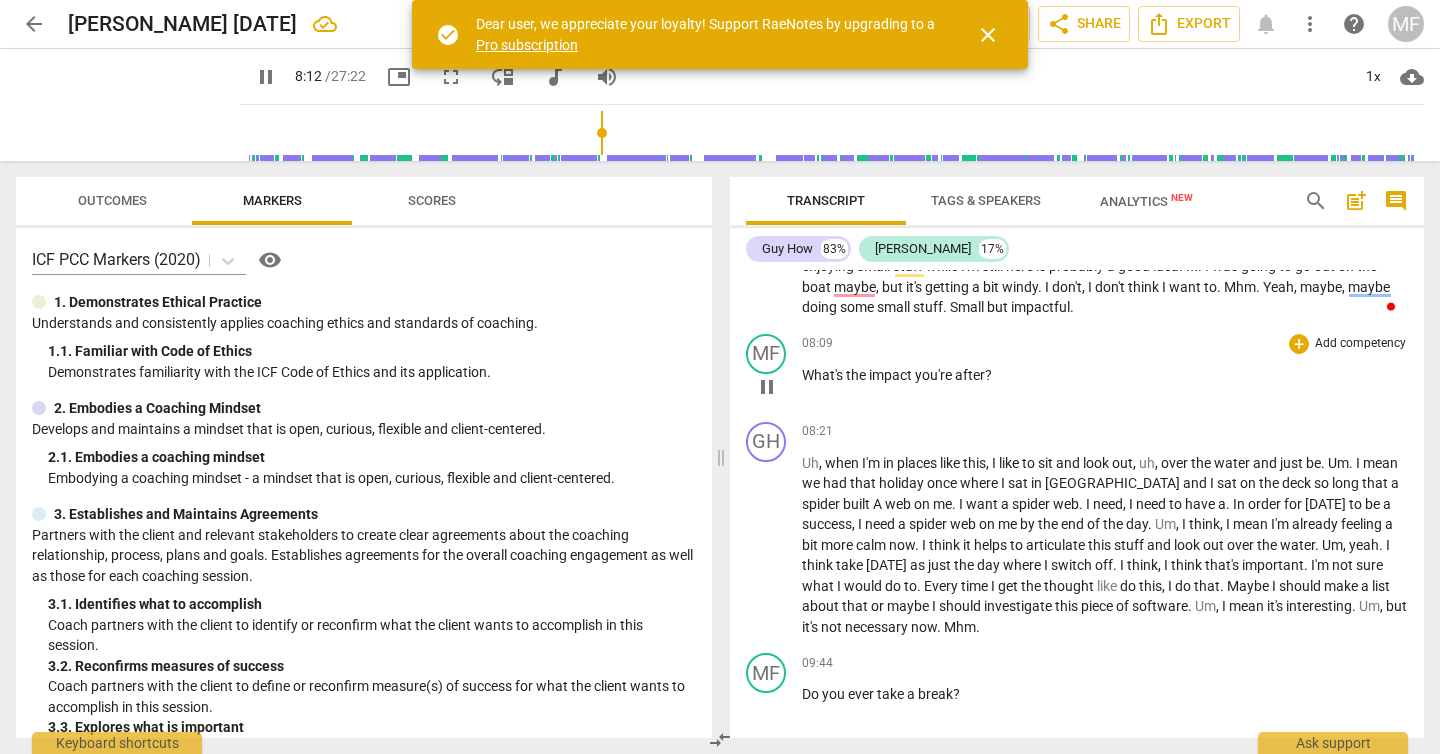 scroll, scrollTop: 2756, scrollLeft: 0, axis: vertical 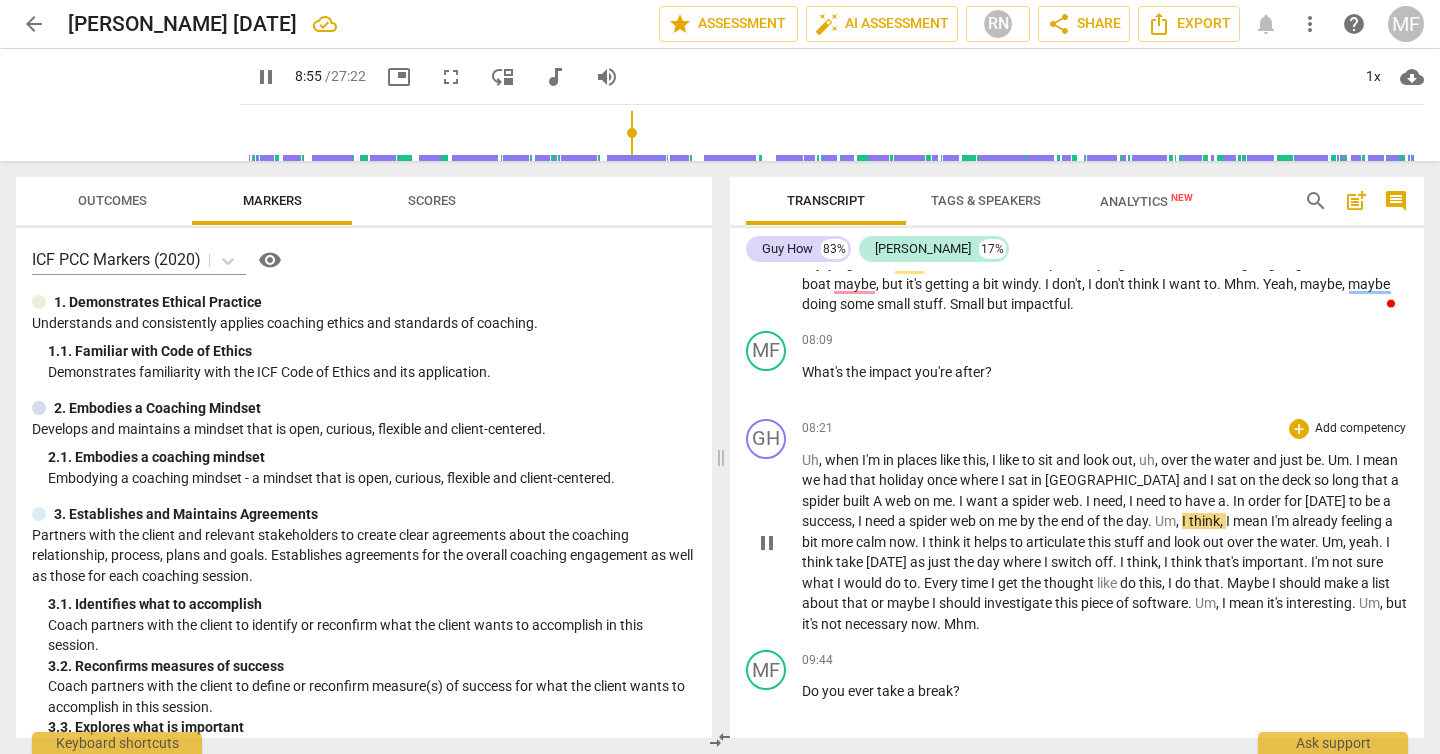 click on "Um" at bounding box center [1165, 521] 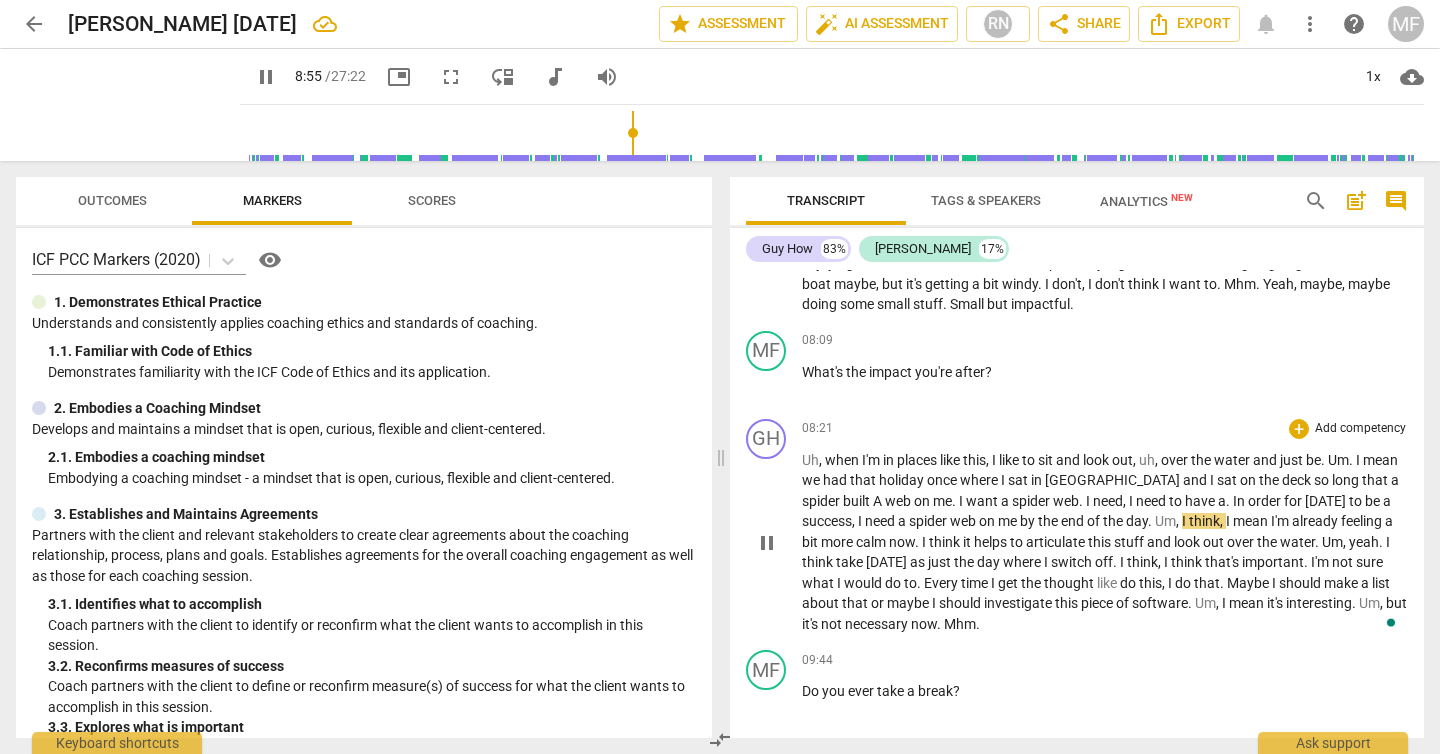type on "536" 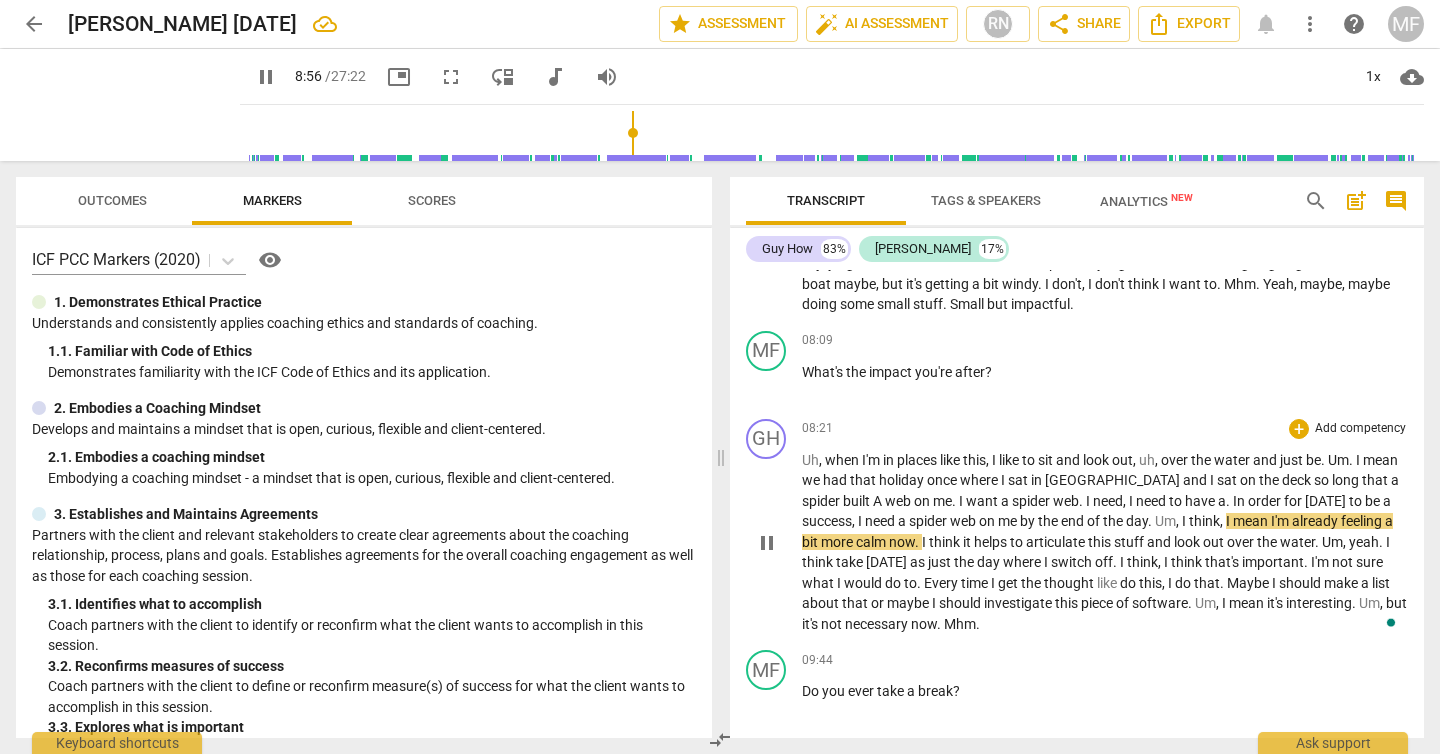 type 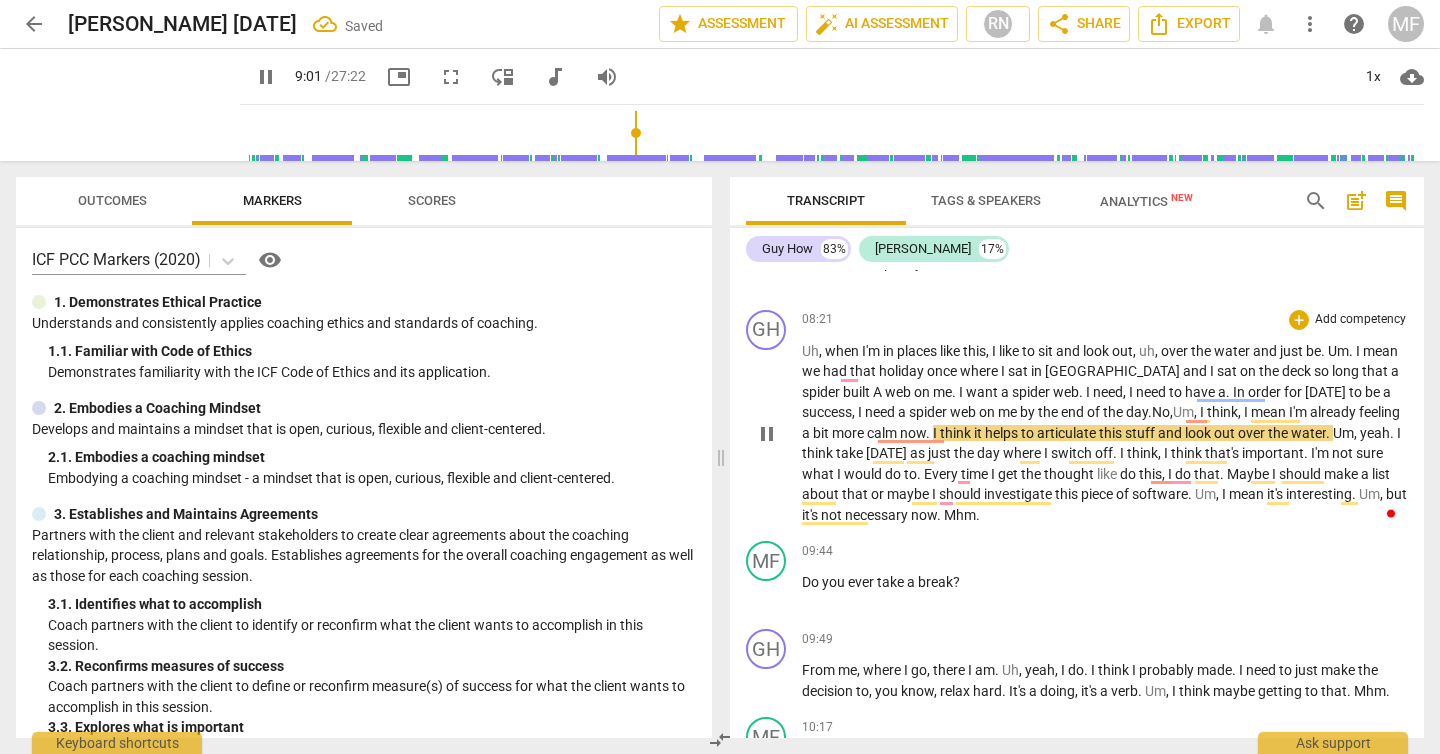 scroll, scrollTop: 2872, scrollLeft: 0, axis: vertical 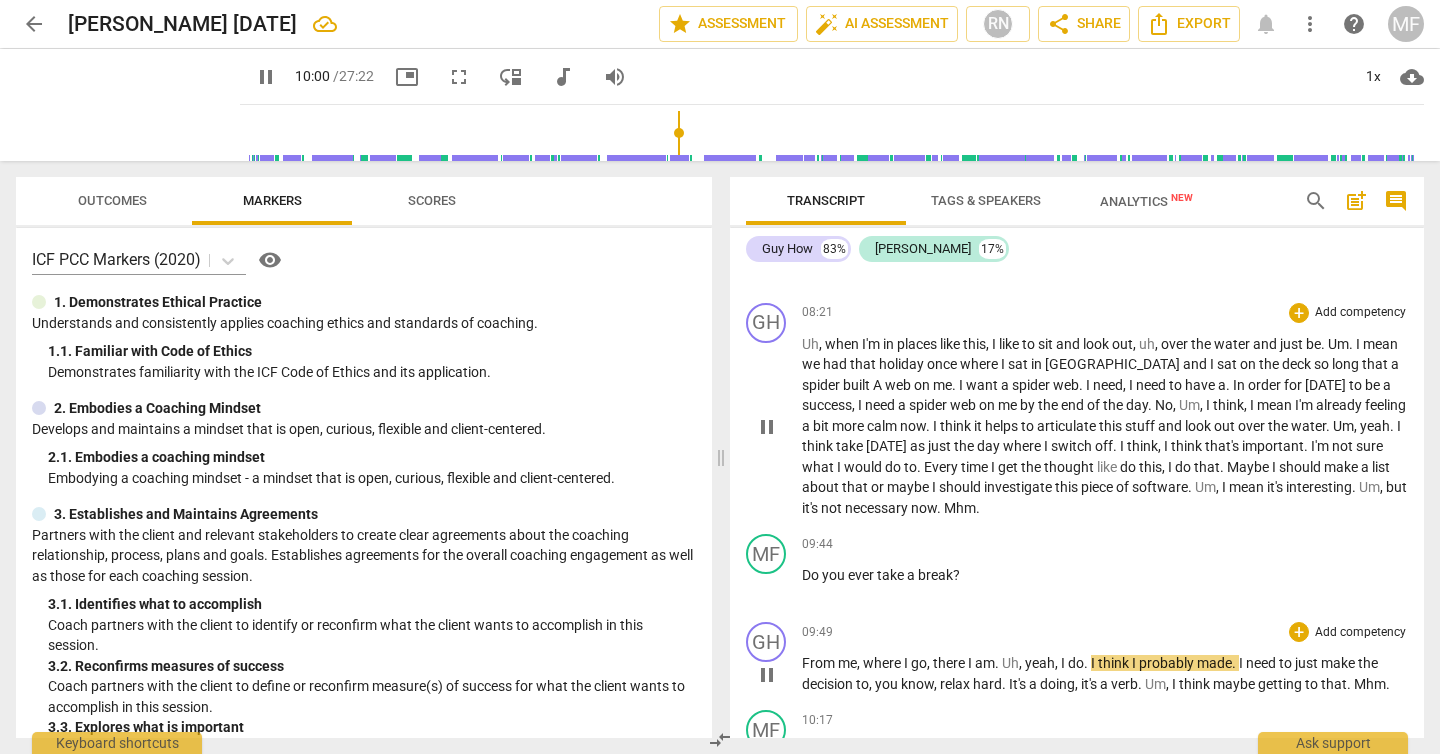 click on "GH play_arrow pause 09:49 + Add competency keyboard_arrow_right From   me ,   where   I   go ,   there   I   am .   Uh ,   yeah ,   I   do .   I   think   I   probably   made .   I   need   to   just   make   the   decision   to ,   you   know ,   relax   hard .   It's   a   doing ,   it's   a   verb .   Um ,   I   think   maybe   getting   to   that .   Mhm ." at bounding box center [1077, 658] 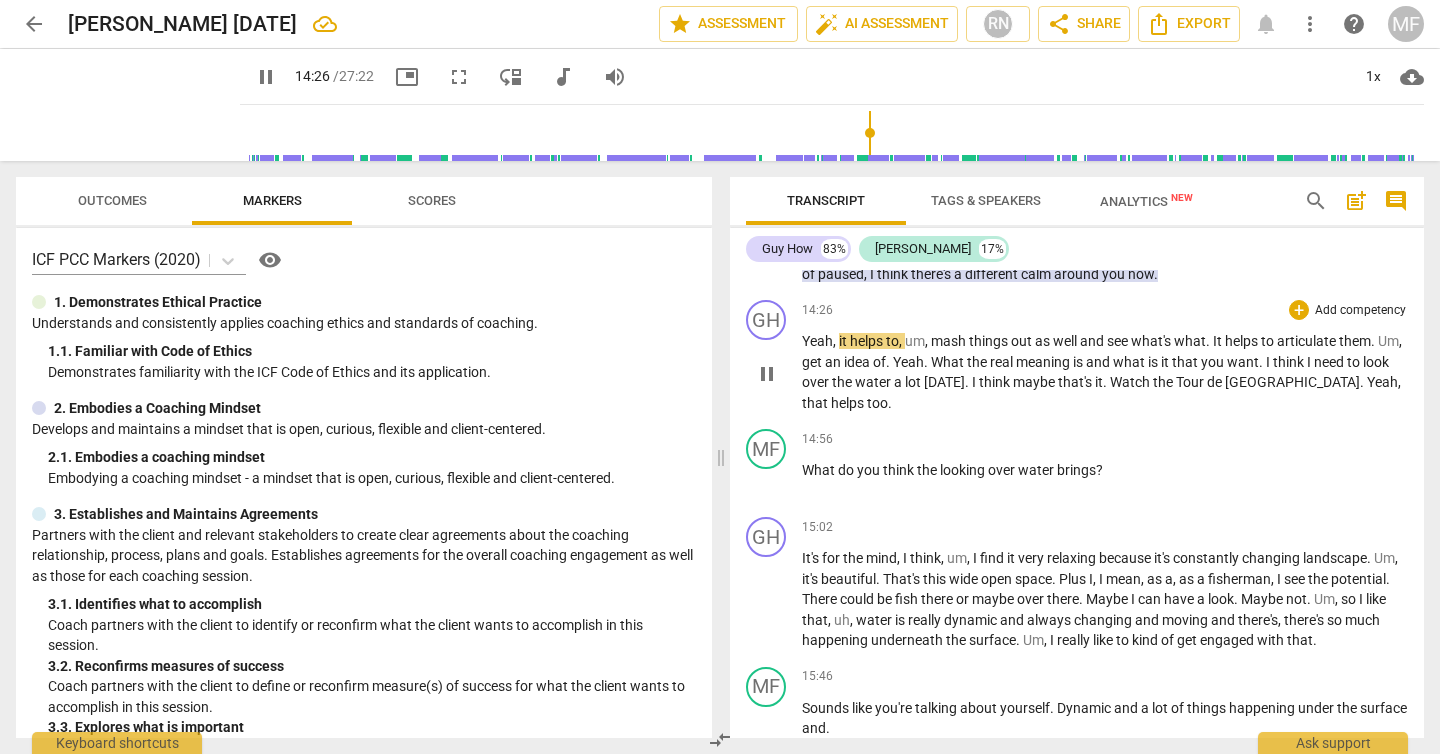 scroll, scrollTop: 4811, scrollLeft: 0, axis: vertical 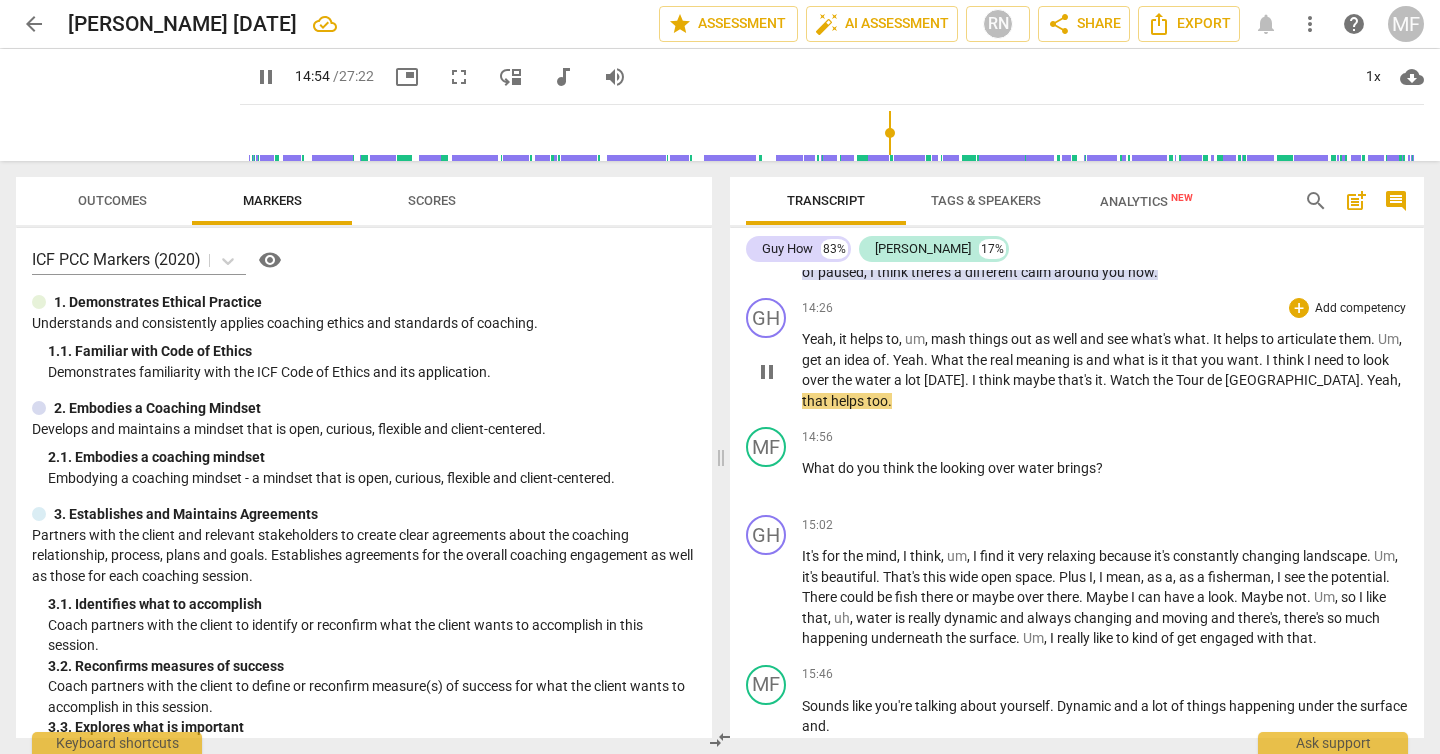 click on "the" at bounding box center (1164, 380) 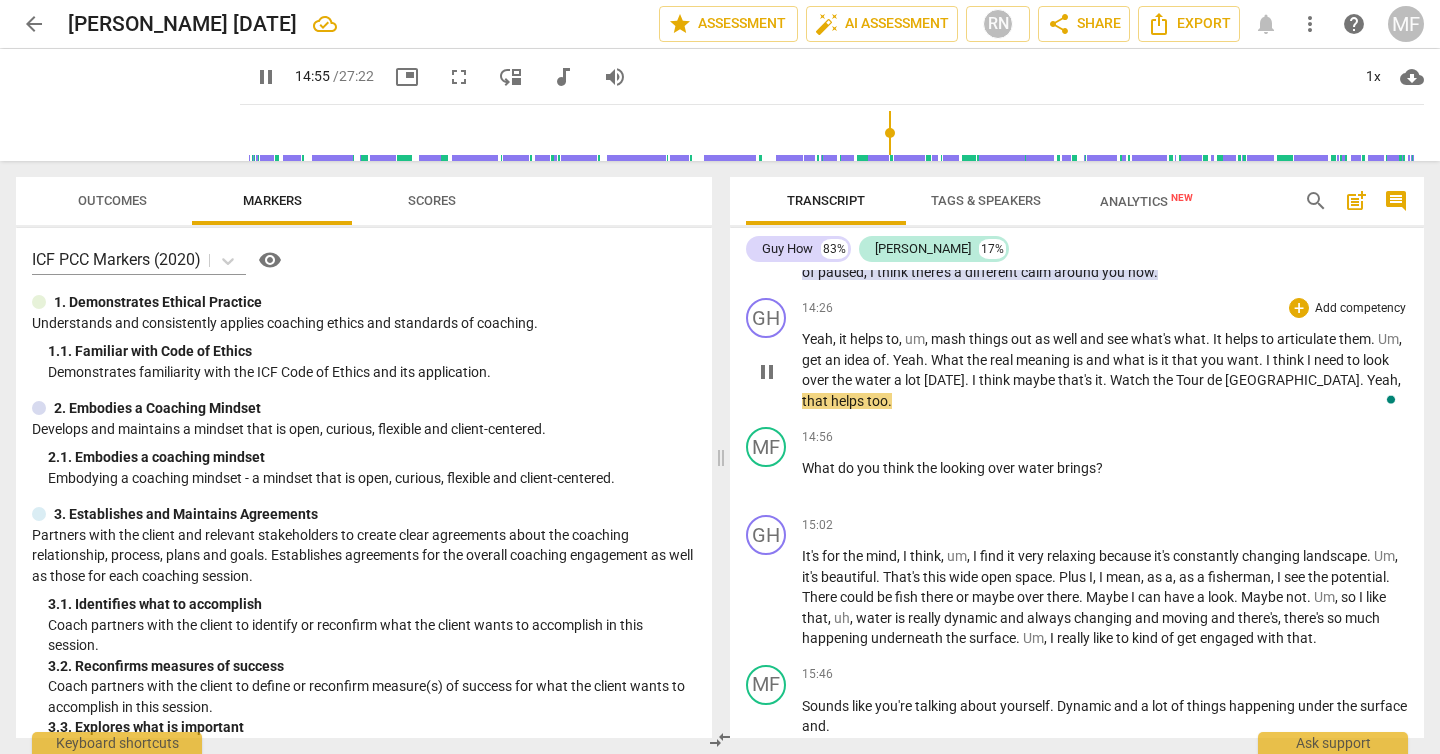 type on "895" 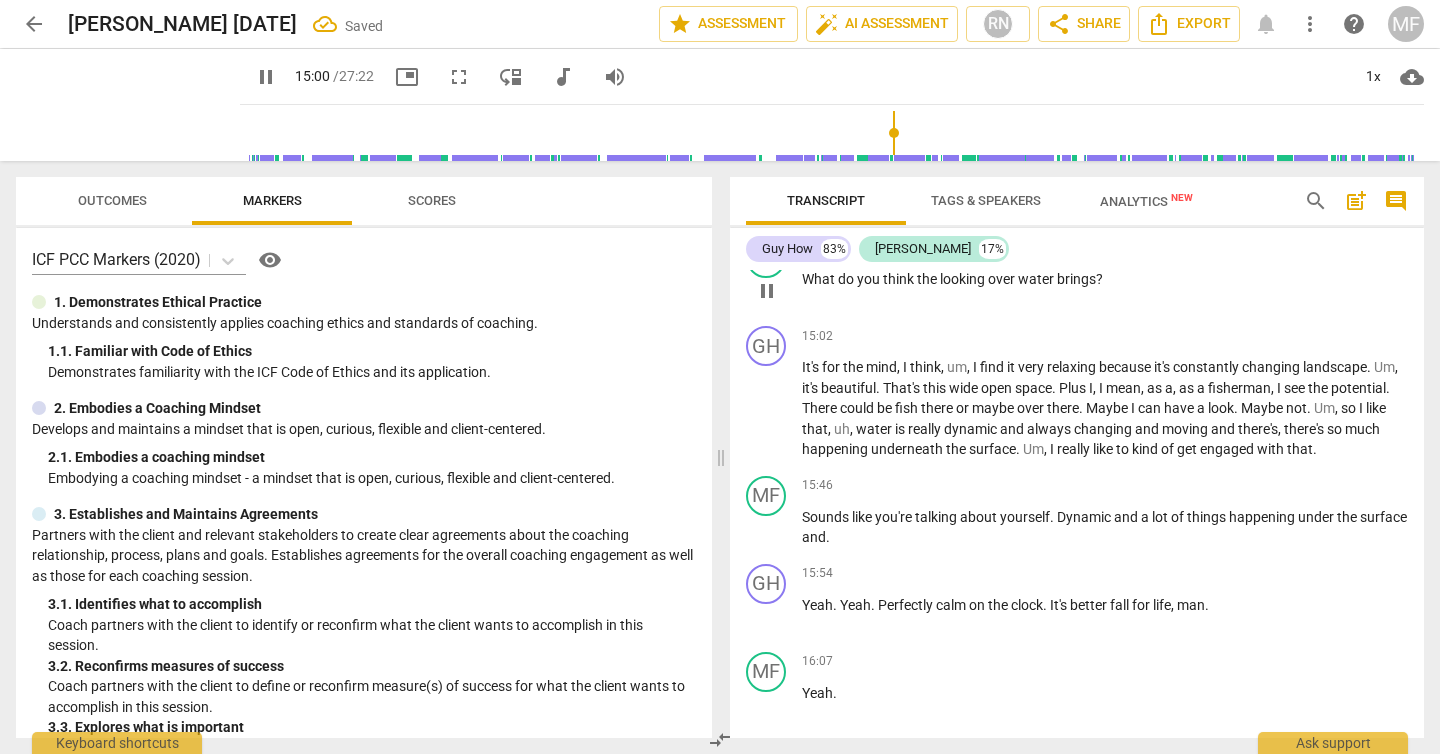 scroll, scrollTop: 5001, scrollLeft: 0, axis: vertical 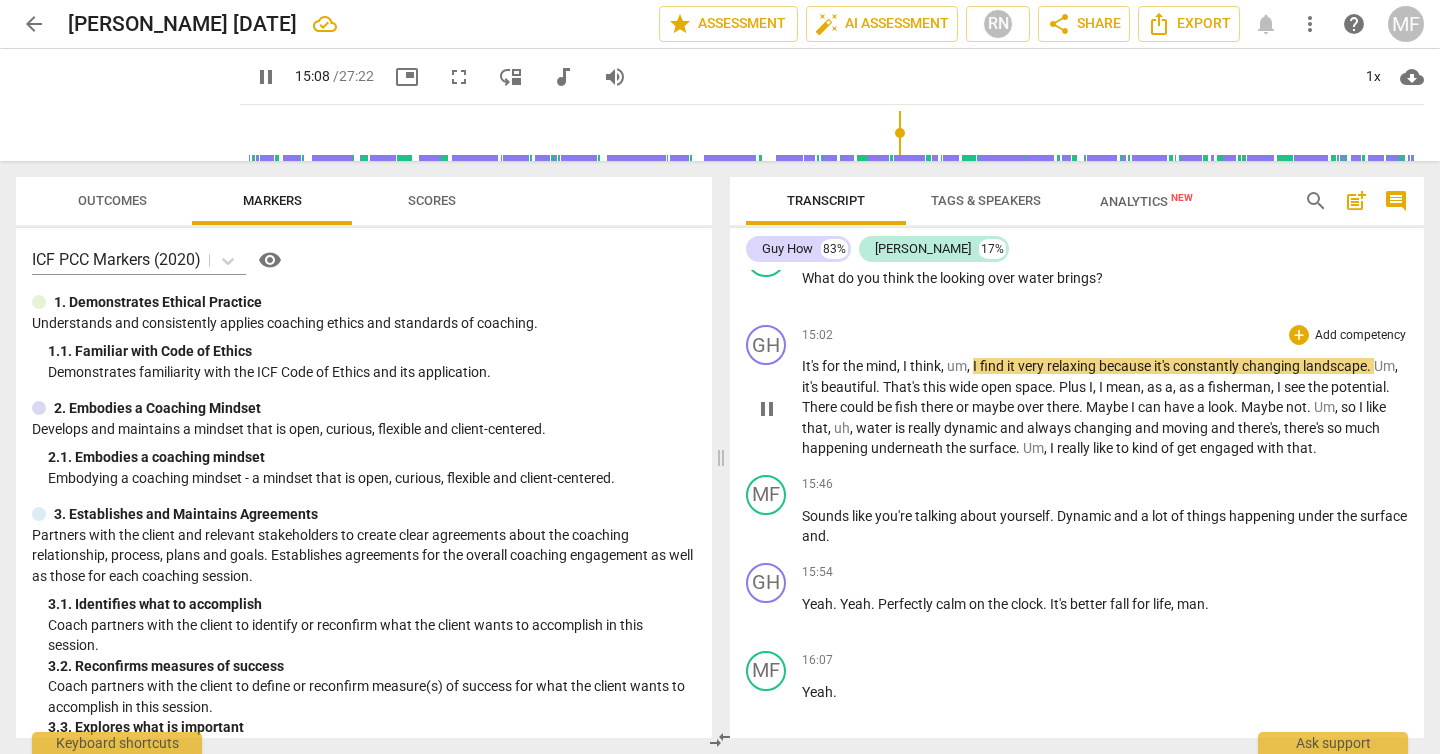 click on "It's" at bounding box center [812, 366] 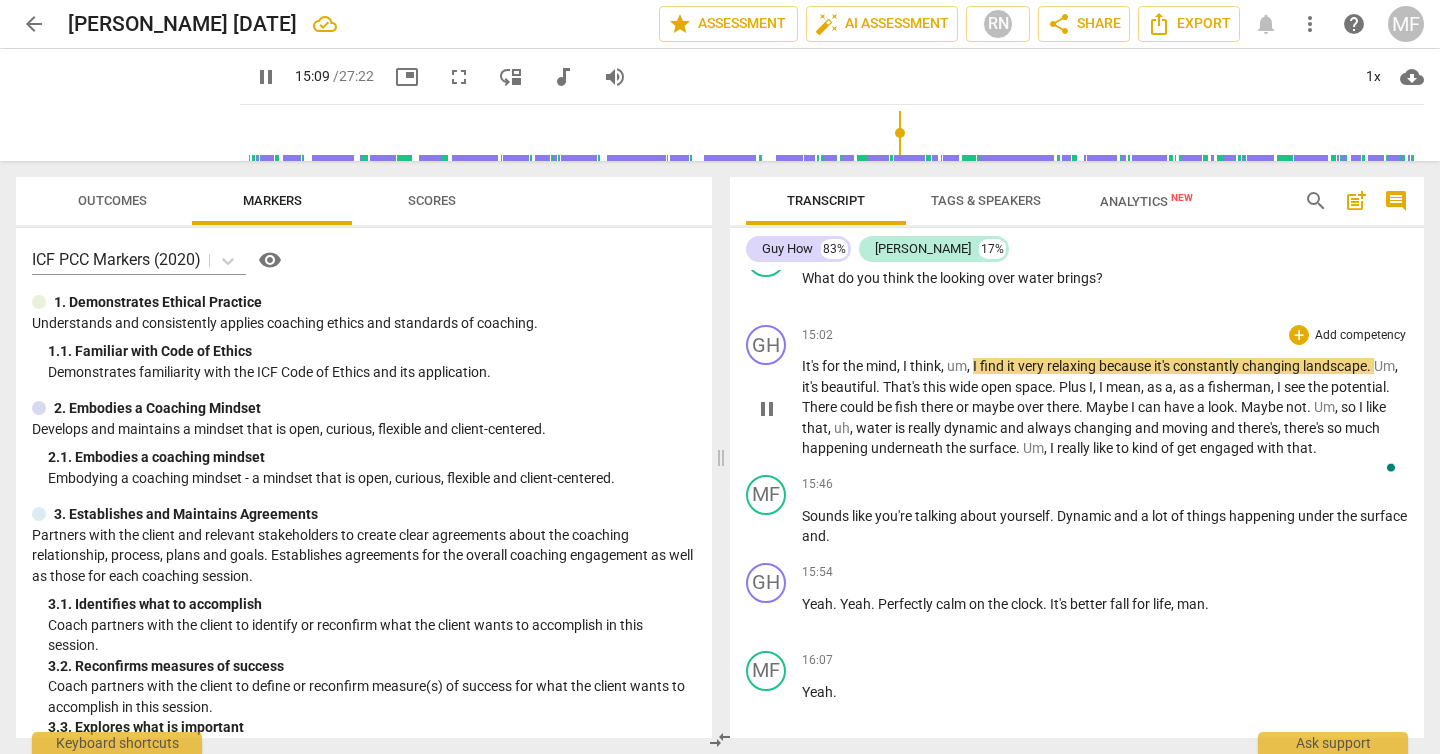 type on "910" 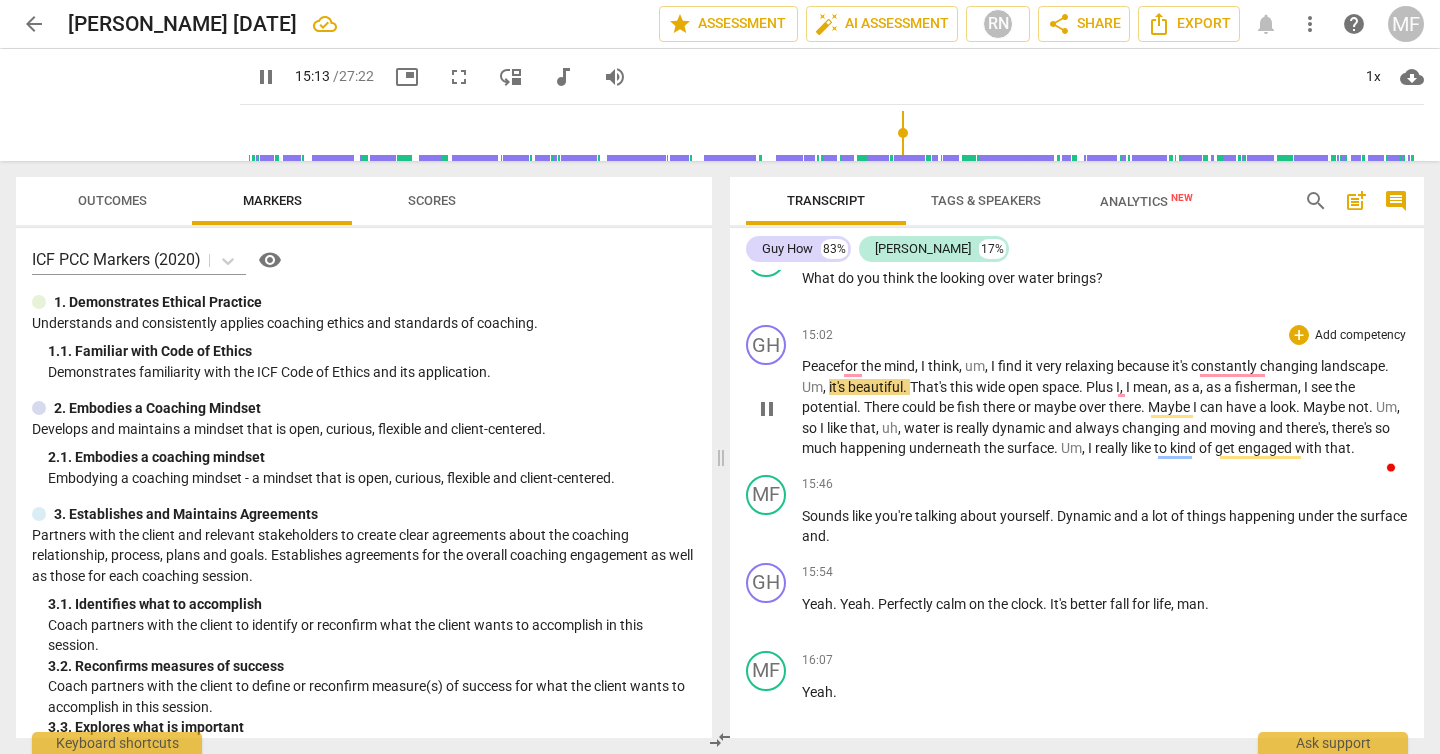 click on "much" at bounding box center (821, 448) 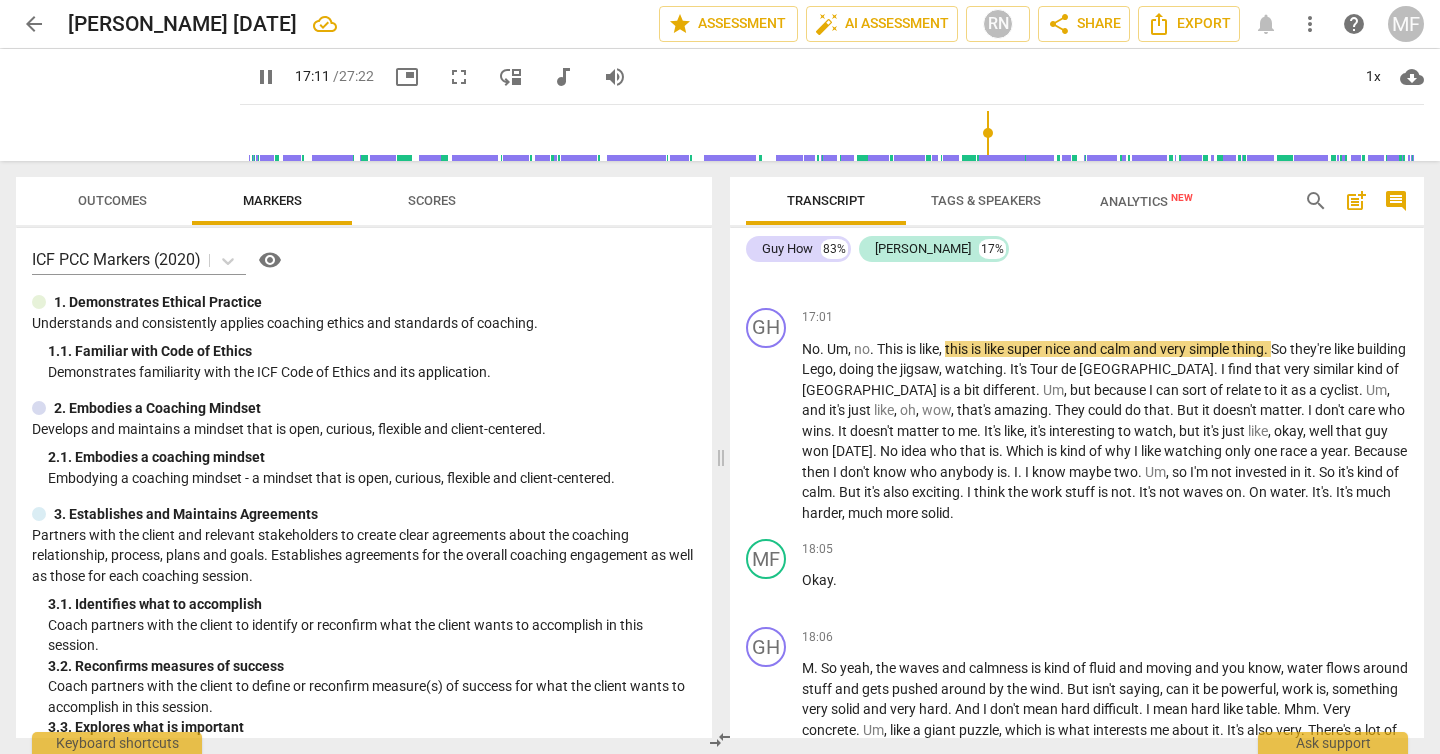 scroll, scrollTop: 5829, scrollLeft: 0, axis: vertical 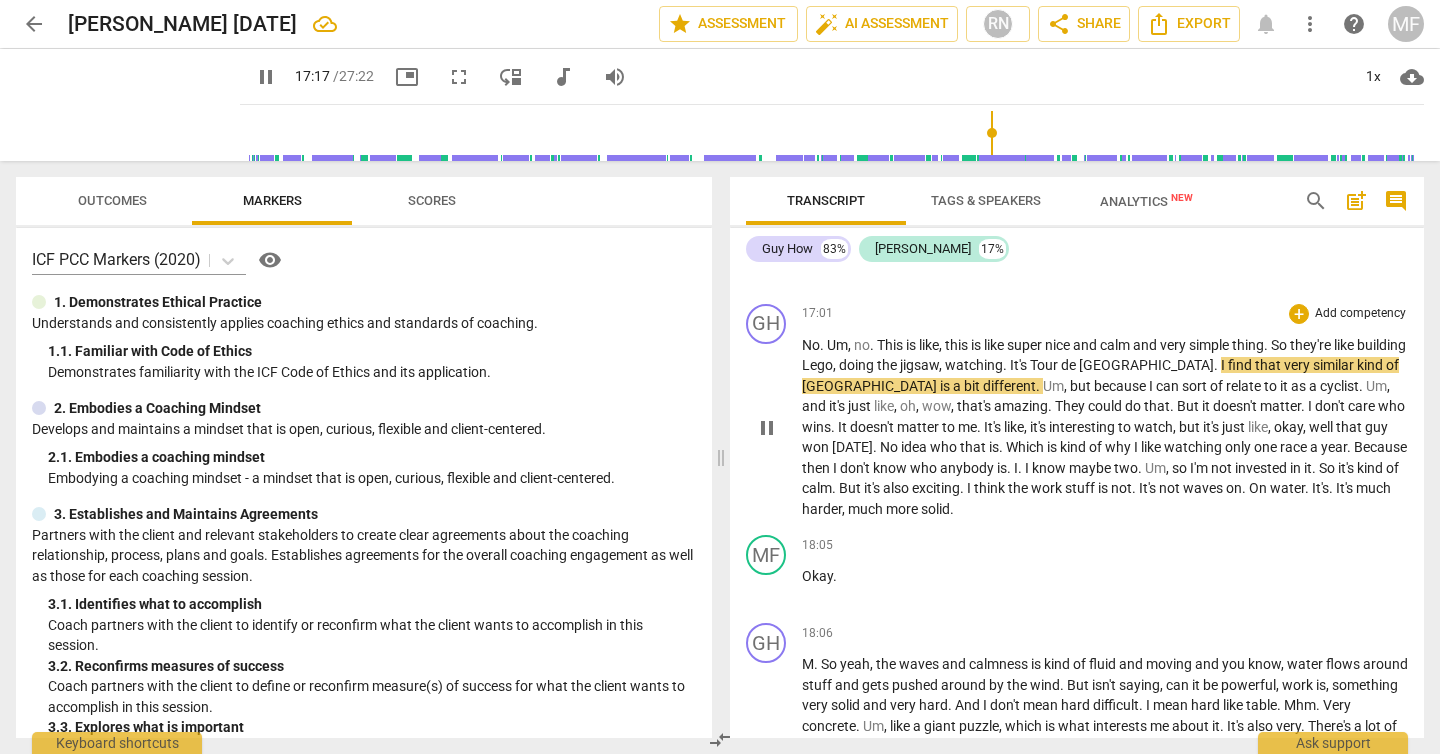 click on "It's" at bounding box center (1020, 365) 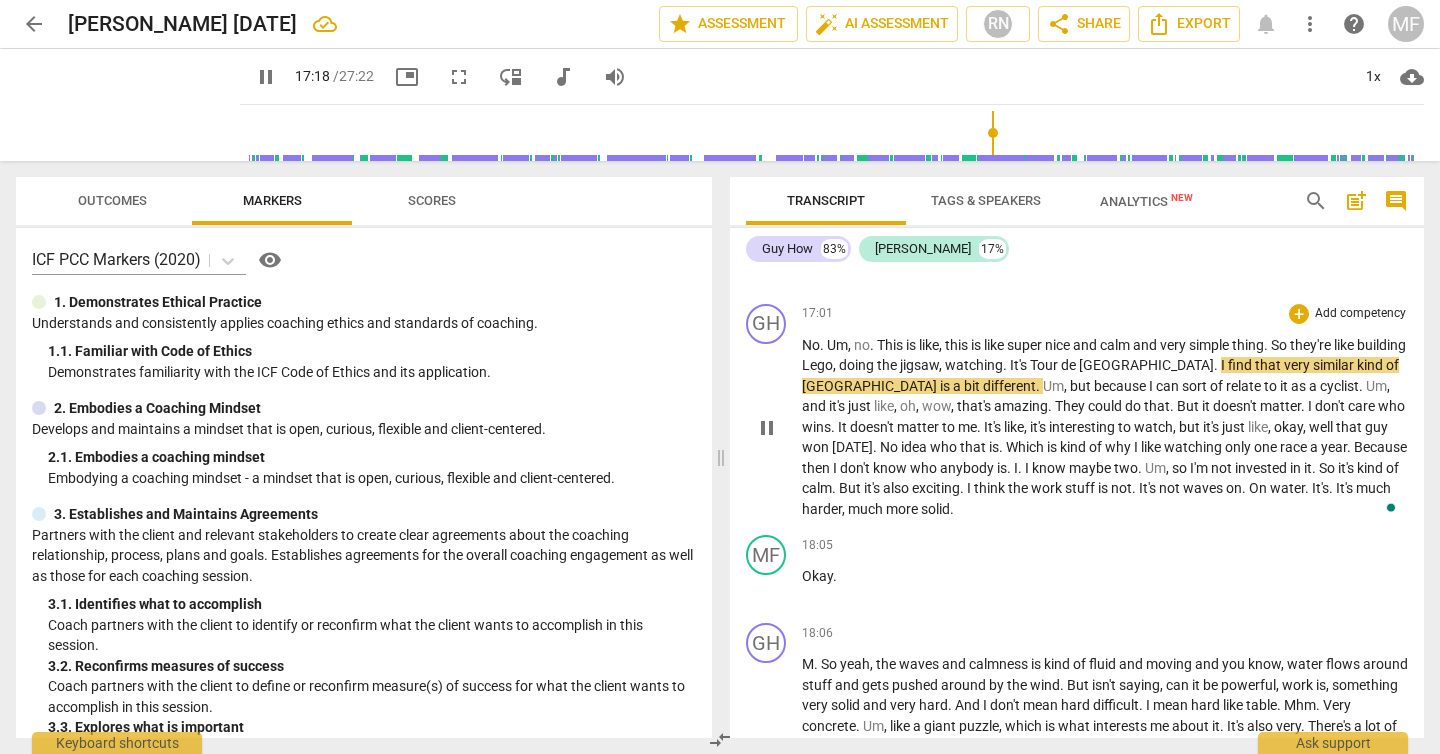 type on "1039" 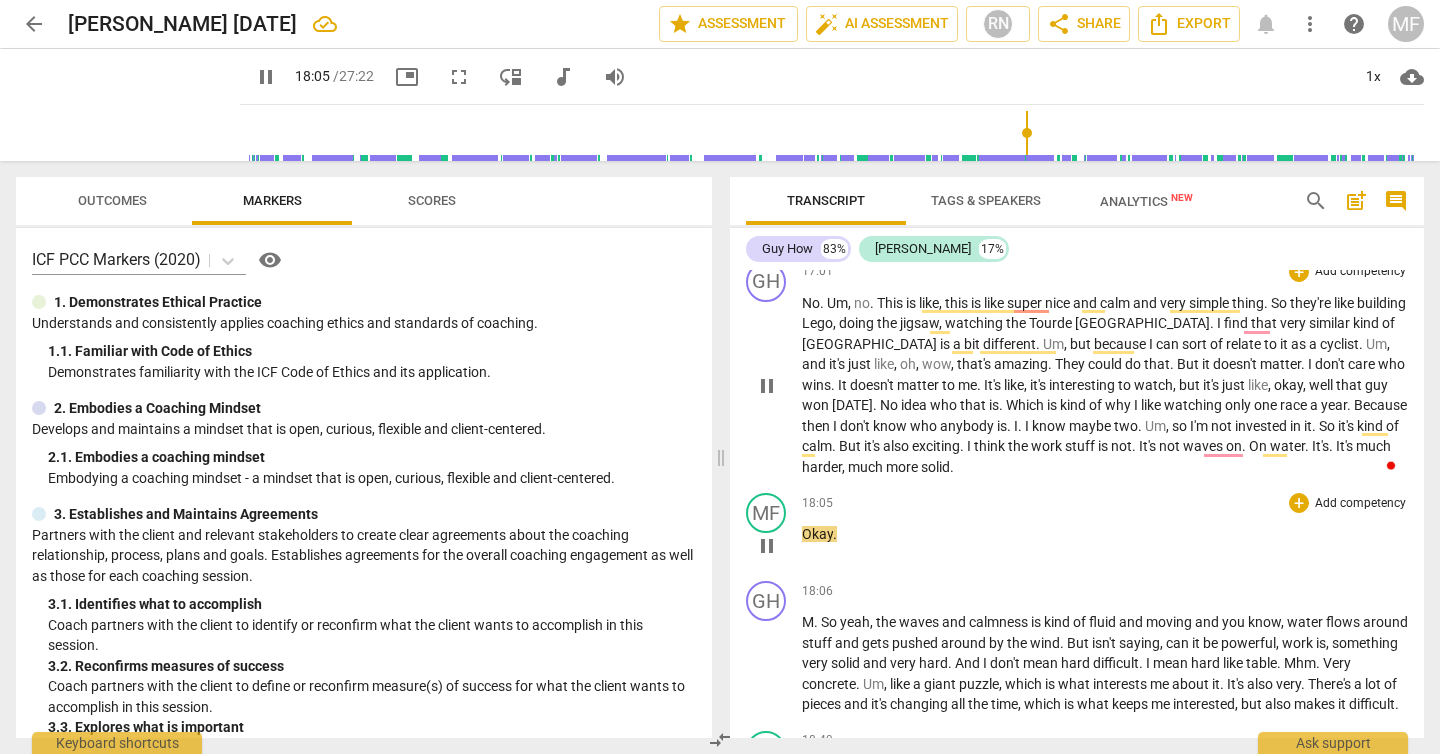 scroll, scrollTop: 5890, scrollLeft: 0, axis: vertical 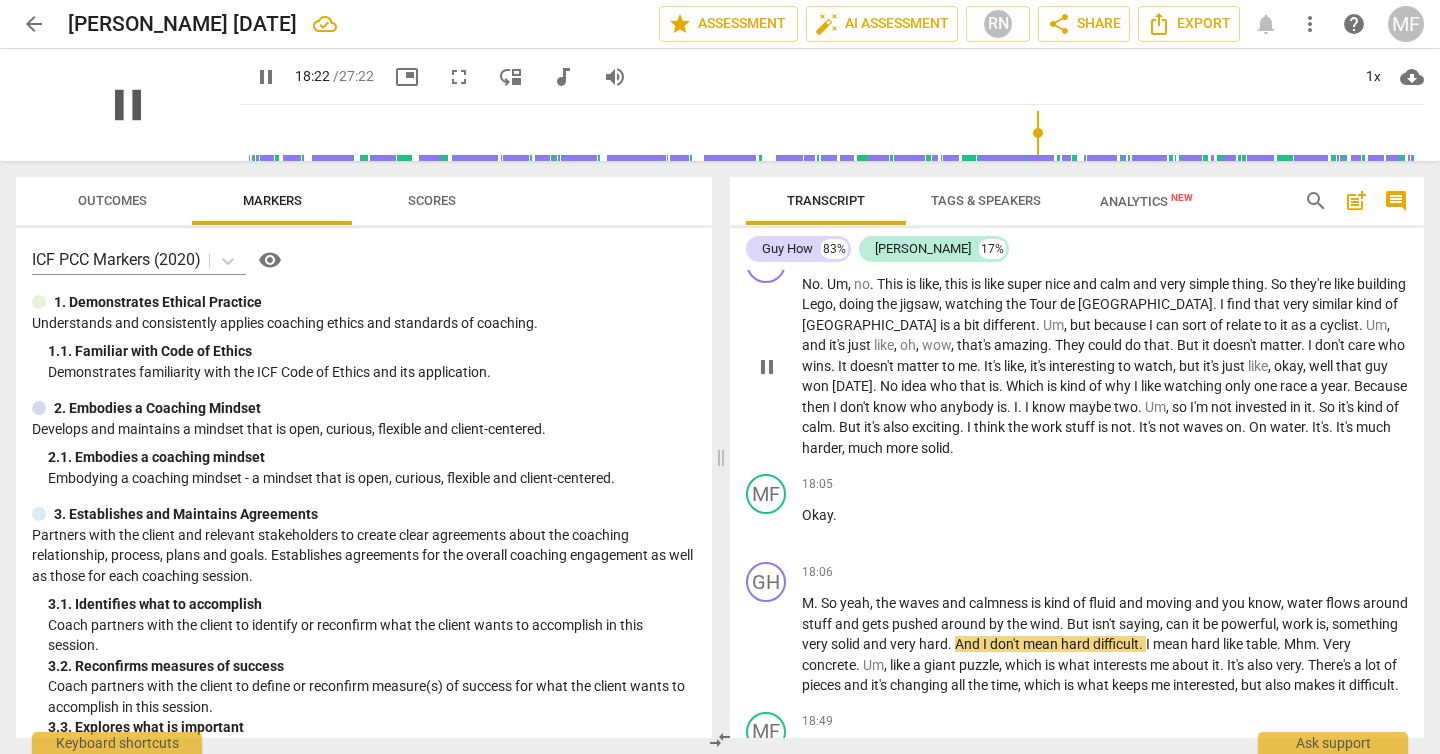 click on "pause" at bounding box center (128, 105) 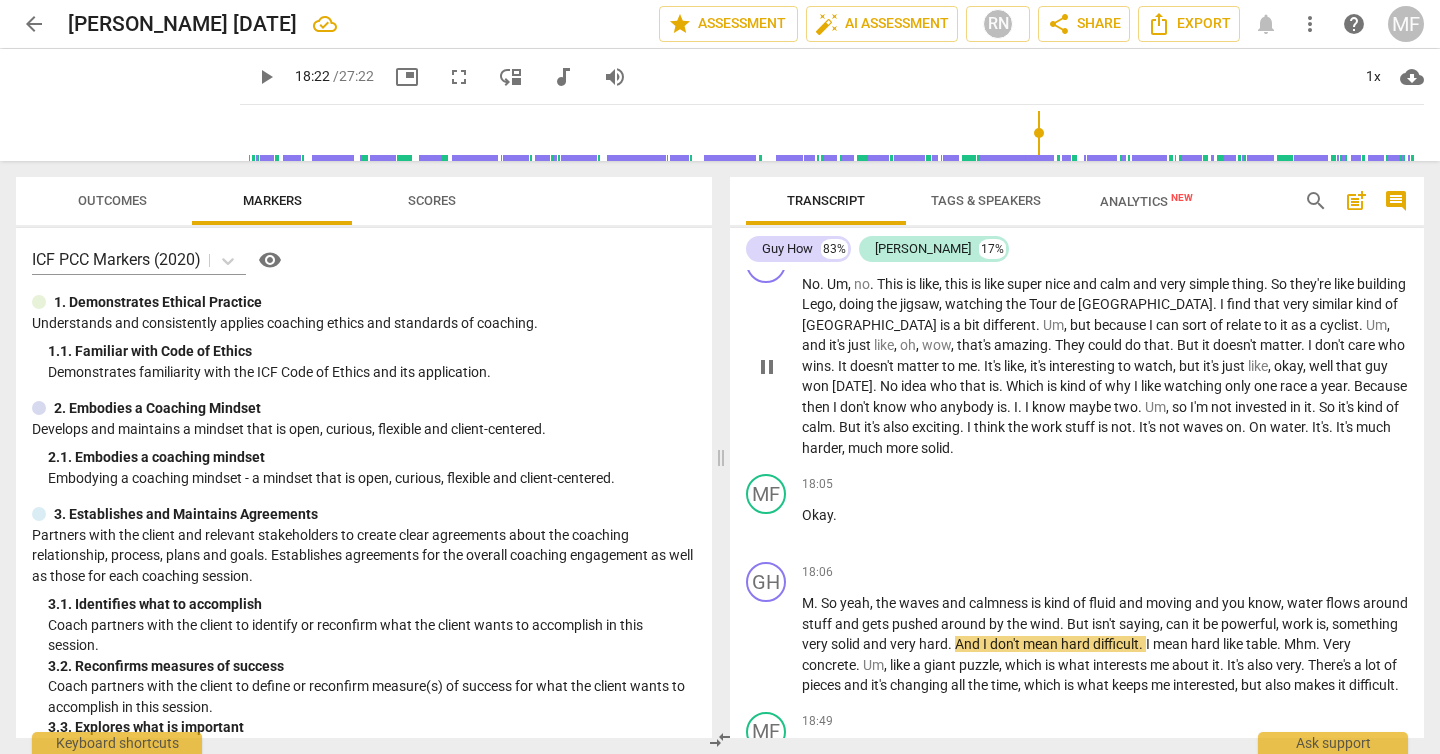 type on "1103" 